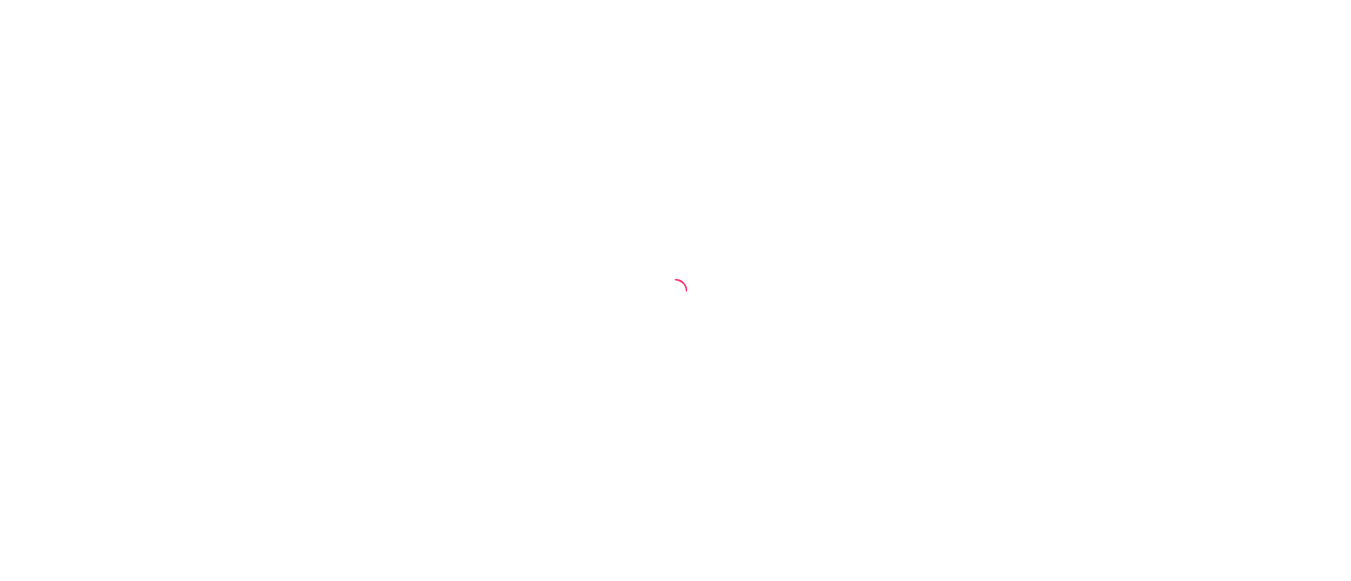 scroll, scrollTop: 0, scrollLeft: 0, axis: both 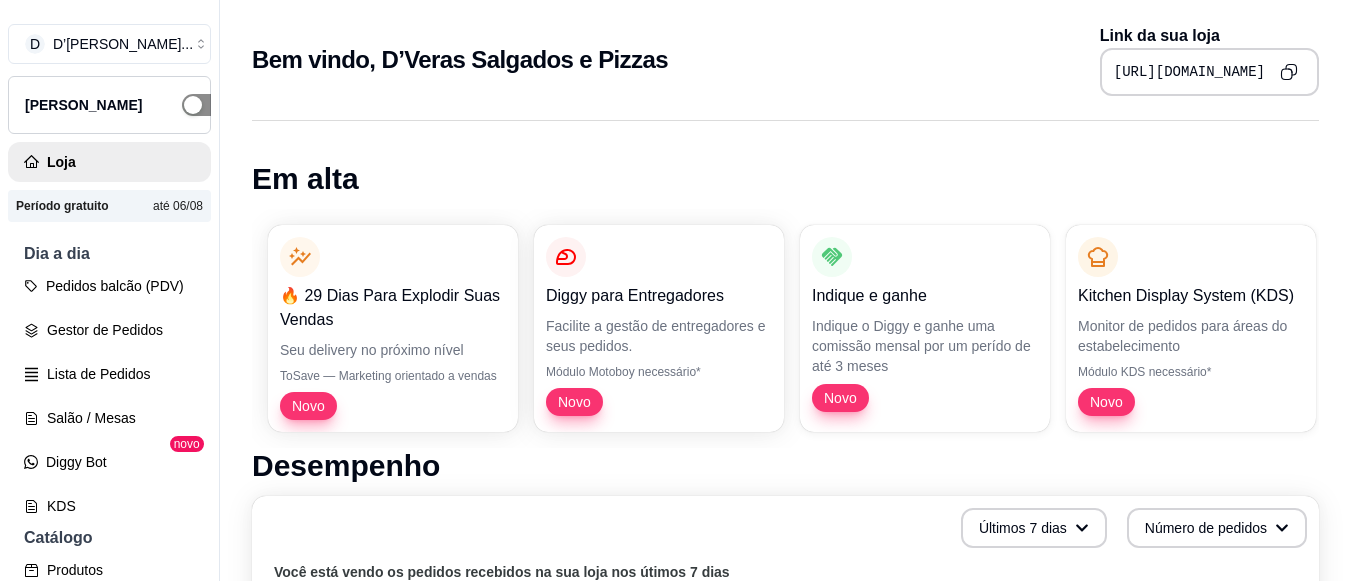 click at bounding box center (204, 105) 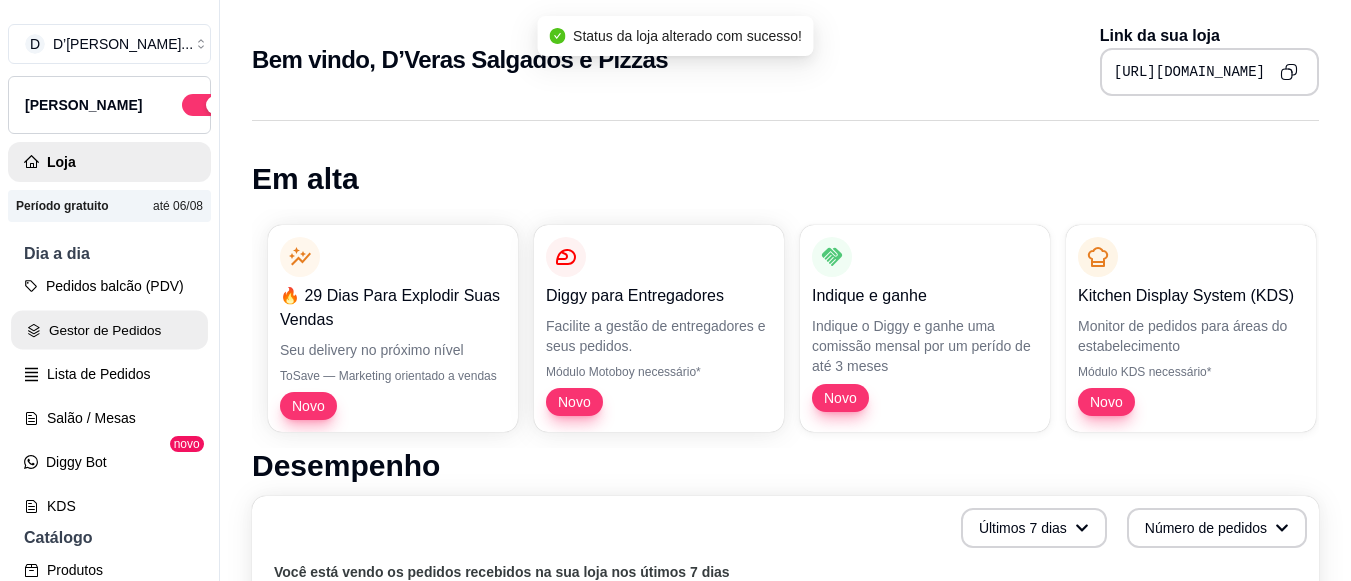 click on "Gestor de Pedidos" at bounding box center [109, 330] 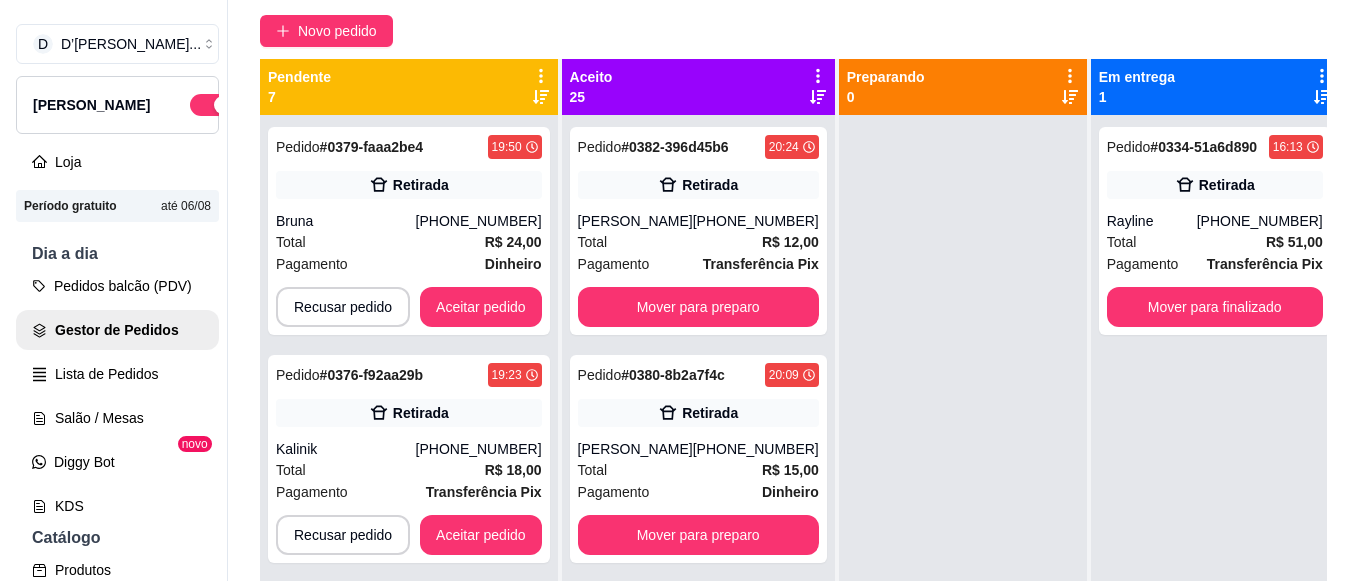 scroll, scrollTop: 200, scrollLeft: 0, axis: vertical 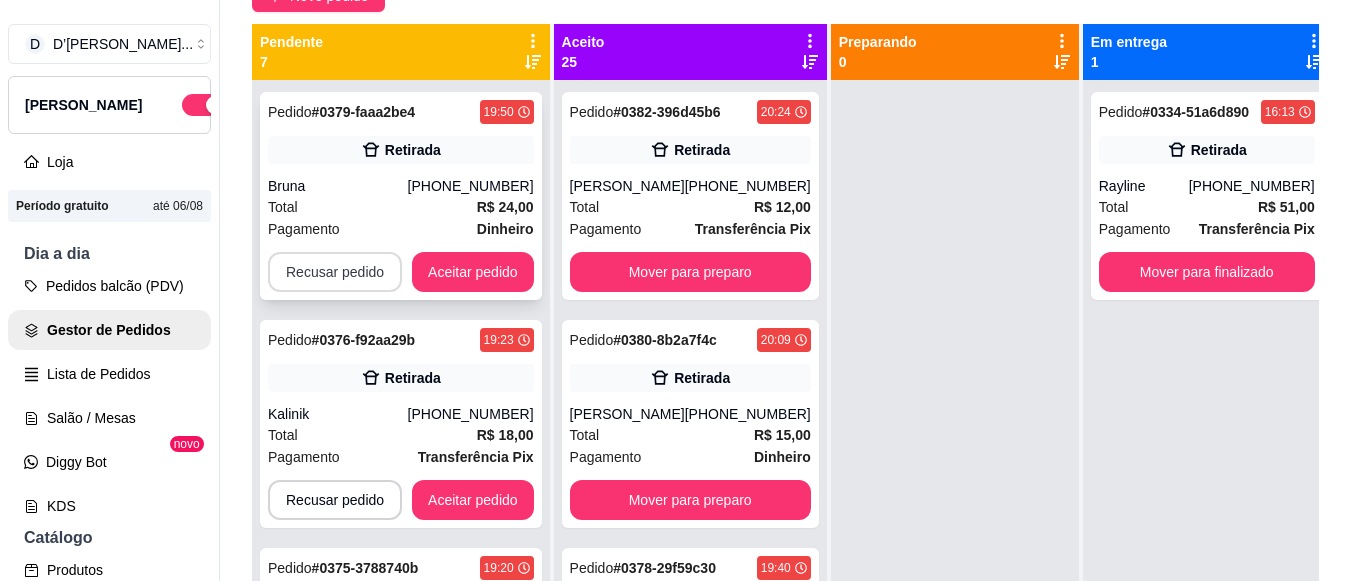 click on "Recusar pedido" at bounding box center [335, 272] 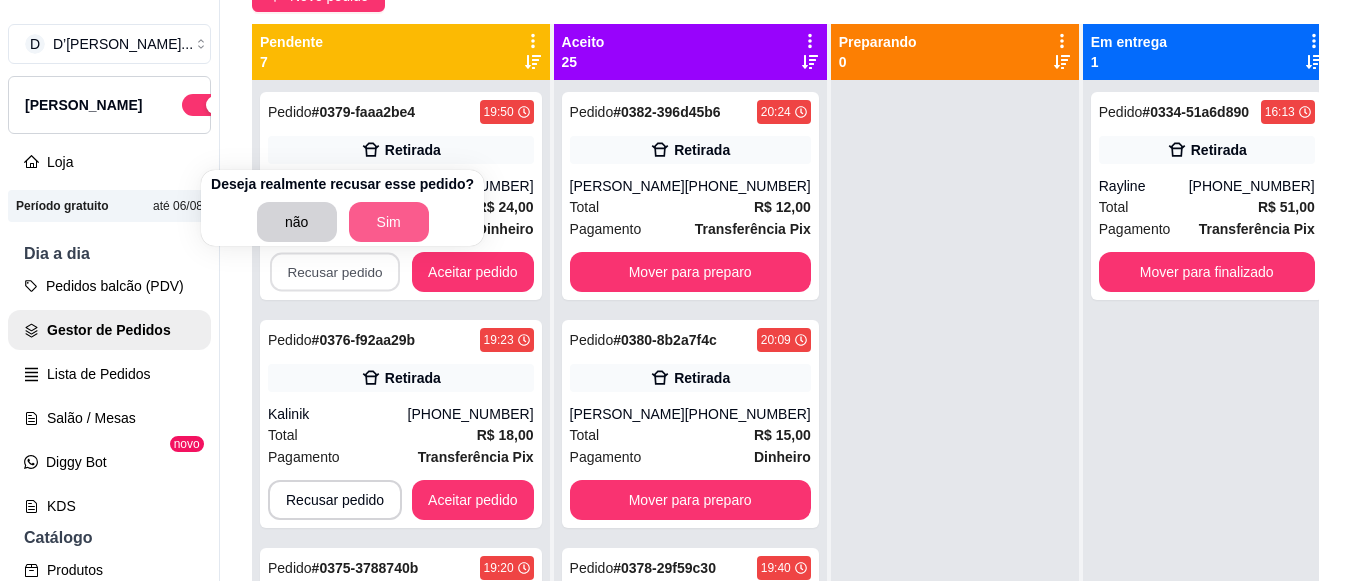 click on "Sim" at bounding box center (389, 222) 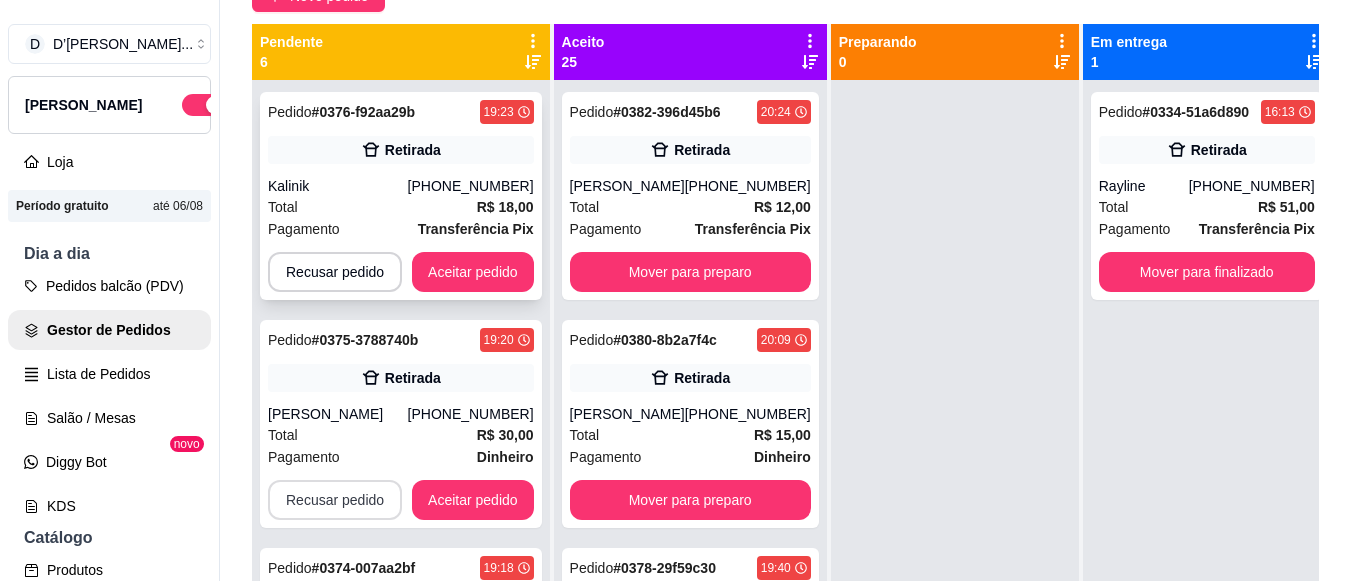 click on "Recusar pedido" at bounding box center [335, 500] 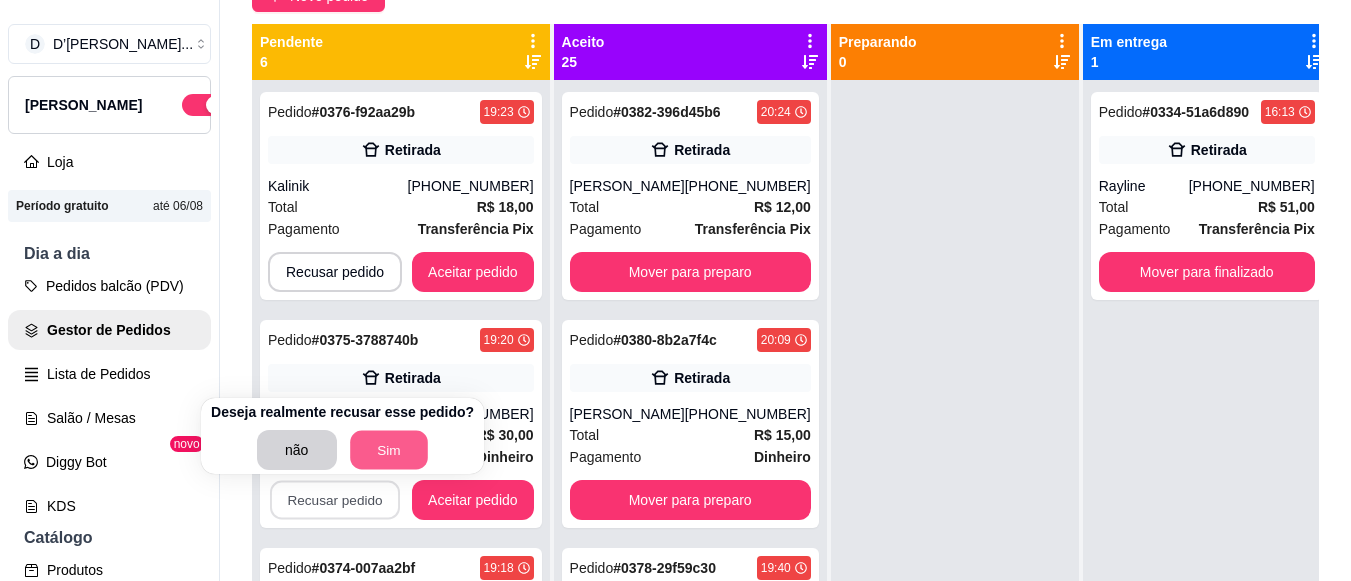 click on "Sim" at bounding box center (389, 450) 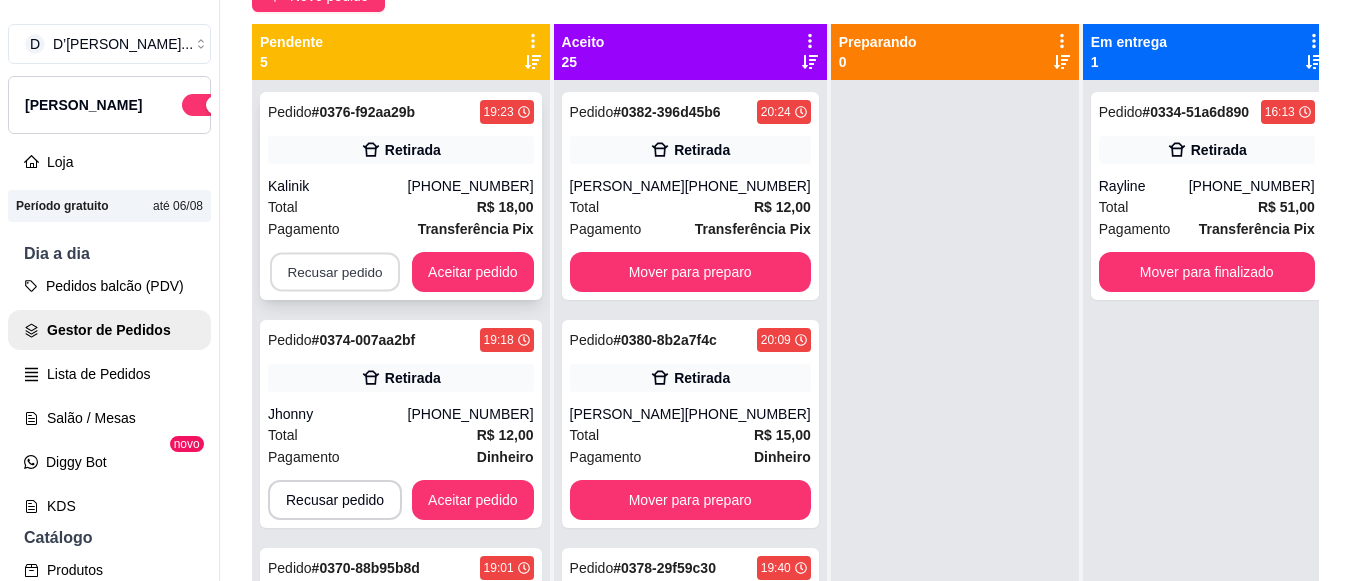 click on "Recusar pedido" at bounding box center [335, 272] 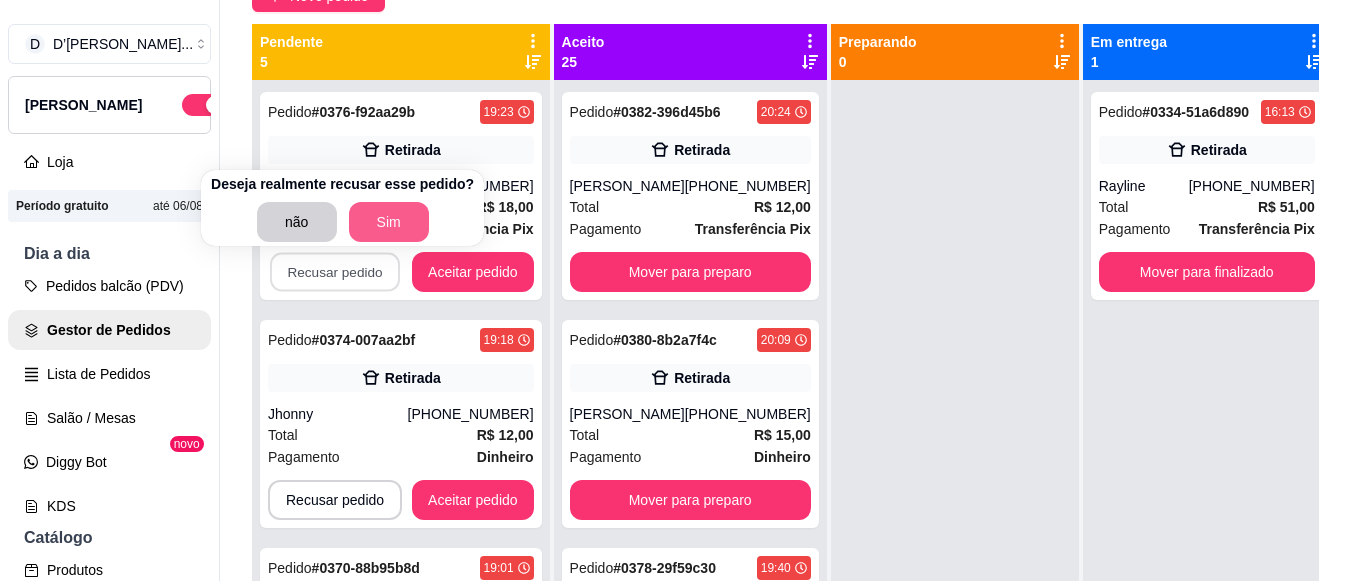 click on "Sim" at bounding box center [389, 222] 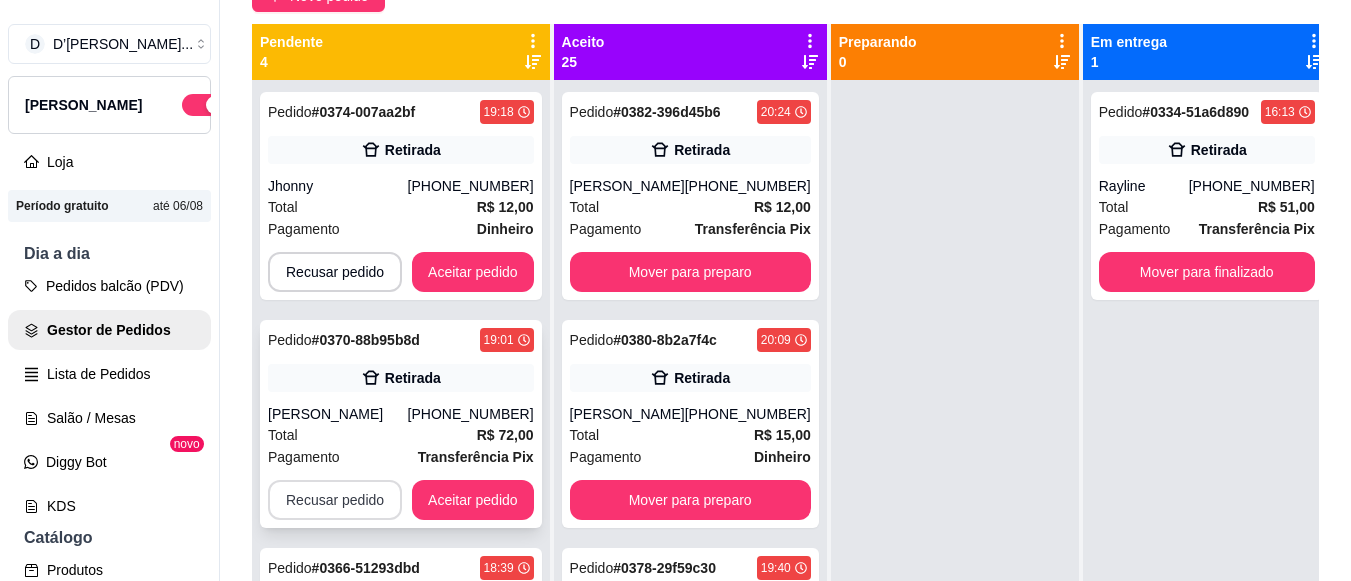 click on "Recusar pedido" at bounding box center [335, 500] 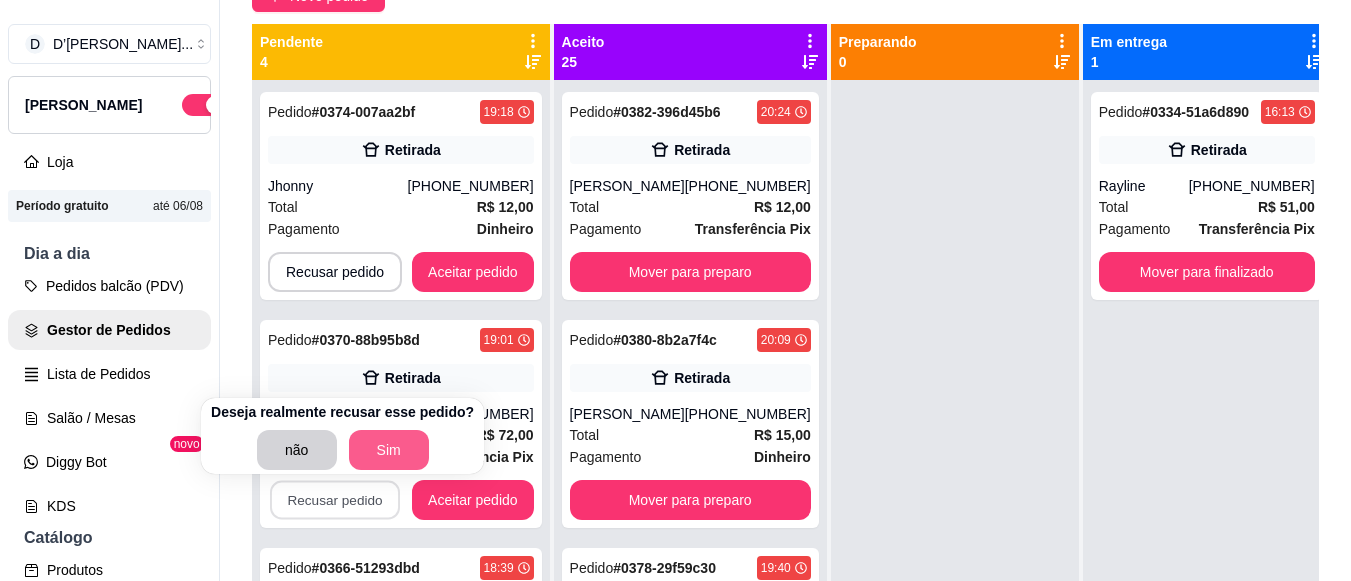 click on "Sim" at bounding box center (389, 450) 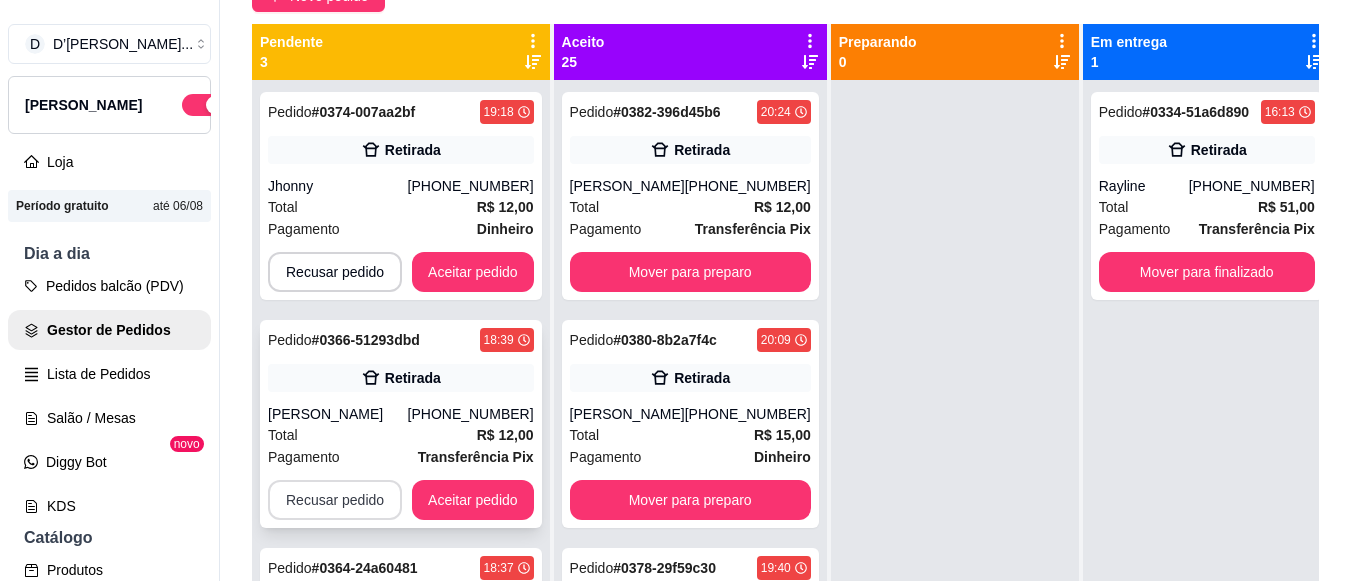 click on "Recusar pedido" at bounding box center (335, 500) 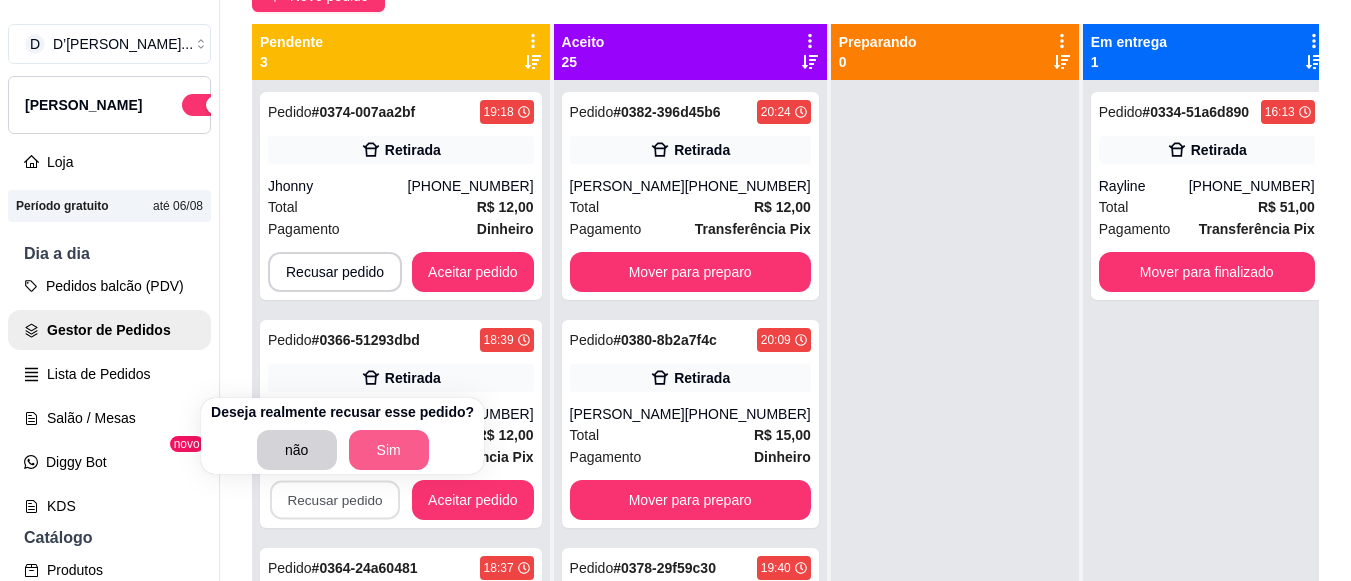 click on "Sim" at bounding box center (389, 450) 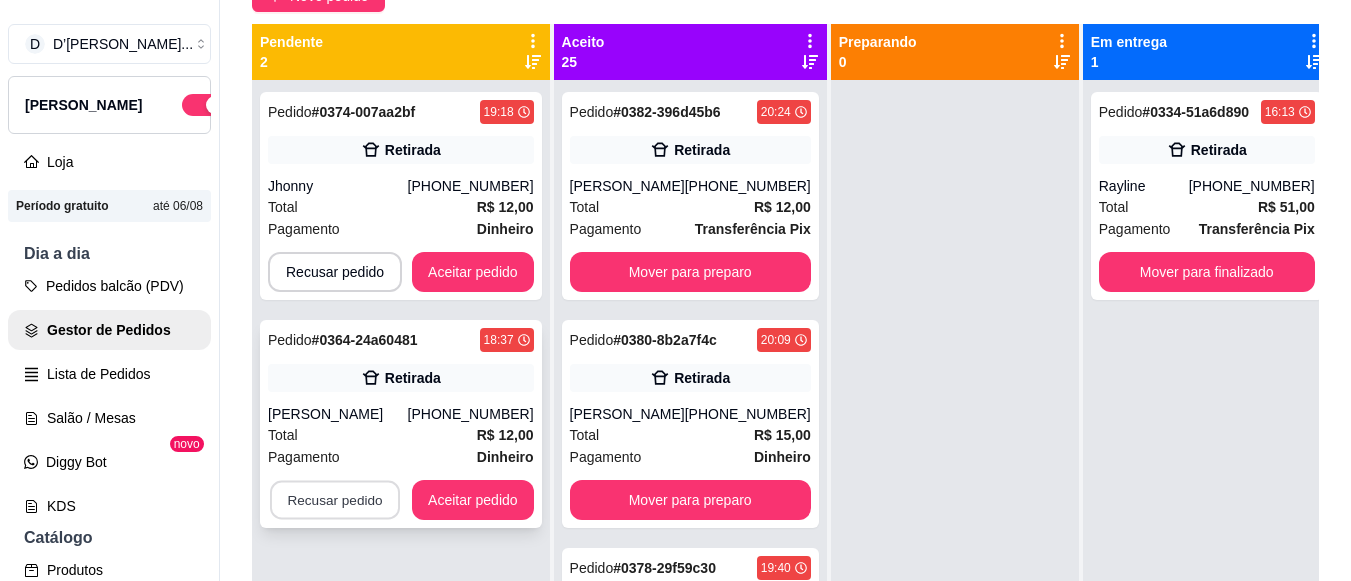 click on "Recusar pedido" at bounding box center (335, 500) 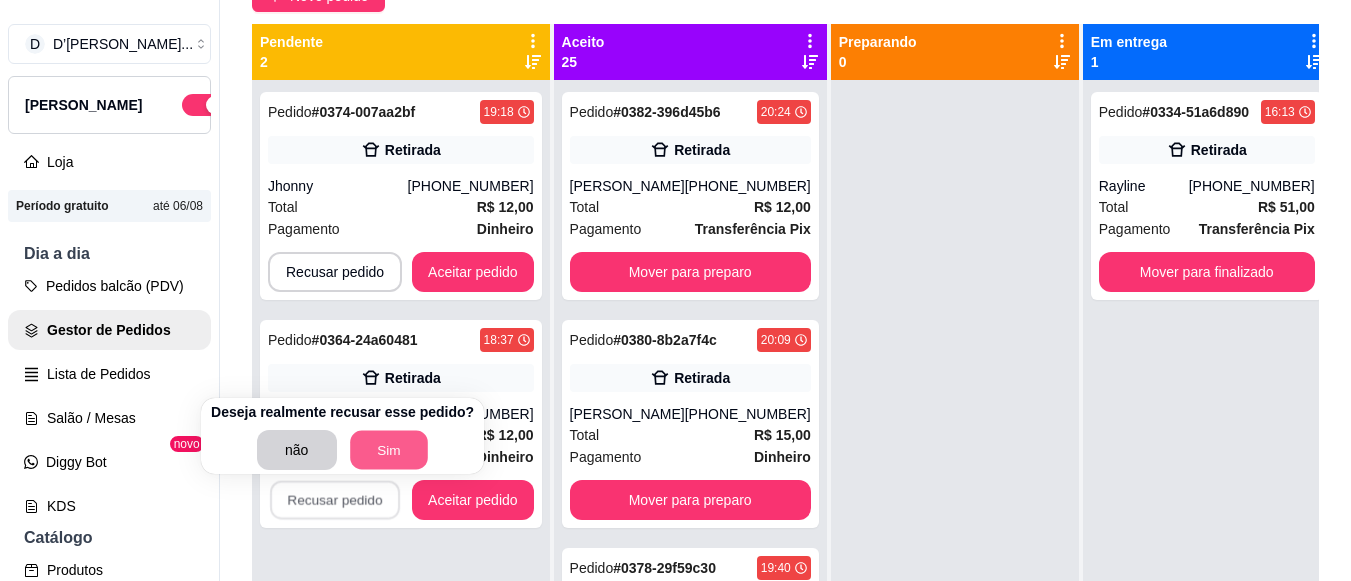 click on "Sim" at bounding box center (389, 450) 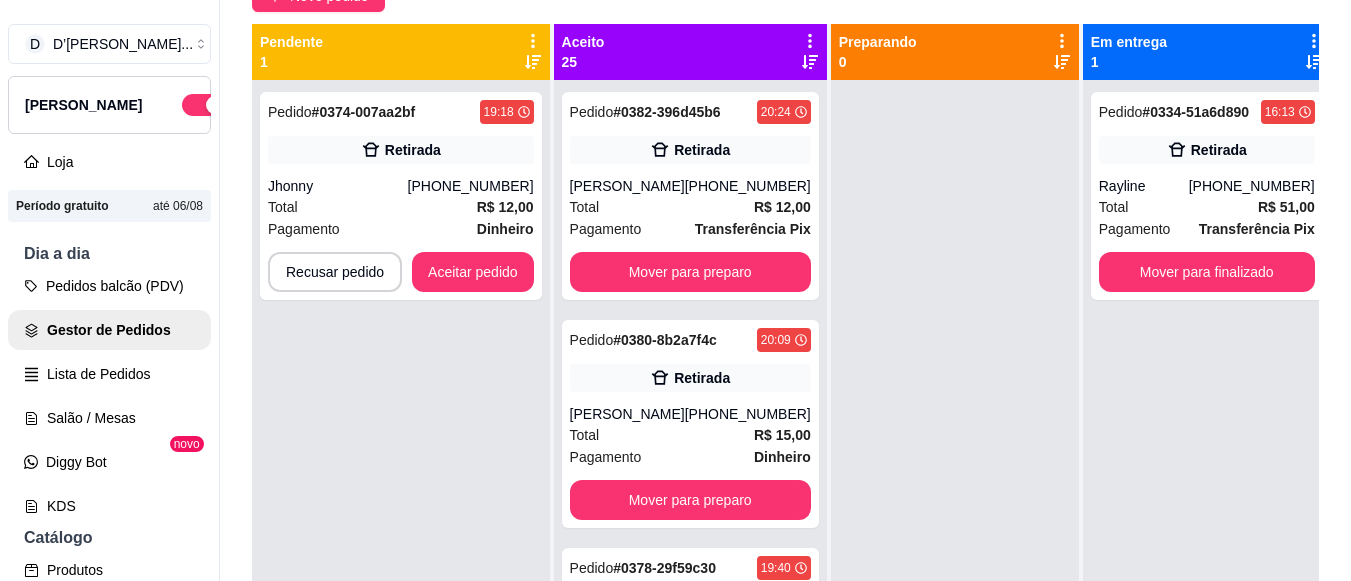 click on "Pedido  # 0374-007aa2bf 19:18 Retirada Jhonny  [PHONE_NUMBER] Total R$ 12,00 Pagamento Dinheiro Recusar pedido Aceitar pedido" at bounding box center (401, 370) 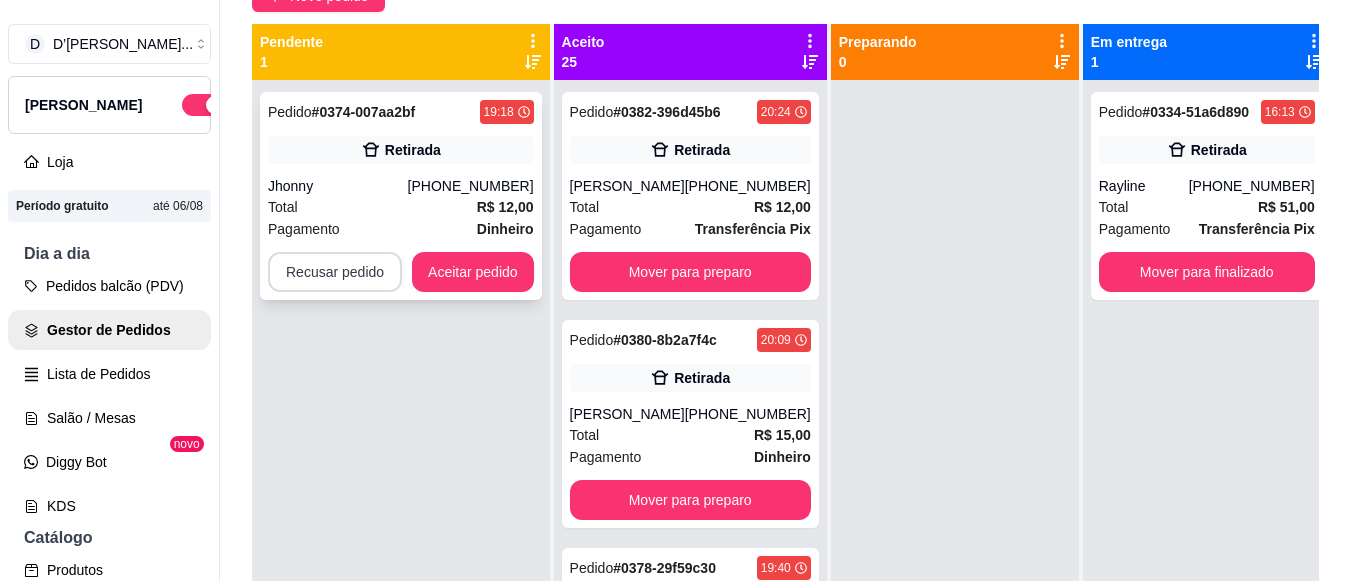 click on "Recusar pedido" at bounding box center (335, 272) 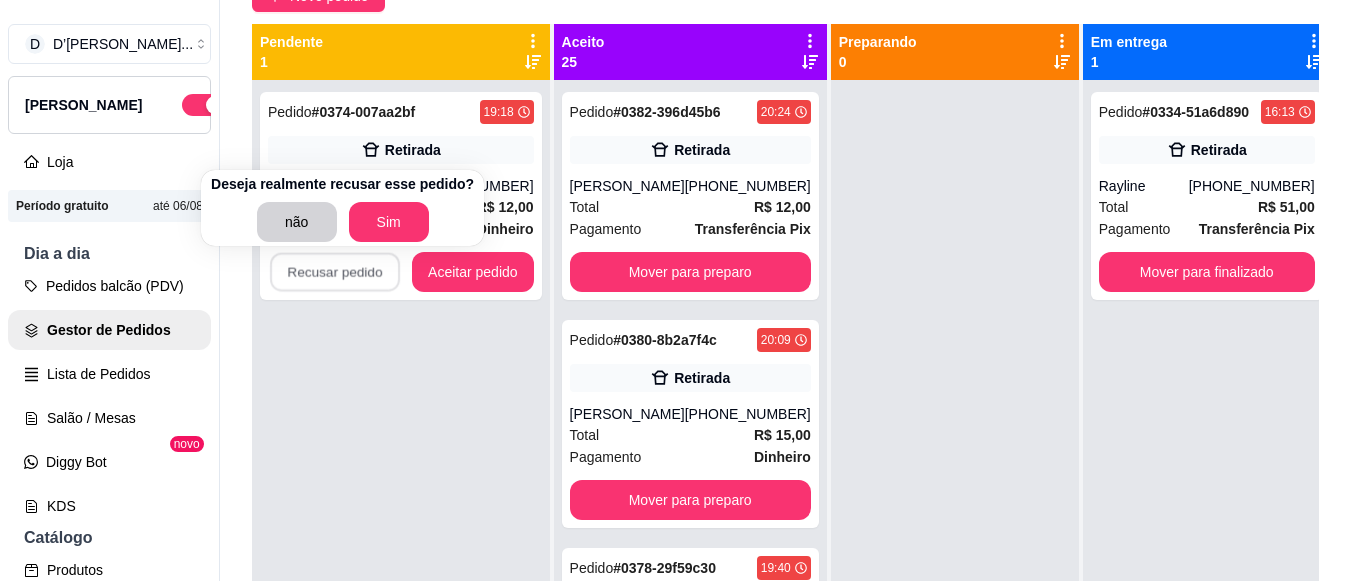 click on "Deseja realmente recusar esse pedido? não Sim" at bounding box center (342, 208) 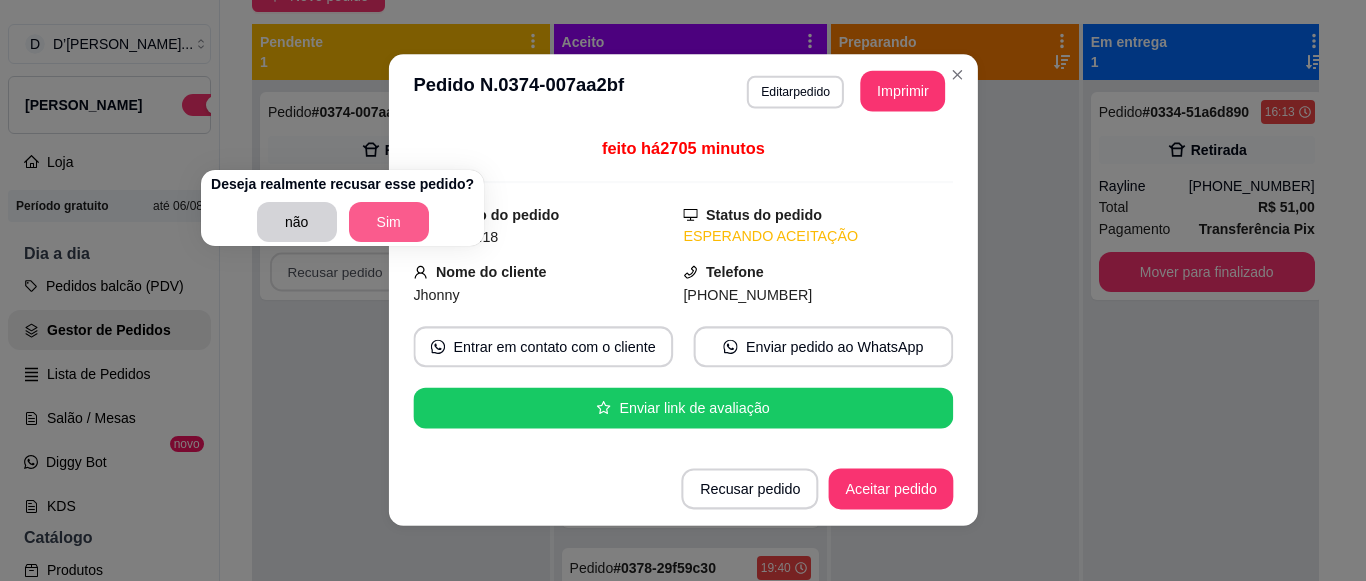 click on "Sim" at bounding box center [389, 222] 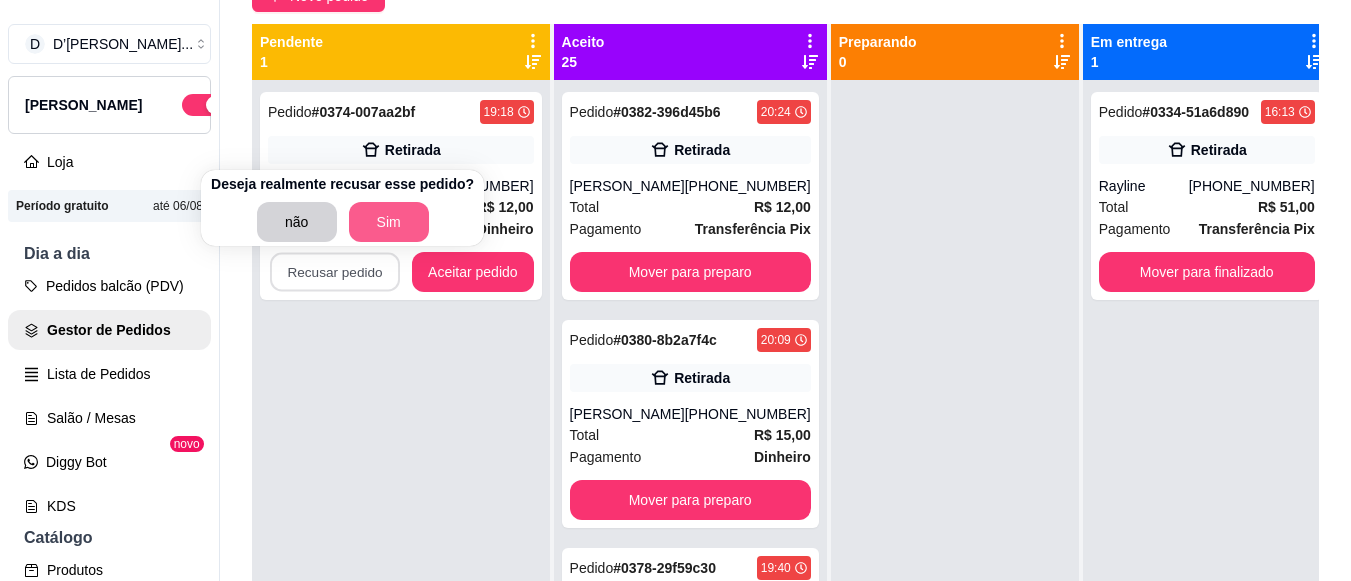 click on "Sim" at bounding box center (389, 222) 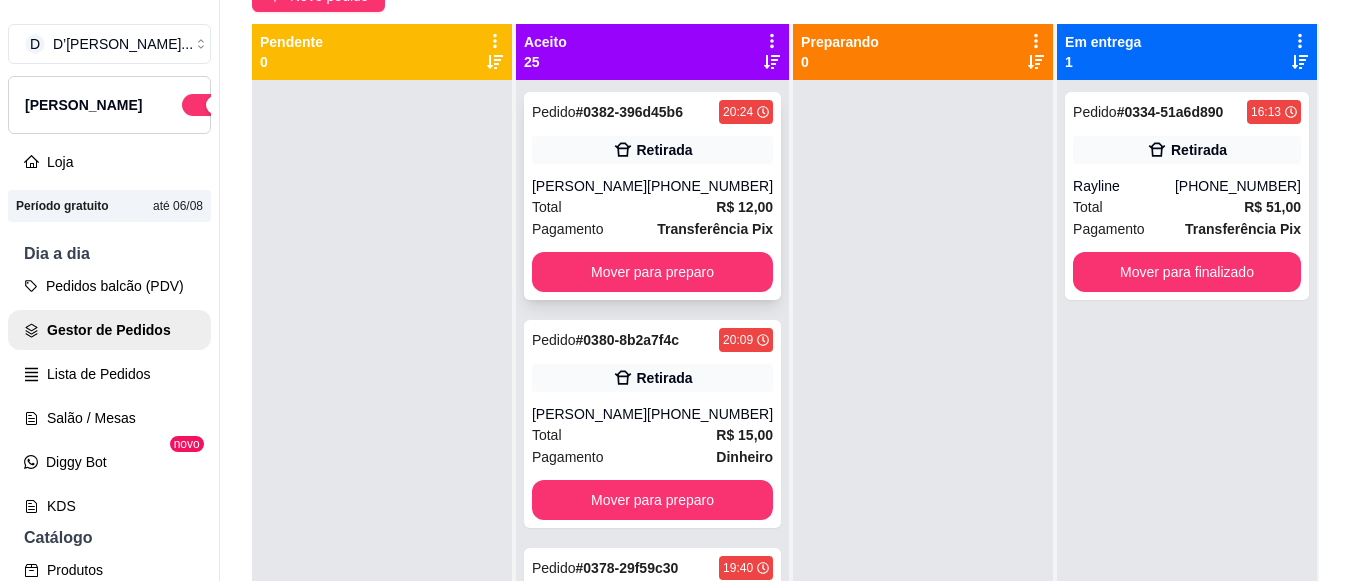drag, startPoint x: 686, startPoint y: 207, endPoint x: 604, endPoint y: 202, distance: 82.1523 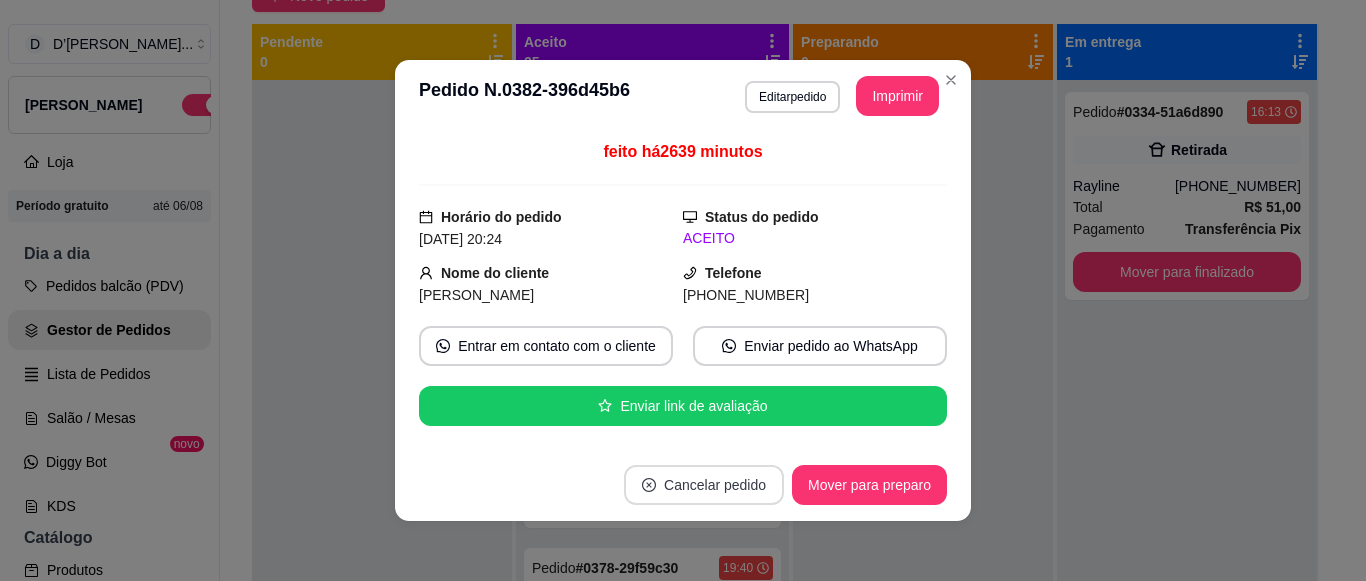 click on "Cancelar pedido" at bounding box center (704, 485) 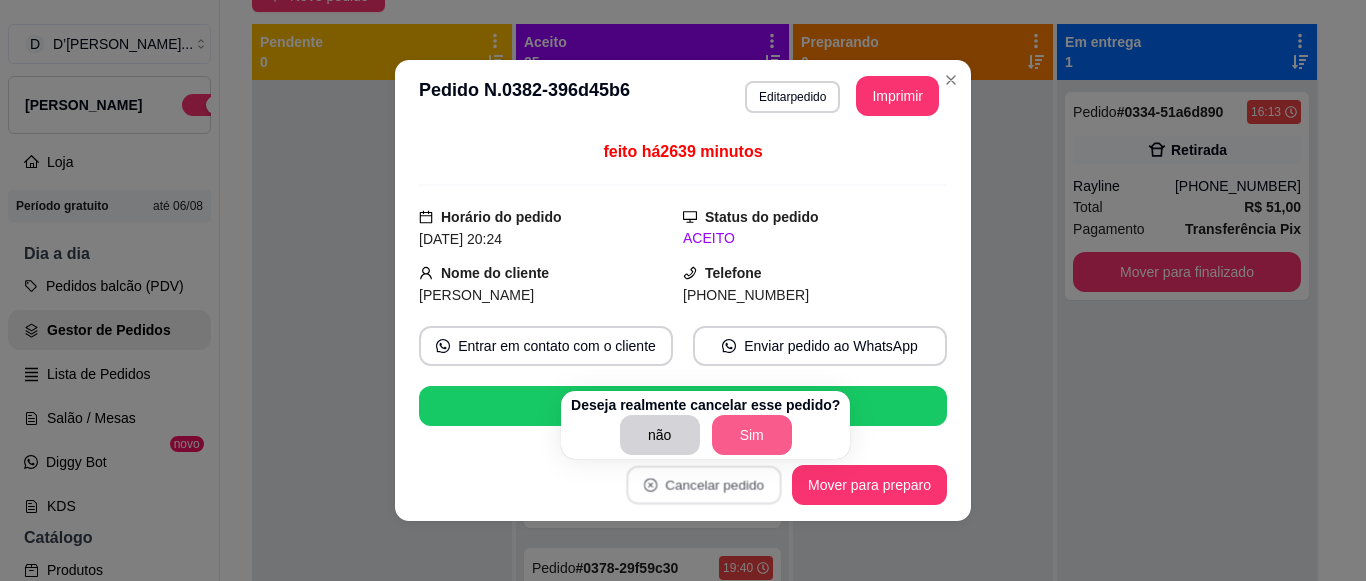 click on "Sim" at bounding box center (752, 435) 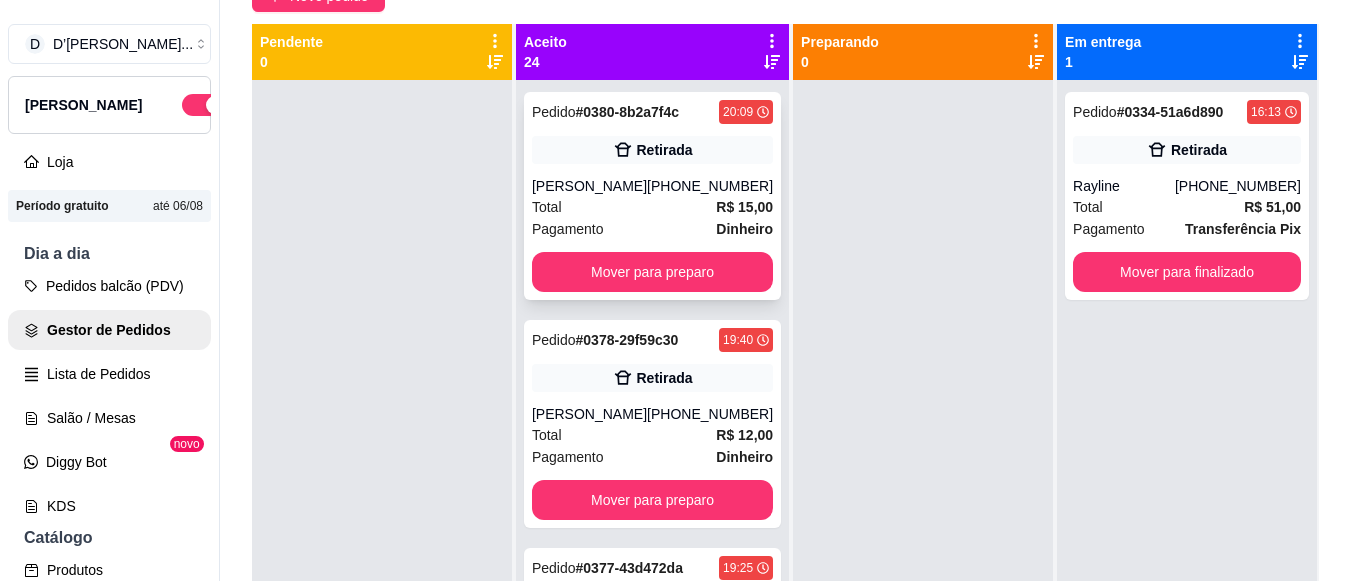 click on "Total R$ 15,00" at bounding box center [652, 207] 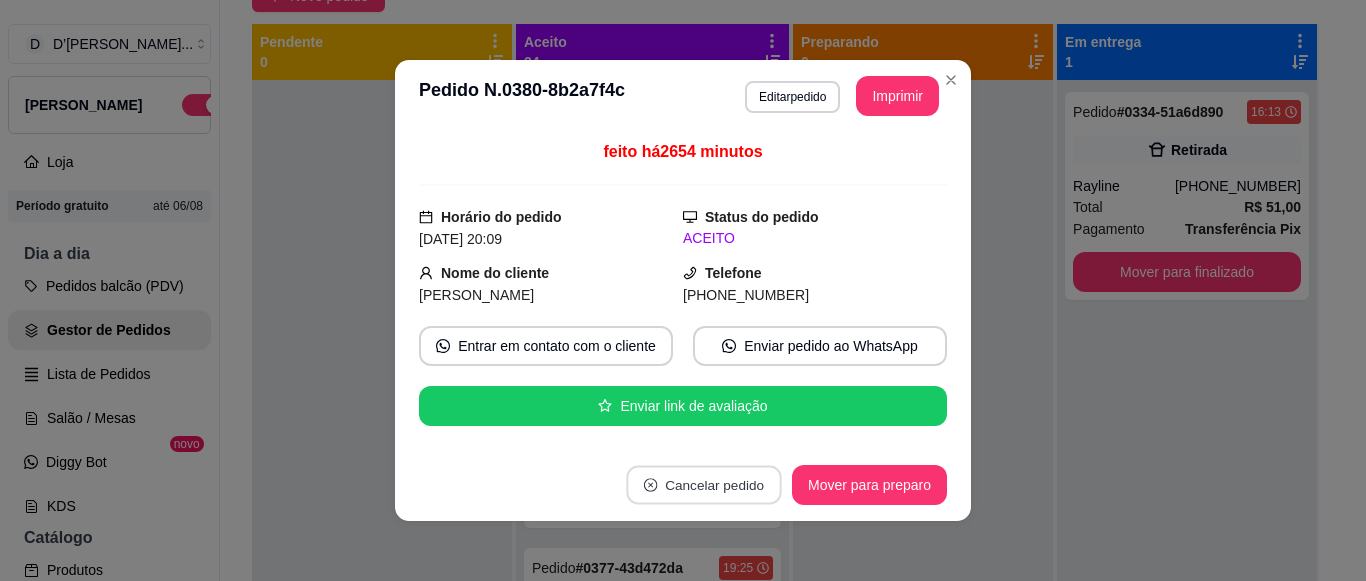 click on "Cancelar pedido" at bounding box center (703, 485) 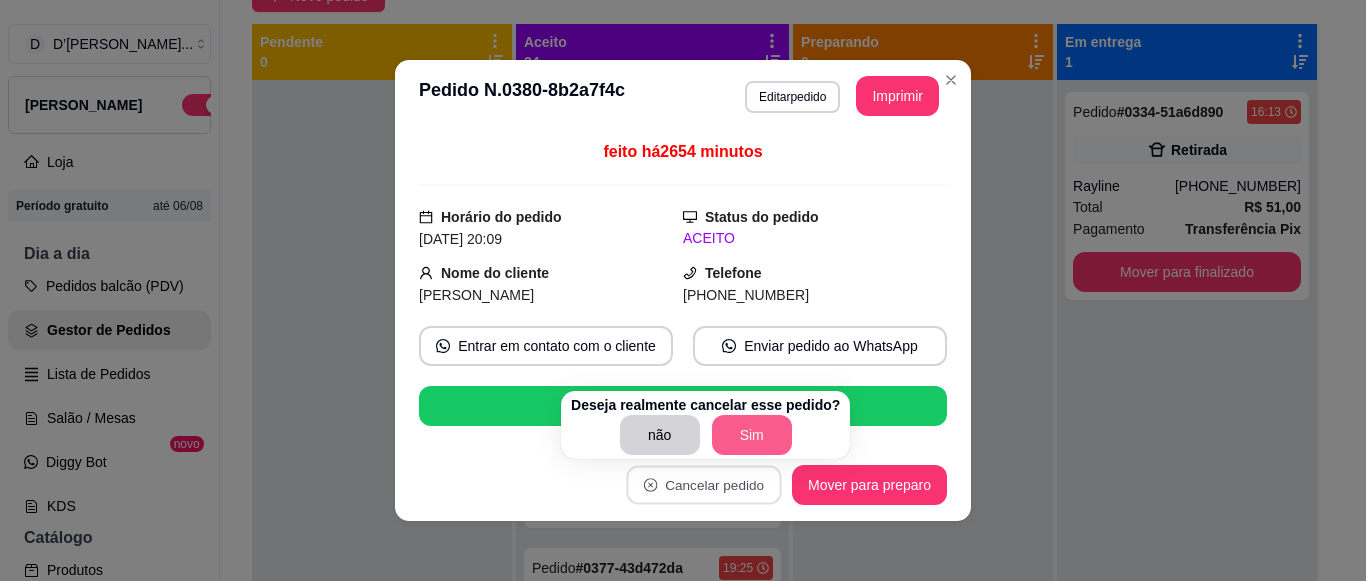 click on "Sim" at bounding box center (752, 435) 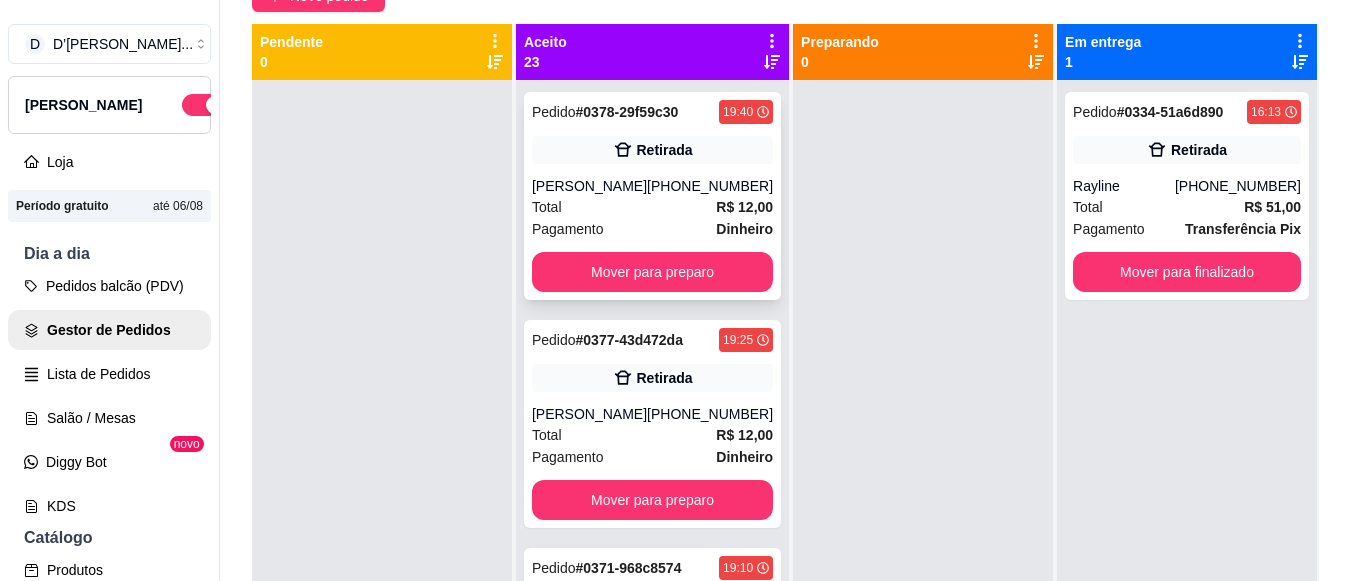 click on "Pagamento Dinheiro" at bounding box center (652, 229) 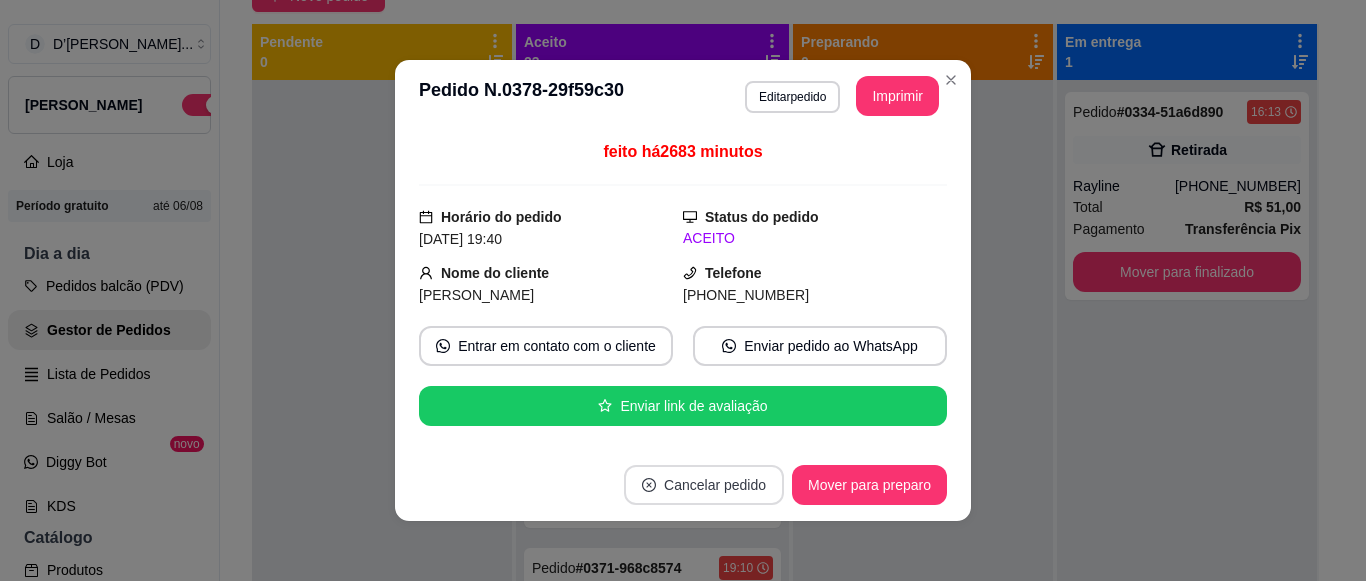 click on "Cancelar pedido" at bounding box center [704, 485] 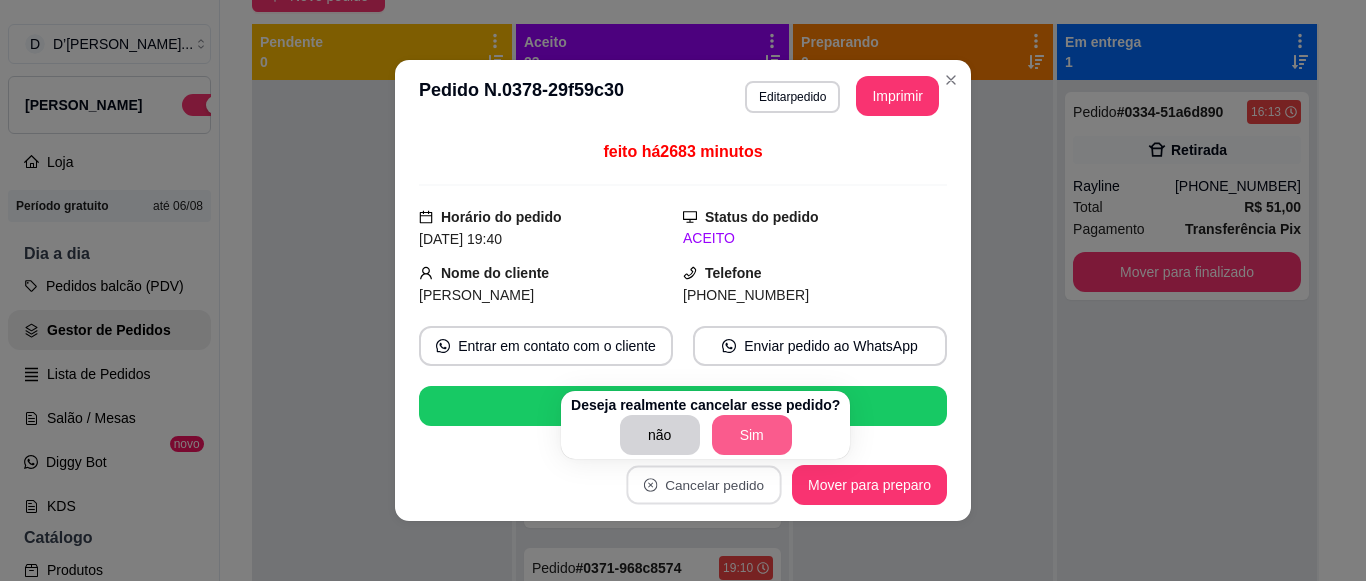 click on "Sim" at bounding box center (752, 435) 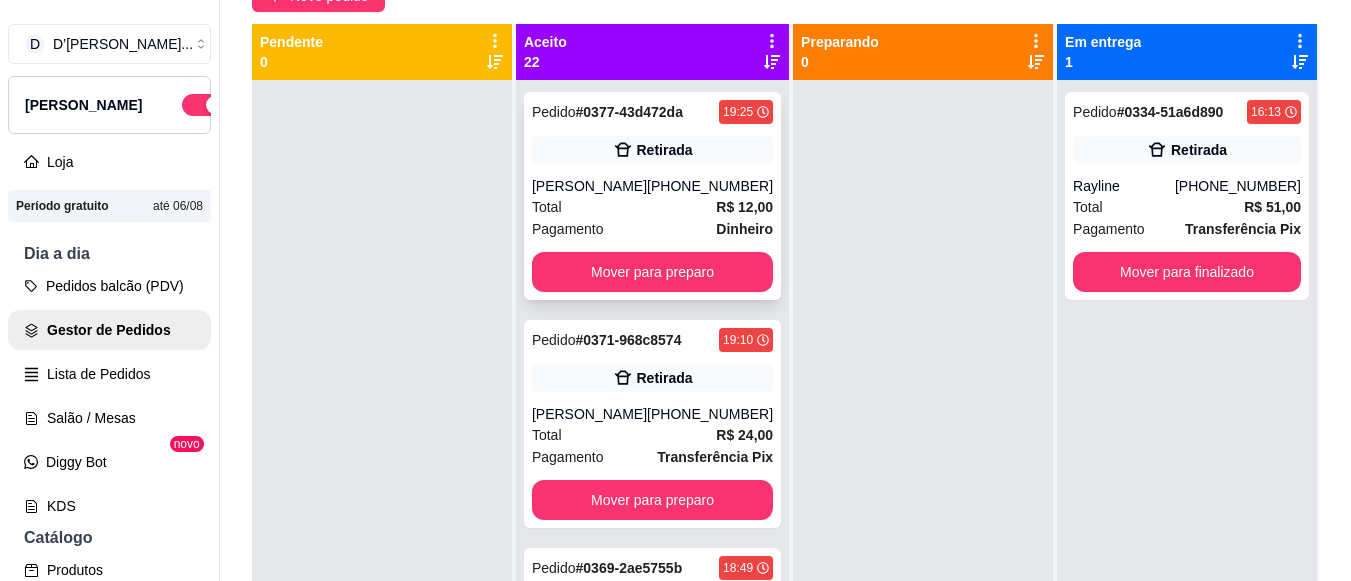 click on "Pagamento Dinheiro" at bounding box center [652, 229] 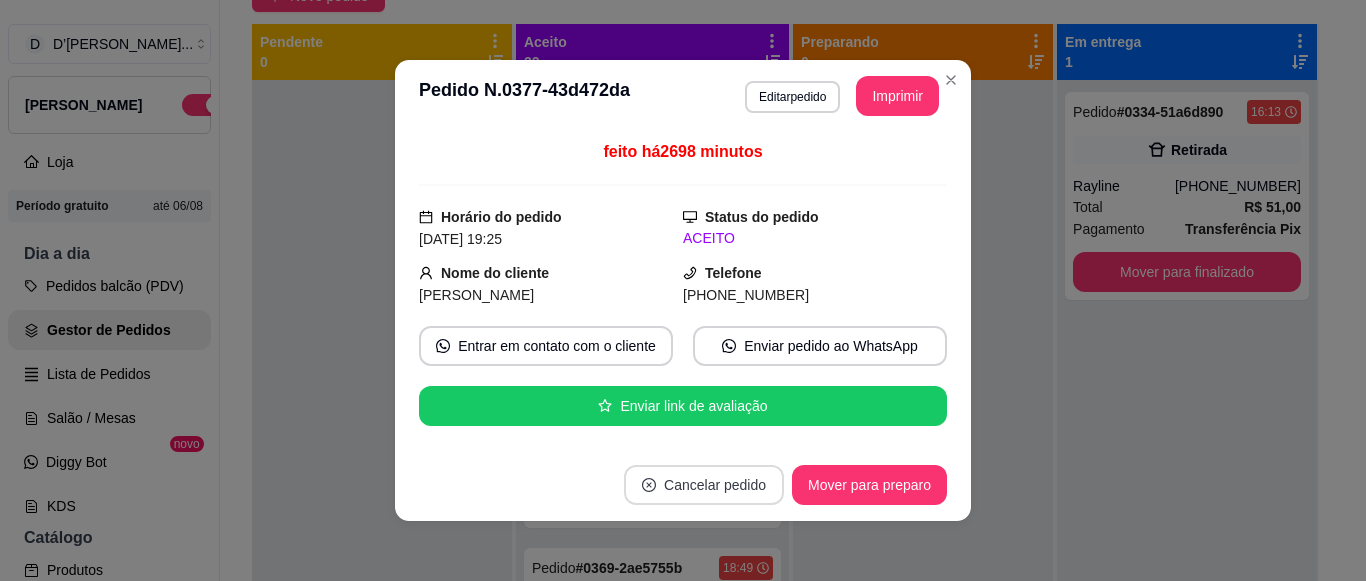 click on "Cancelar pedido" at bounding box center [704, 485] 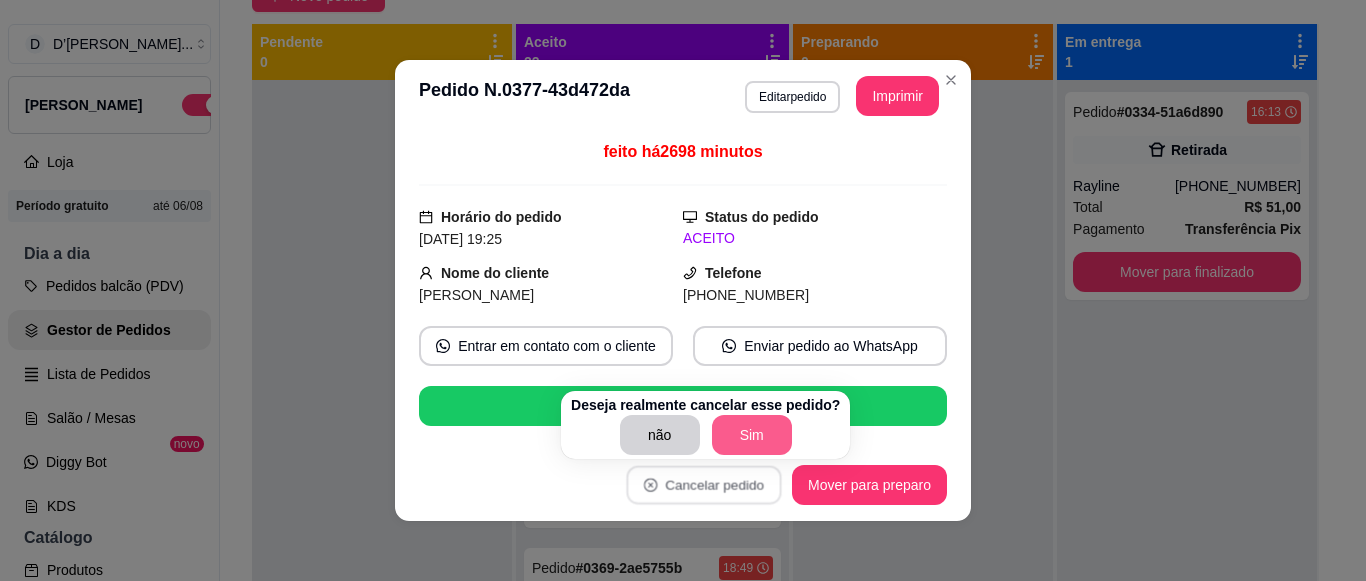 click on "Sim" at bounding box center (752, 435) 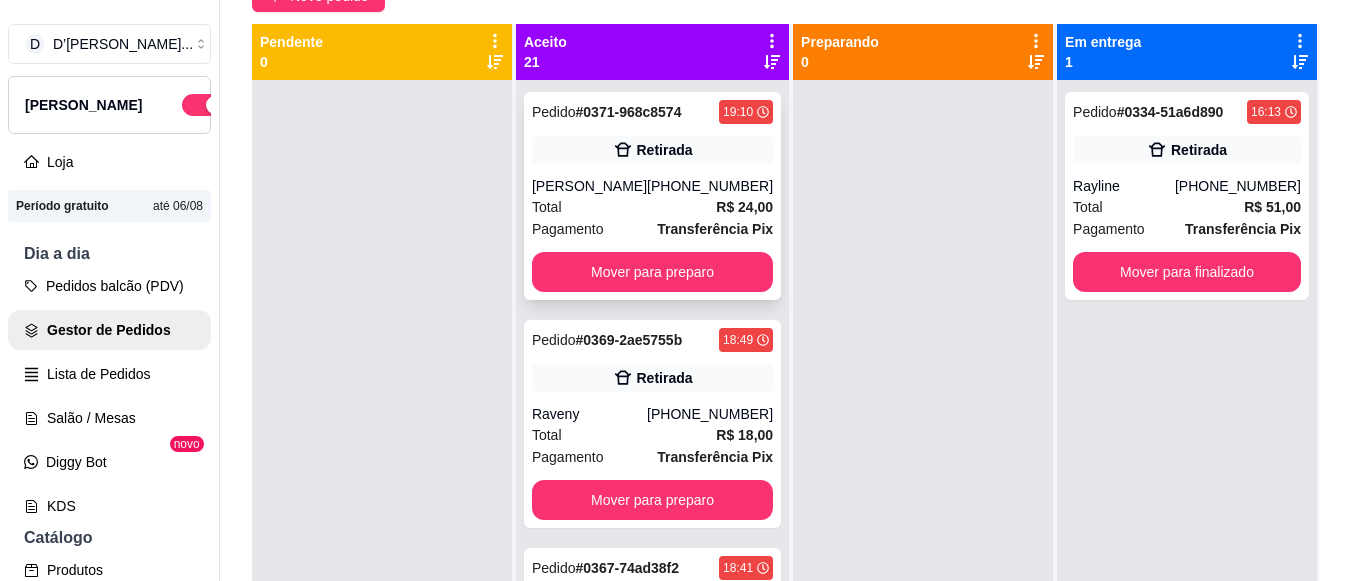 click on "Pagamento Transferência Pix" at bounding box center (652, 229) 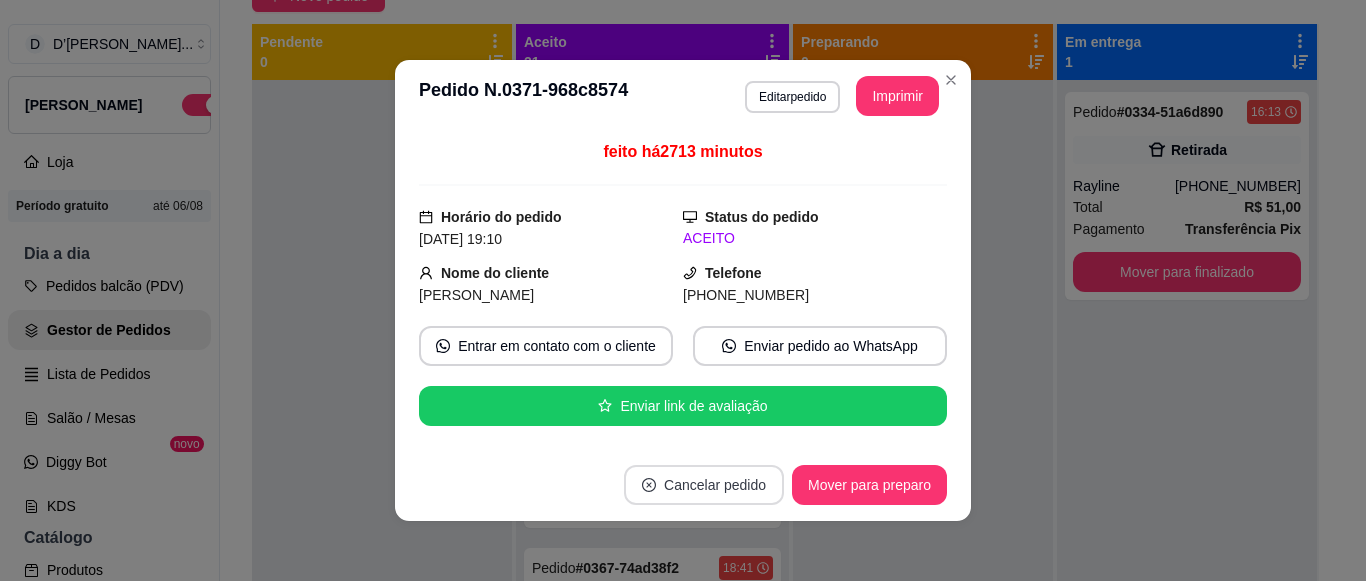 click on "Cancelar pedido" at bounding box center (704, 485) 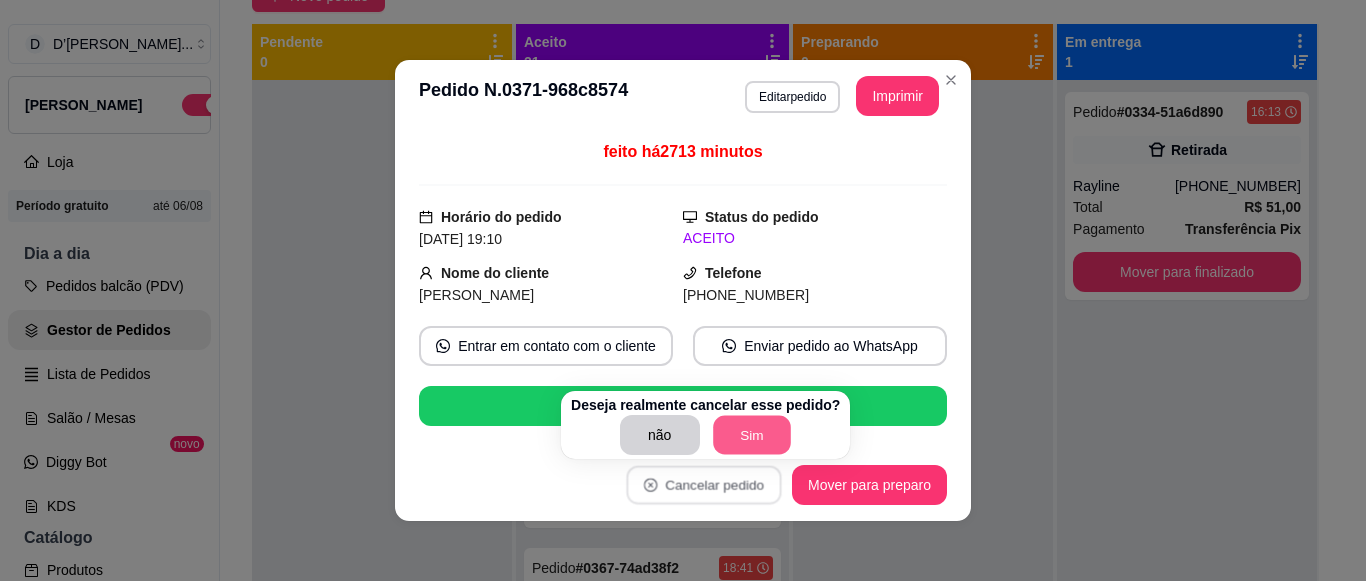 click on "Sim" at bounding box center (752, 435) 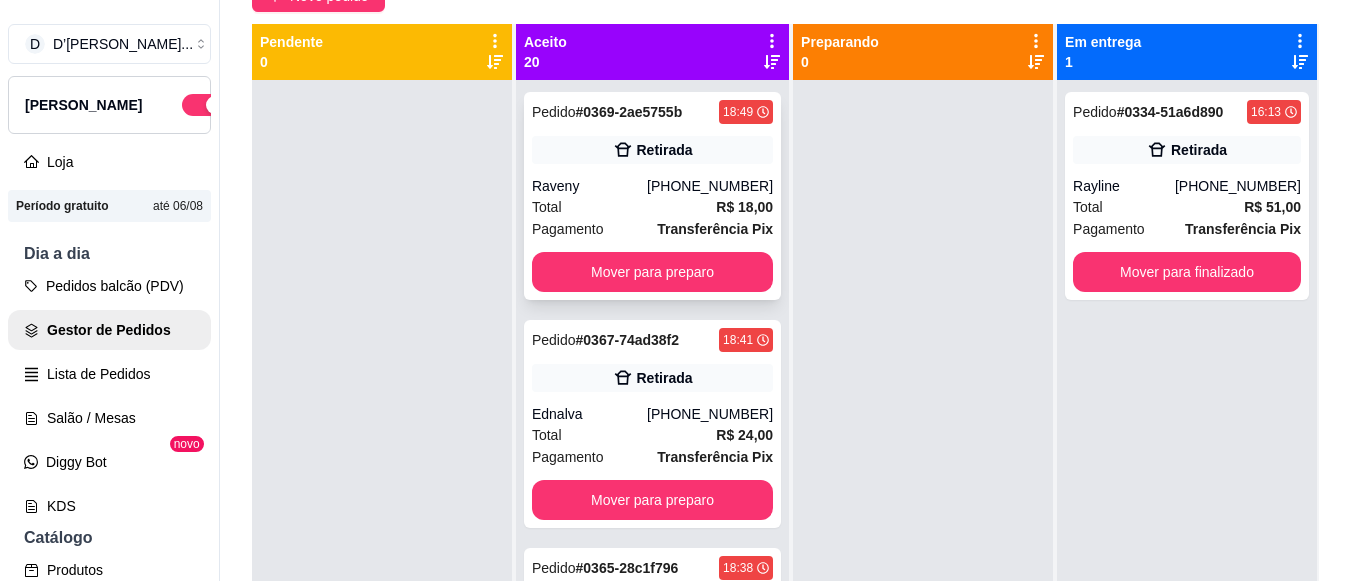 click on "Total R$ 18,00" at bounding box center [652, 207] 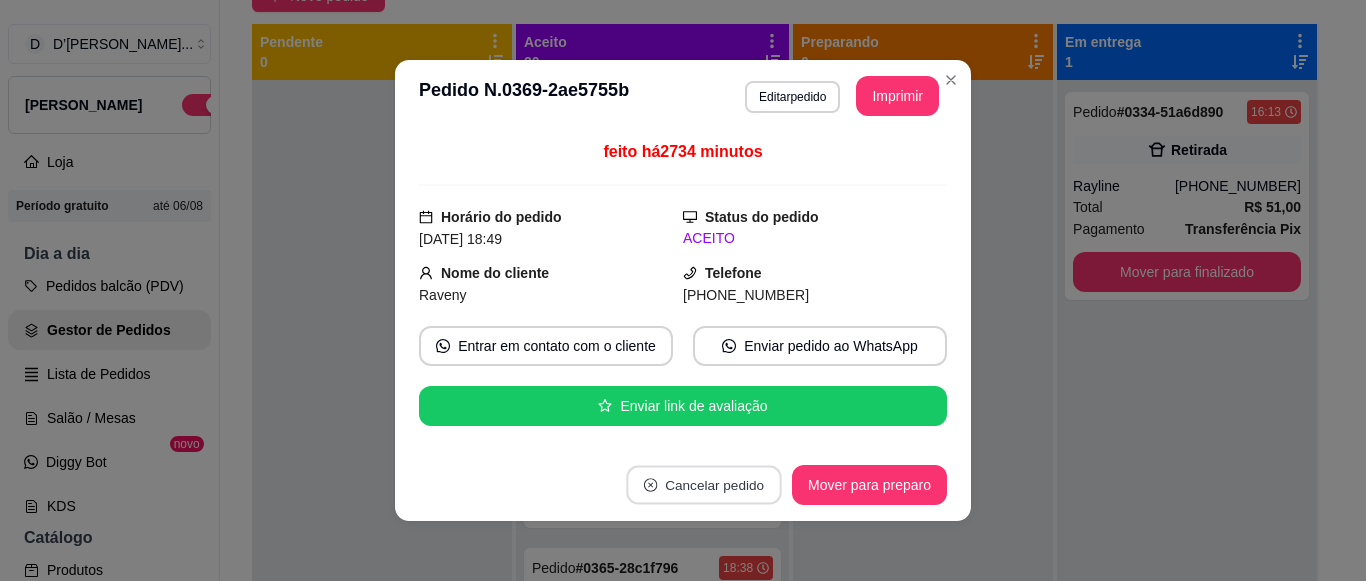 click on "Cancelar pedido" at bounding box center (703, 485) 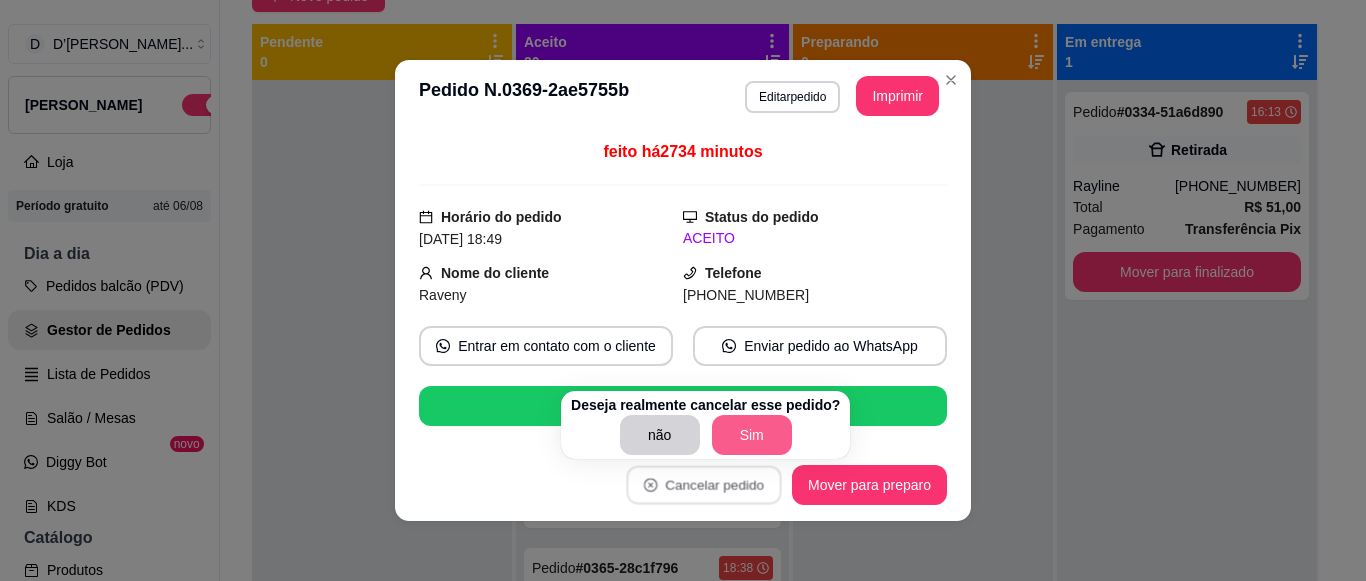 click on "Sim" at bounding box center (752, 435) 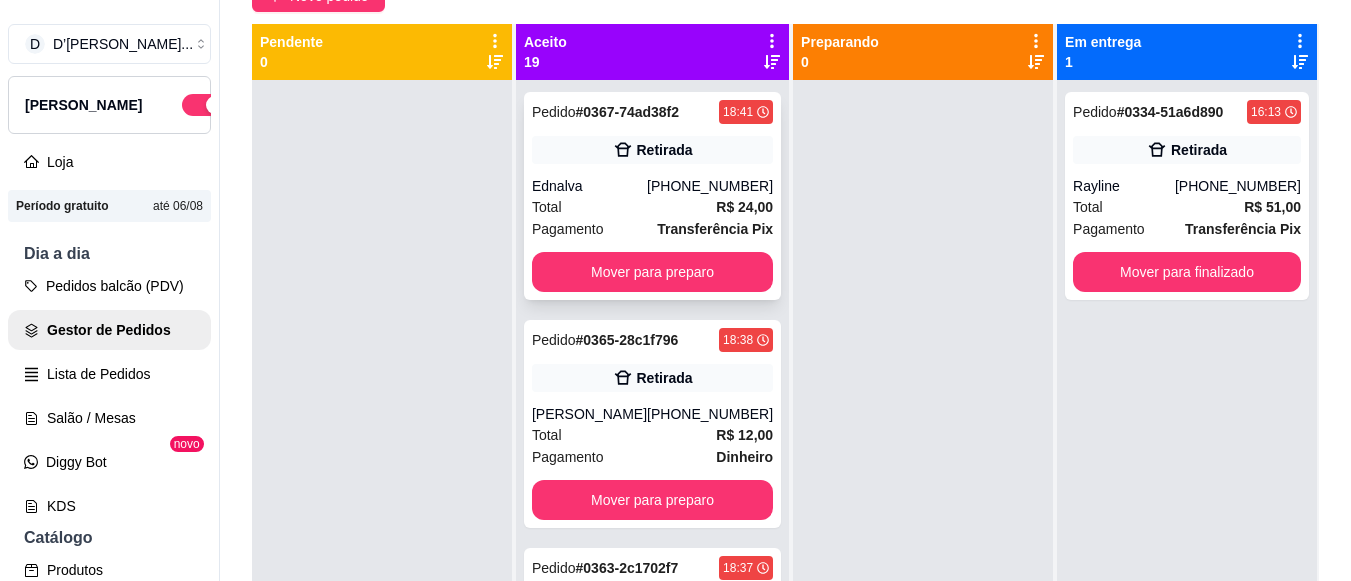 click on "Transferência Pix" at bounding box center (715, 229) 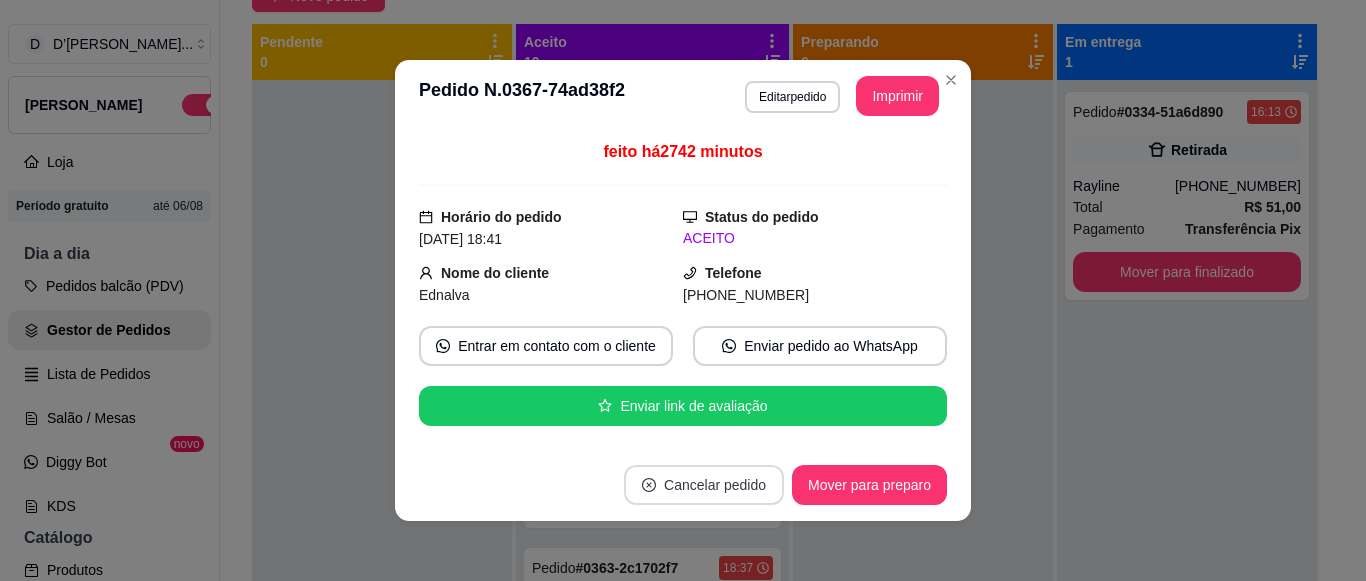 click on "Cancelar pedido" at bounding box center (704, 485) 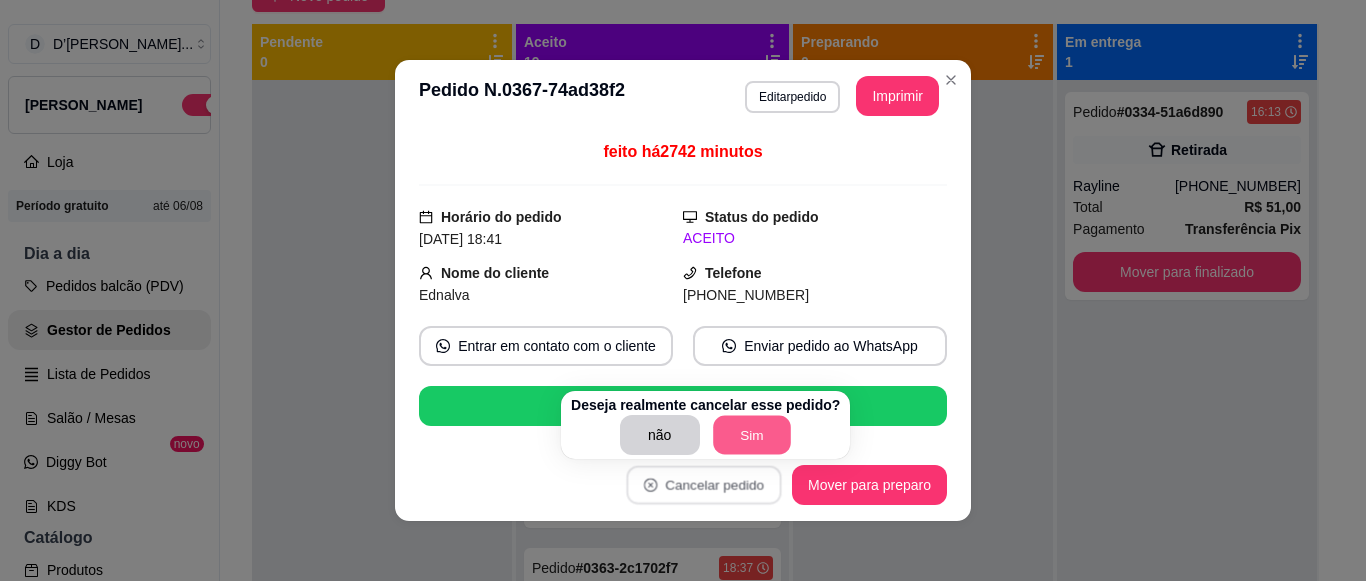 click on "Sim" at bounding box center [752, 435] 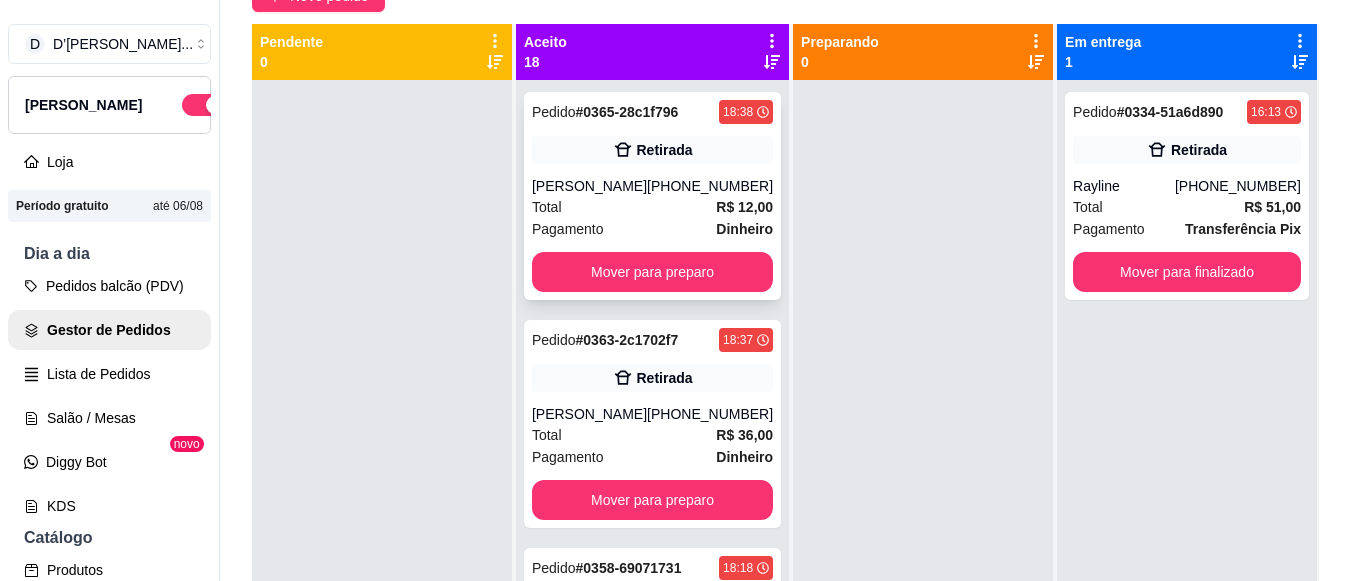 click on "Pagamento Dinheiro" at bounding box center [652, 229] 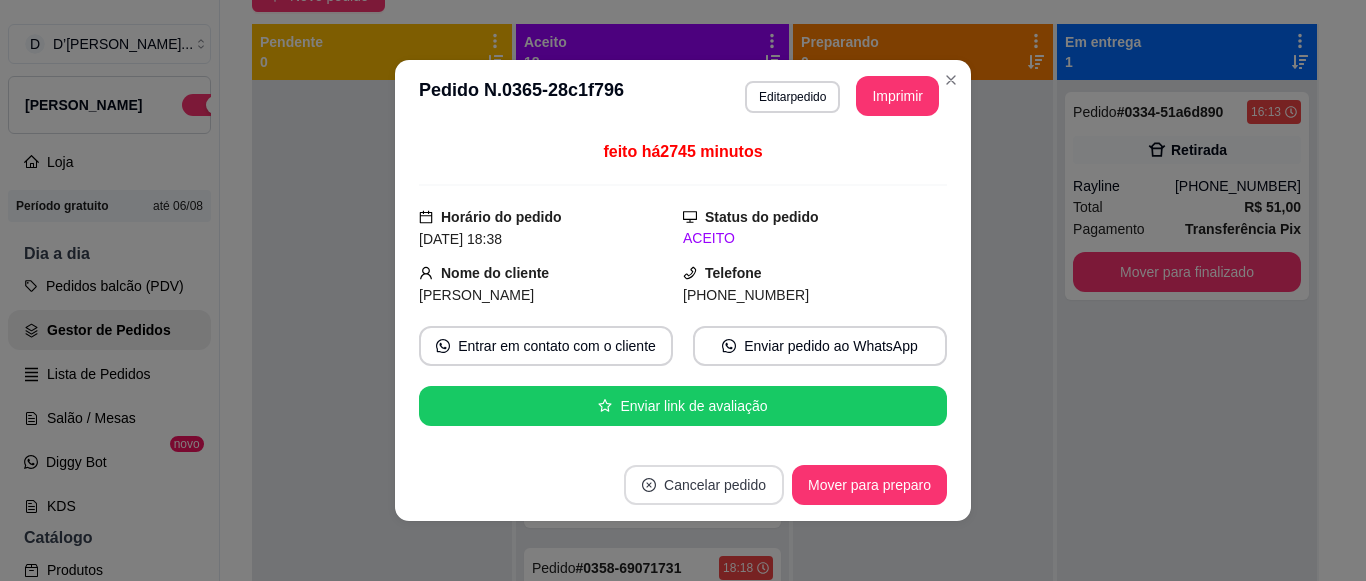 click on "Cancelar pedido" at bounding box center [704, 485] 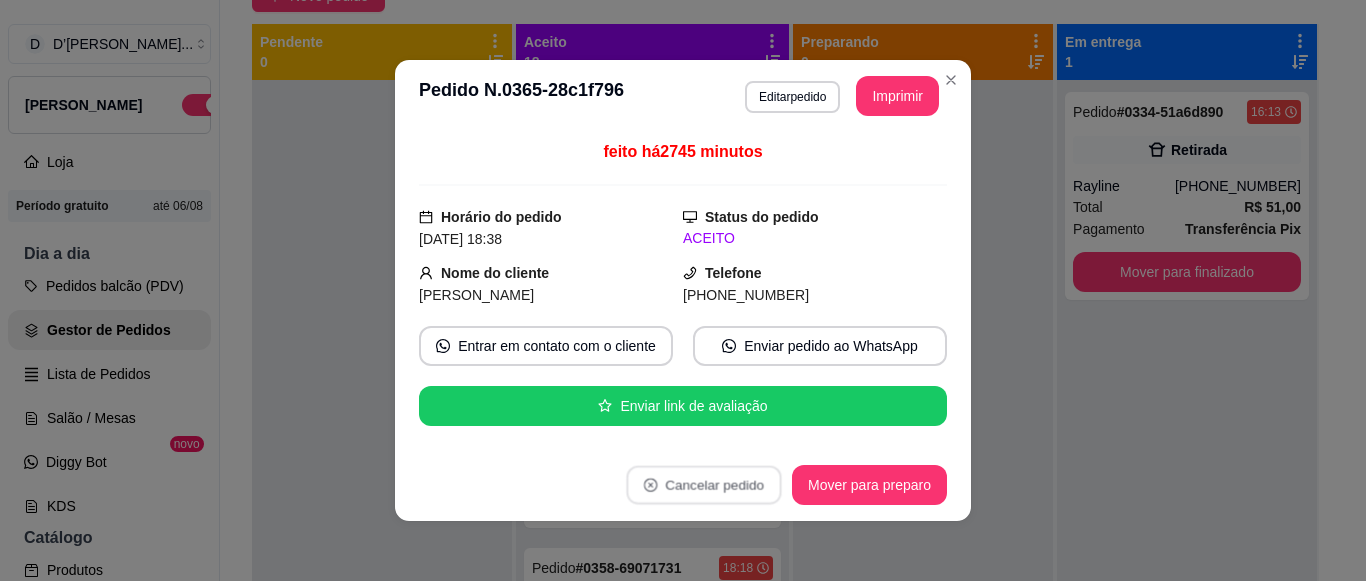click on "Sim" at bounding box center (743, 440) 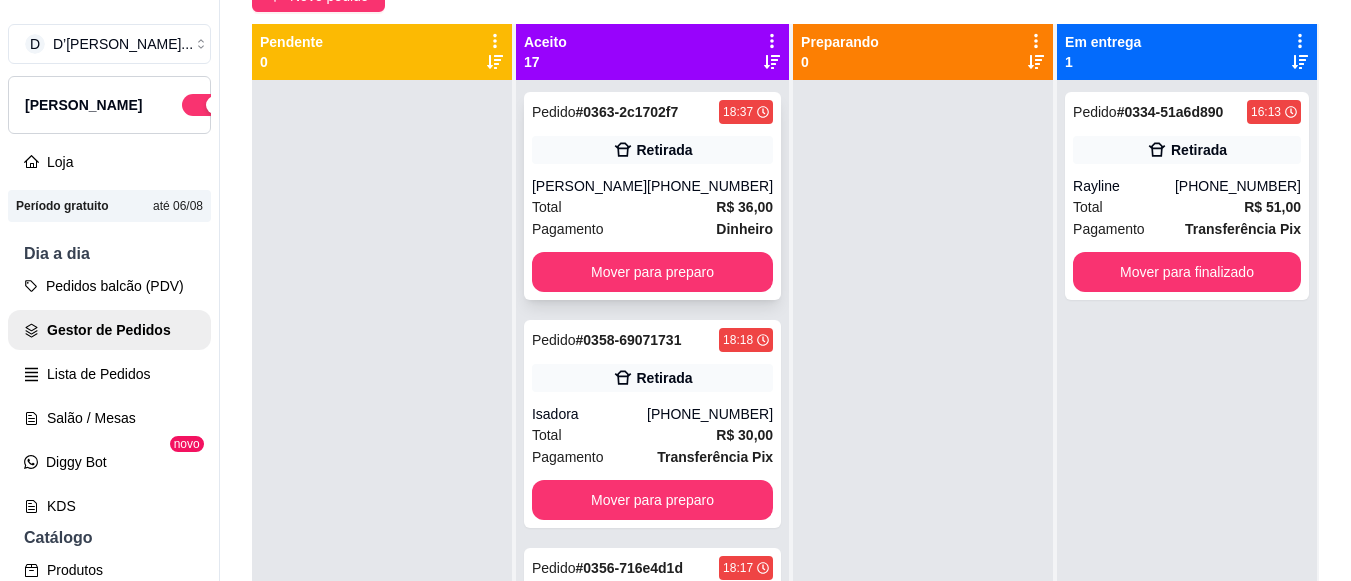 click on "Total R$ 36,00" at bounding box center (652, 207) 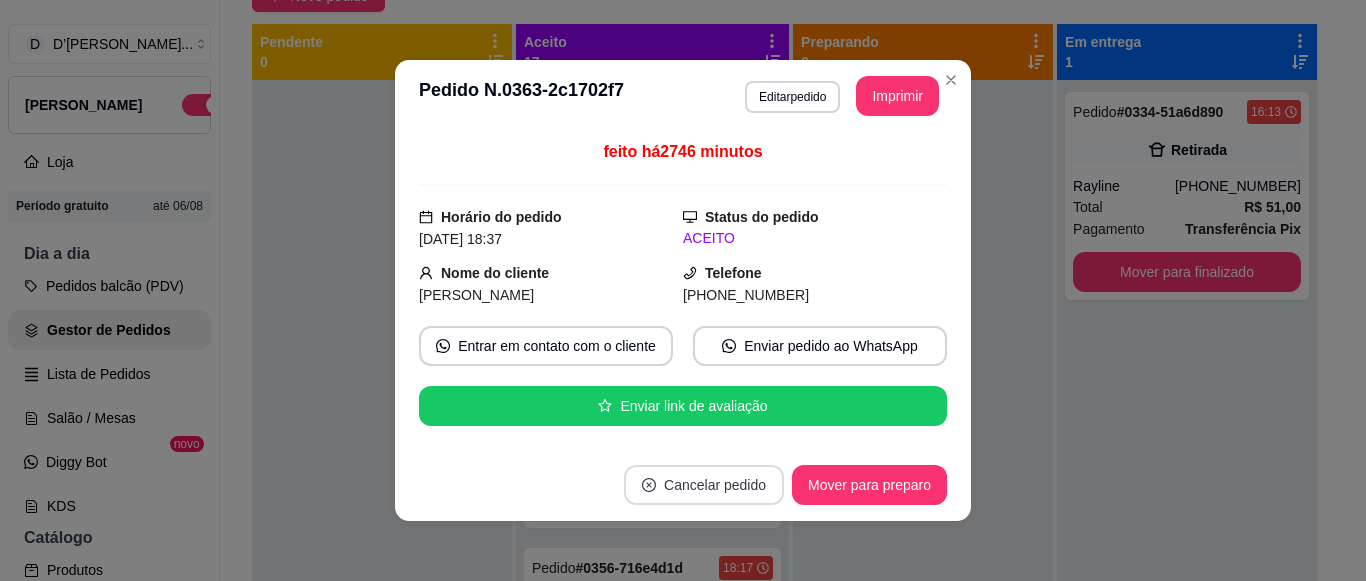 click on "Cancelar pedido" at bounding box center (704, 485) 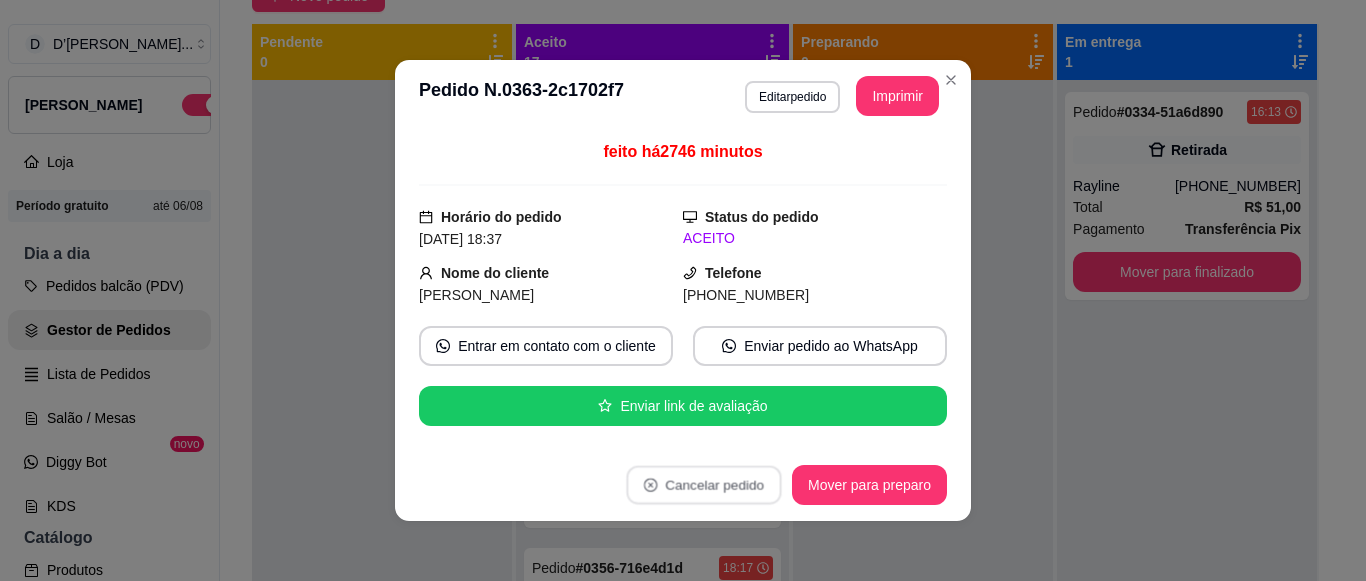 click on "Sim" at bounding box center (743, 440) 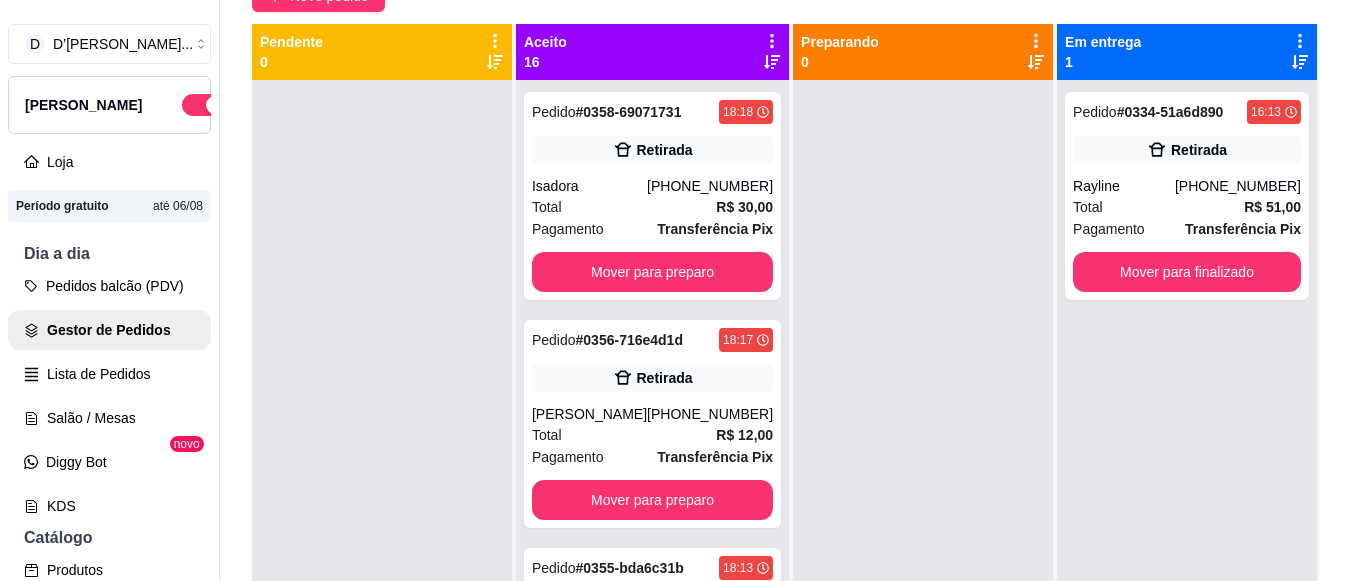 click on "Total R$ 30,00" at bounding box center (652, 207) 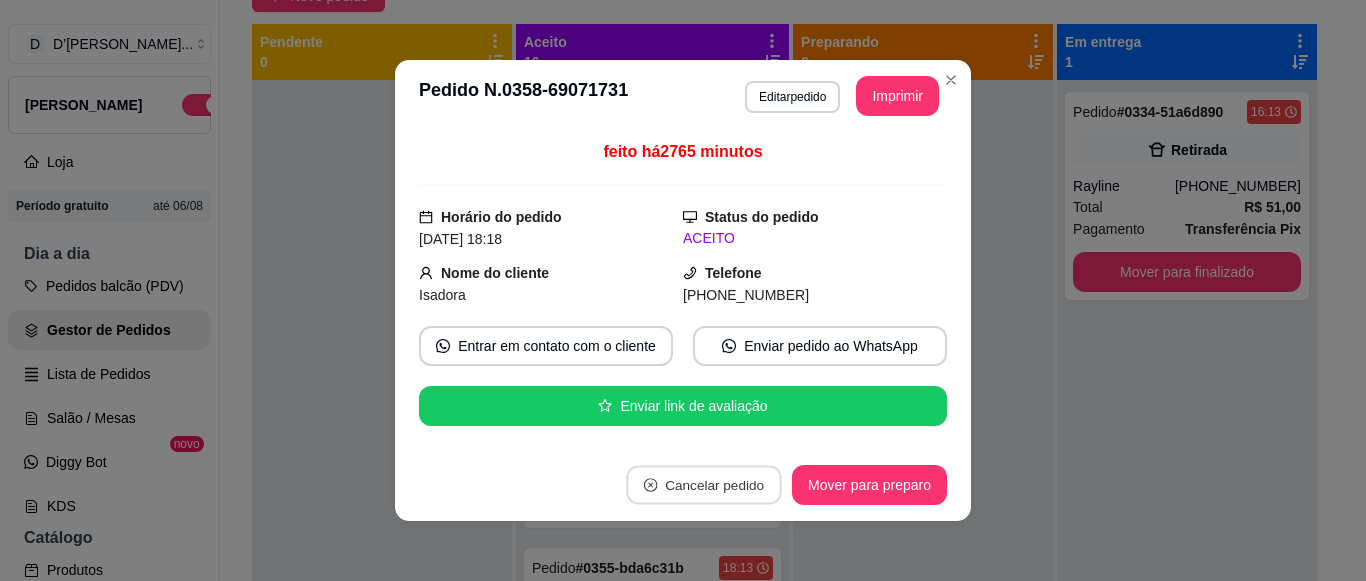 click on "Cancelar pedido" at bounding box center (703, 485) 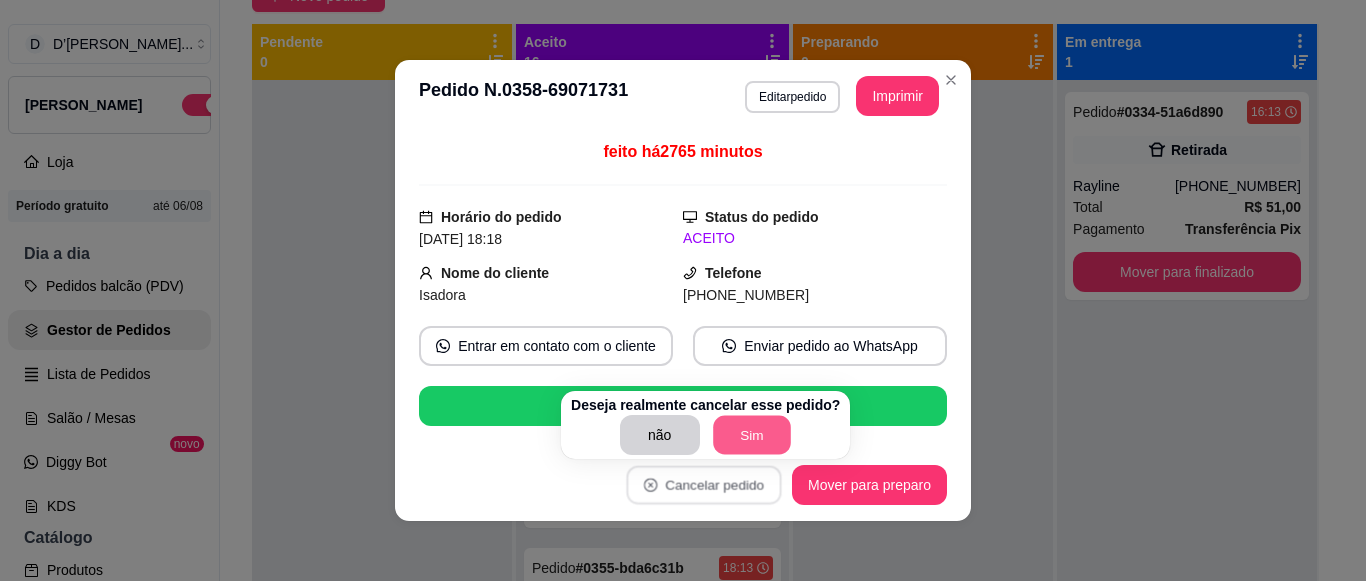 click on "Sim" at bounding box center (752, 435) 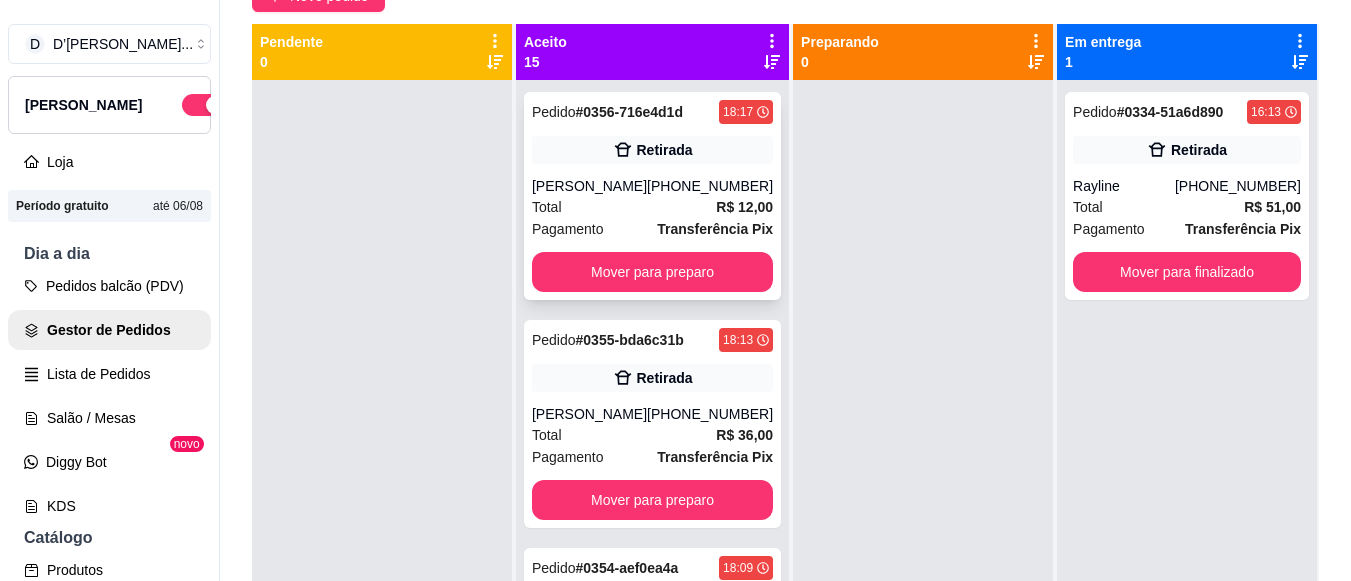click on "Transferência Pix" at bounding box center [715, 229] 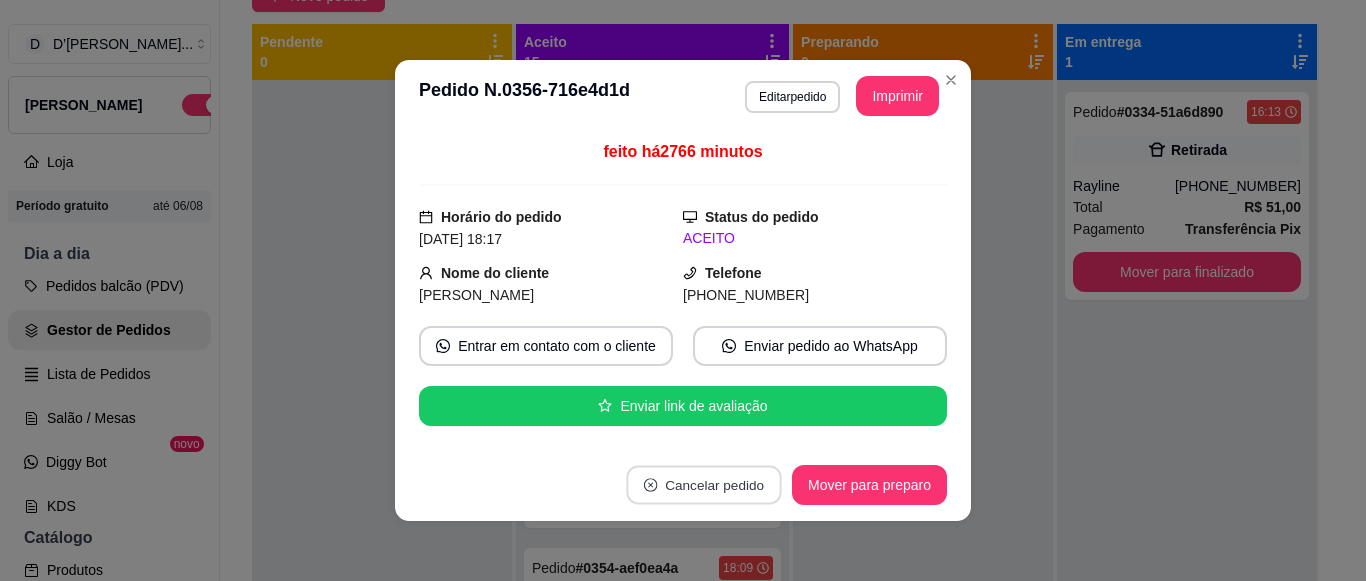click on "Cancelar pedido" at bounding box center [703, 485] 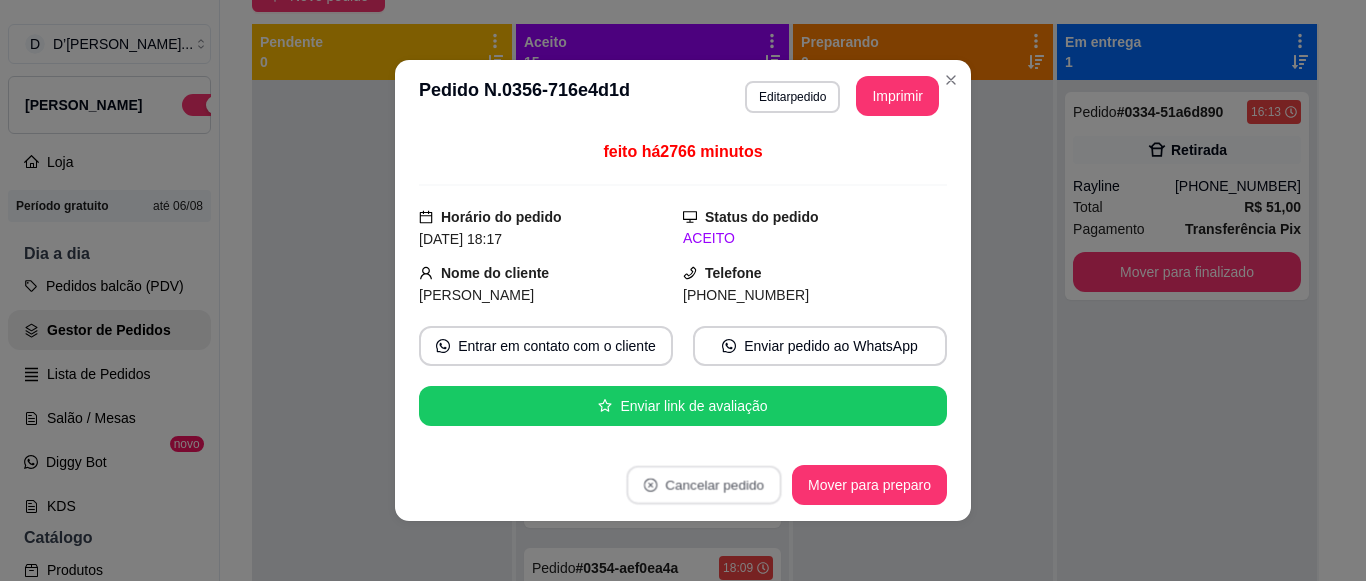 click on "Sim" at bounding box center [743, 440] 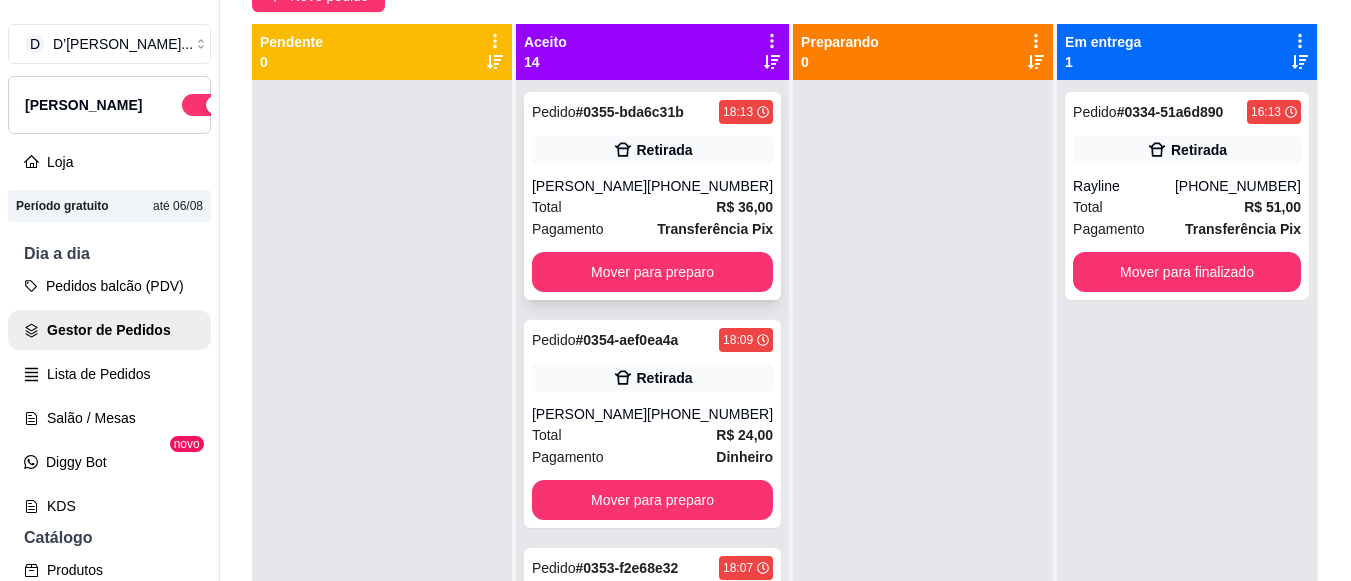 click on "Transferência Pix" at bounding box center [715, 229] 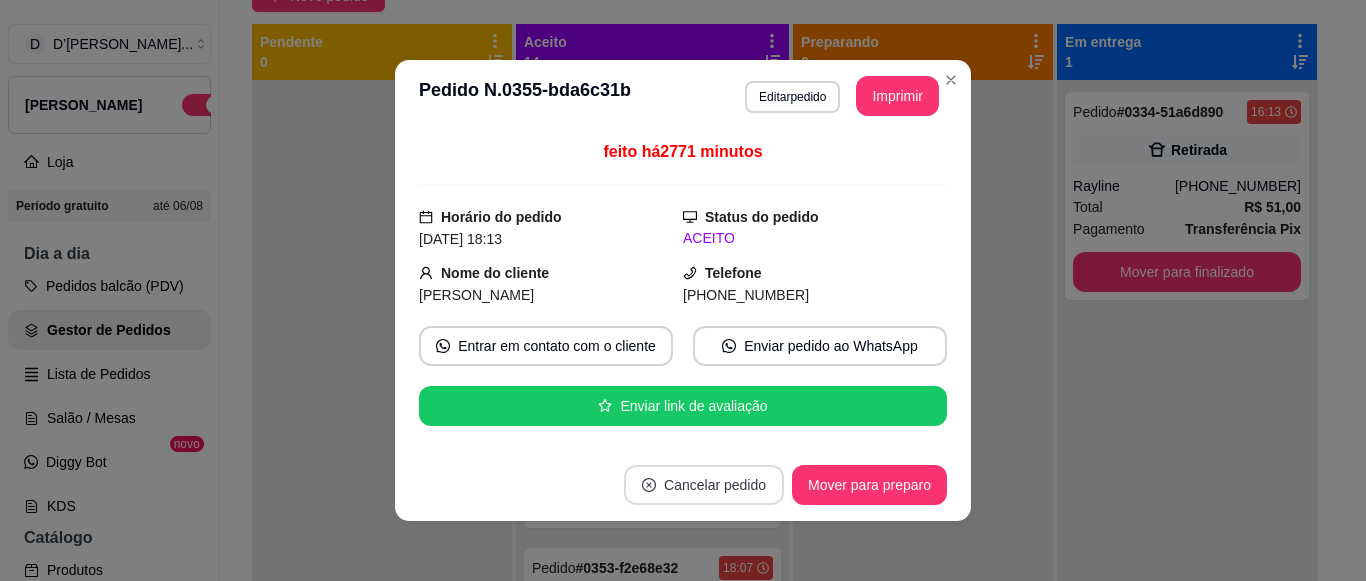click on "Cancelar pedido" at bounding box center [704, 485] 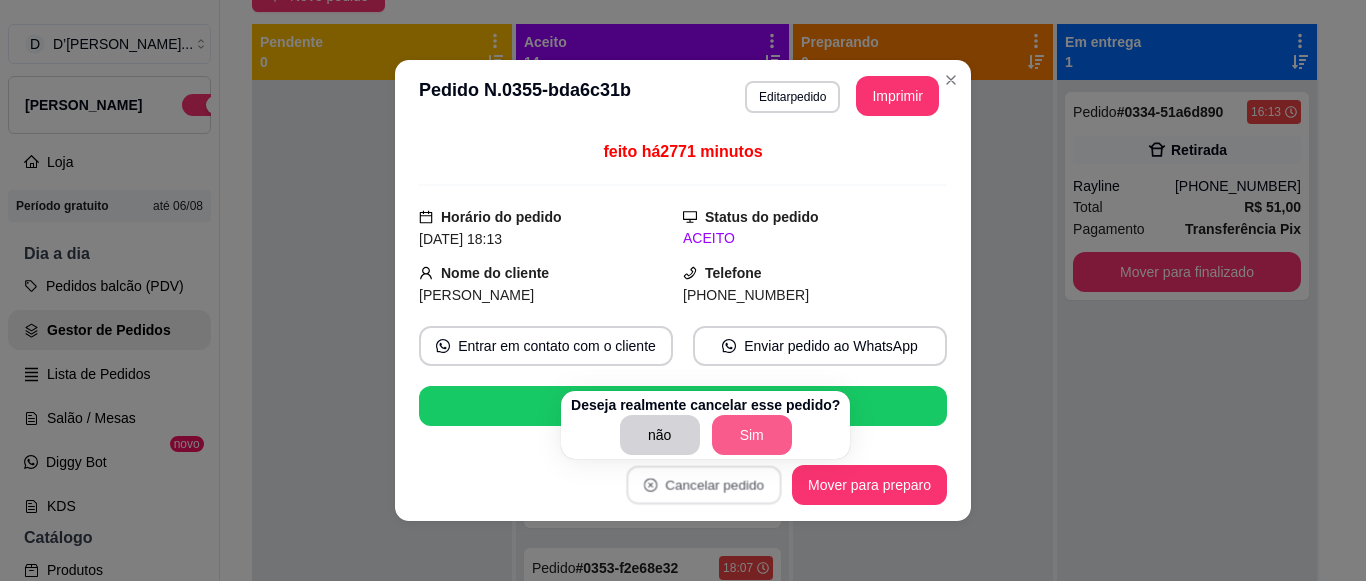 click on "Sim" at bounding box center [752, 435] 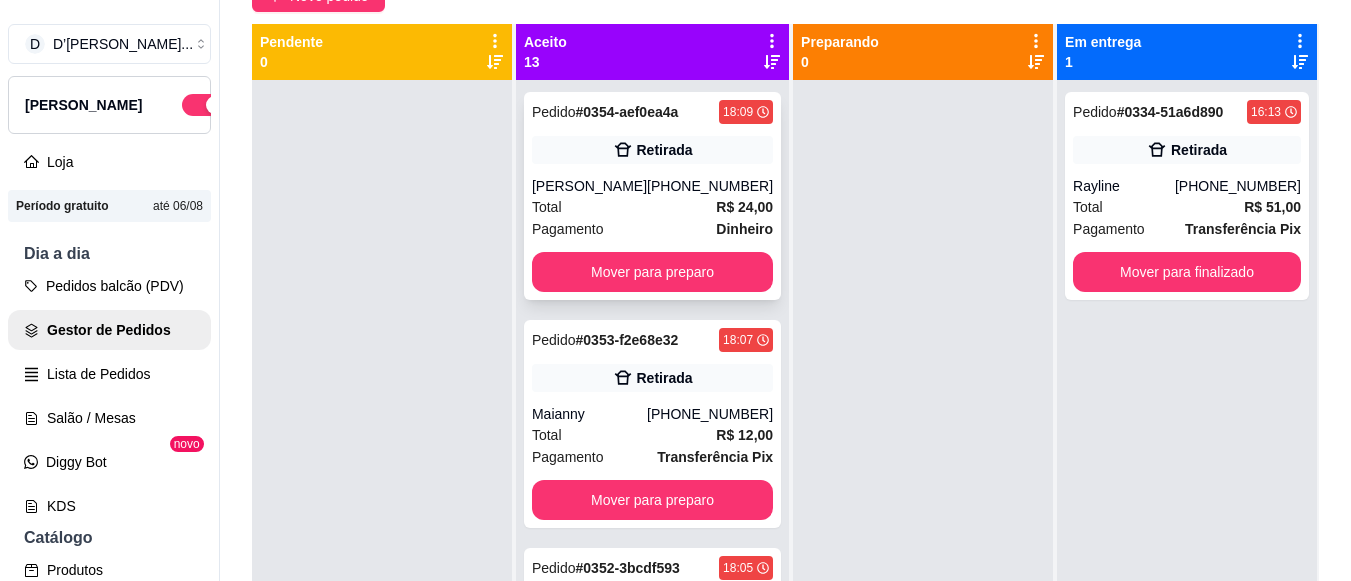 click on "Pagamento Dinheiro" at bounding box center [652, 229] 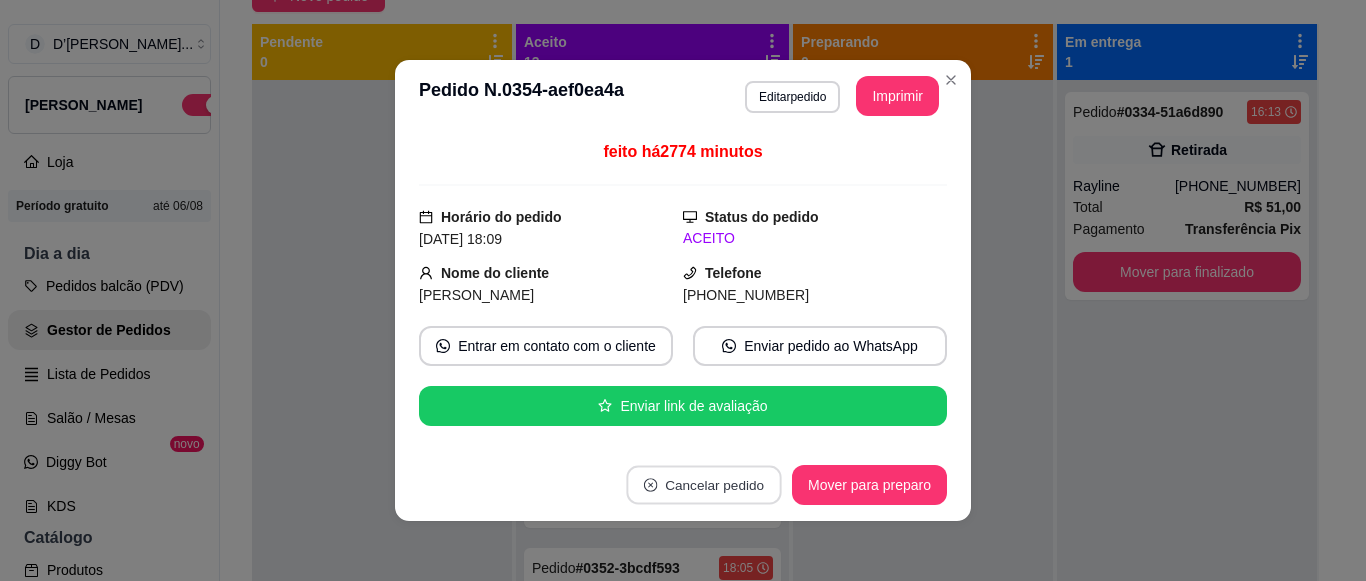 click on "Cancelar pedido" at bounding box center (703, 485) 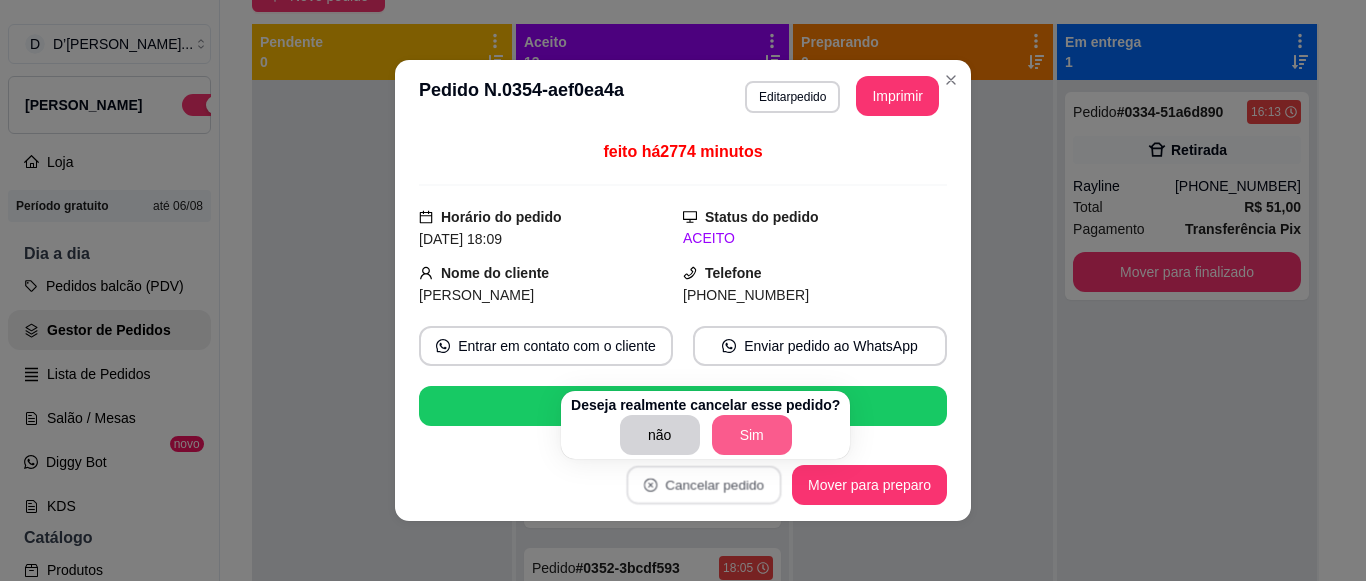 click on "Sim" at bounding box center [752, 435] 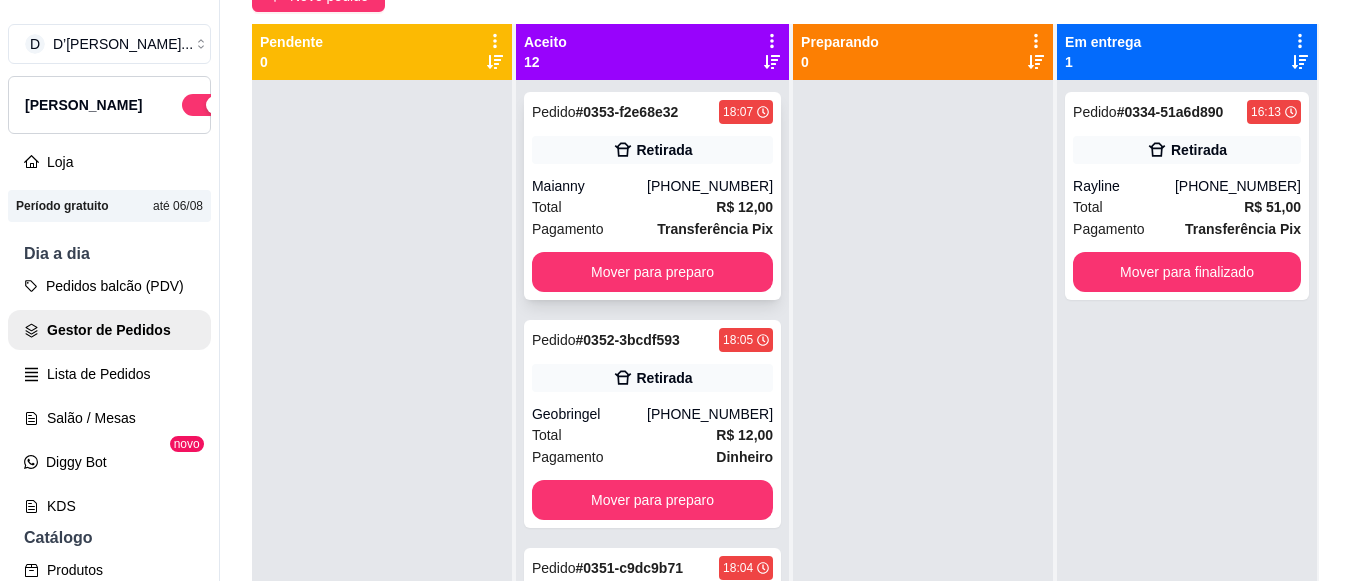 click on "Total R$ 12,00" at bounding box center (652, 207) 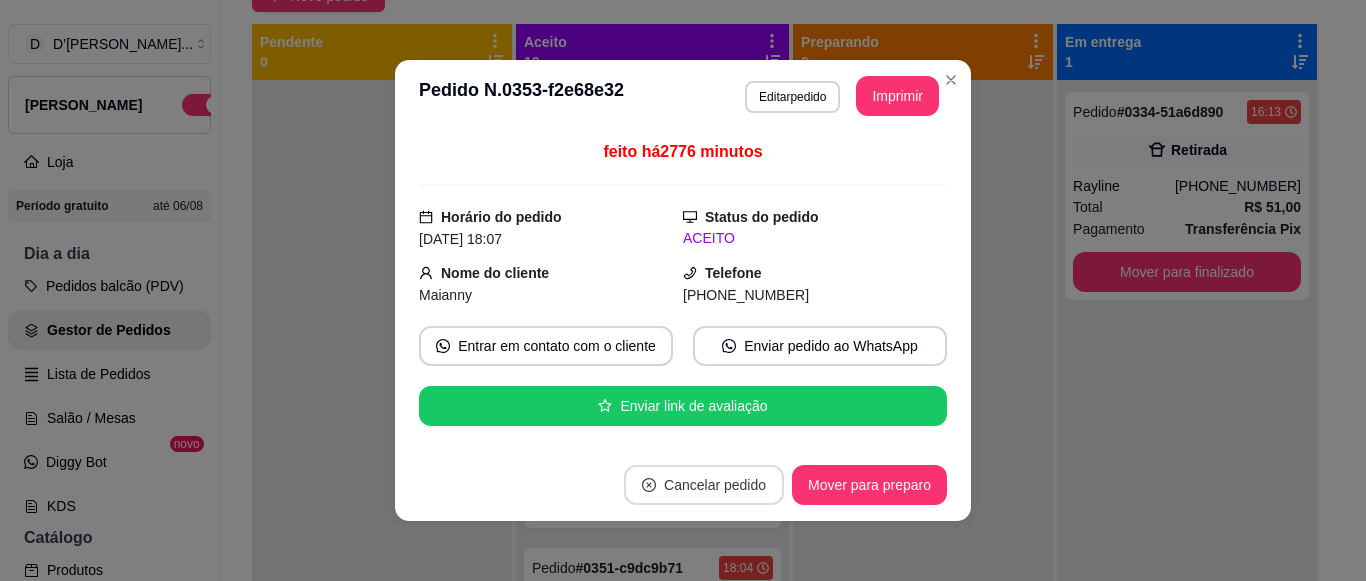 click on "Cancelar pedido" at bounding box center [704, 485] 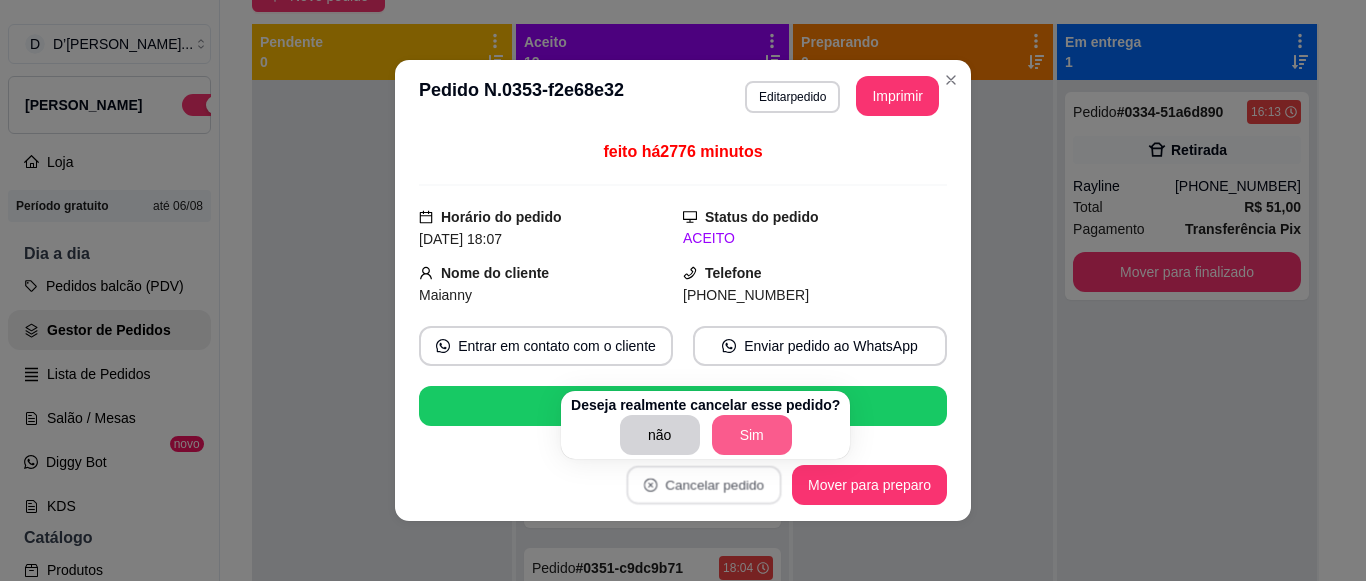 click on "Sim" at bounding box center (752, 435) 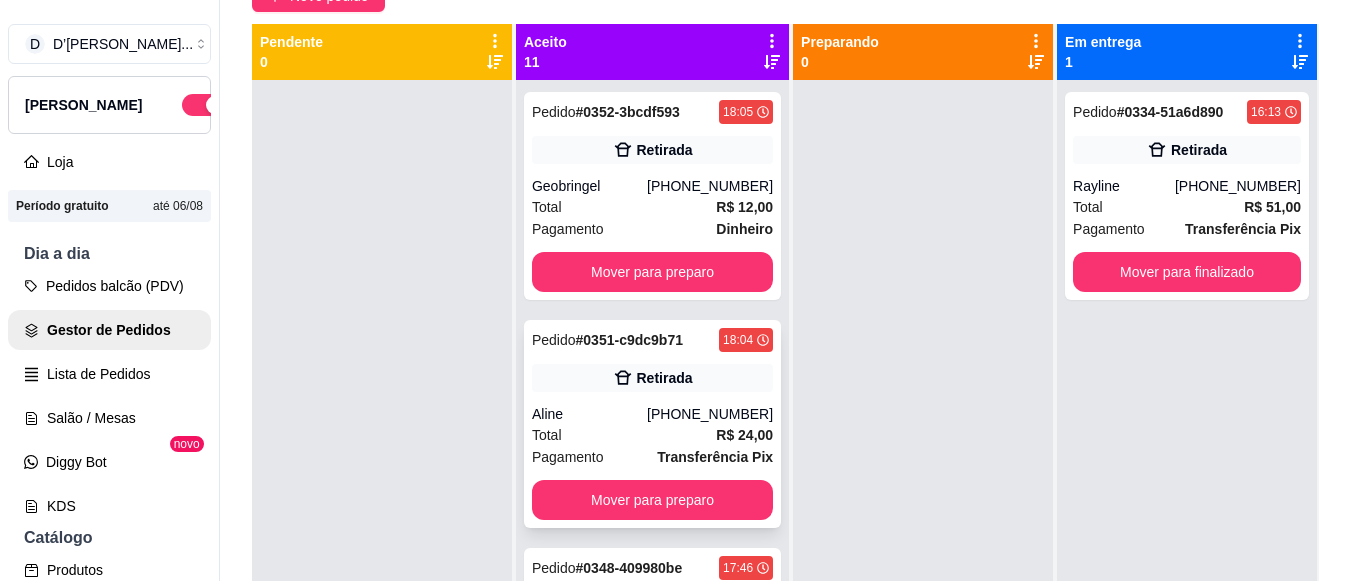click on "Pedido  # 0351-c9dc9b71 18:04 Retirada Aline [PHONE_NUMBER] Total R$ 24,00 Pagamento Transferência Pix Mover para preparo" at bounding box center (652, 424) 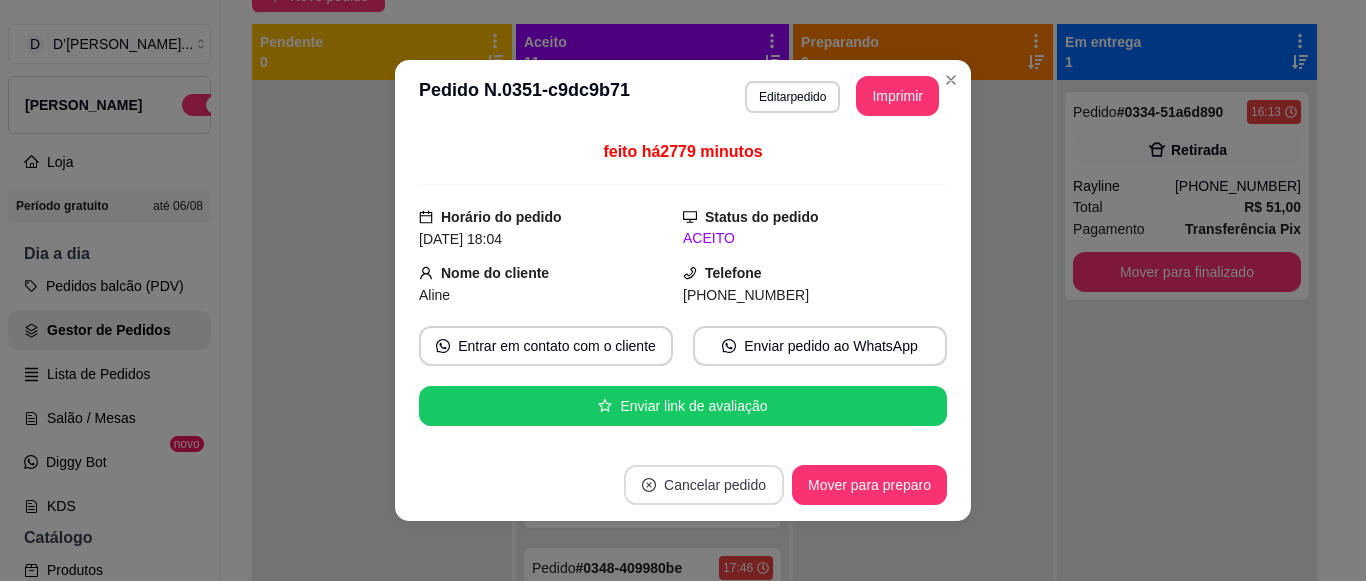 click on "Cancelar pedido" at bounding box center [704, 485] 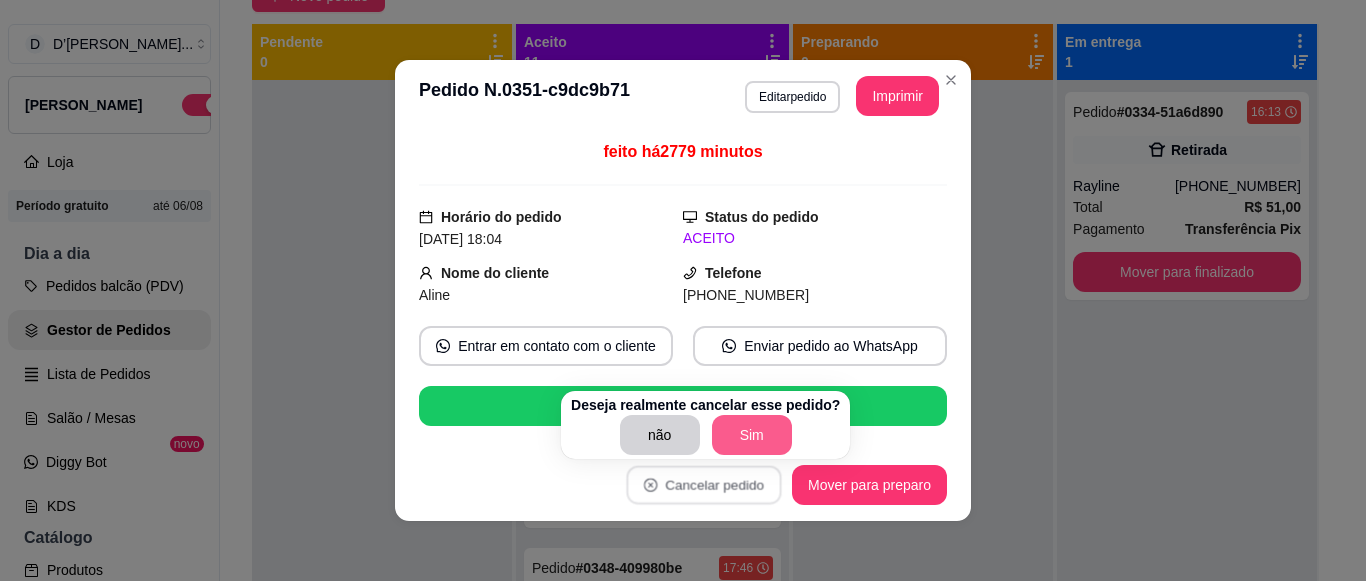 click on "Sim" at bounding box center (752, 435) 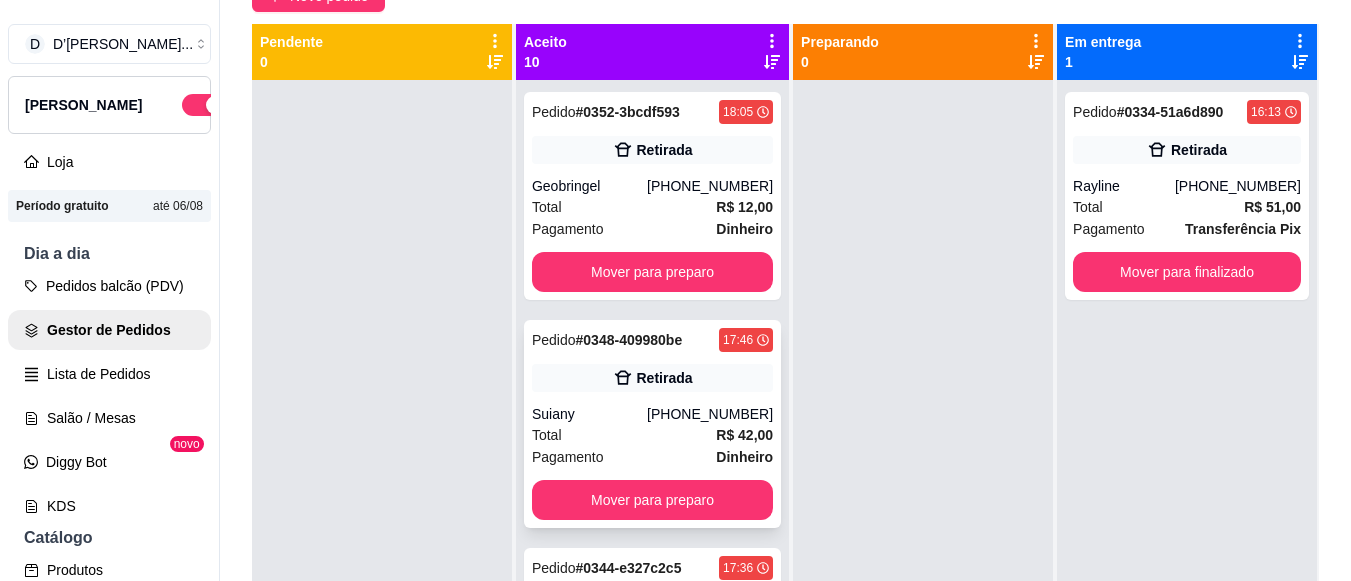 click on "Total R$ 42,00" at bounding box center (652, 435) 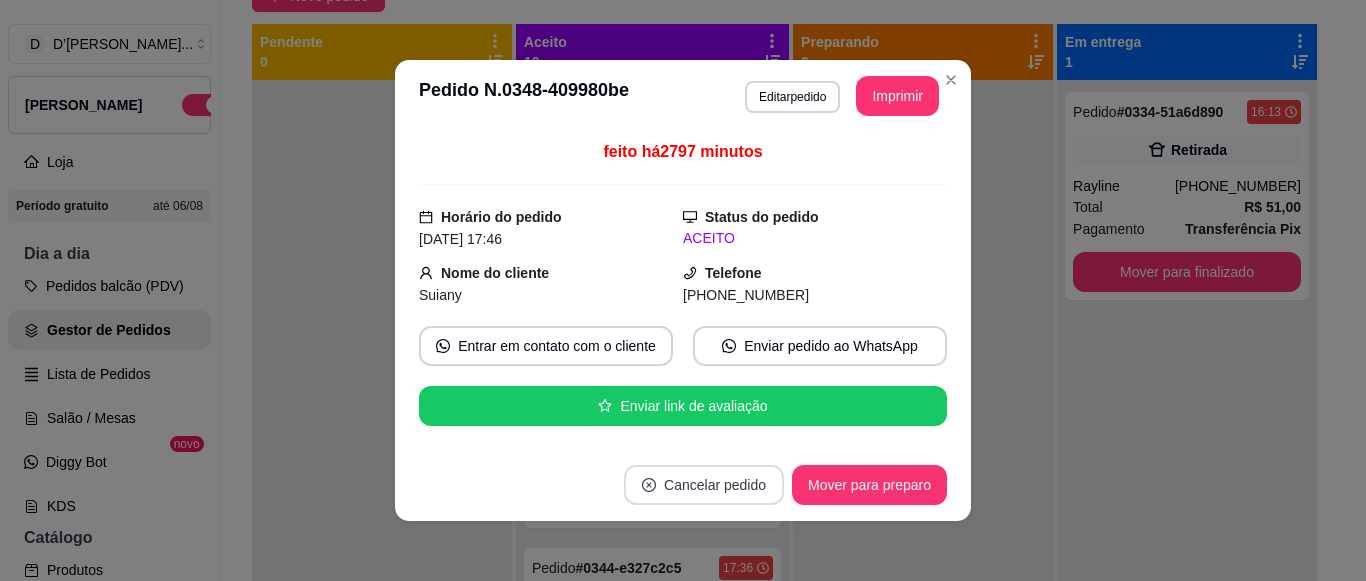 click on "Cancelar pedido" at bounding box center (704, 485) 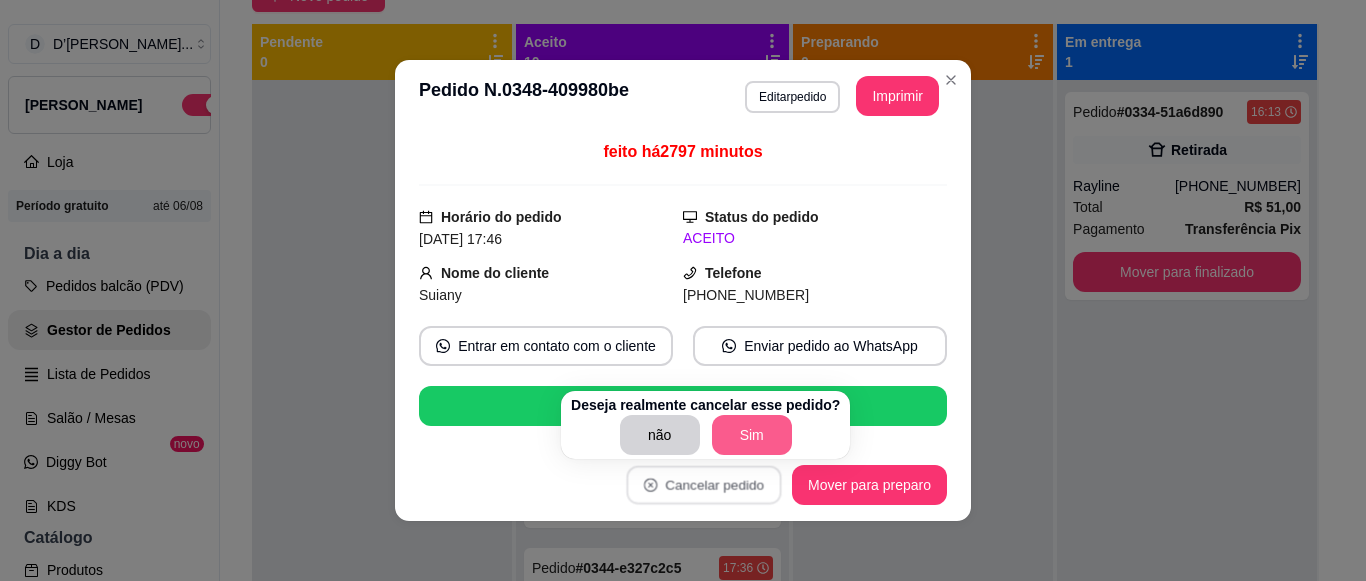 click on "Sim" at bounding box center (752, 435) 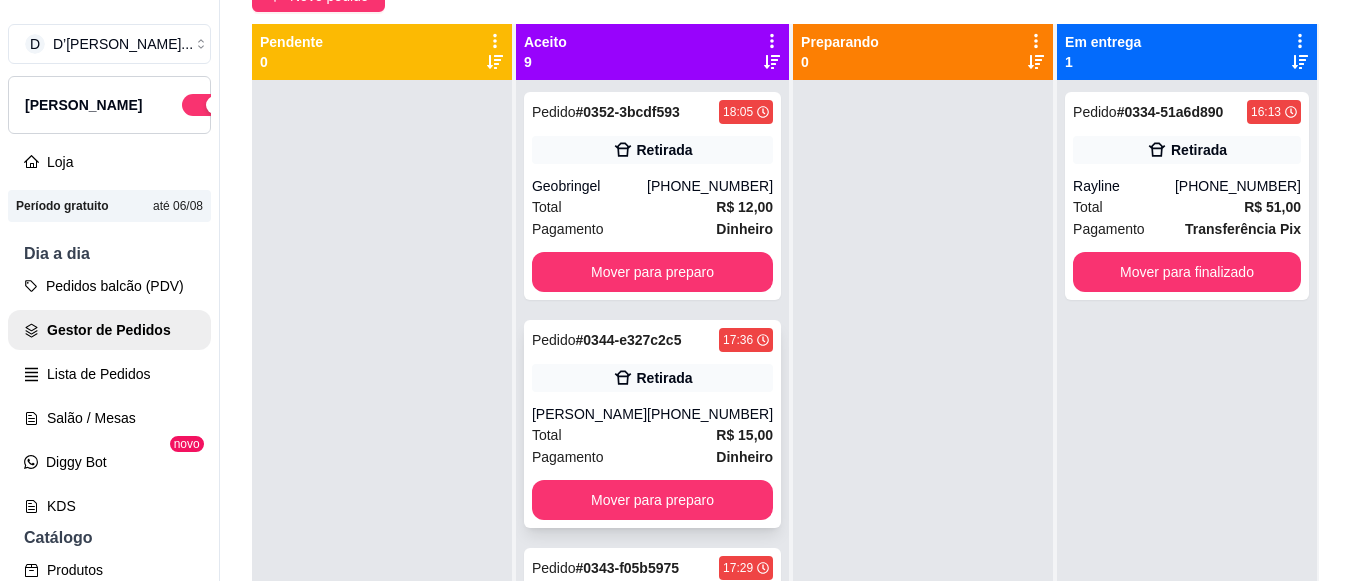 click on "[PHONE_NUMBER]" at bounding box center [710, 414] 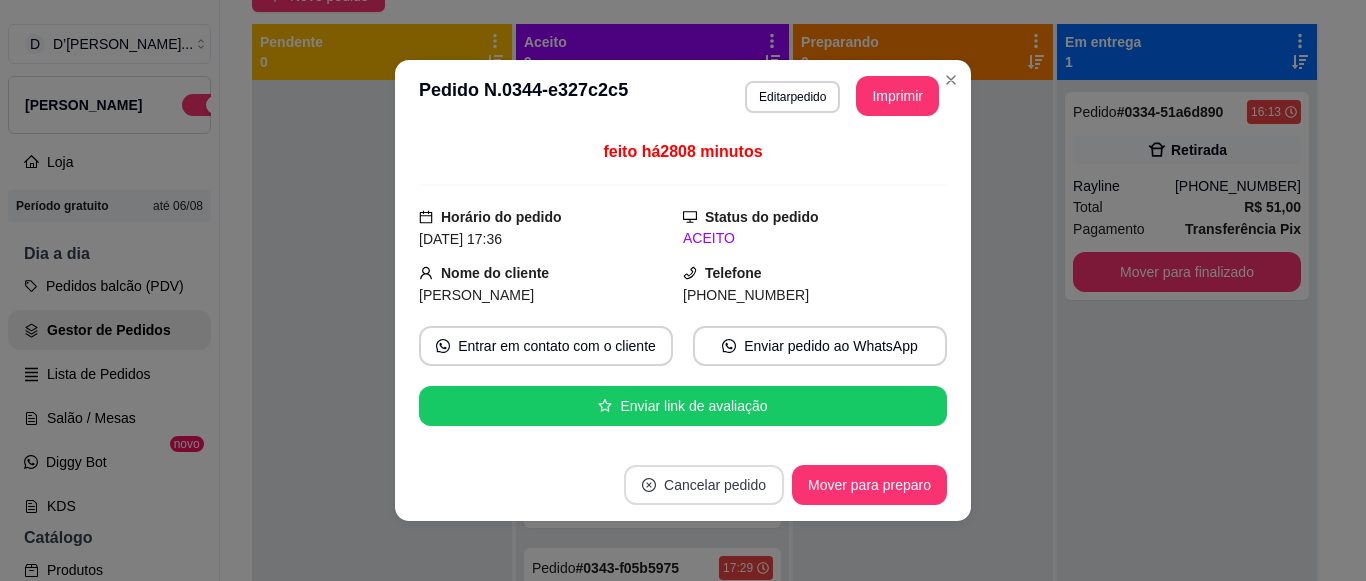 click on "Cancelar pedido" at bounding box center (704, 485) 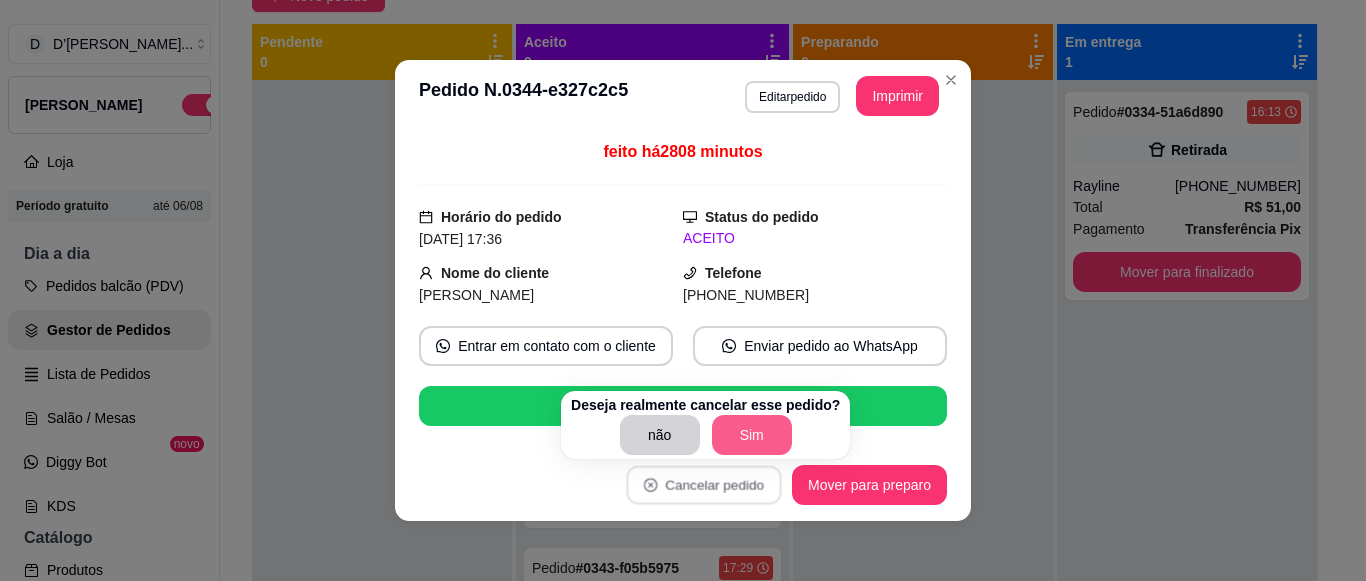 click on "Sim" at bounding box center (752, 435) 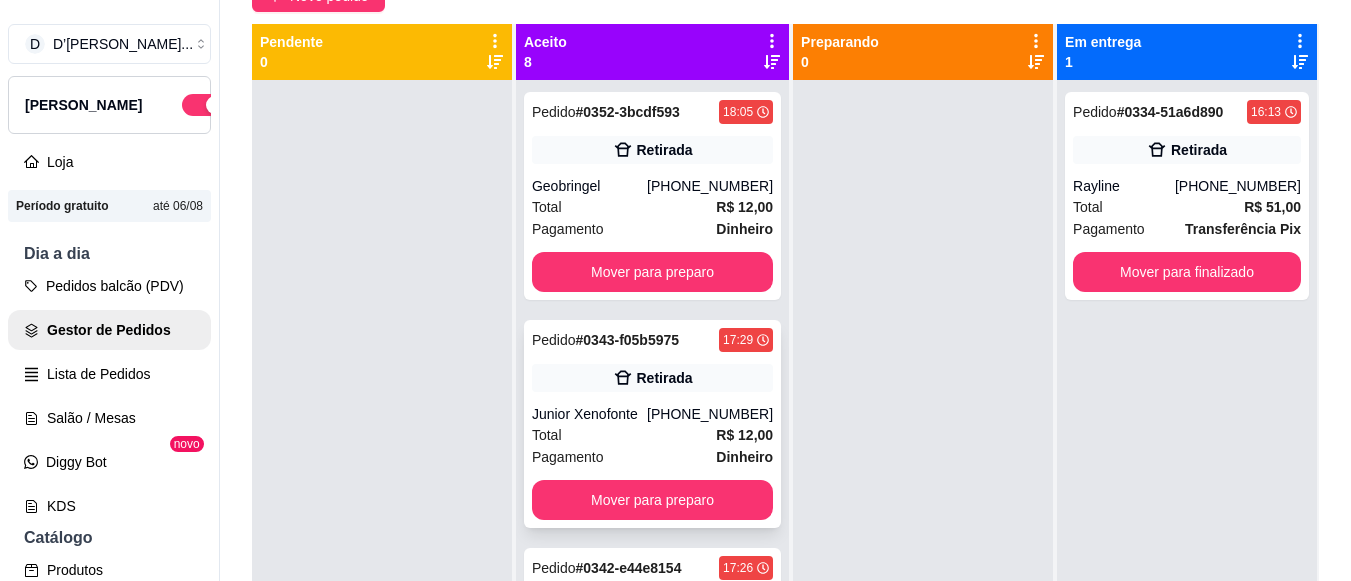 click on "[PHONE_NUMBER]" at bounding box center (710, 414) 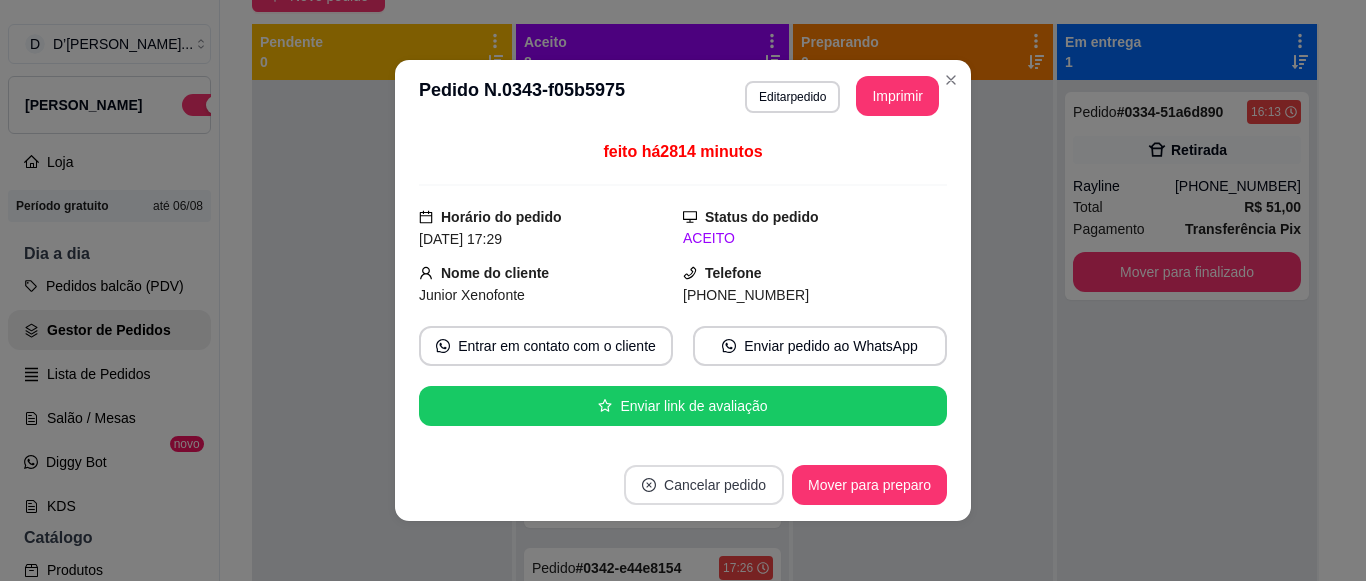 click on "Cancelar pedido" at bounding box center (704, 485) 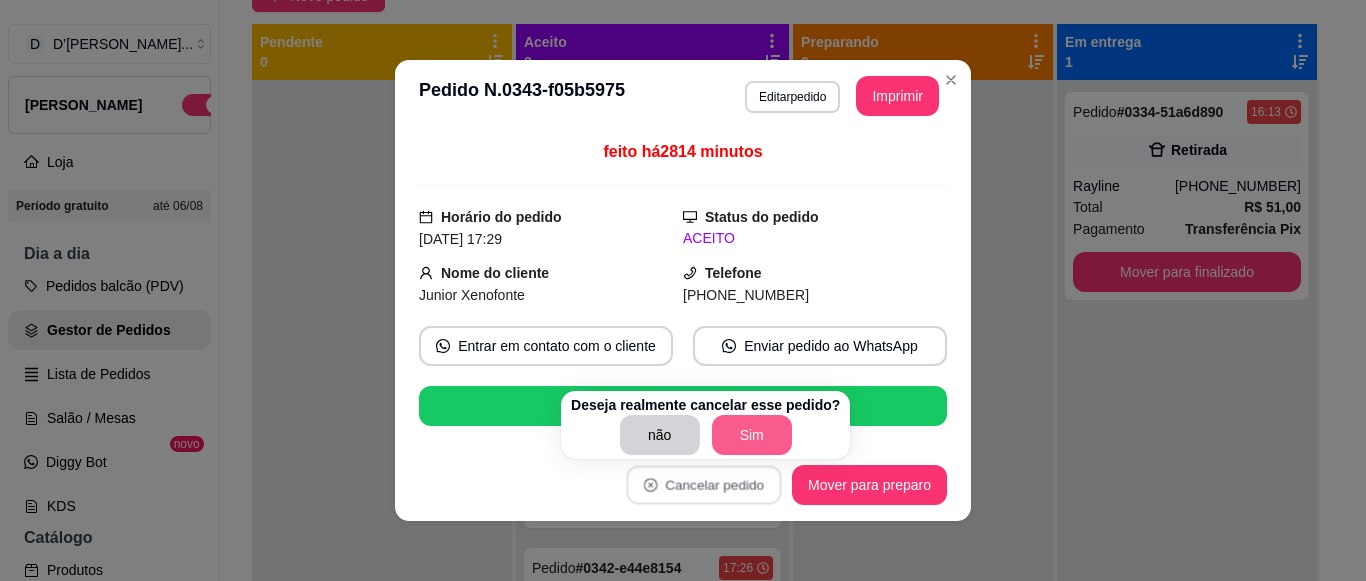 click on "Sim" at bounding box center (752, 435) 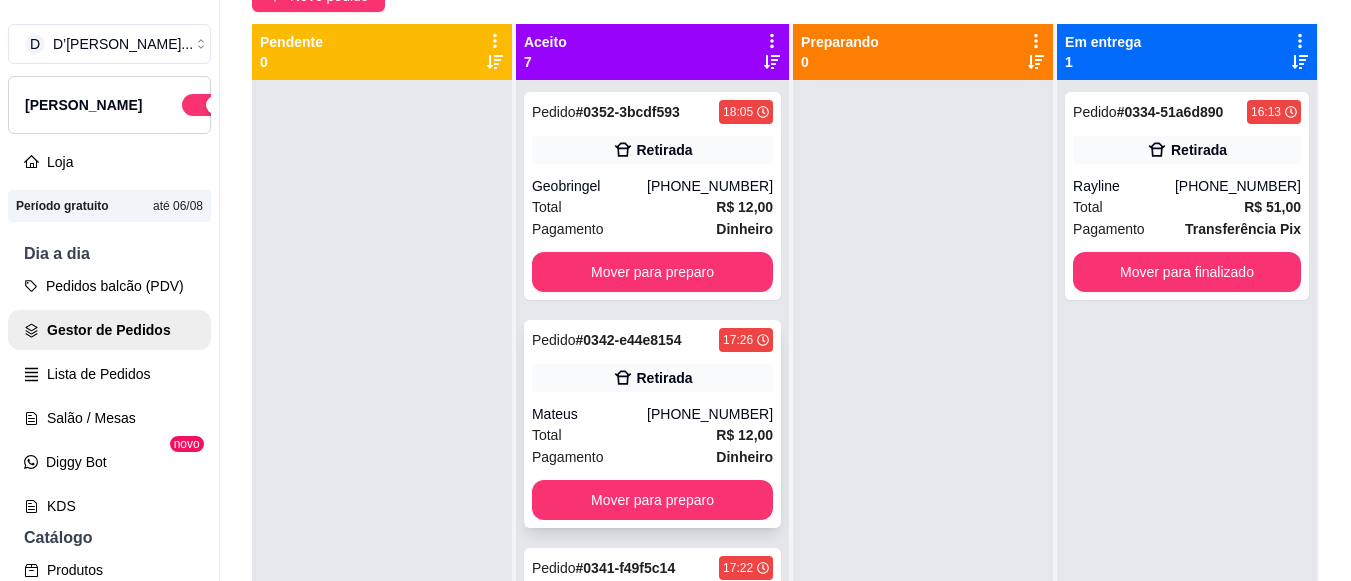 click on "Pagamento Dinheiro" at bounding box center (652, 457) 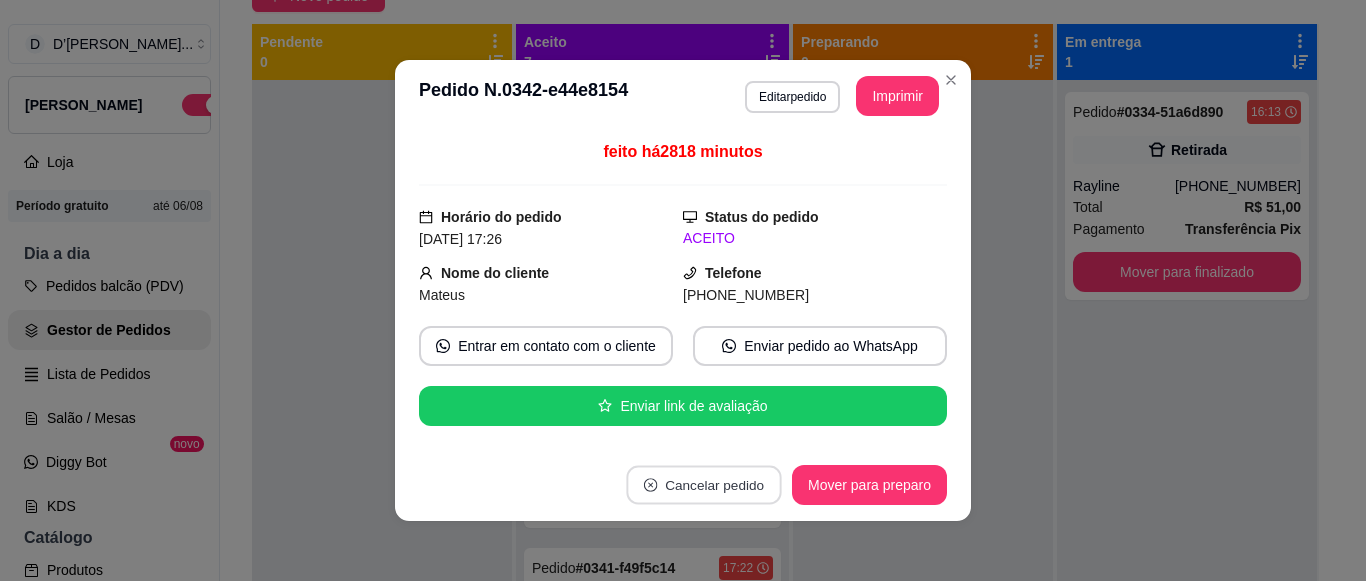 click on "Cancelar pedido" at bounding box center (703, 485) 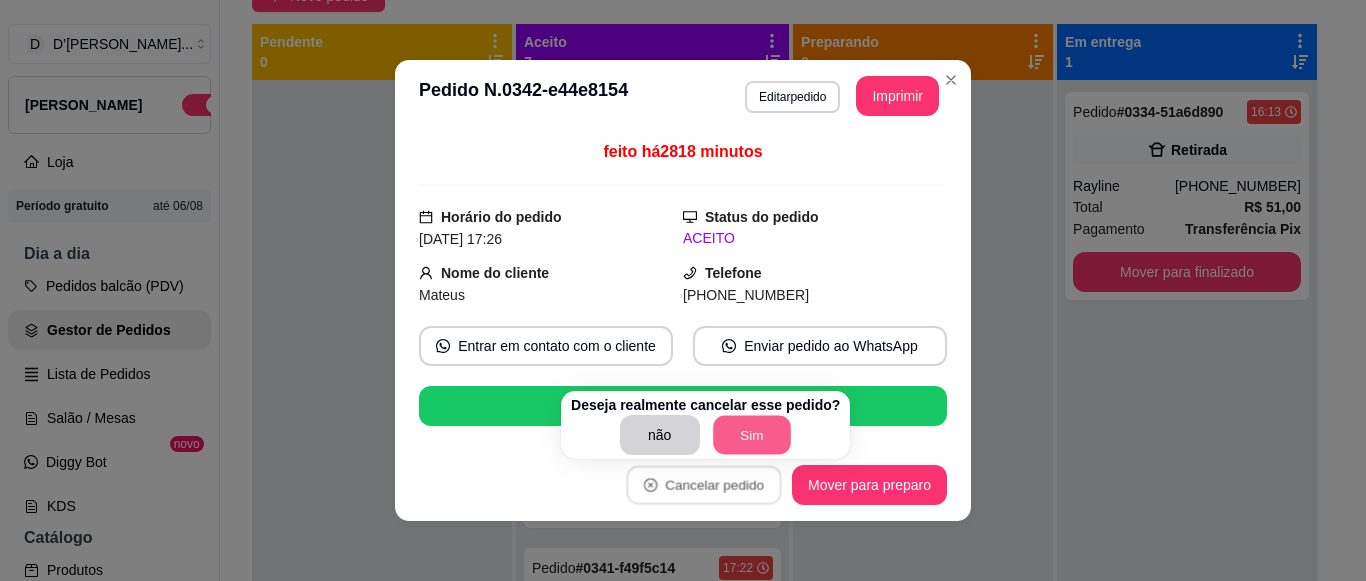 click on "Sim" at bounding box center [752, 435] 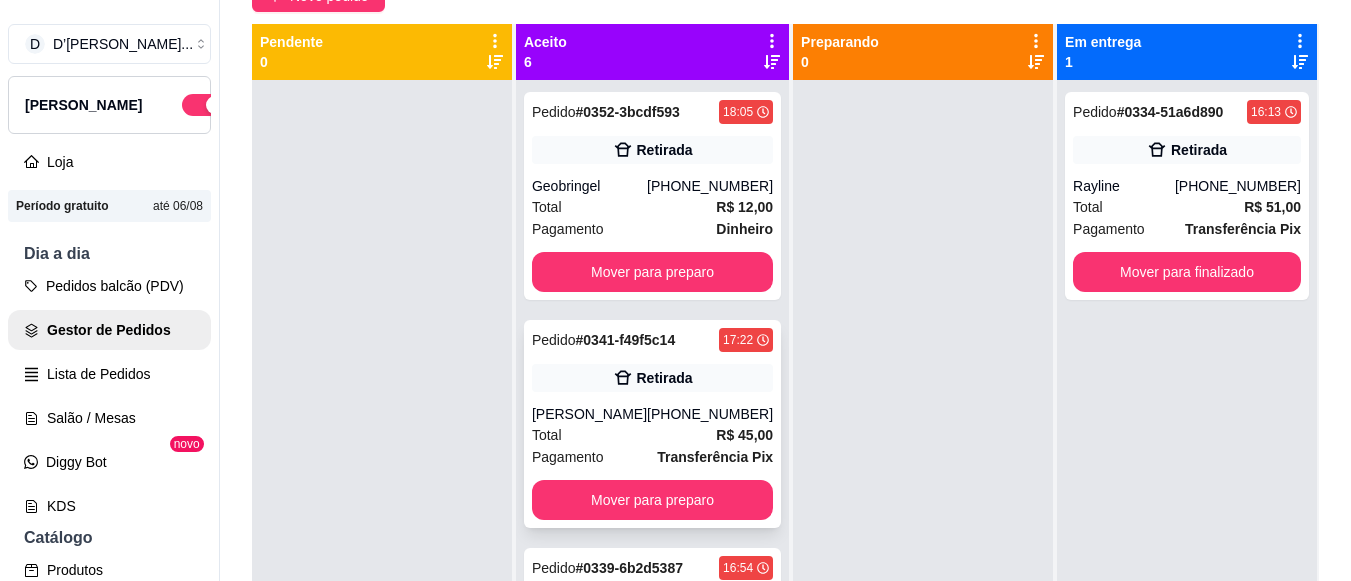 click on "[PHONE_NUMBER]" at bounding box center (710, 414) 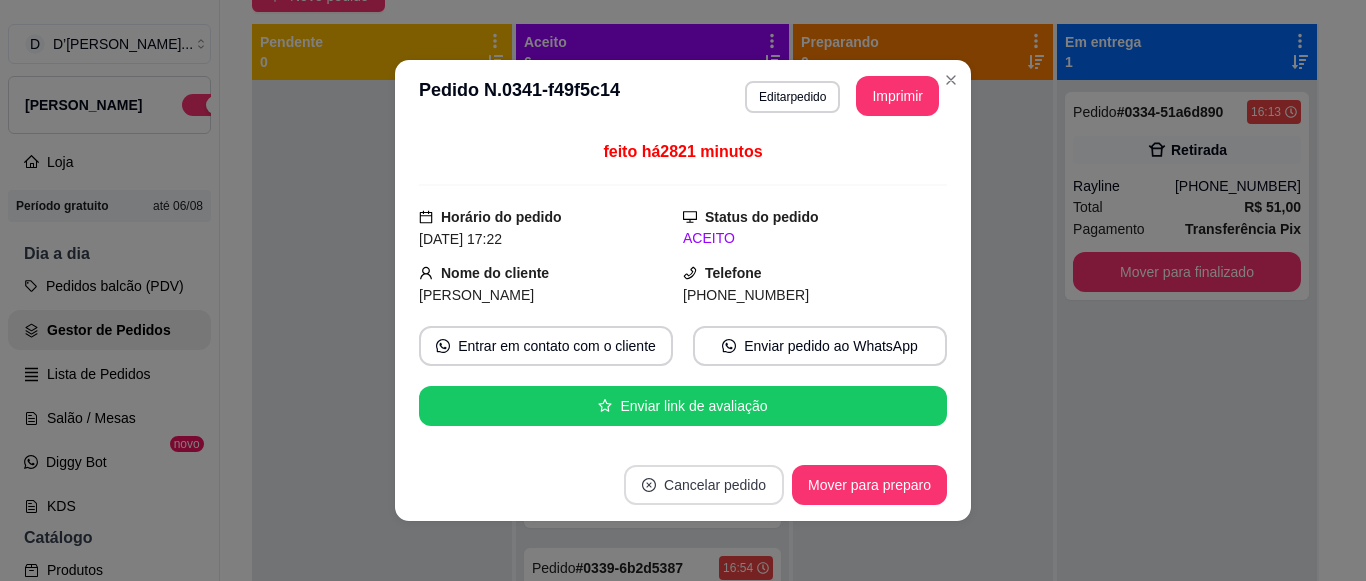 click on "Cancelar pedido" at bounding box center [704, 485] 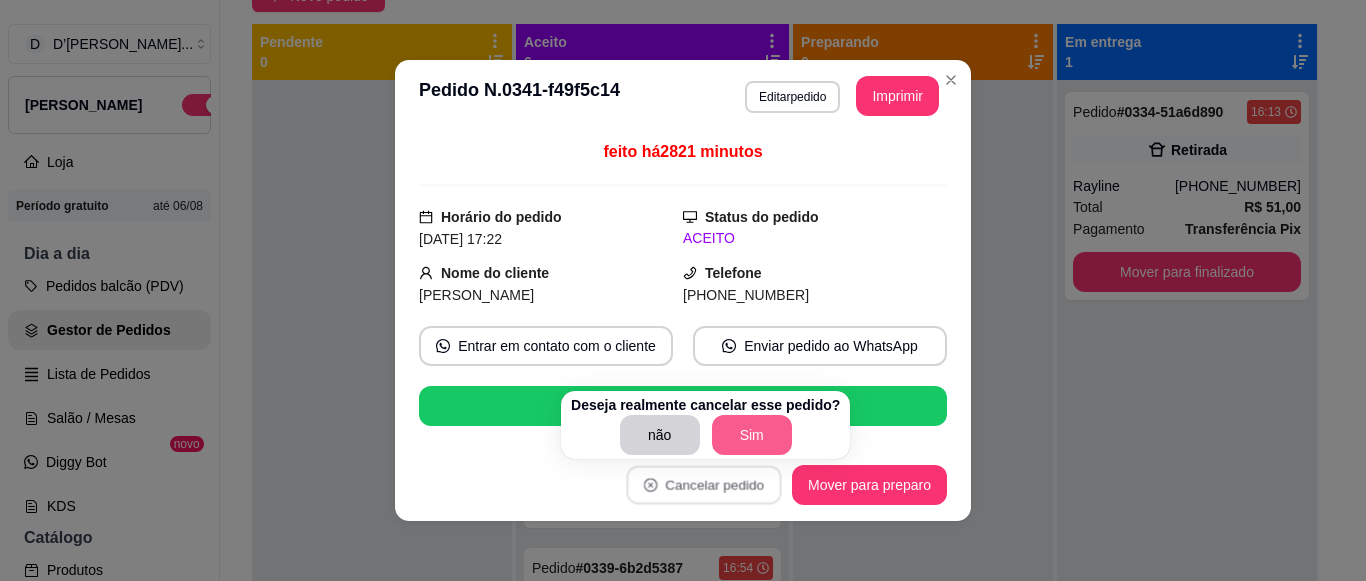 click on "Sim" at bounding box center [752, 435] 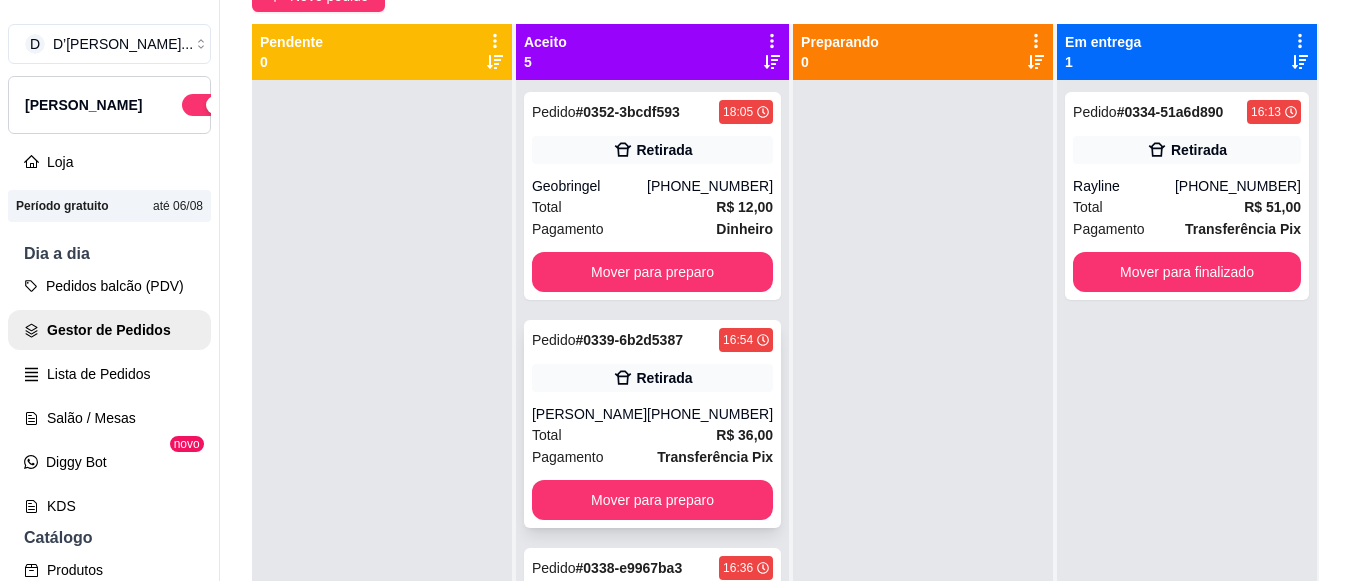 click on "R$ 36,00" at bounding box center [744, 435] 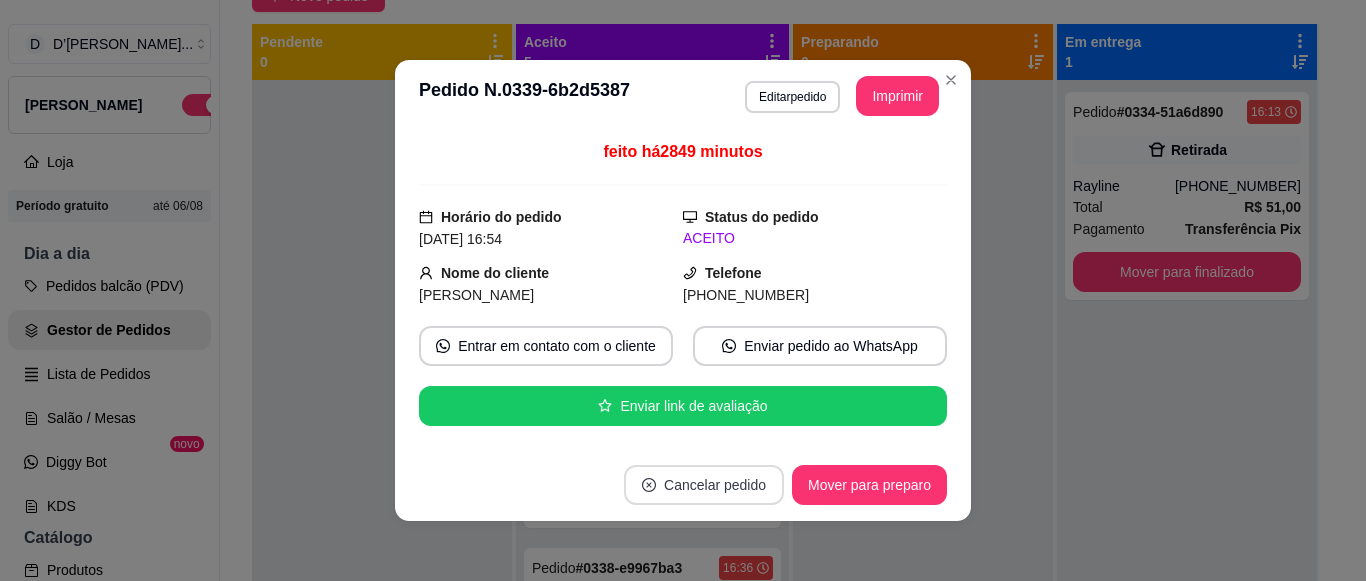 click on "Cancelar pedido" at bounding box center [704, 485] 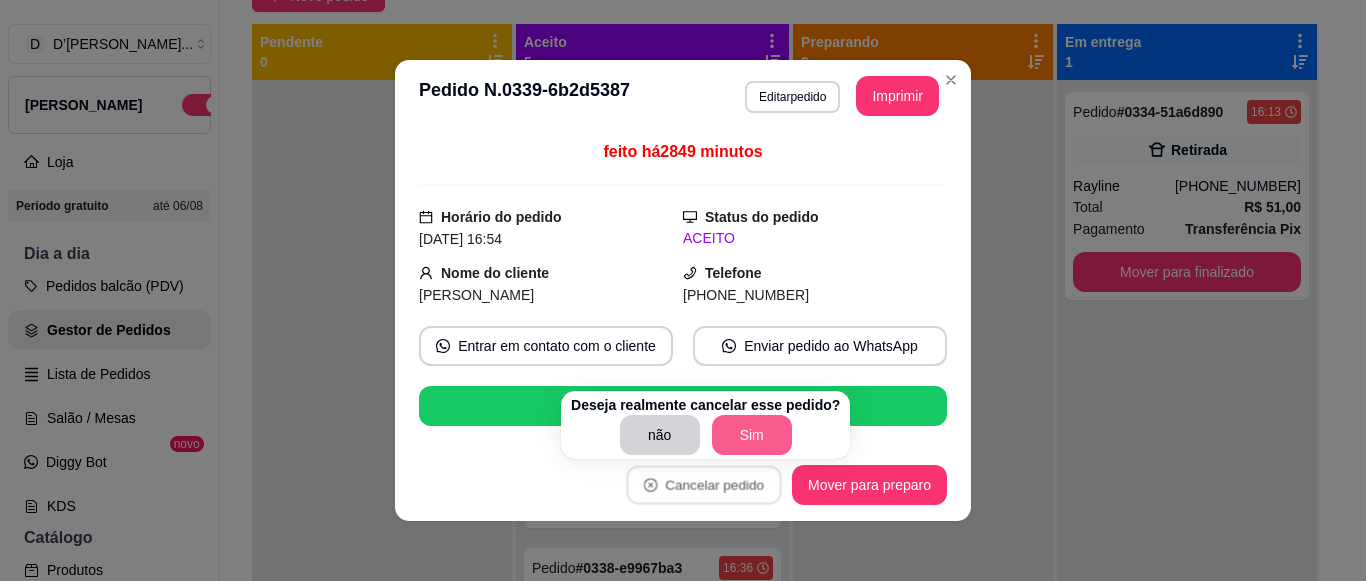click on "Sim" at bounding box center [752, 435] 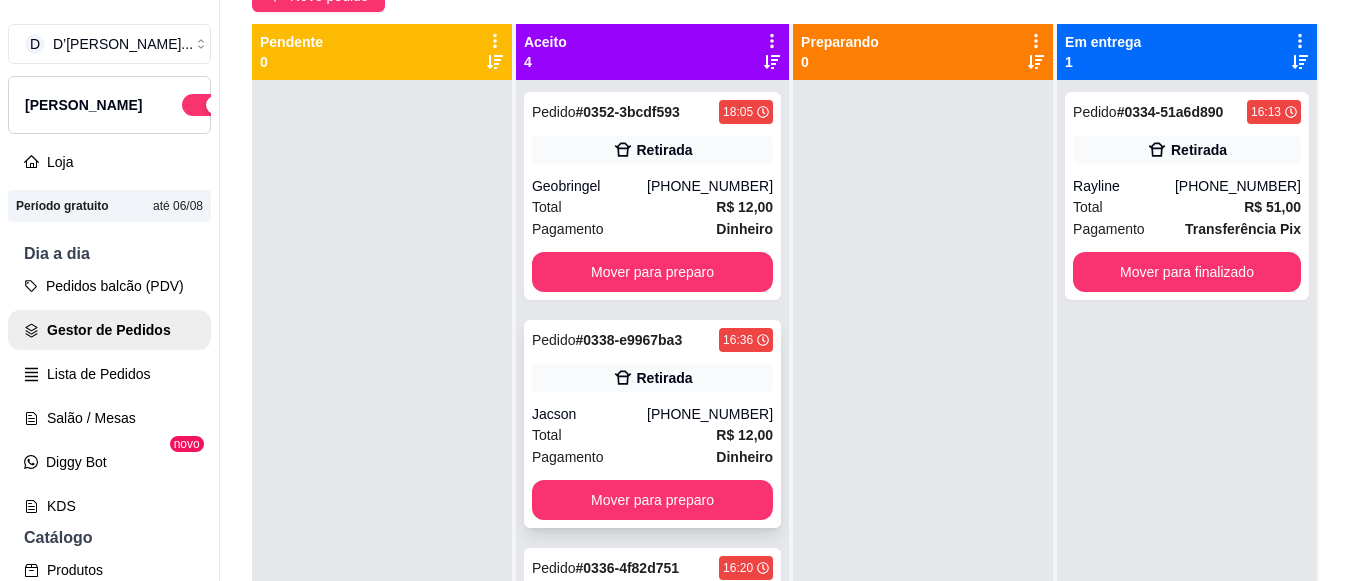 click on "[PHONE_NUMBER]" at bounding box center (710, 414) 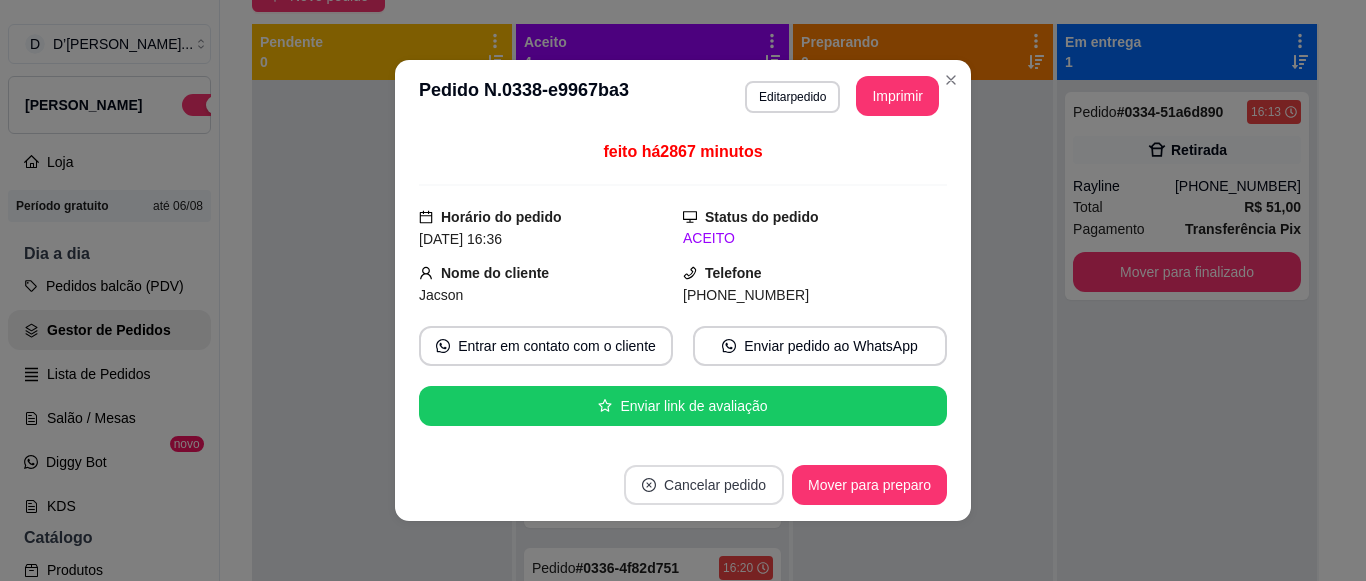 click on "Cancelar pedido" at bounding box center (704, 485) 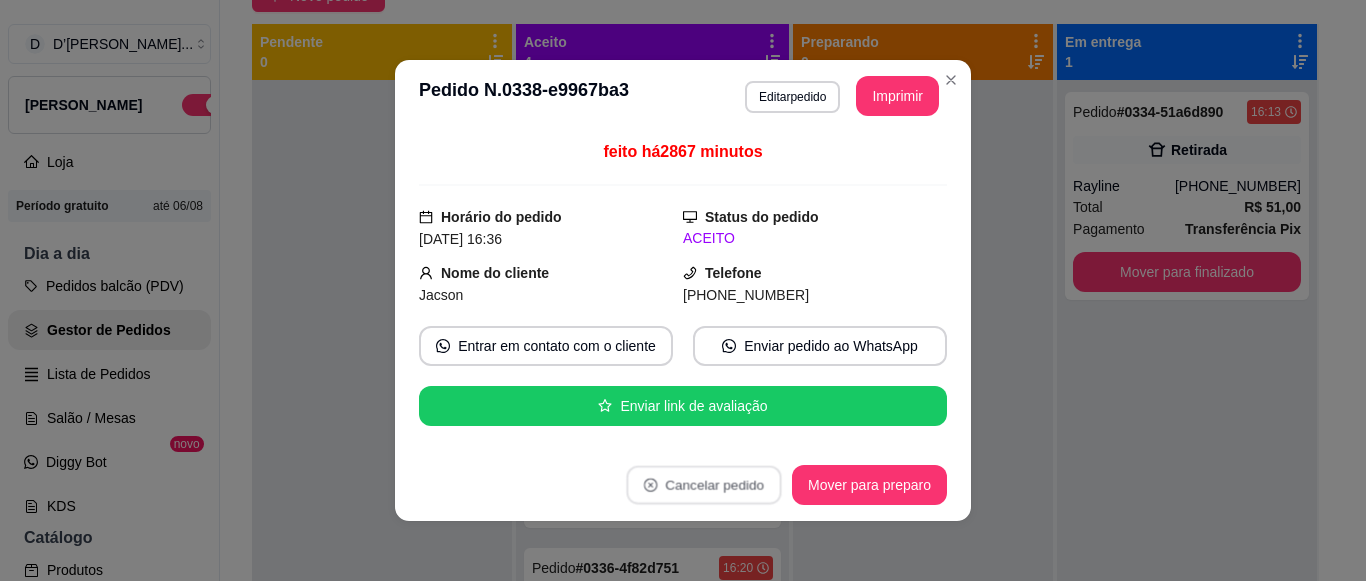 click on "não Sim" at bounding box center (705, 440) 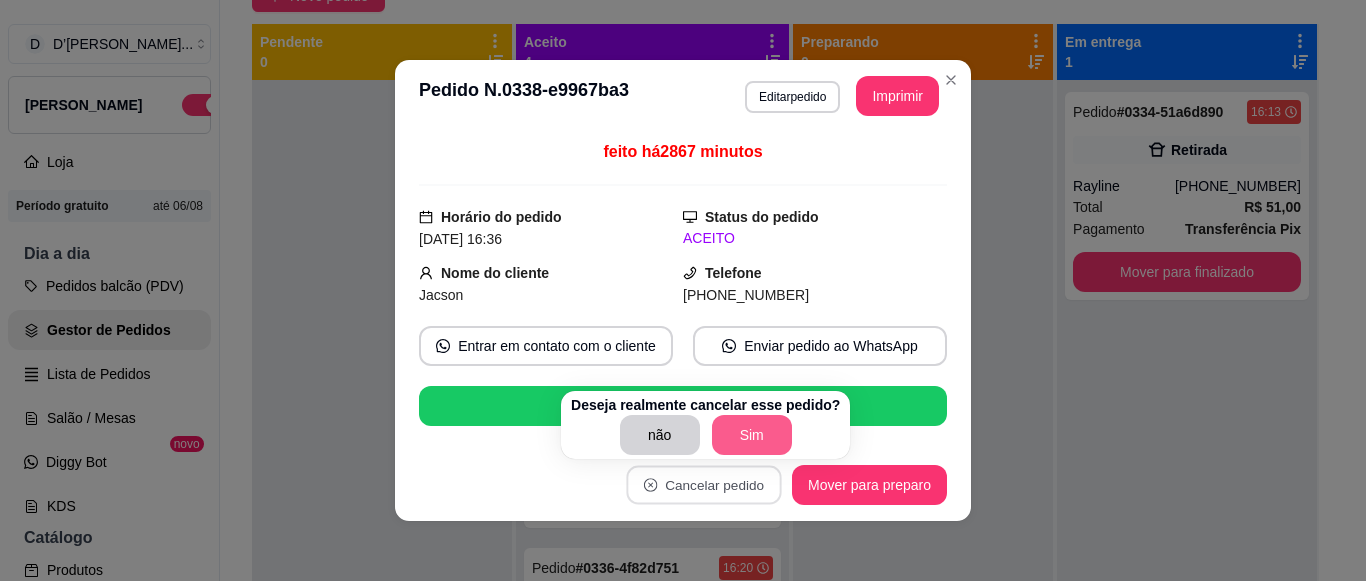 click on "Sim" at bounding box center (752, 435) 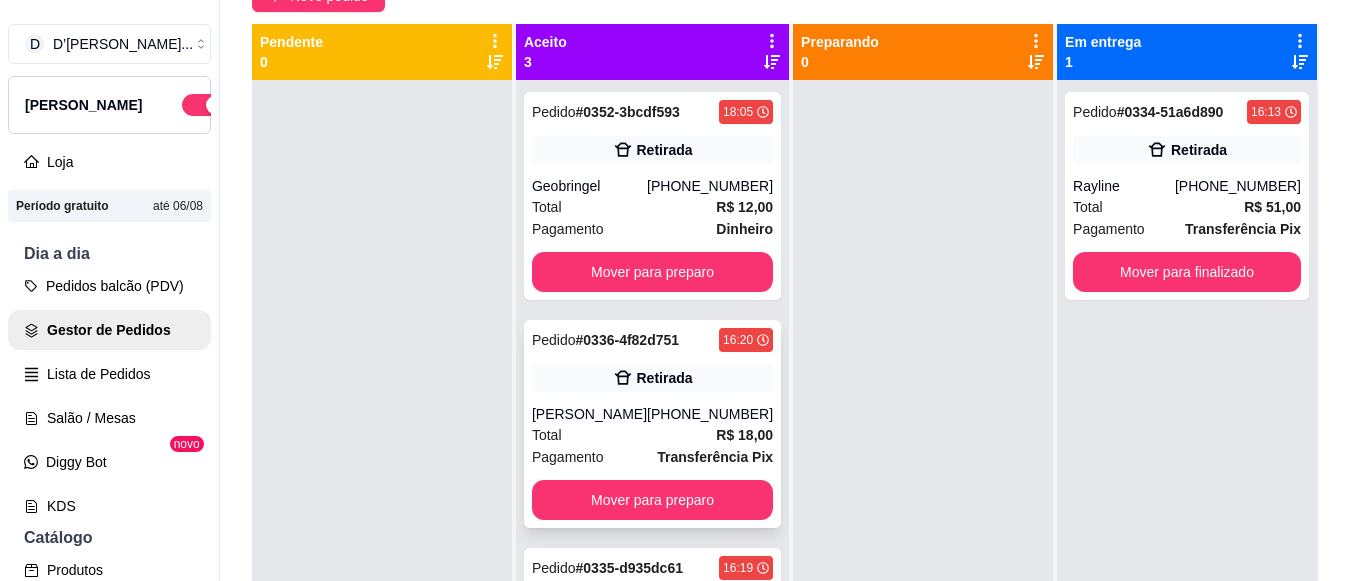 click on "[PHONE_NUMBER]" at bounding box center [710, 414] 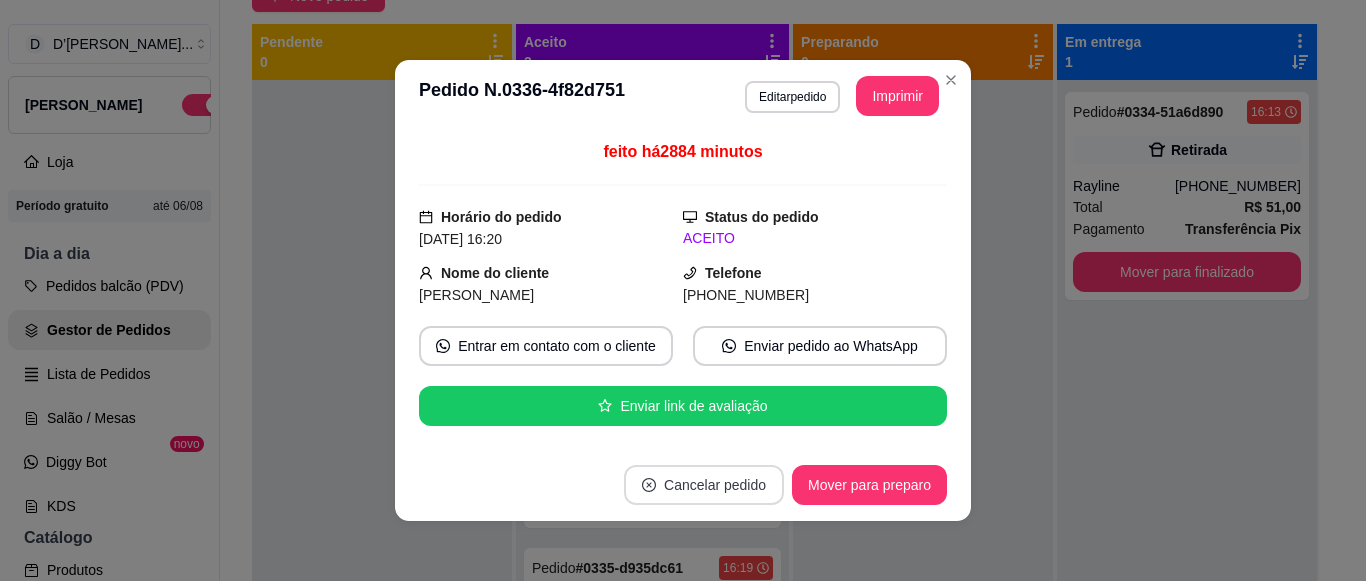 click on "Cancelar pedido" at bounding box center (704, 485) 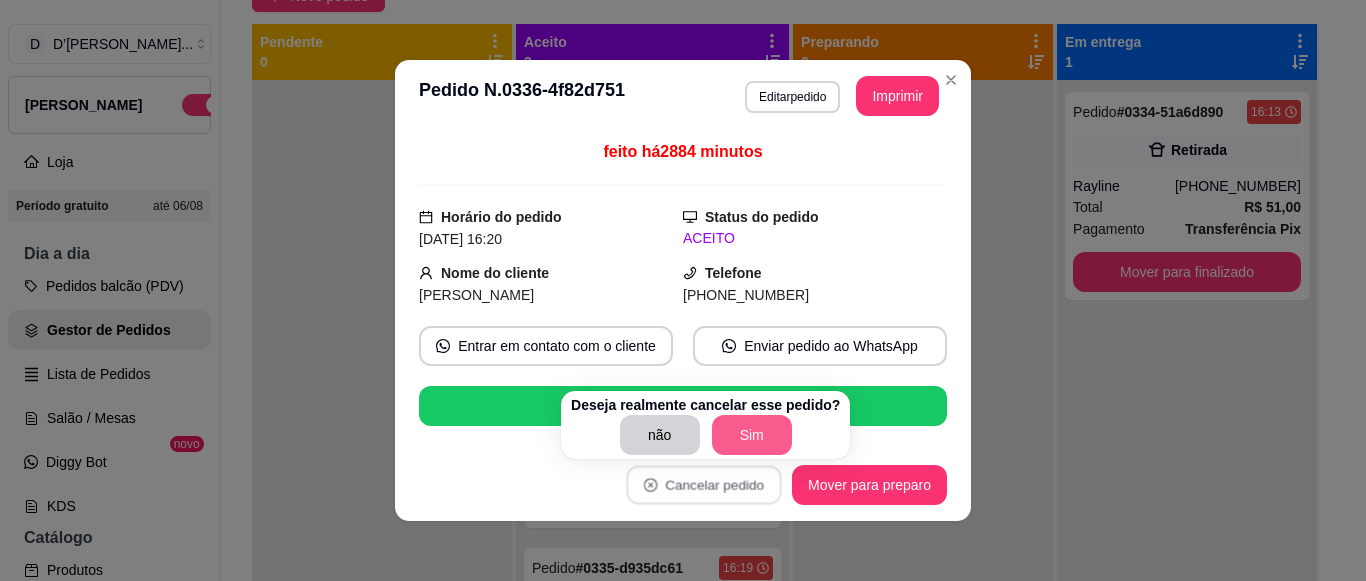 click on "Sim" at bounding box center (752, 435) 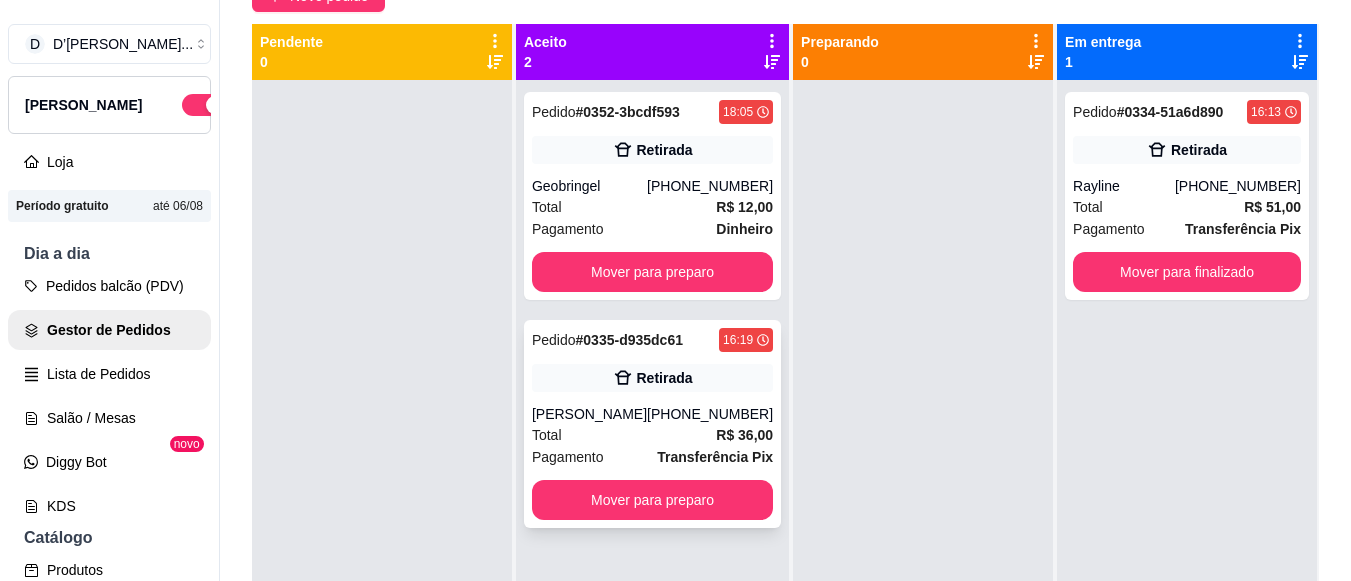 click on "Total R$ 36,00" at bounding box center [652, 435] 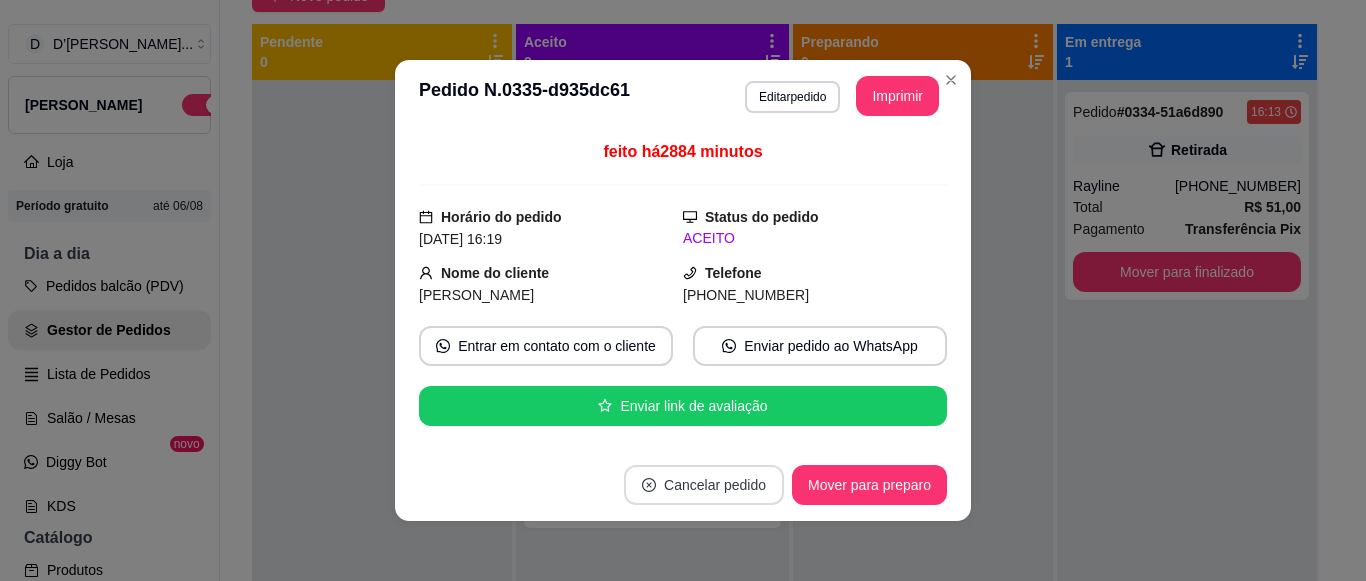 click on "Cancelar pedido" at bounding box center [704, 485] 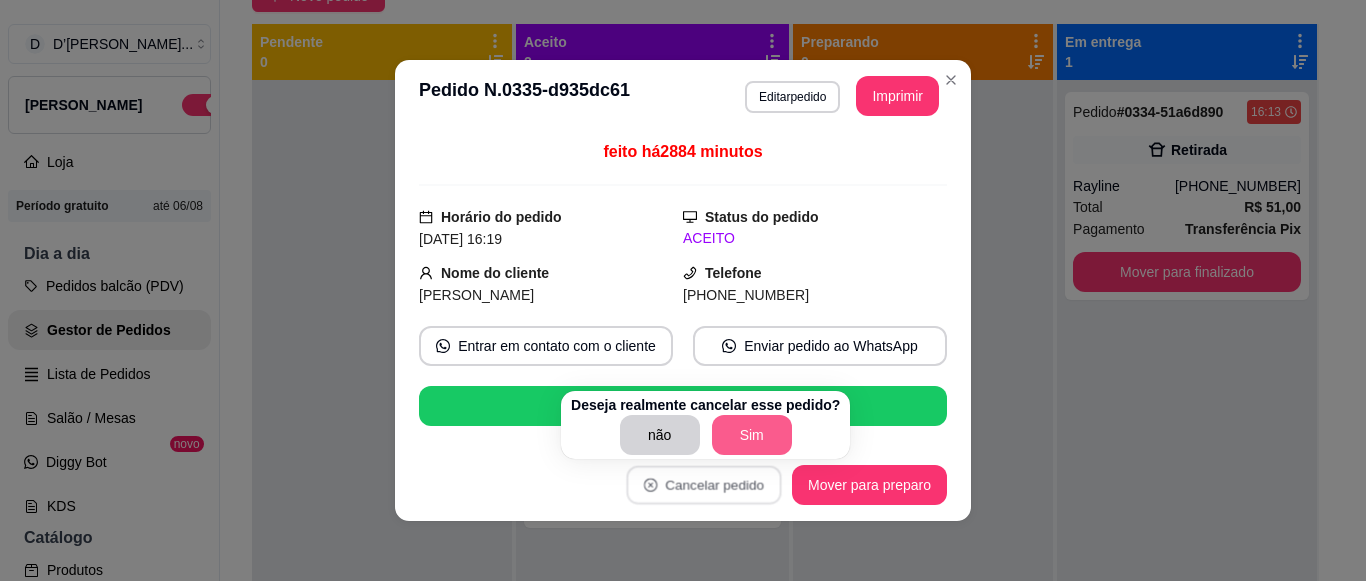click on "Sim" at bounding box center (752, 435) 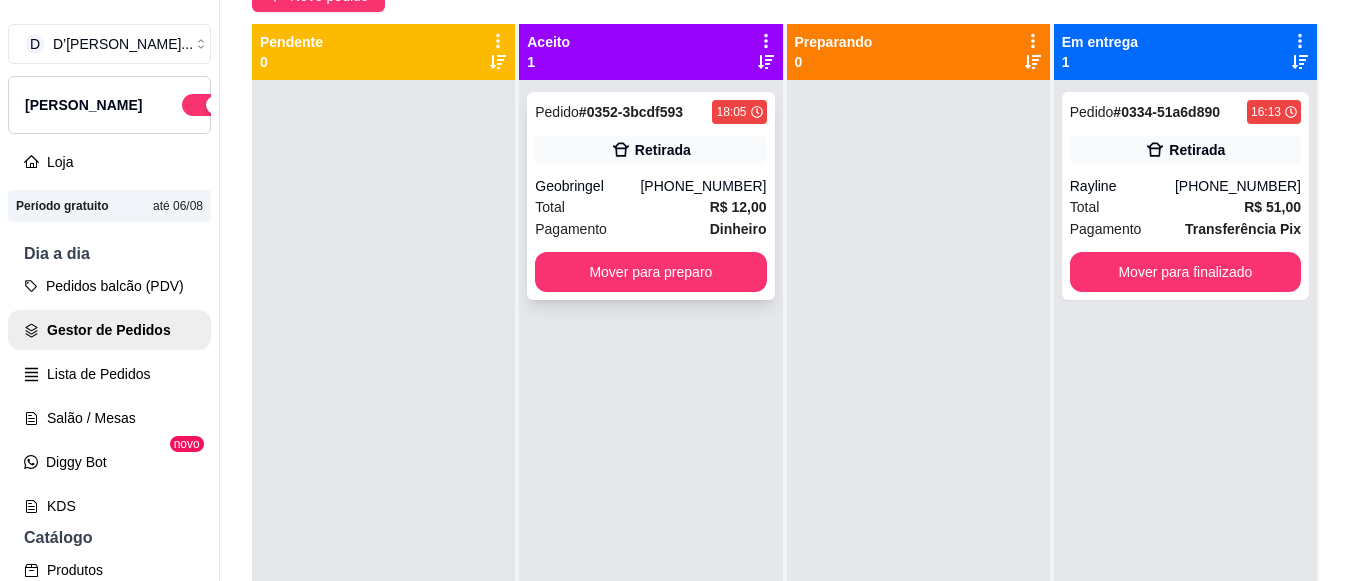click on "Total R$ 12,00" at bounding box center (650, 207) 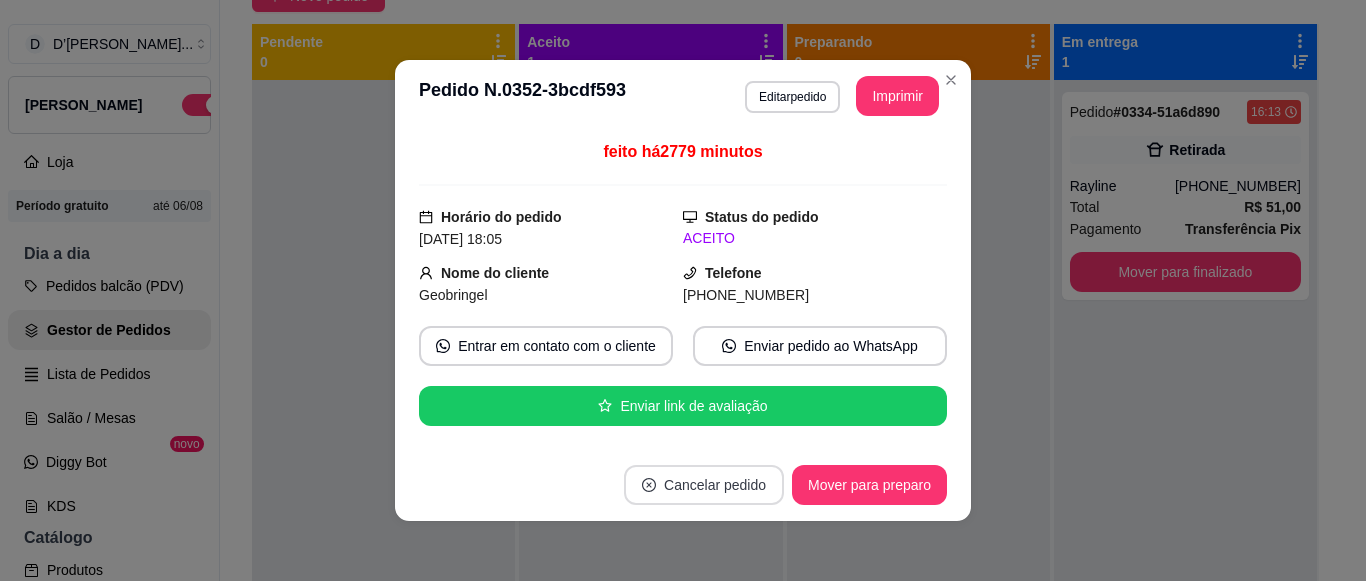 click on "Cancelar pedido" at bounding box center [704, 485] 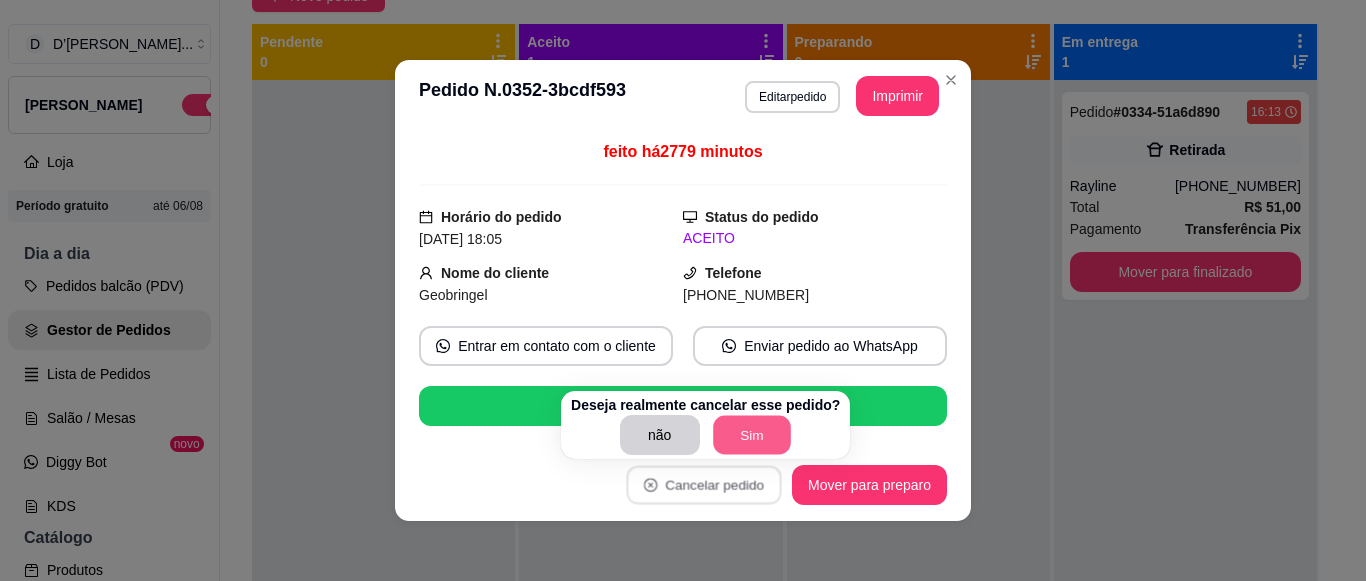 click on "Sim" at bounding box center (752, 435) 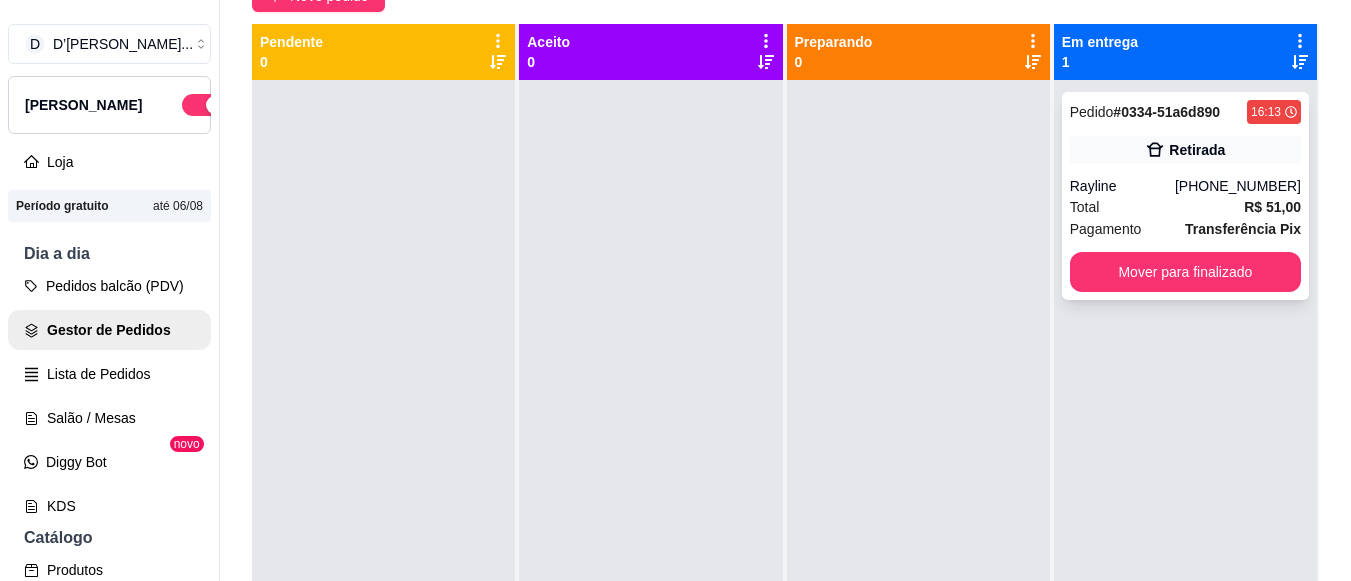 click on "Retirada" at bounding box center (1185, 150) 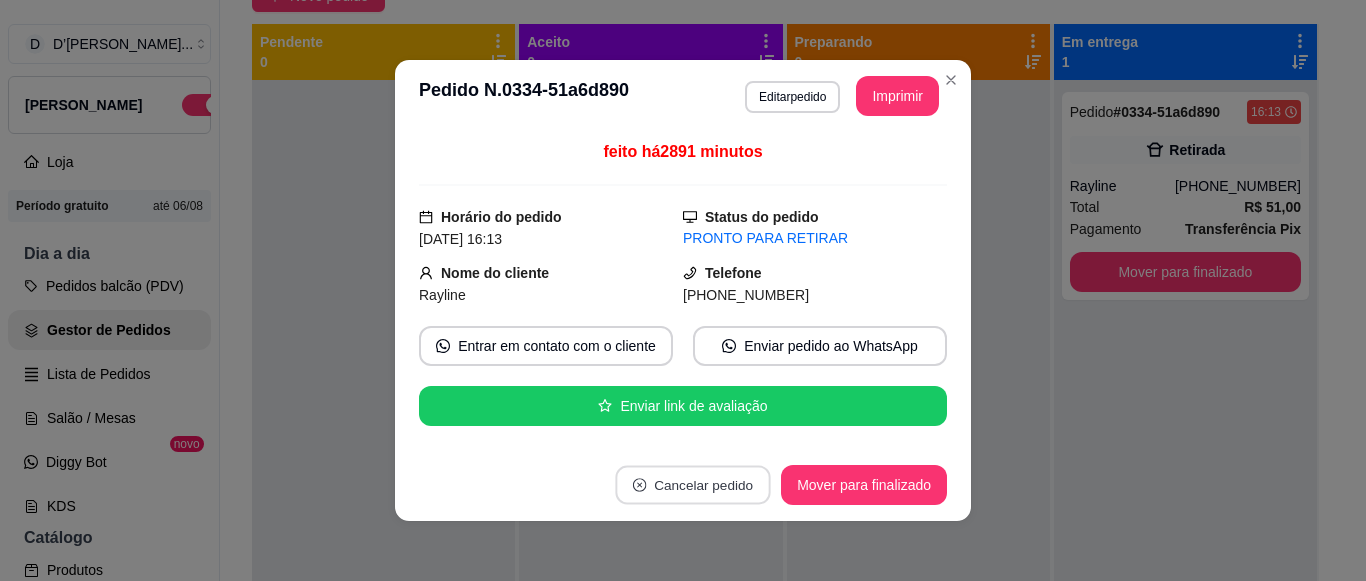 click on "Cancelar pedido" at bounding box center (693, 485) 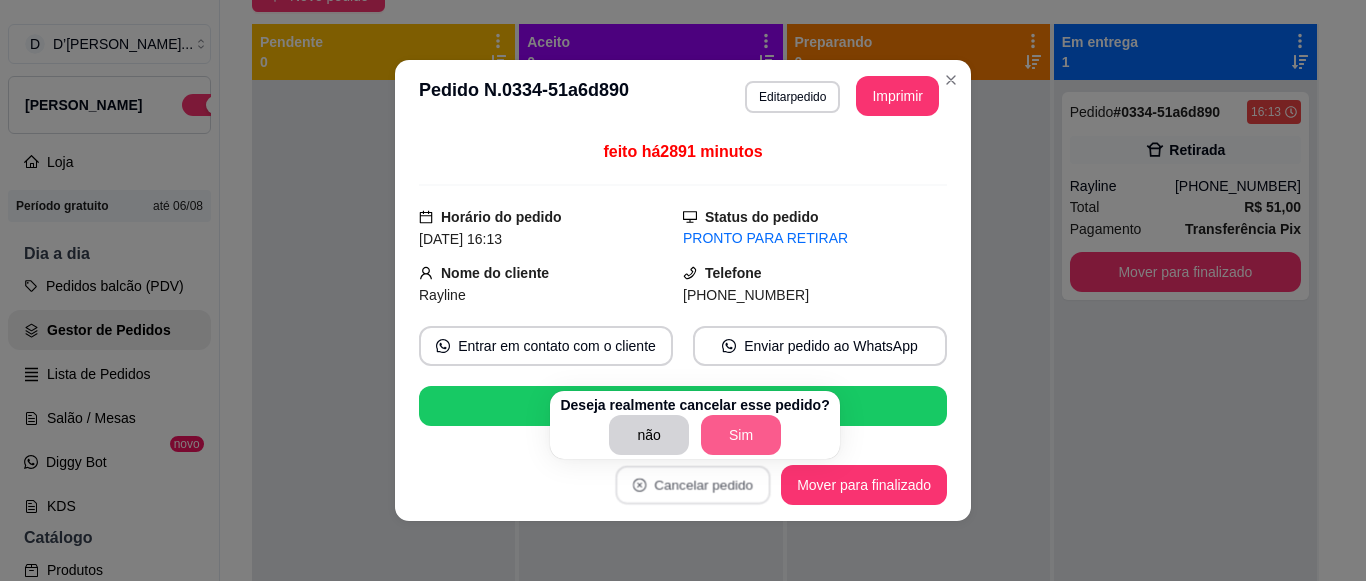 click on "Sim" at bounding box center (741, 435) 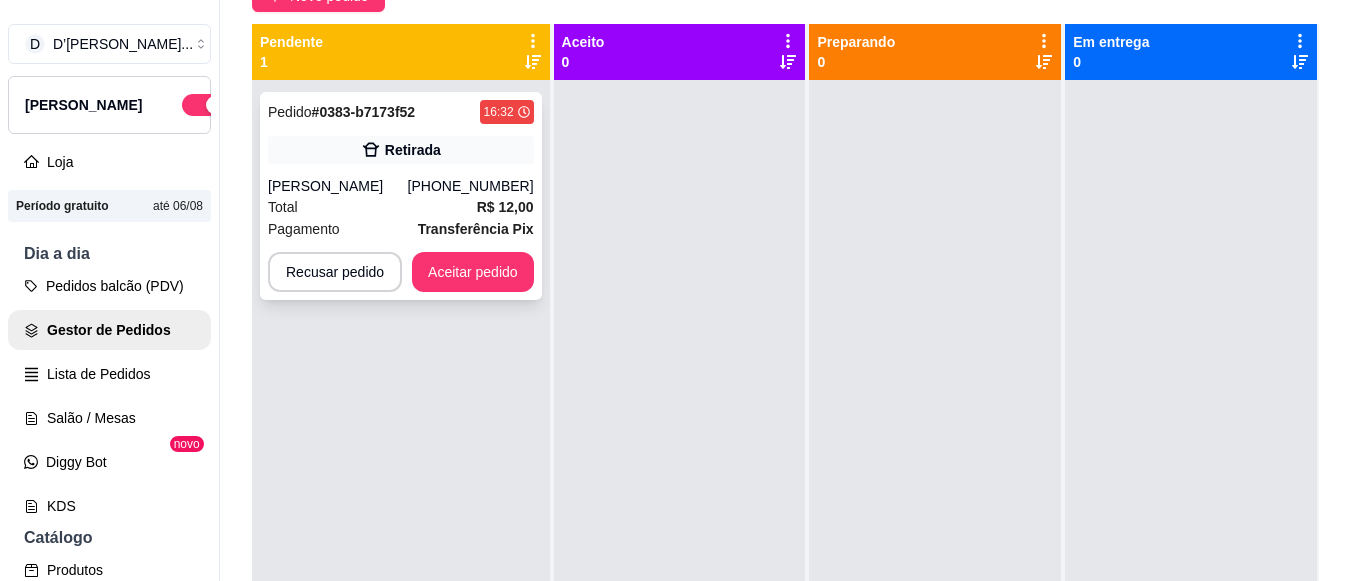 click on "[PHONE_NUMBER]" at bounding box center (471, 186) 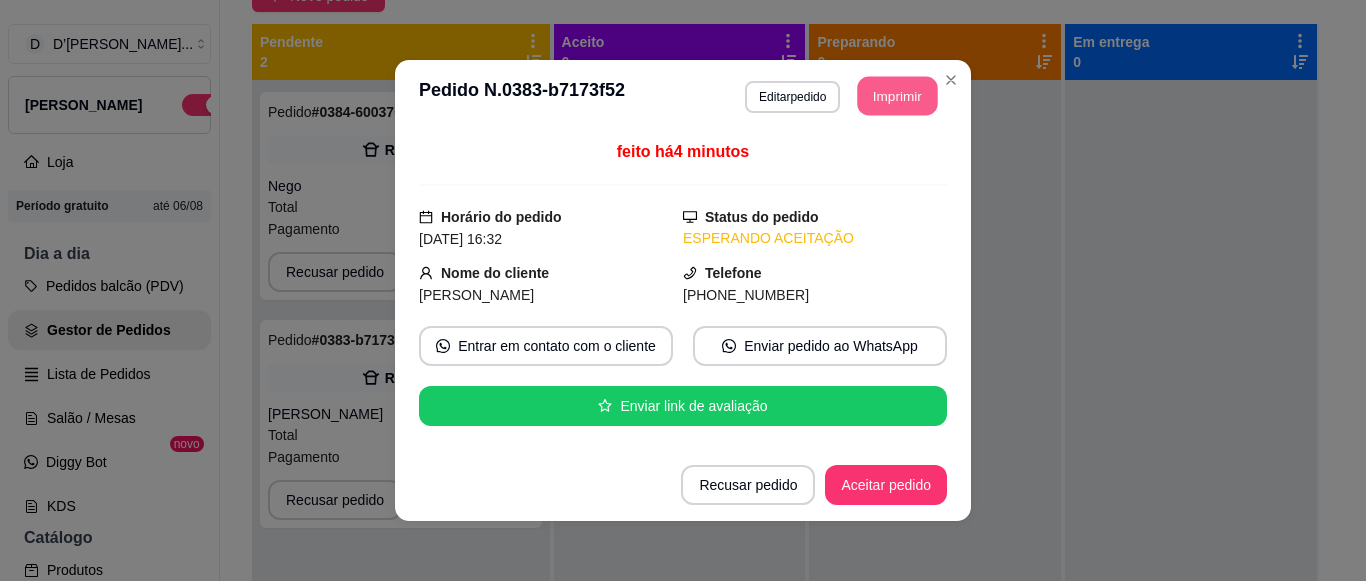click on "Imprimir" at bounding box center [898, 96] 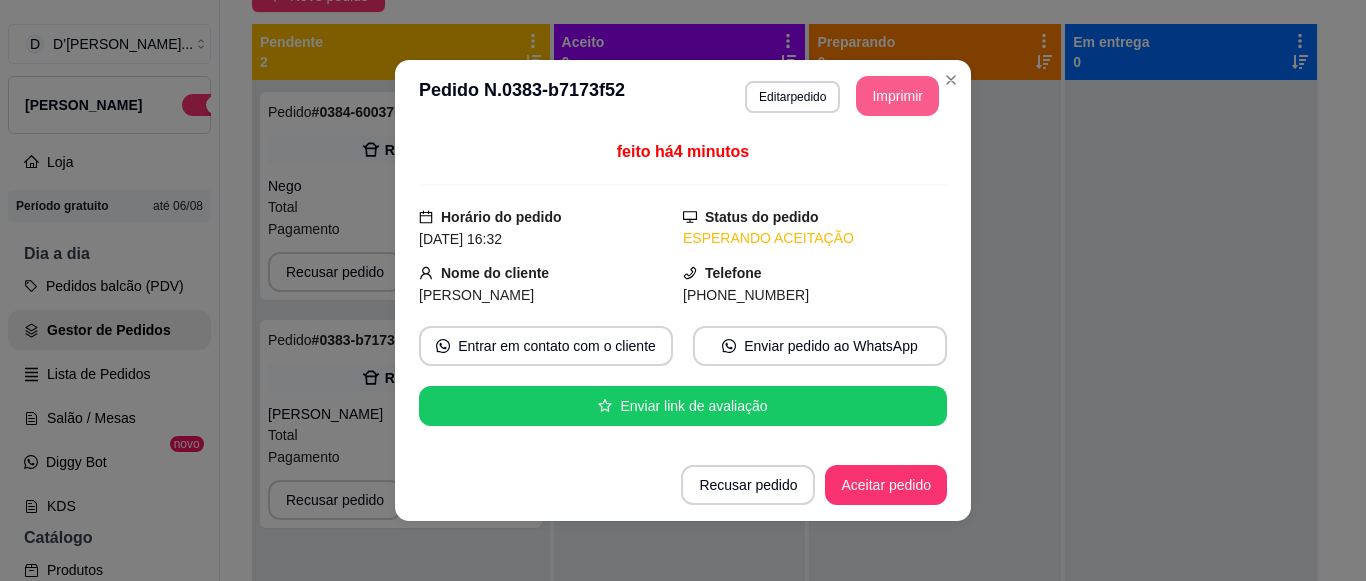 scroll, scrollTop: 0, scrollLeft: 0, axis: both 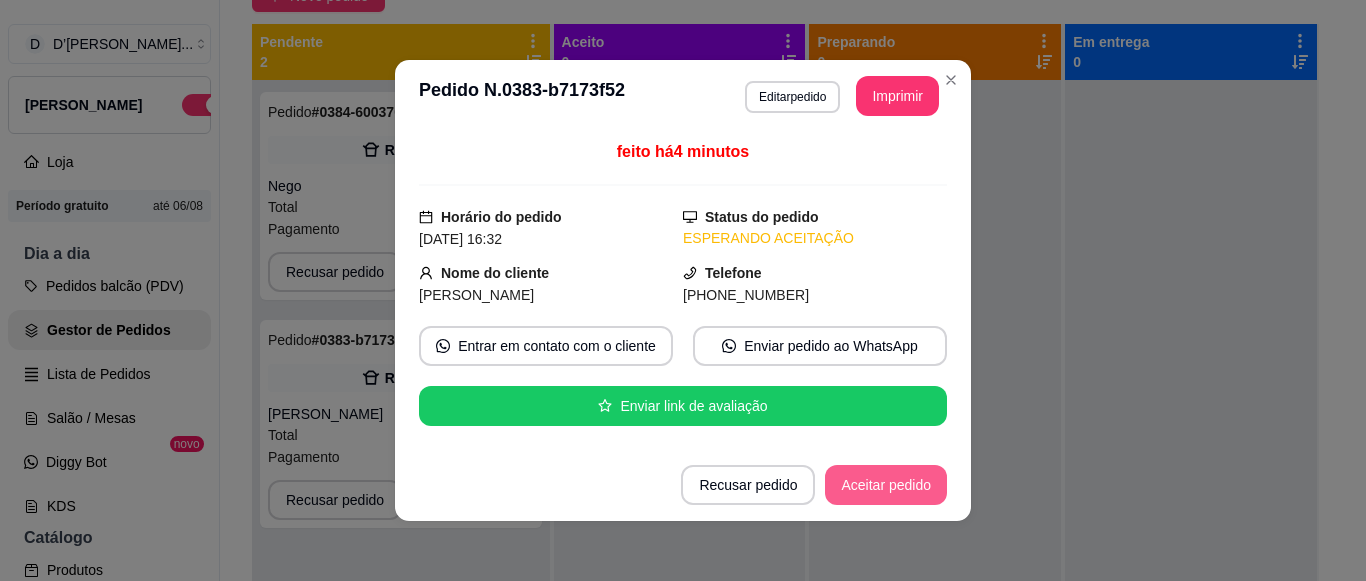 click on "Aceitar pedido" at bounding box center [886, 485] 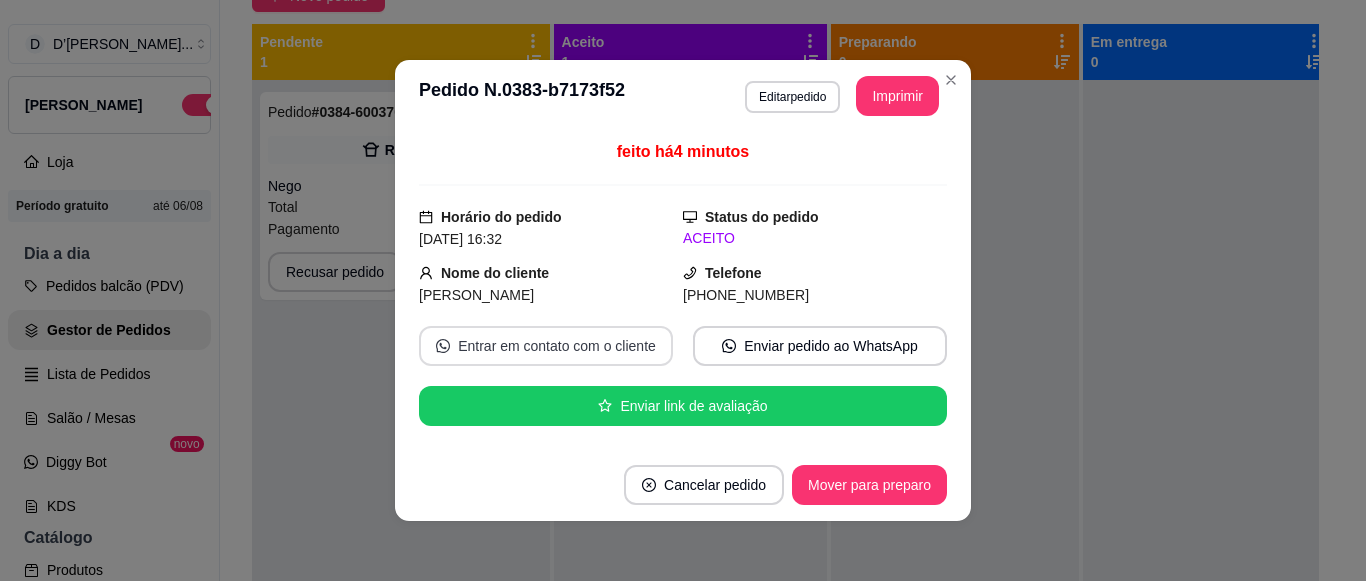 click on "Entrar em contato com o cliente" at bounding box center [546, 346] 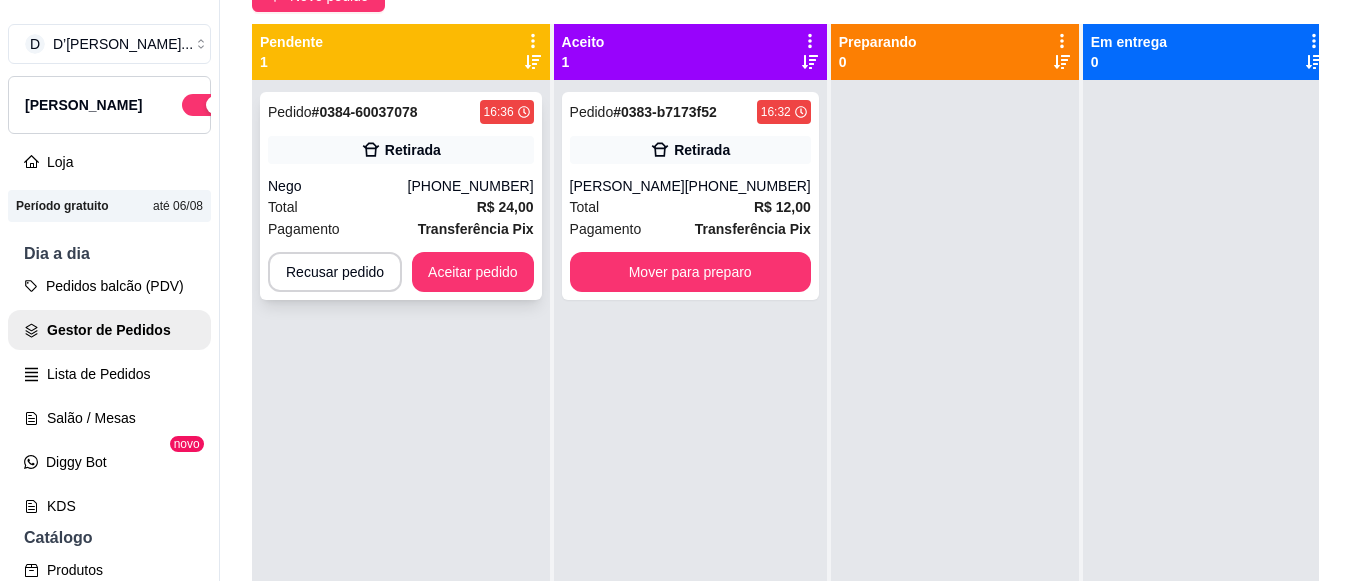 click on "Pedido  # 0384-60037078 16:36 Retirada Nego [PHONE_NUMBER] Total R$ 24,00 Pagamento Transferência Pix Recusar pedido Aceitar pedido" at bounding box center (401, 196) 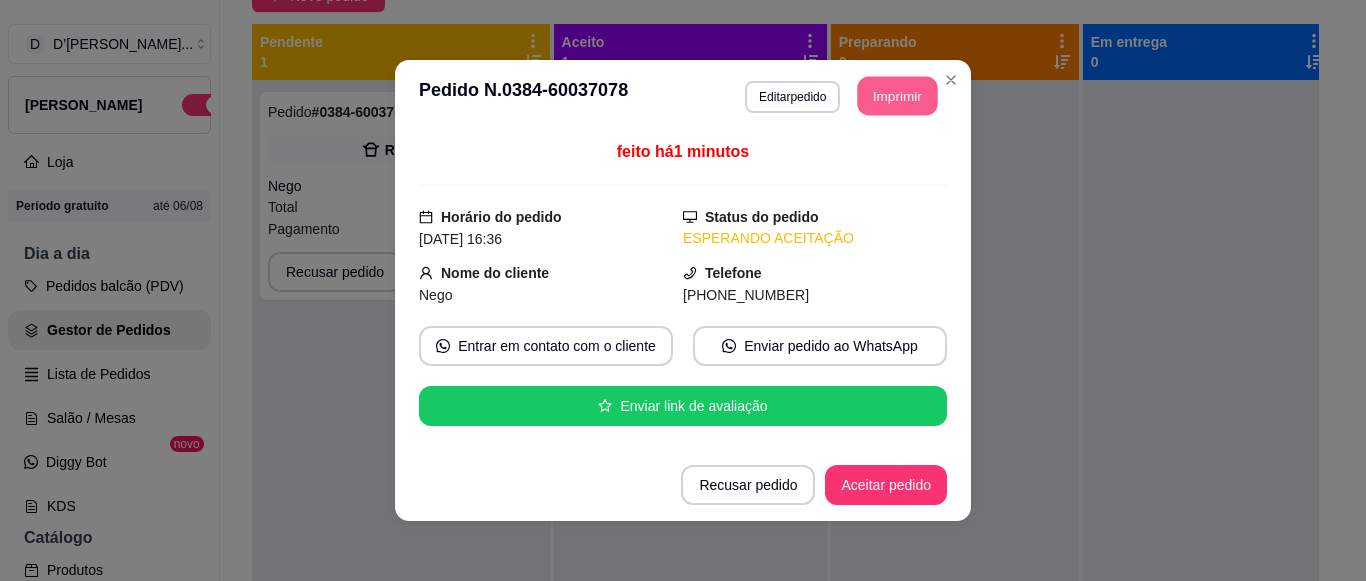 click on "Imprimir" at bounding box center [898, 96] 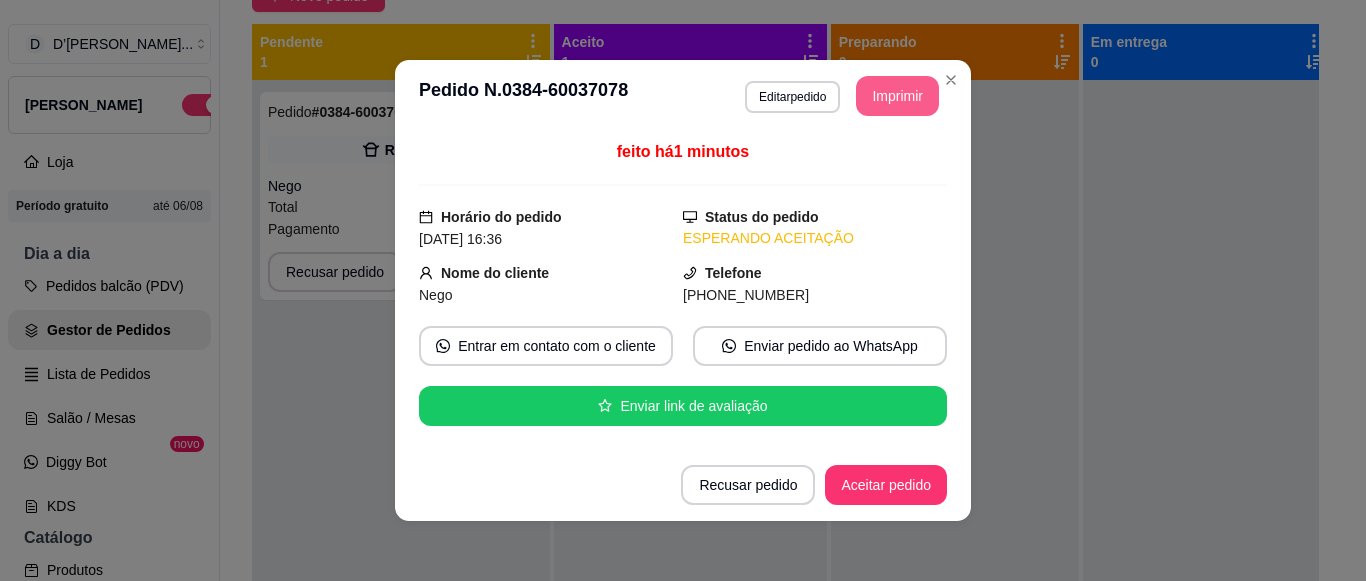 scroll, scrollTop: 0, scrollLeft: 0, axis: both 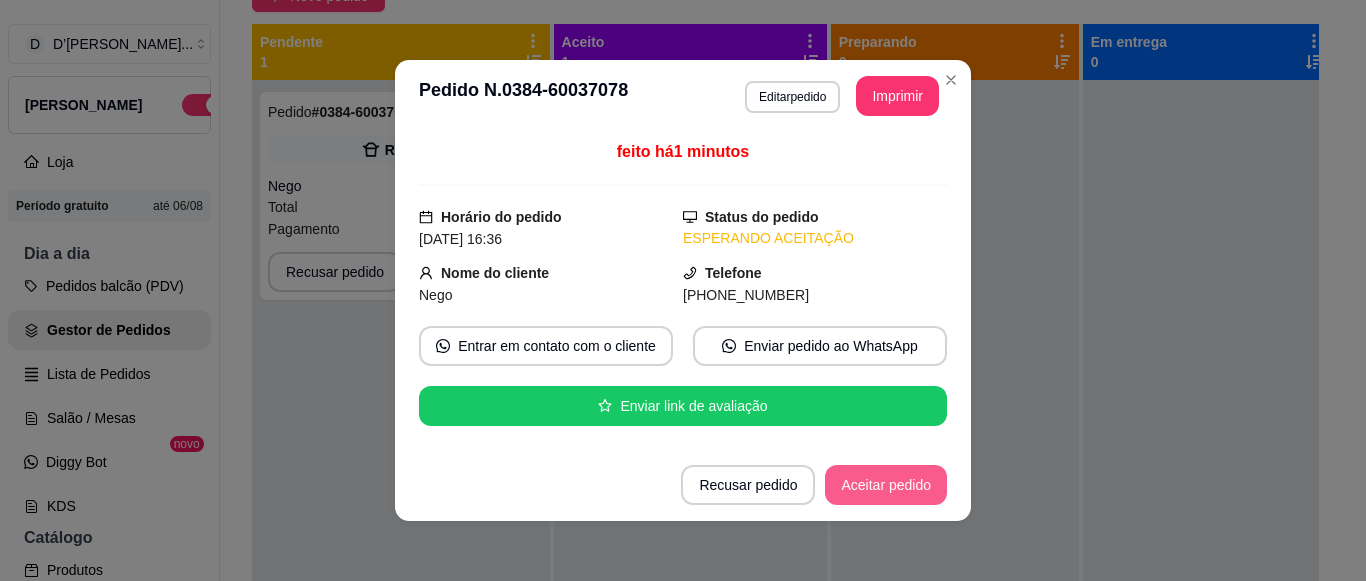 click on "Aceitar pedido" at bounding box center [886, 485] 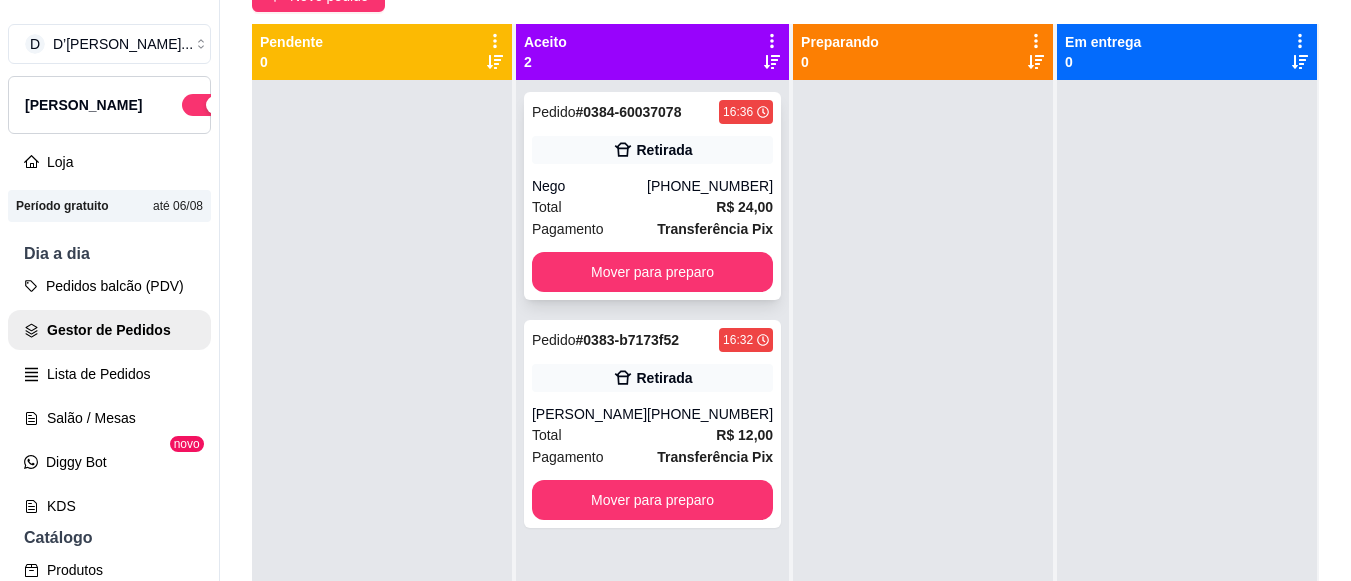 click on "Total R$ 24,00" at bounding box center [652, 207] 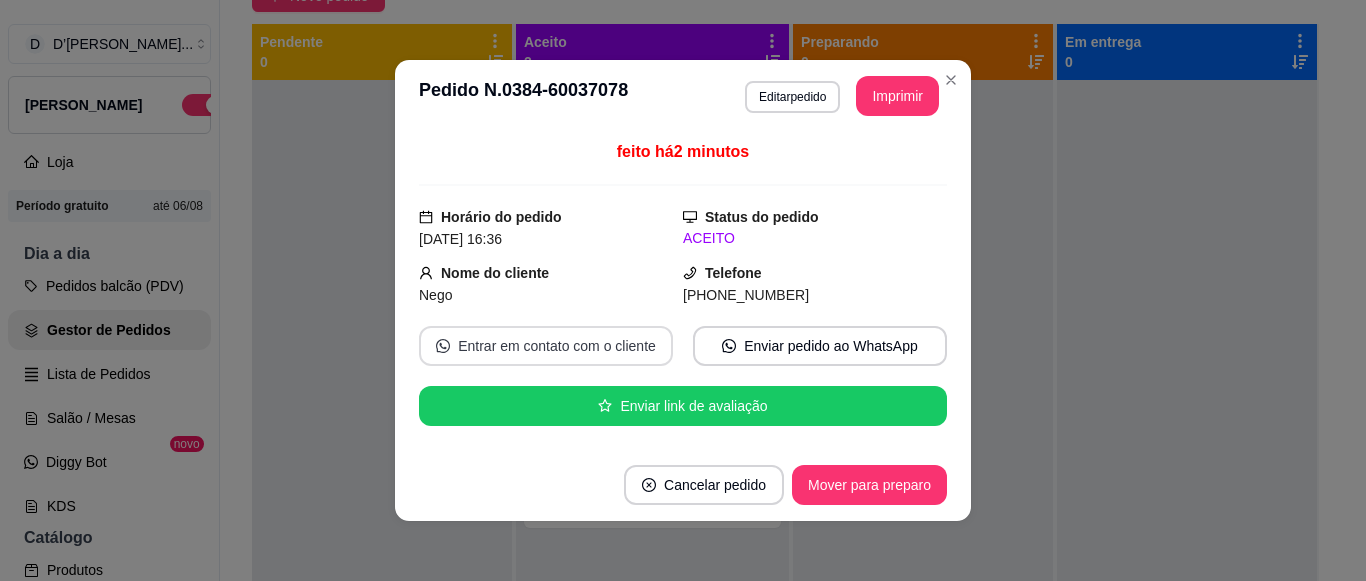 click on "Entrar em contato com o cliente" at bounding box center (546, 346) 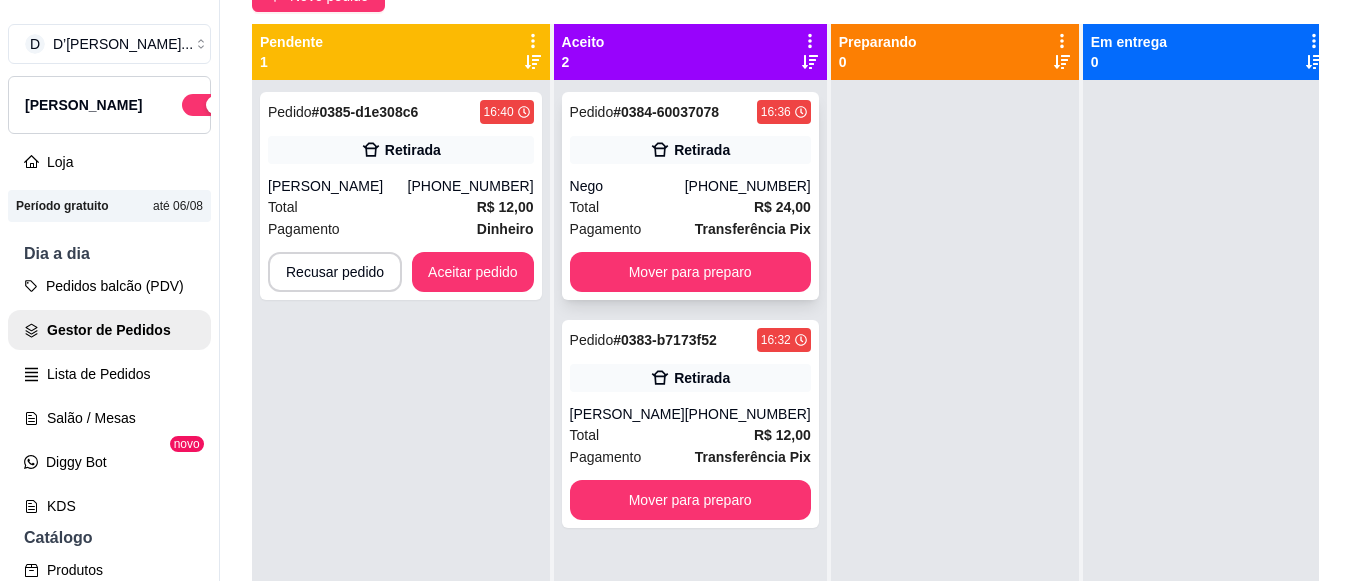 click on "Total R$ 24,00" at bounding box center (690, 207) 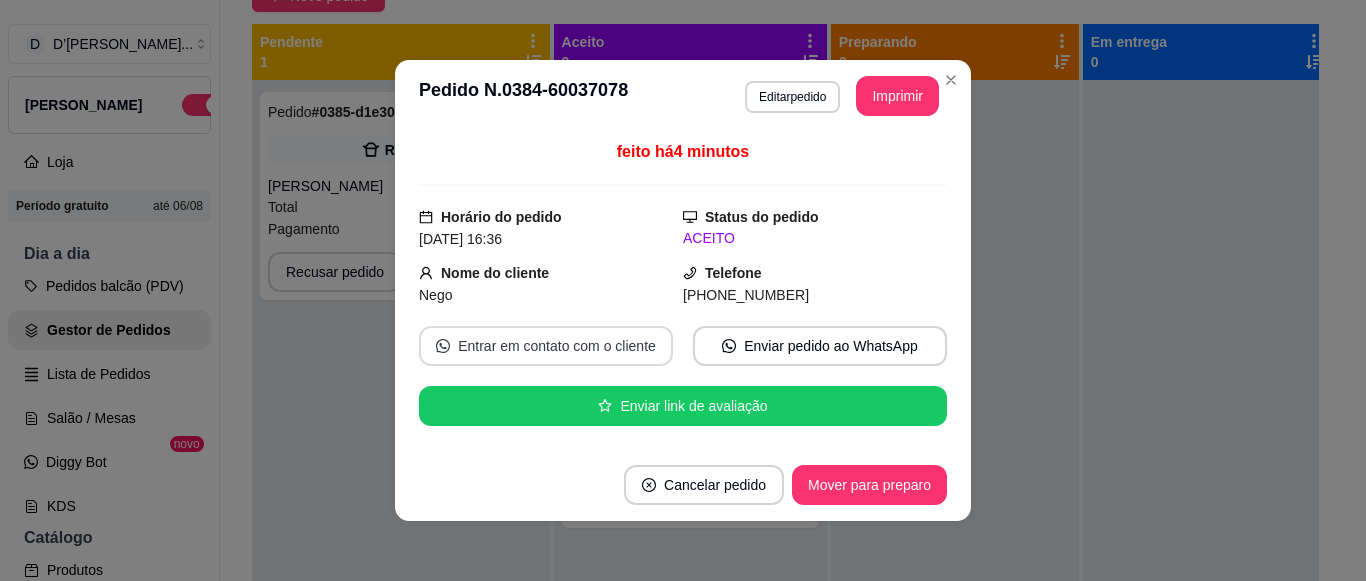 click on "Entrar em contato com o cliente" at bounding box center [546, 346] 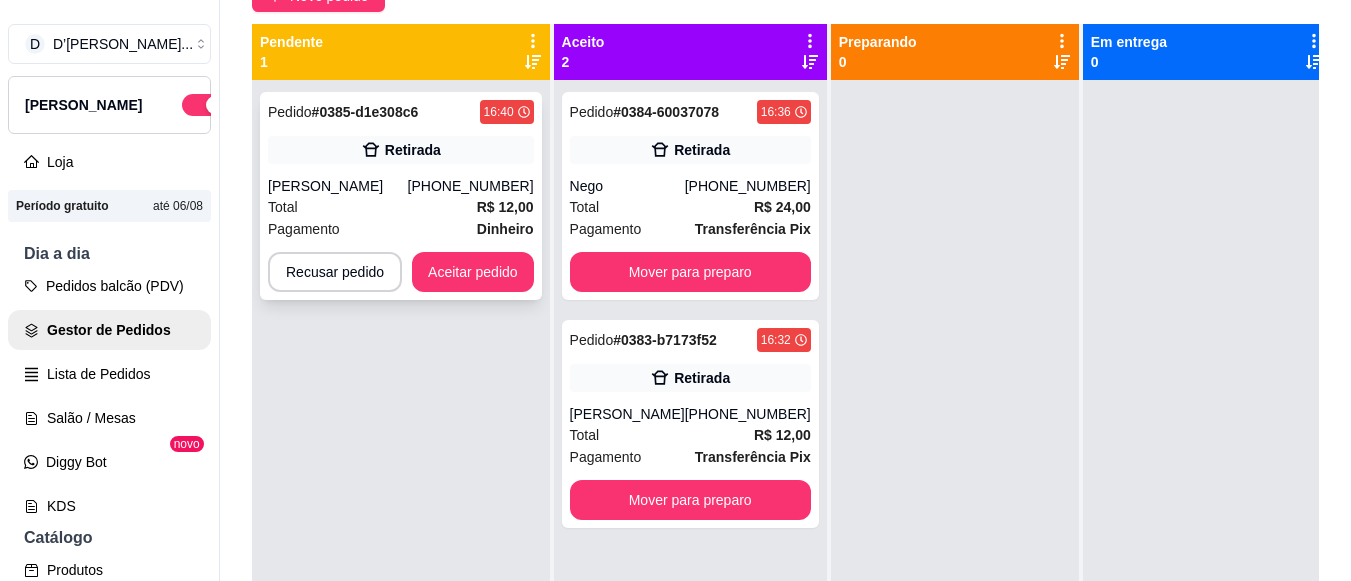 click on "[PERSON_NAME]" at bounding box center (338, 186) 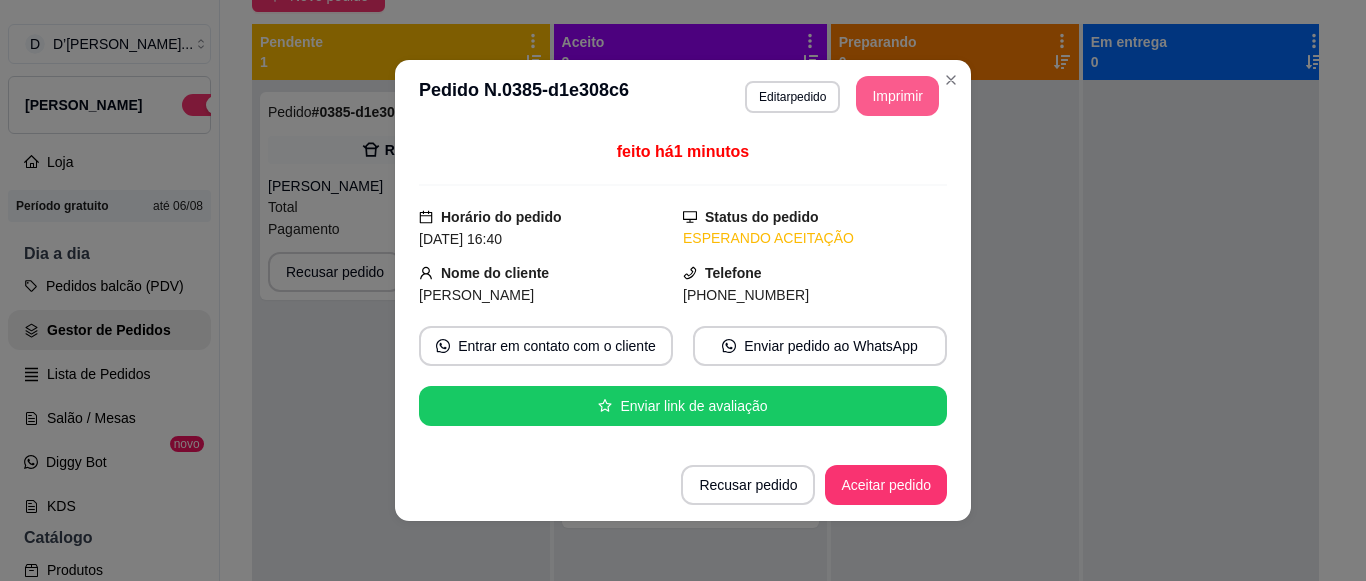 click on "Imprimir" at bounding box center [897, 96] 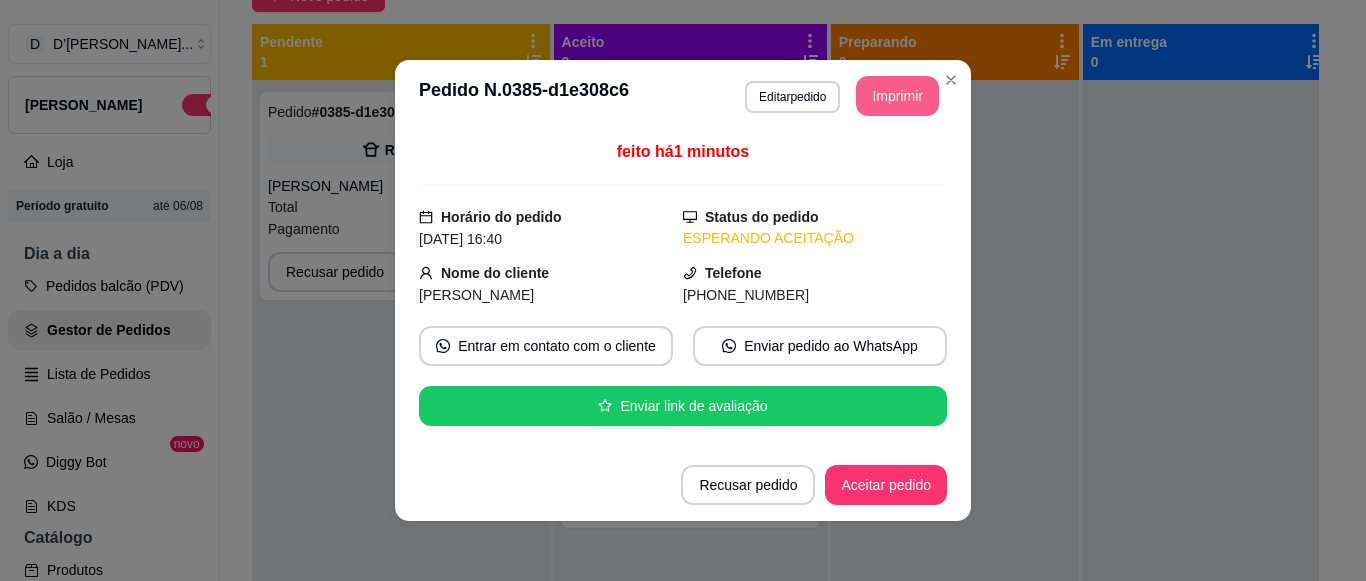 scroll, scrollTop: 0, scrollLeft: 0, axis: both 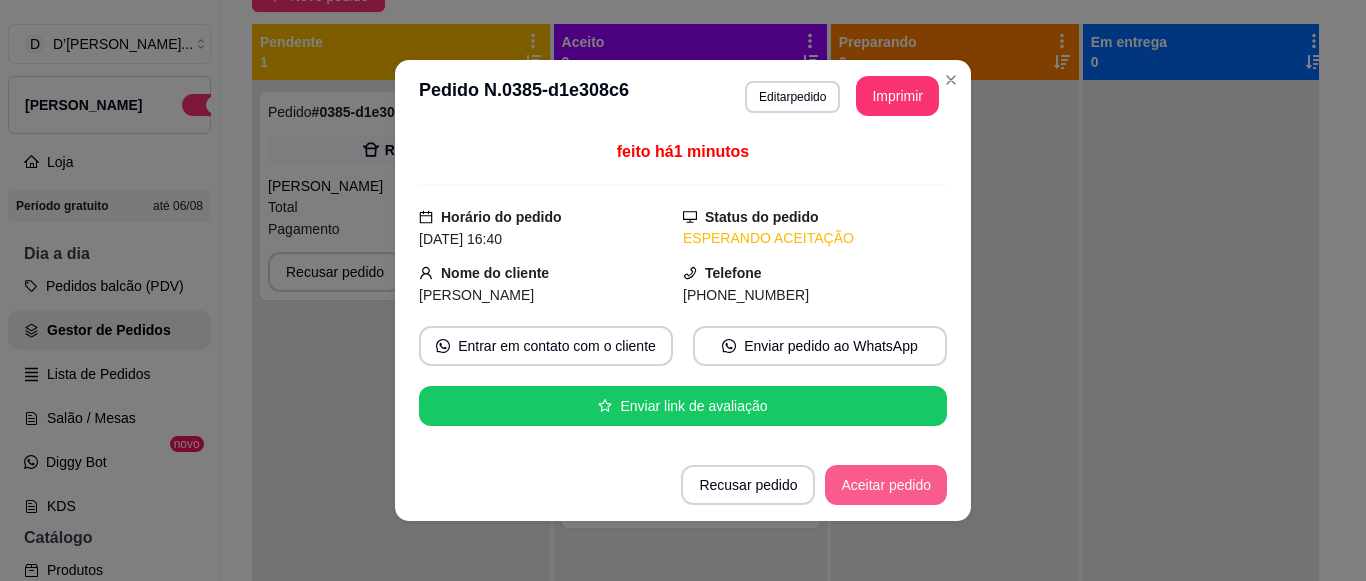 click on "Aceitar pedido" at bounding box center [886, 485] 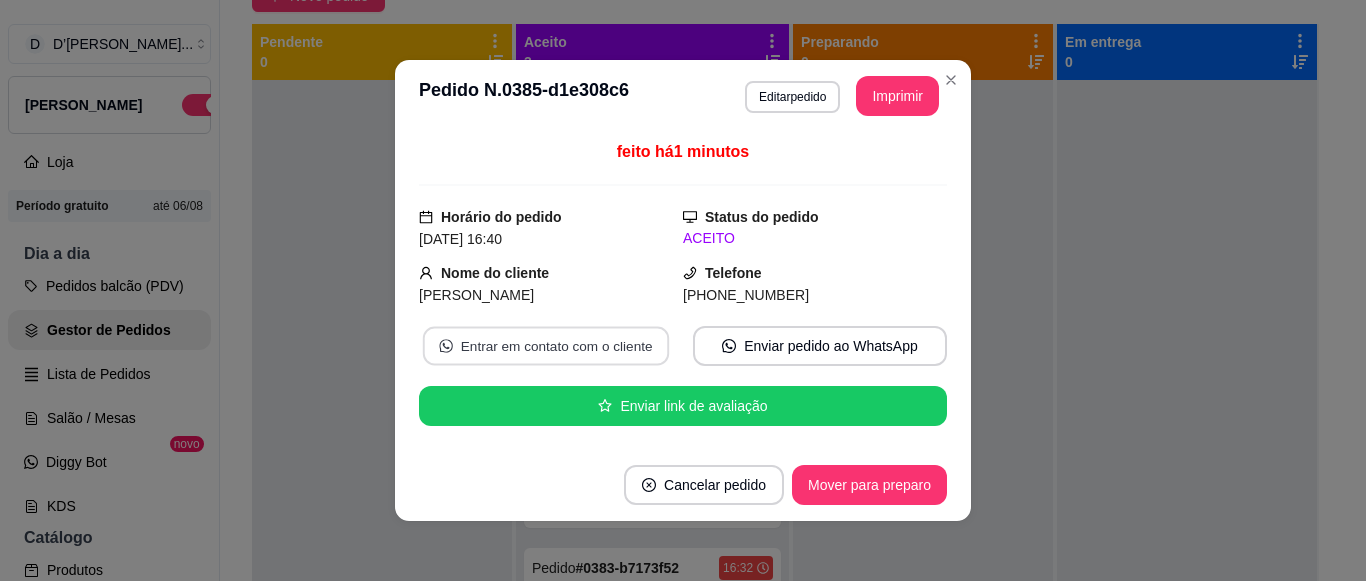 click on "Entrar em contato com o cliente" at bounding box center (546, 346) 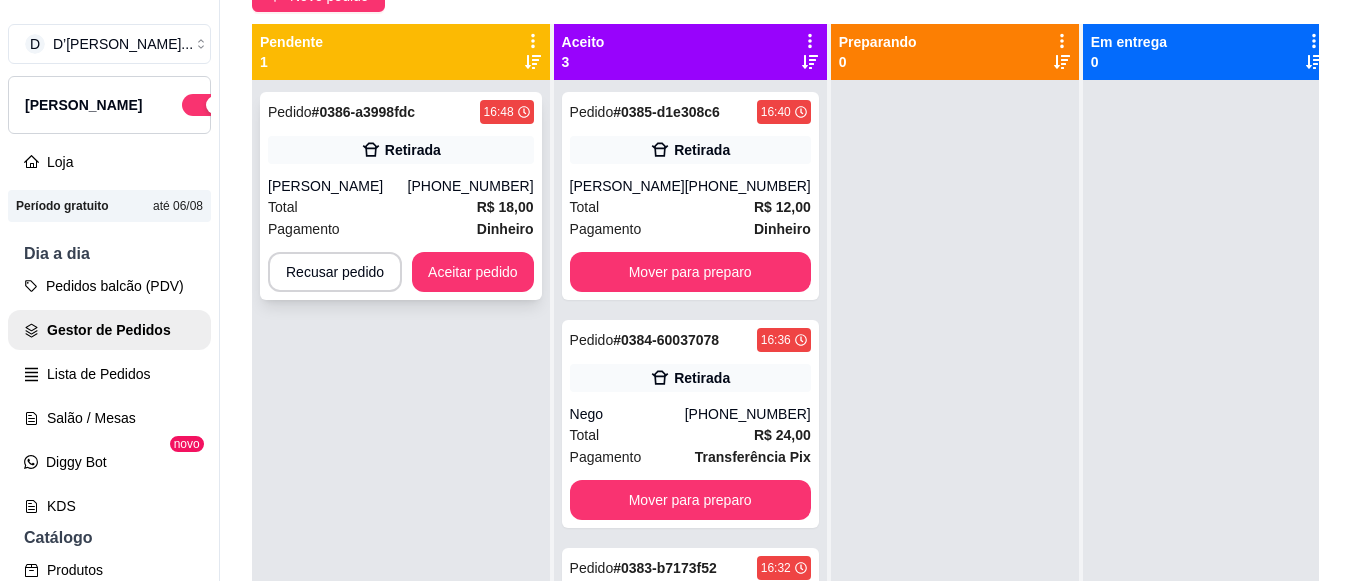 click on "Total R$ 18,00" at bounding box center (401, 207) 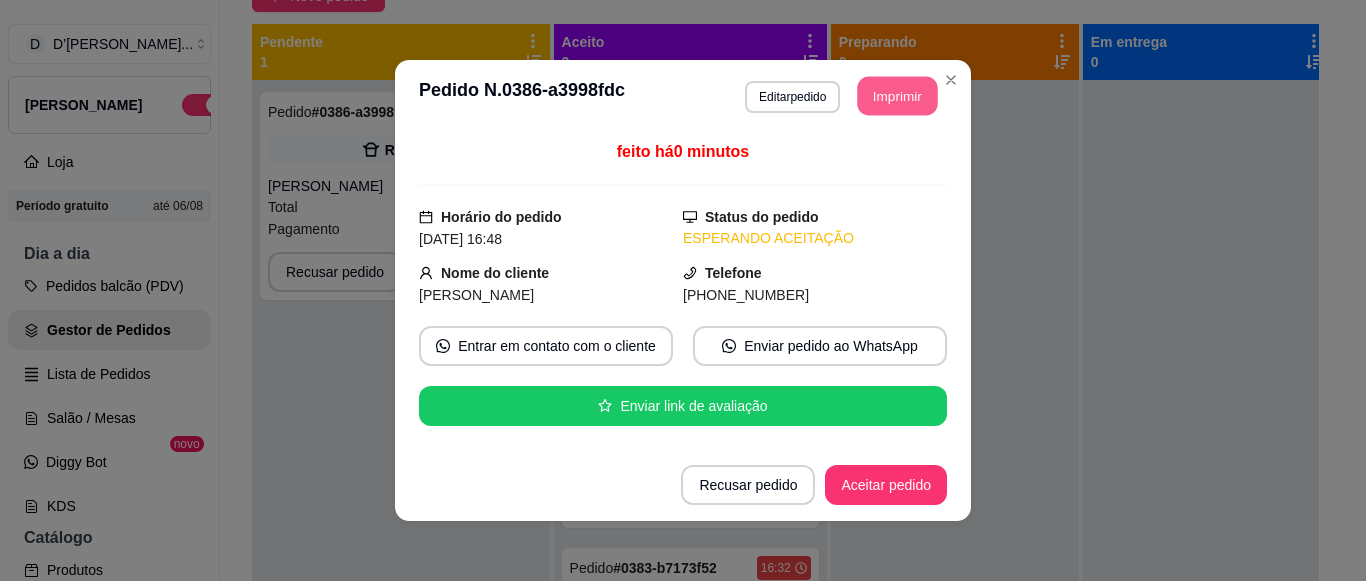 click on "Imprimir" at bounding box center (898, 96) 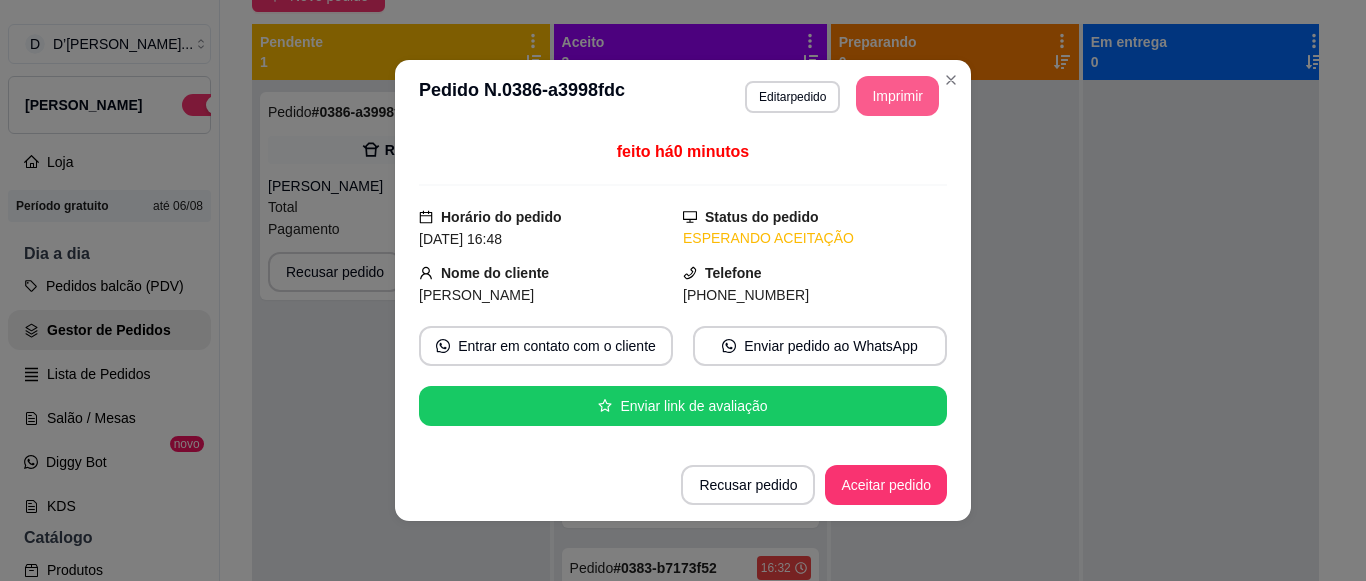scroll, scrollTop: 0, scrollLeft: 0, axis: both 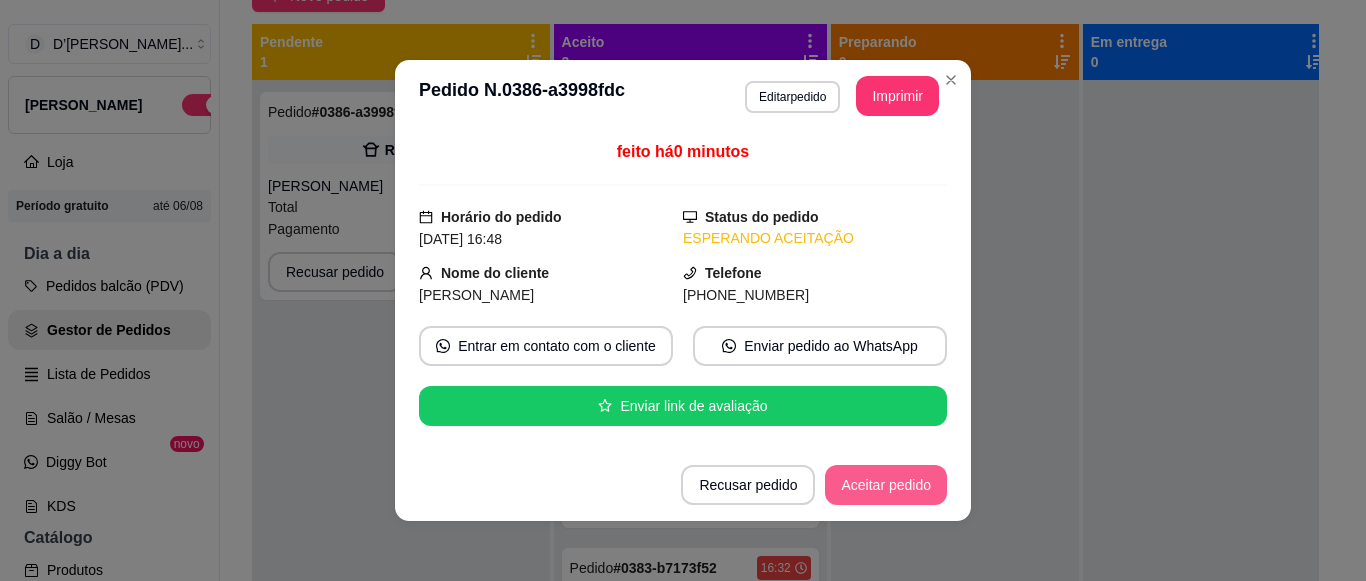 click on "Aceitar pedido" at bounding box center [886, 485] 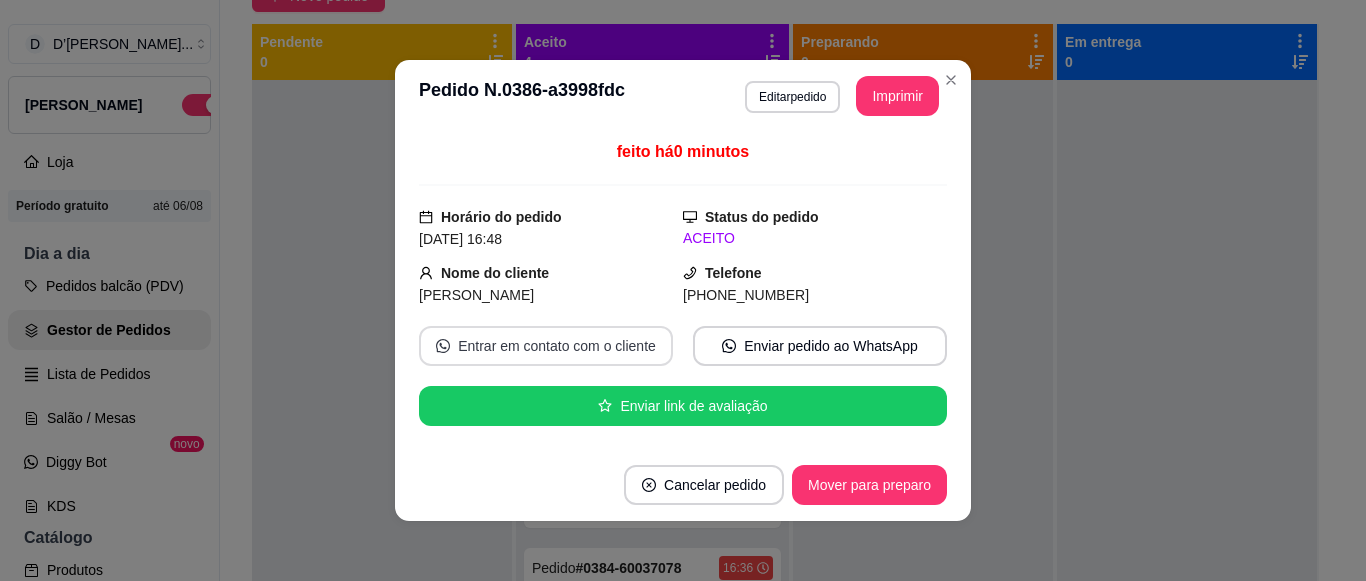 click on "Entrar em contato com o cliente" at bounding box center (546, 346) 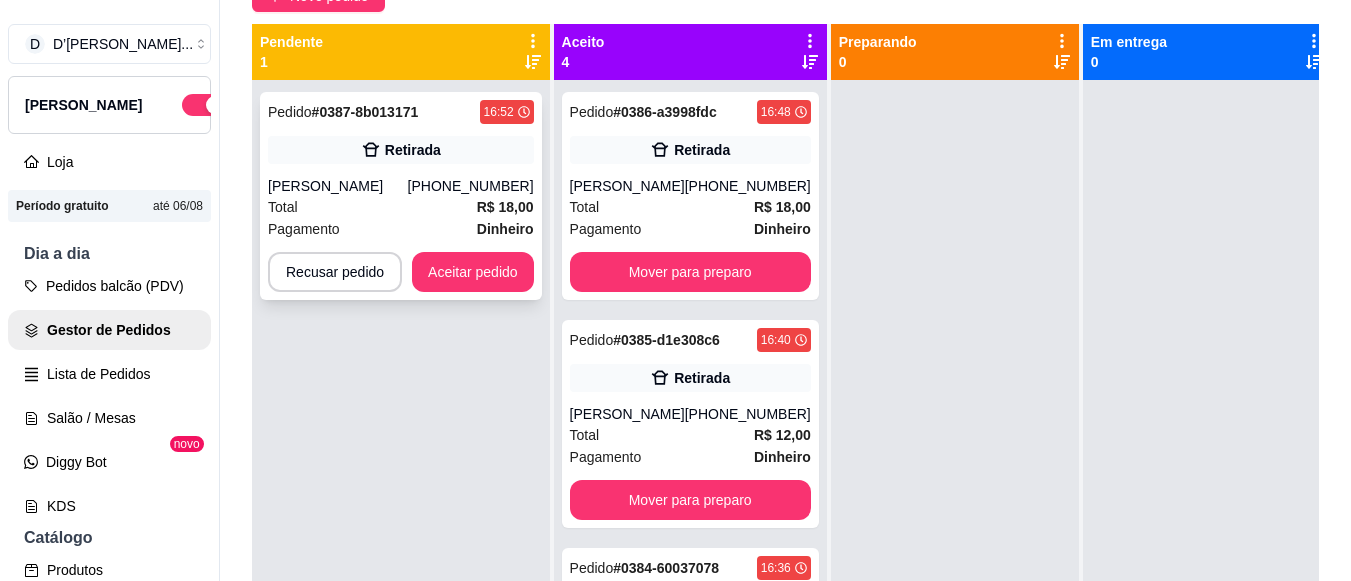 click on "Pedido  # 0387-8b013171 16:52 Retirada [PERSON_NAME]  [PHONE_NUMBER] Total R$ 18,00 Pagamento Dinheiro Recusar pedido Aceitar pedido" at bounding box center (401, 196) 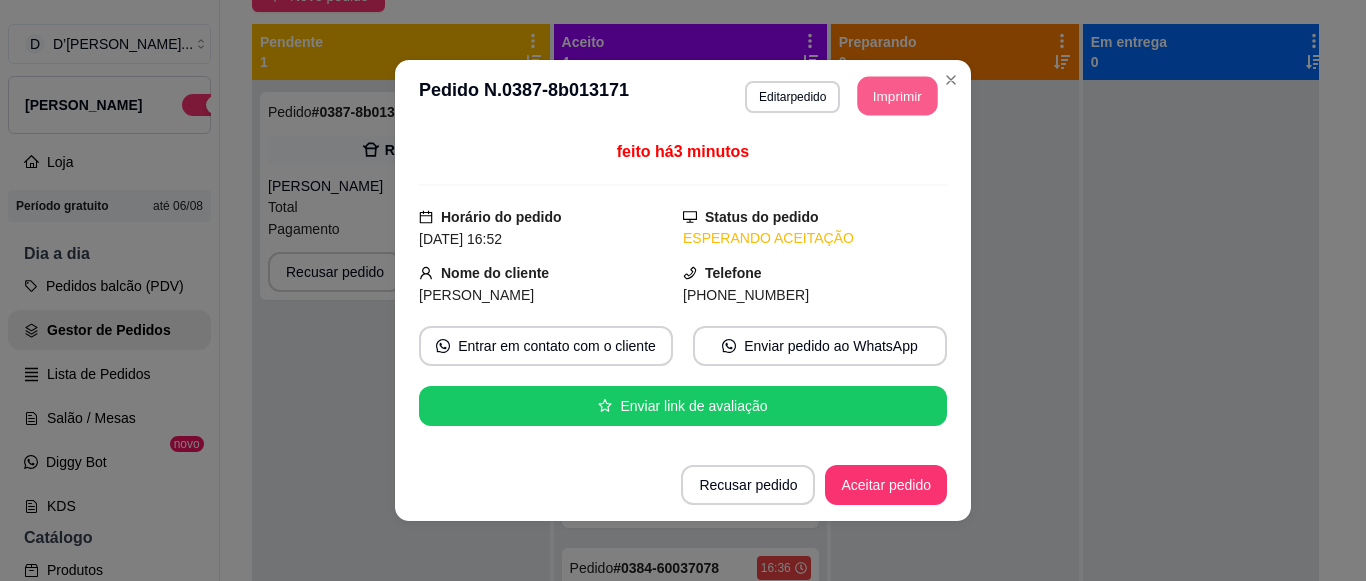 click on "Imprimir" at bounding box center (898, 96) 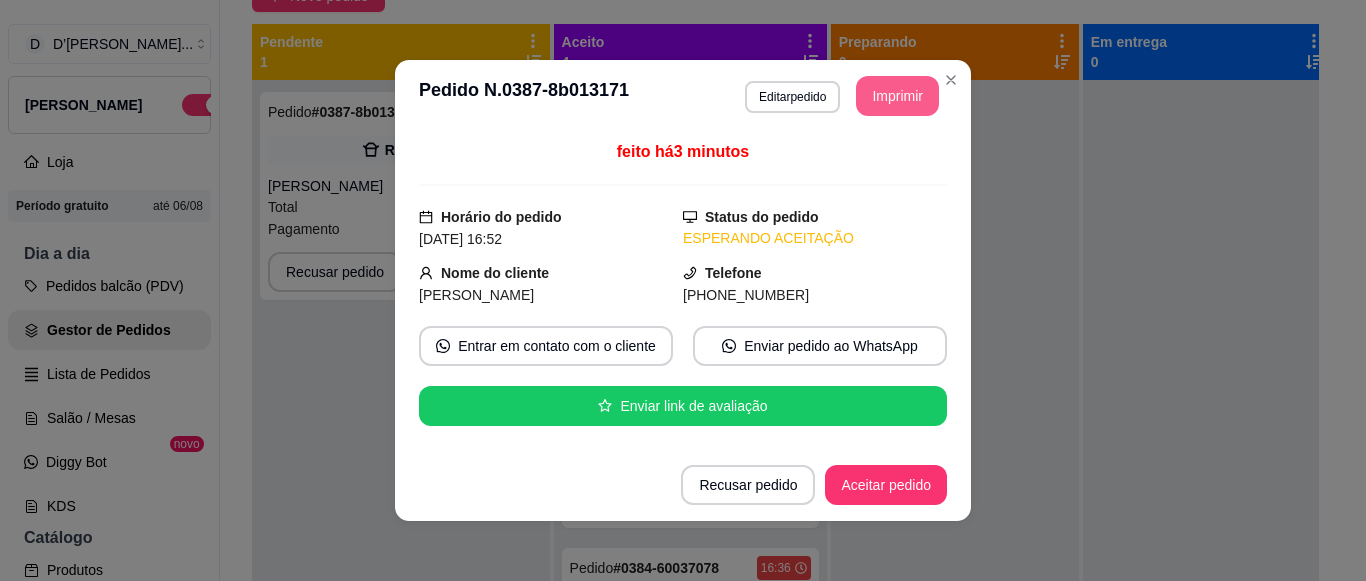 scroll, scrollTop: 0, scrollLeft: 0, axis: both 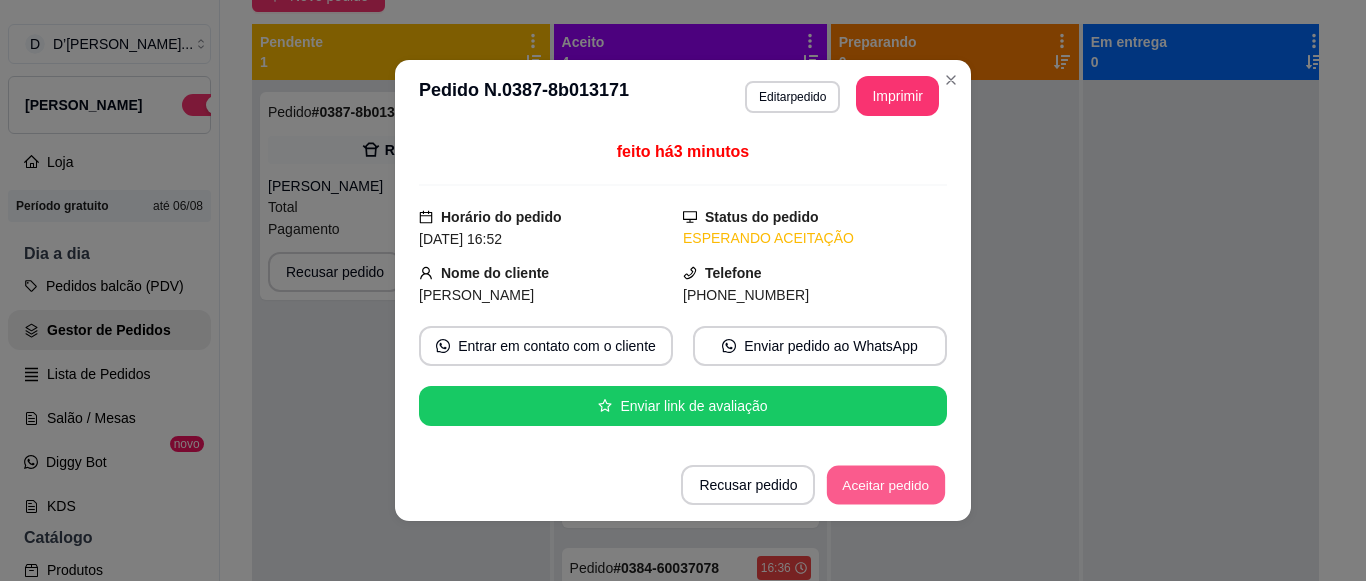 click on "Aceitar pedido" at bounding box center [886, 485] 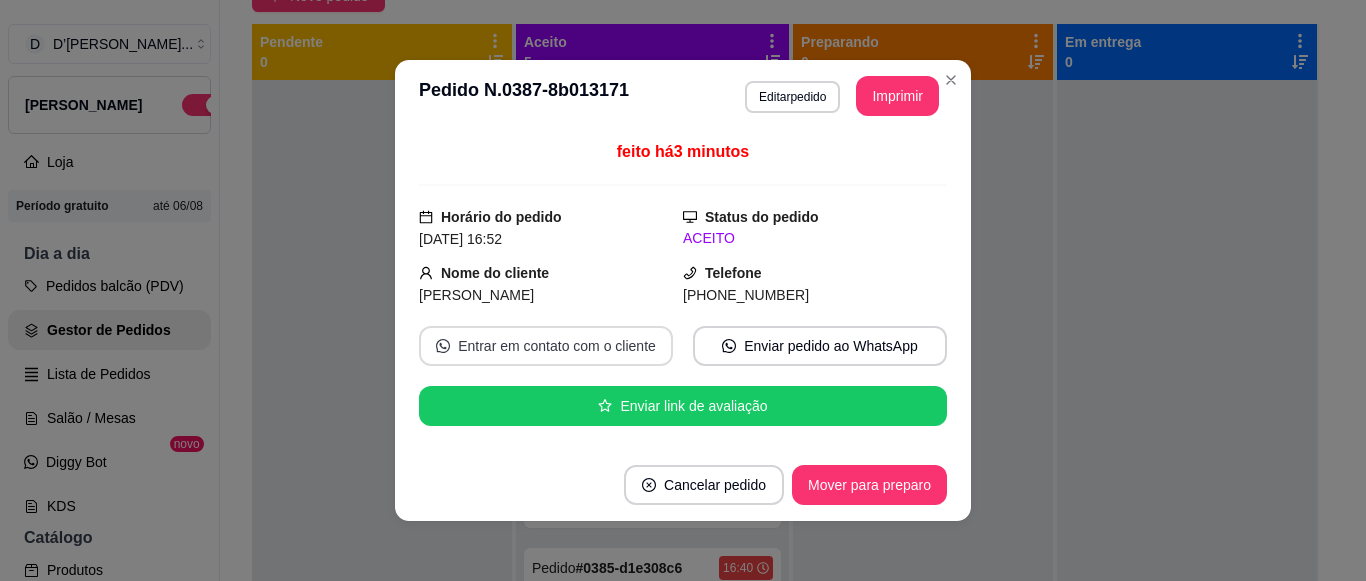 click on "Entrar em contato com o cliente" at bounding box center [546, 346] 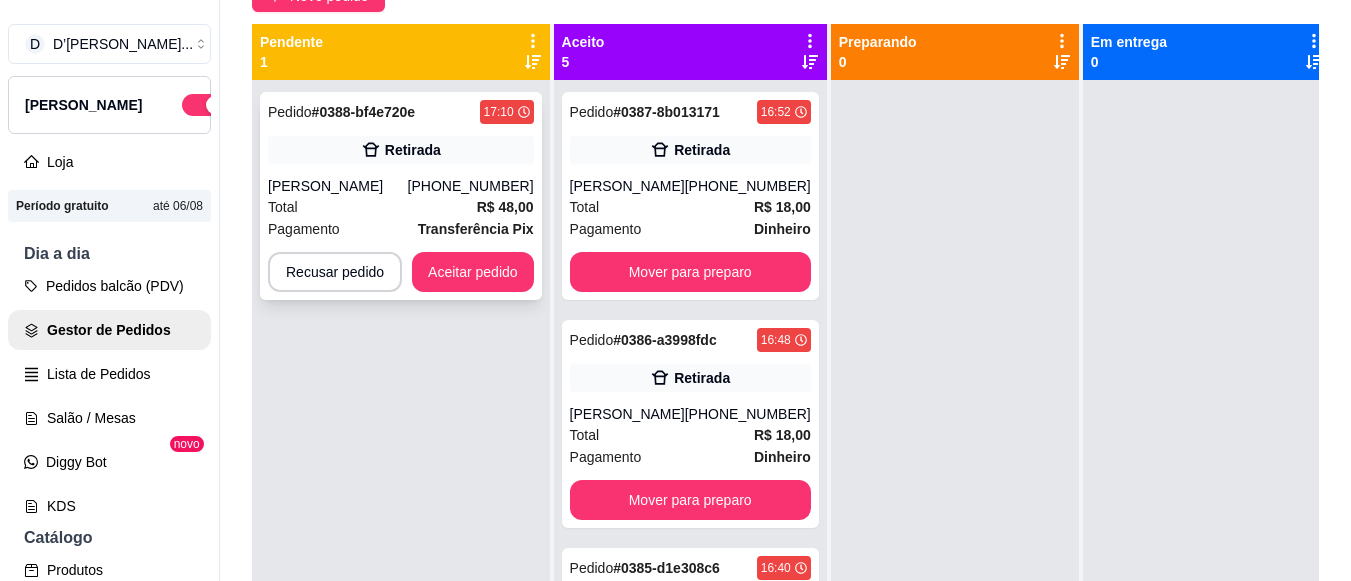 click on "[PERSON_NAME]" at bounding box center [338, 186] 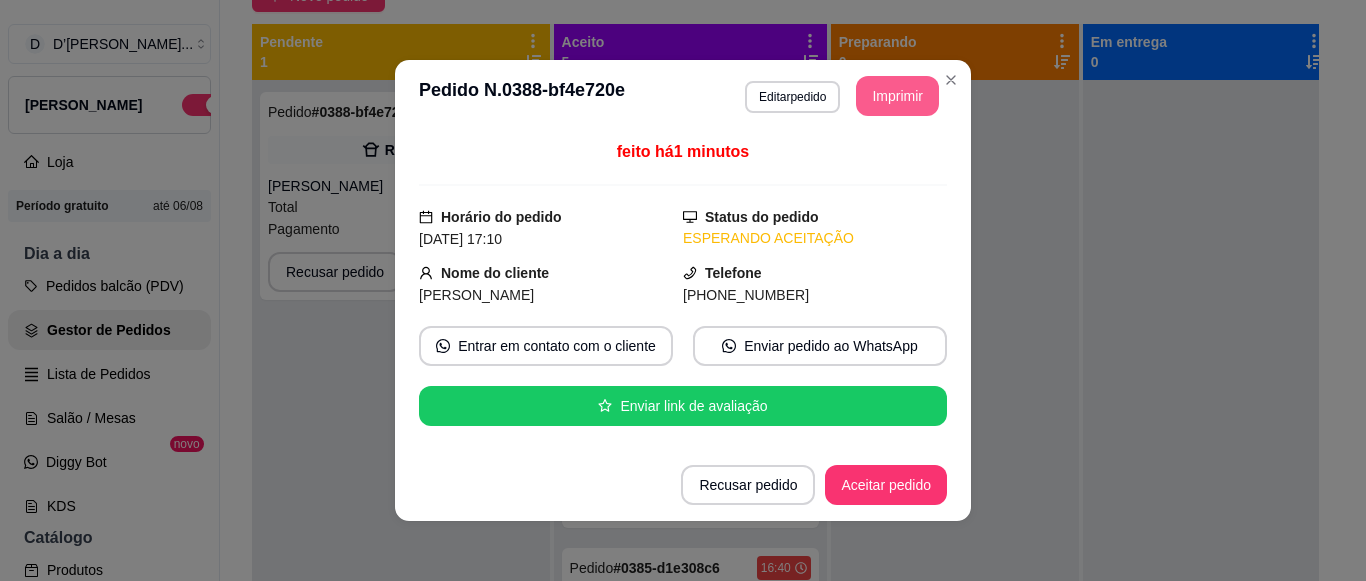 click on "Imprimir" at bounding box center [897, 96] 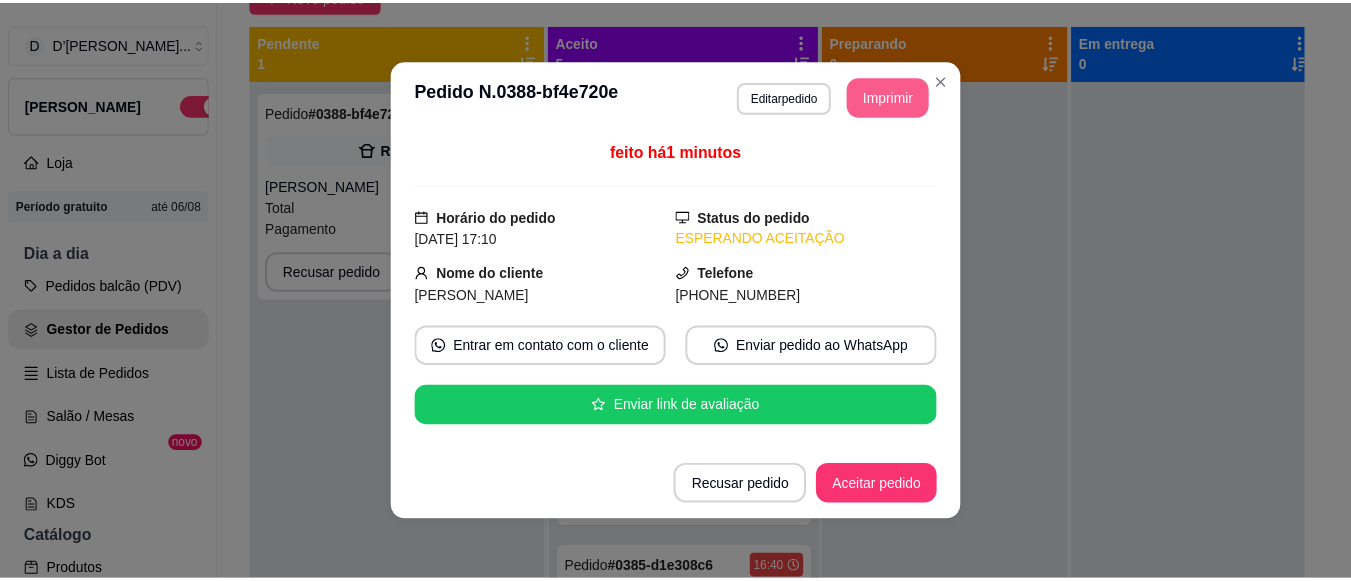 scroll, scrollTop: 0, scrollLeft: 0, axis: both 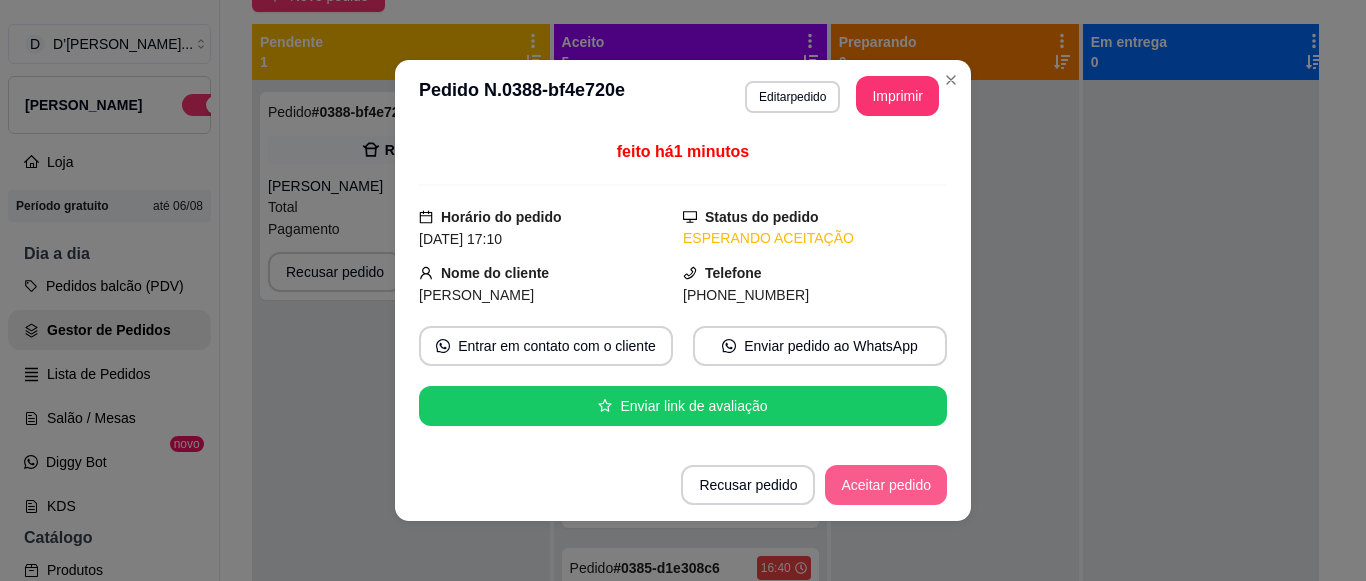 click on "Aceitar pedido" at bounding box center [886, 485] 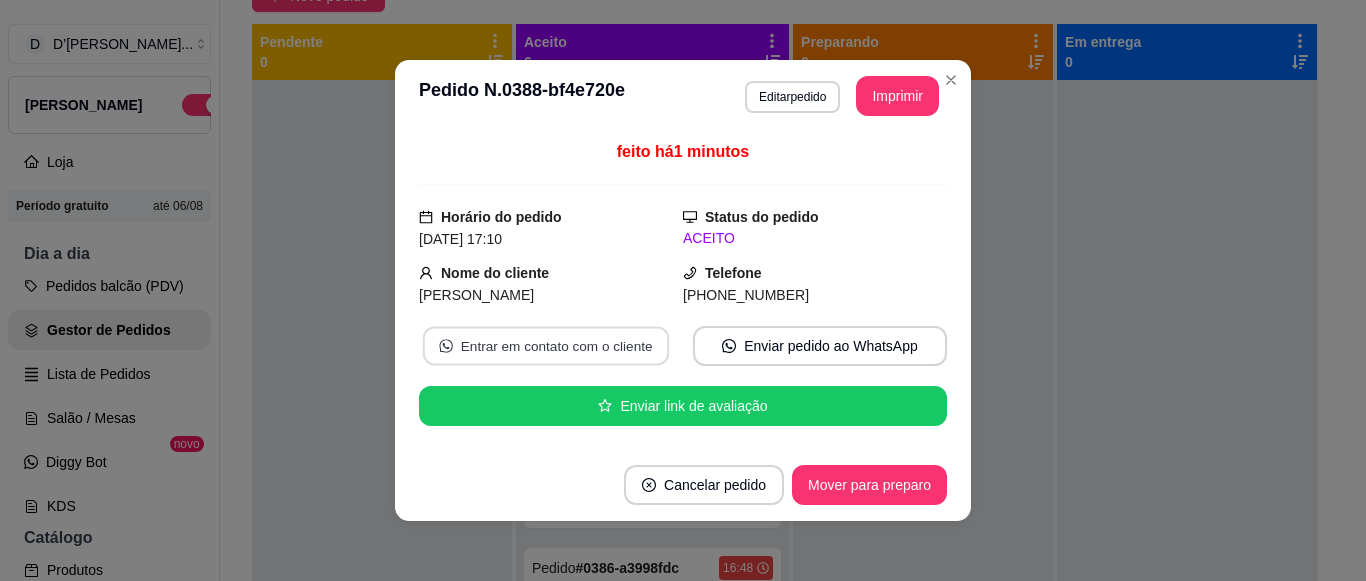 click on "Entrar em contato com o cliente" at bounding box center [546, 346] 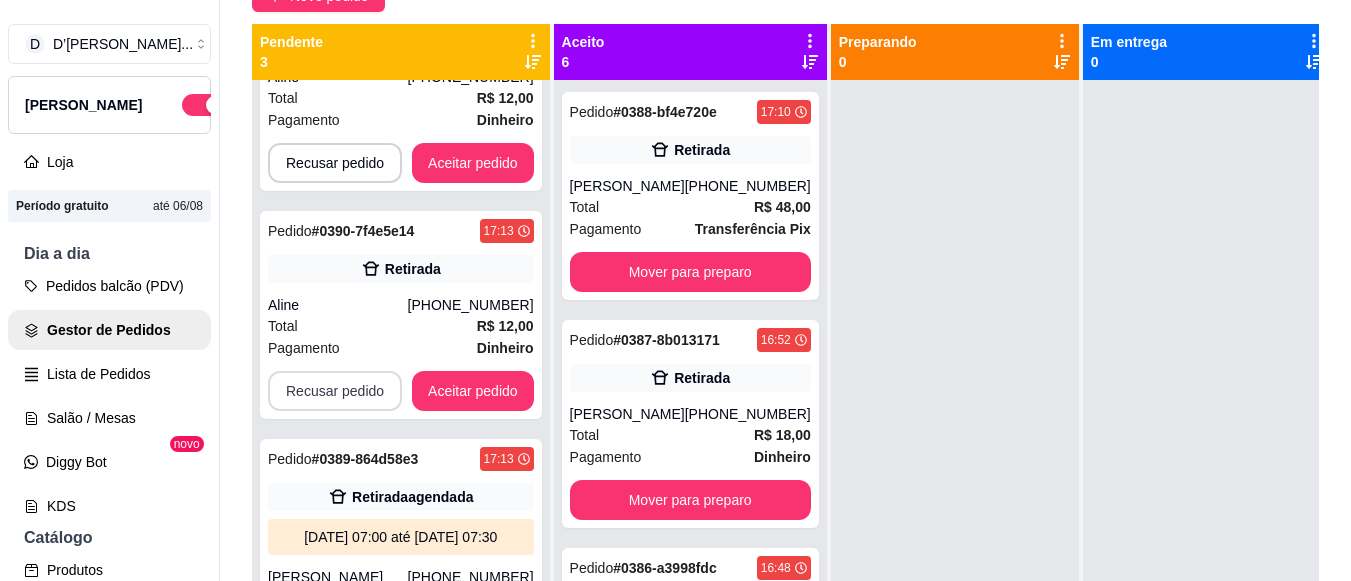 scroll, scrollTop: 187, scrollLeft: 0, axis: vertical 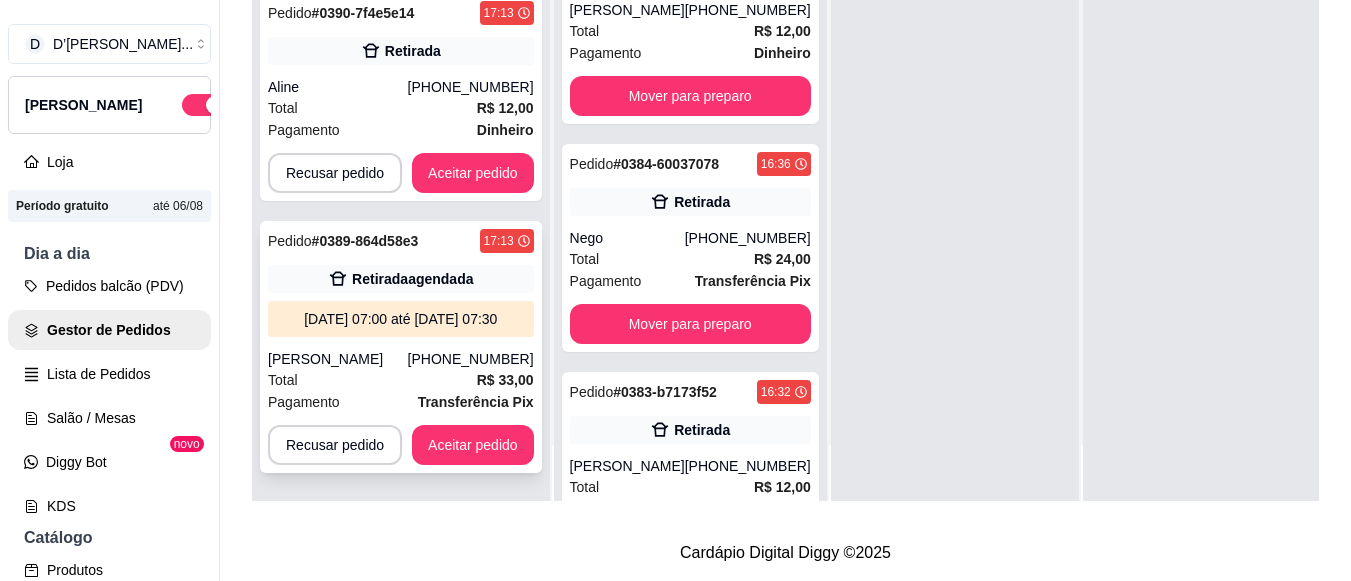 click on "Pedido  # 0389-864d58e3 17:13 Retirada  agendada [DATE] 07:00 até [DATE] 07:30  [PERSON_NAME]  [PHONE_NUMBER] Total R$ 33,00 Pagamento Transferência Pix Recusar pedido Aceitar pedido" at bounding box center (401, 347) 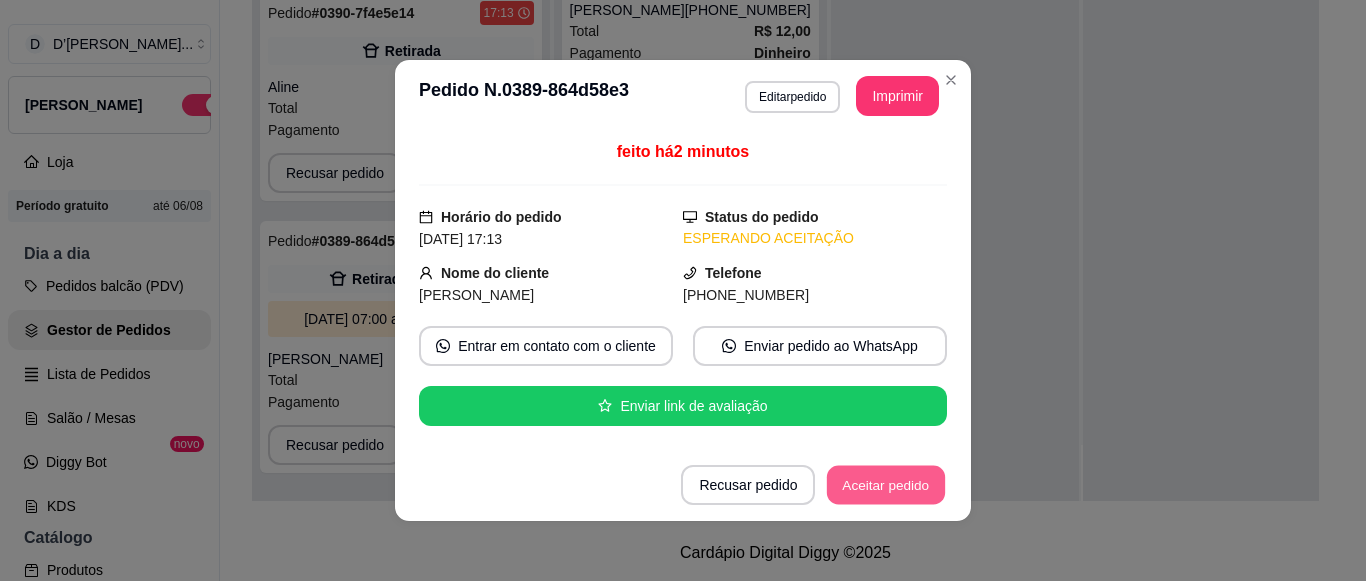 click on "Aceitar pedido" at bounding box center (886, 485) 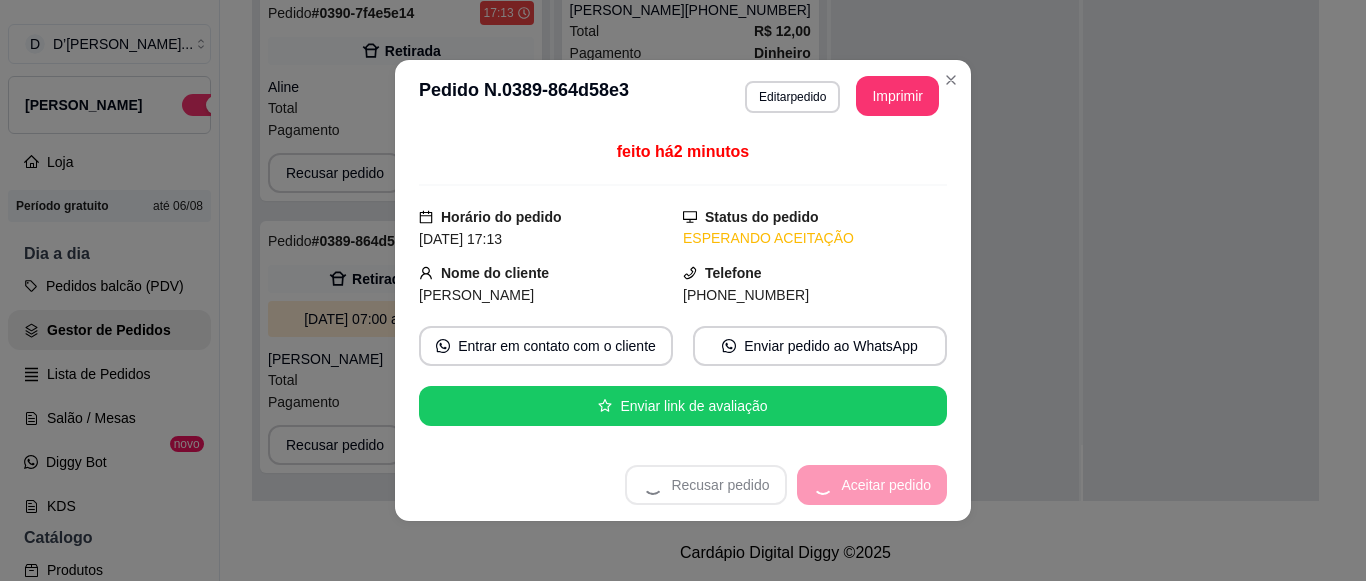 scroll, scrollTop: 0, scrollLeft: 0, axis: both 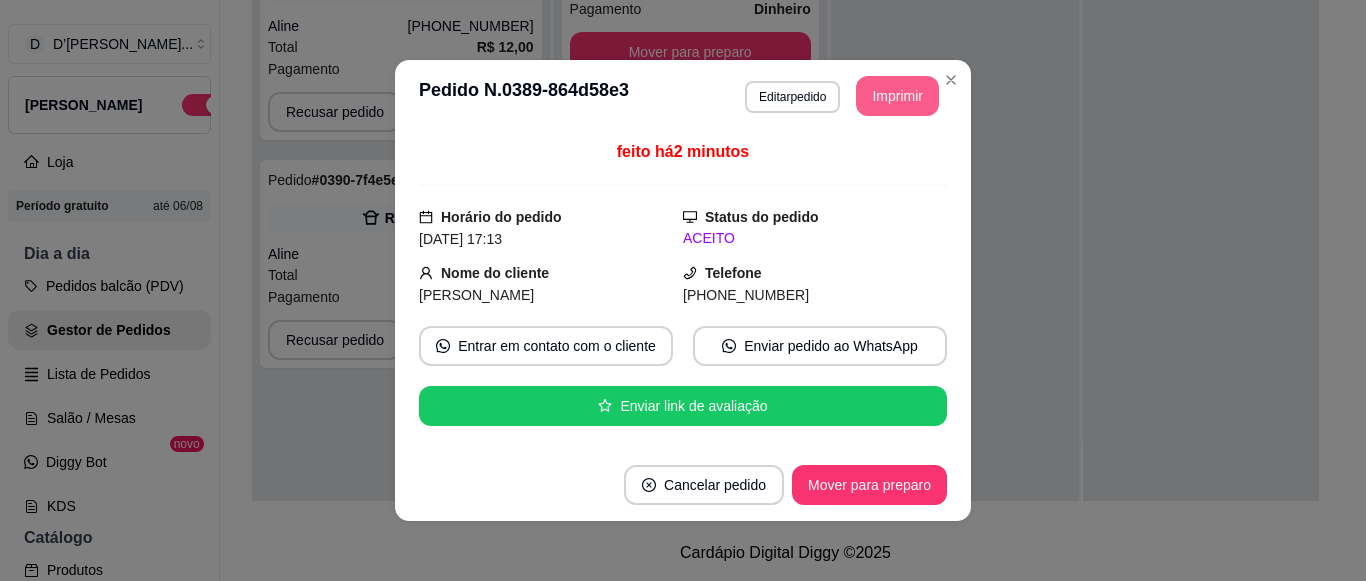 click on "Imprimir" at bounding box center (897, 96) 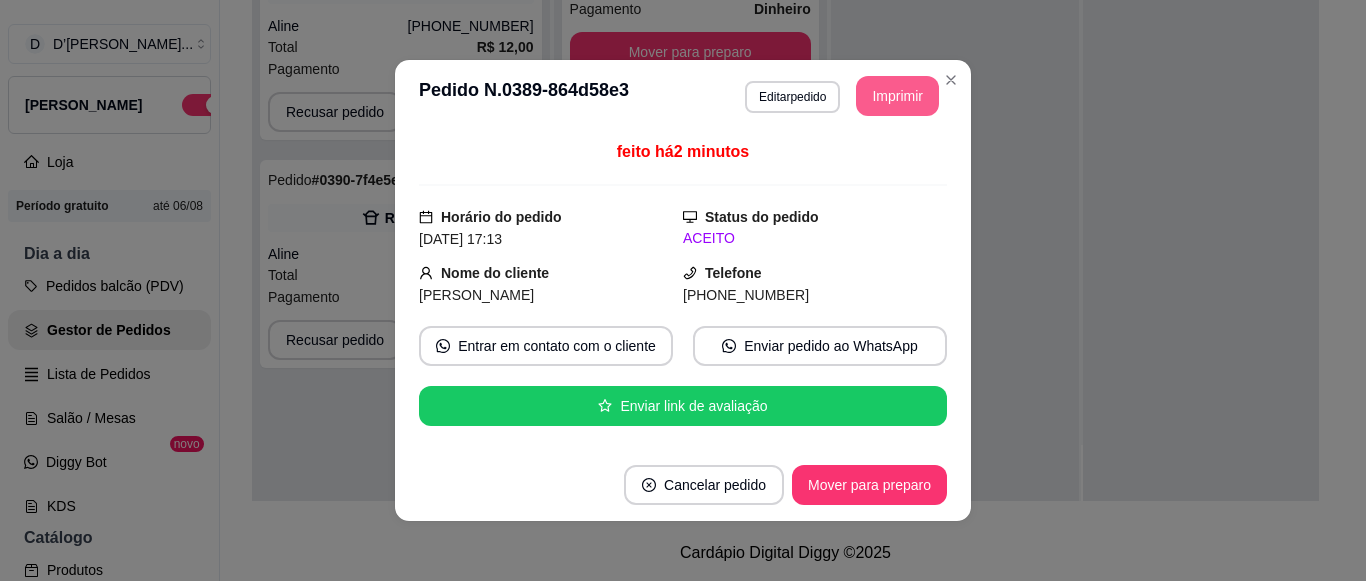 scroll, scrollTop: 0, scrollLeft: 0, axis: both 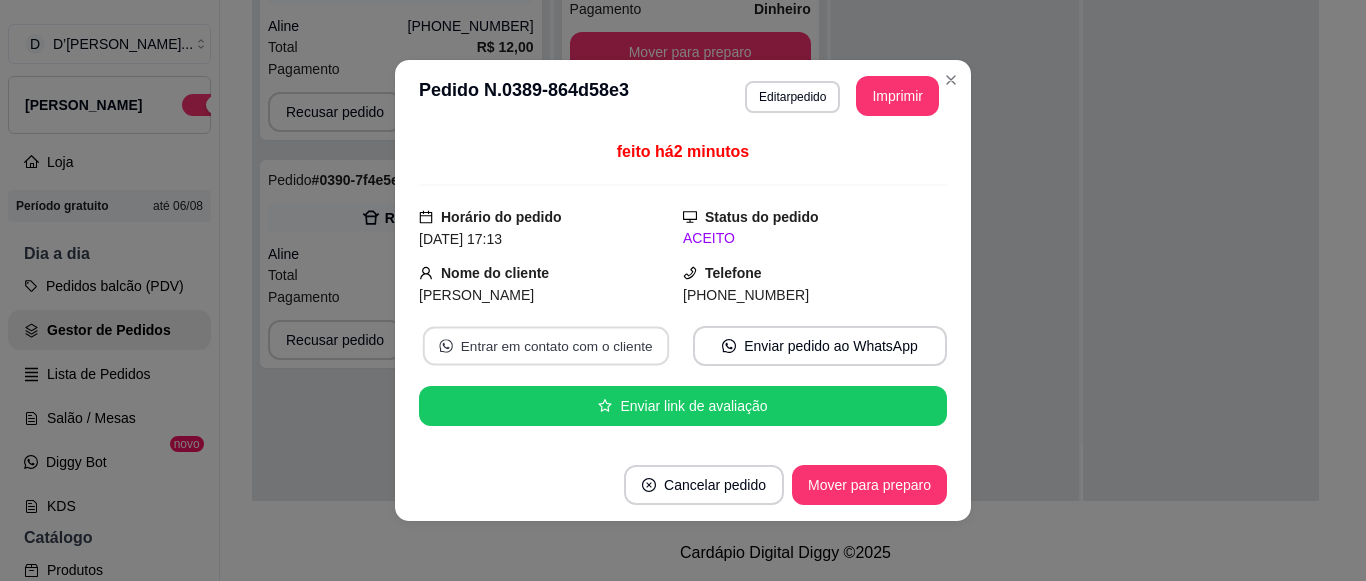 click on "Entrar em contato com o cliente" at bounding box center (546, 346) 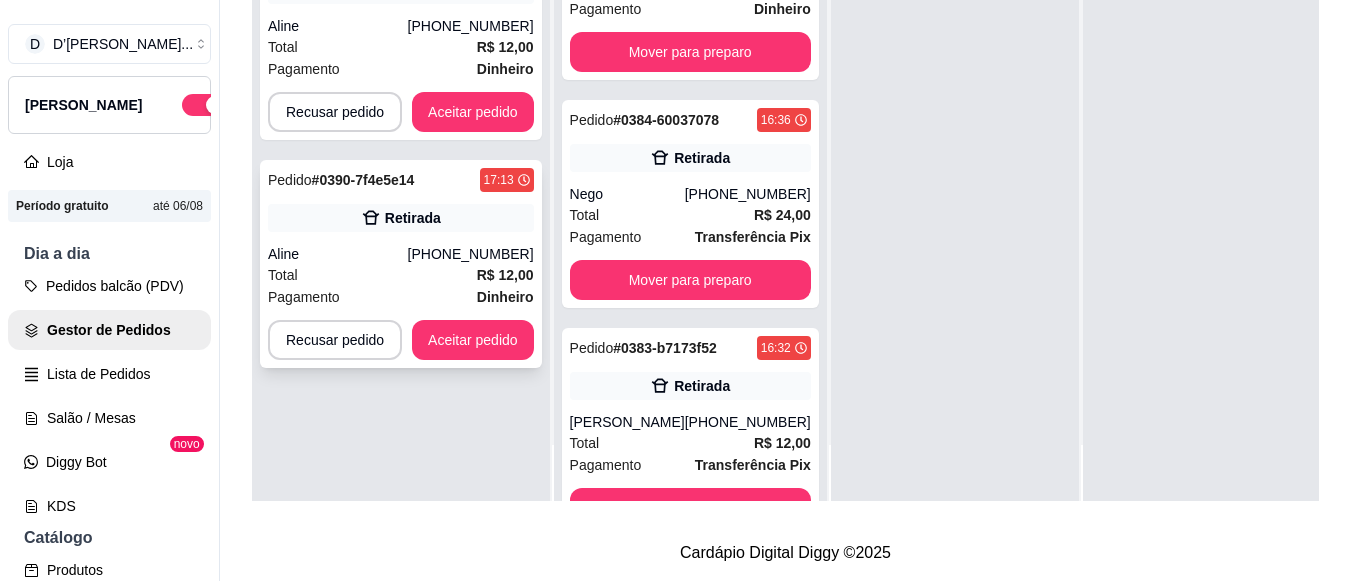 click on "[PHONE_NUMBER]" at bounding box center (471, 254) 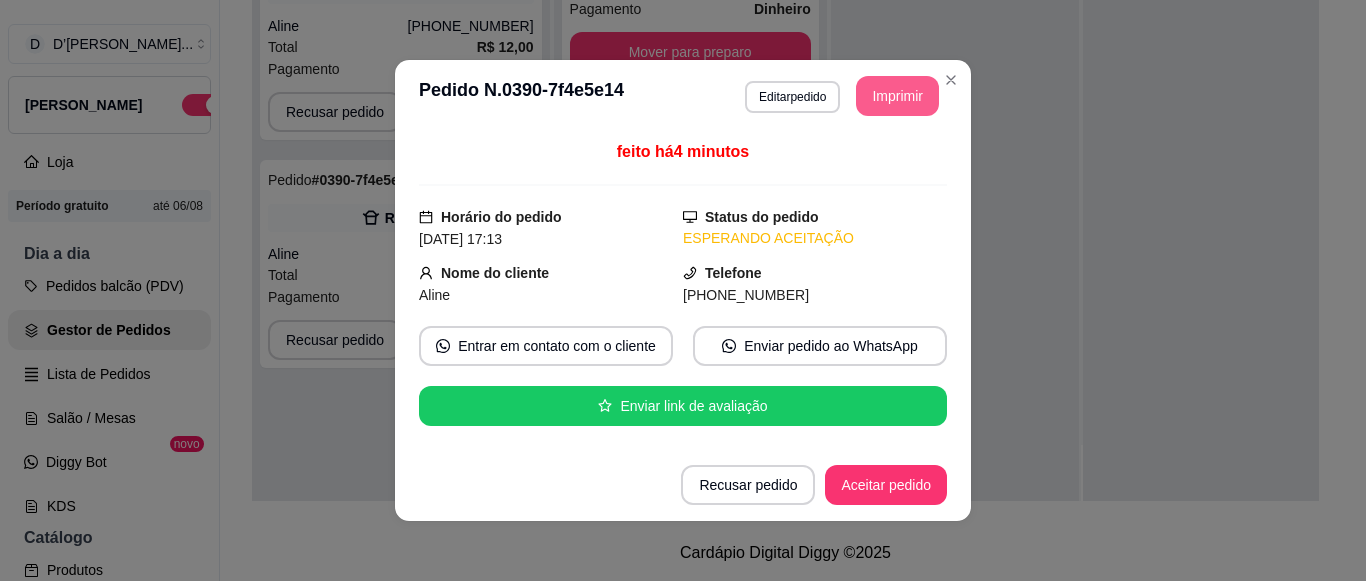 click on "Imprimir" at bounding box center [897, 96] 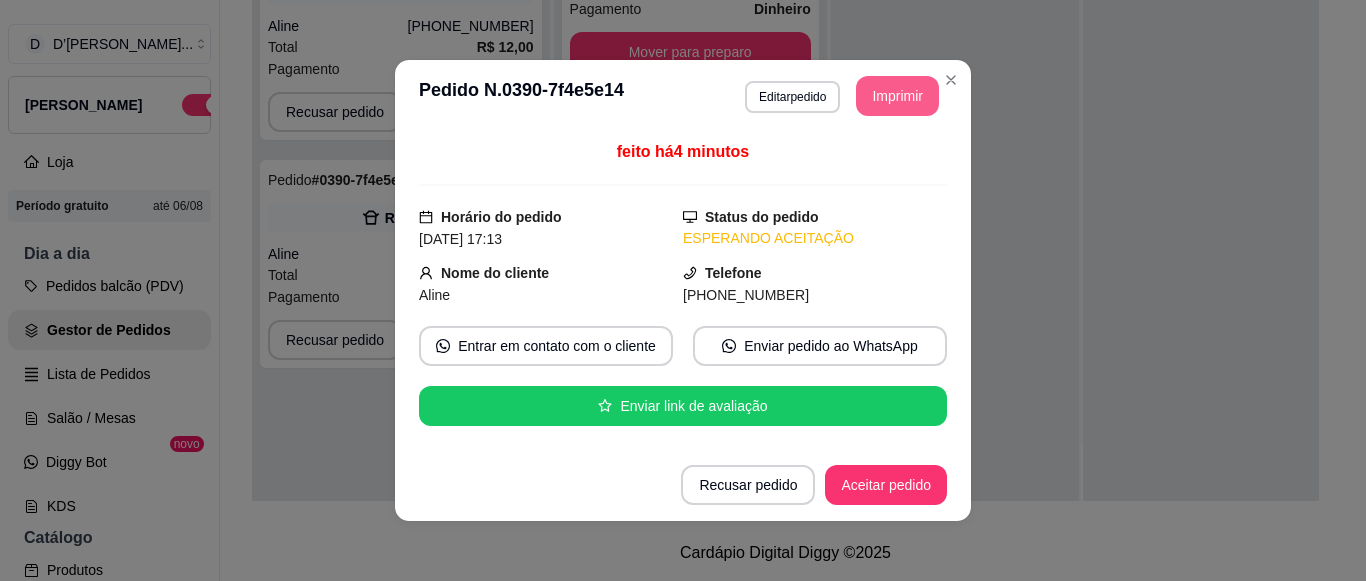 scroll, scrollTop: 0, scrollLeft: 0, axis: both 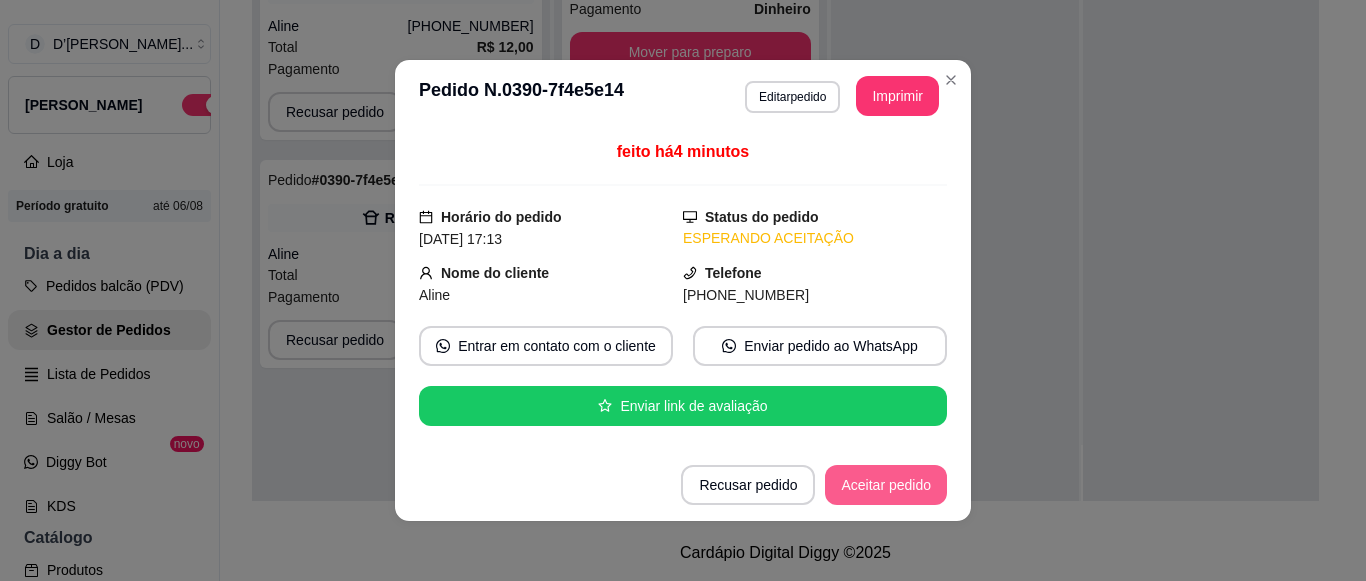 click on "Aceitar pedido" at bounding box center [886, 485] 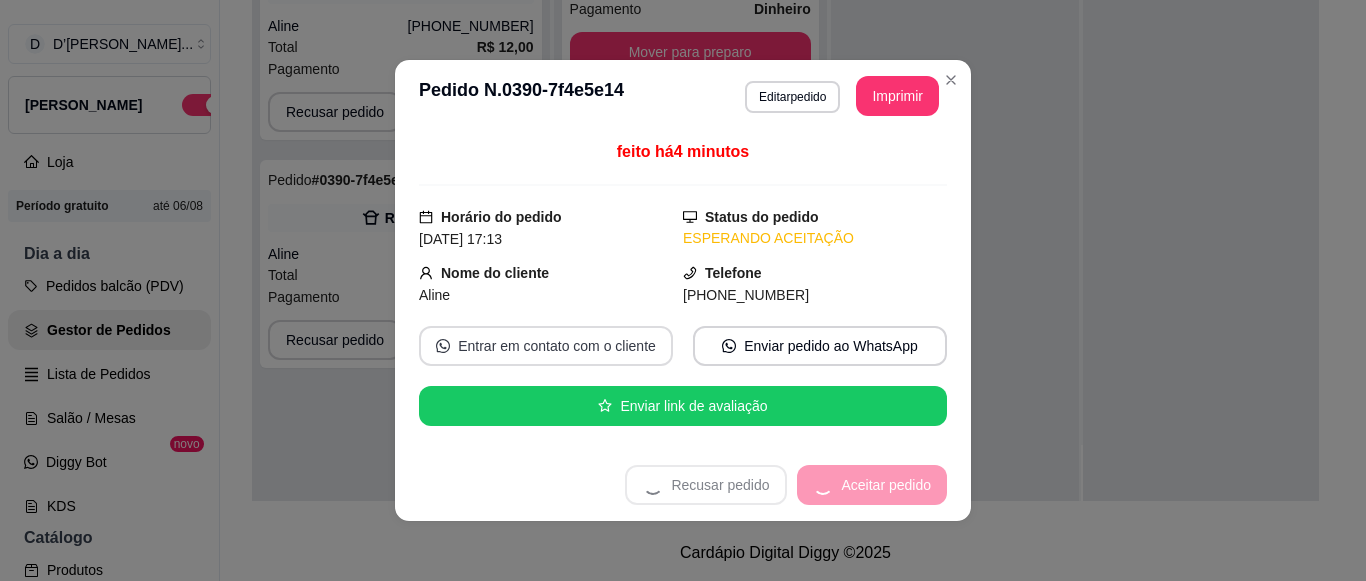 scroll, scrollTop: 1244, scrollLeft: 0, axis: vertical 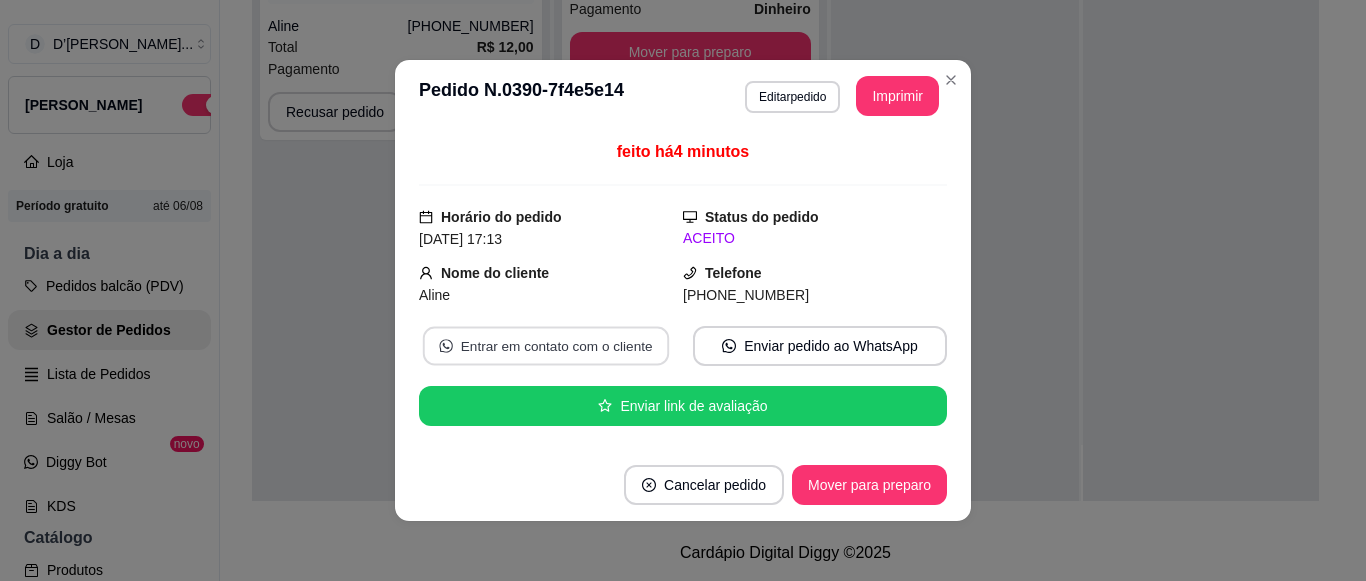 click on "Entrar em contato com o cliente" at bounding box center (546, 346) 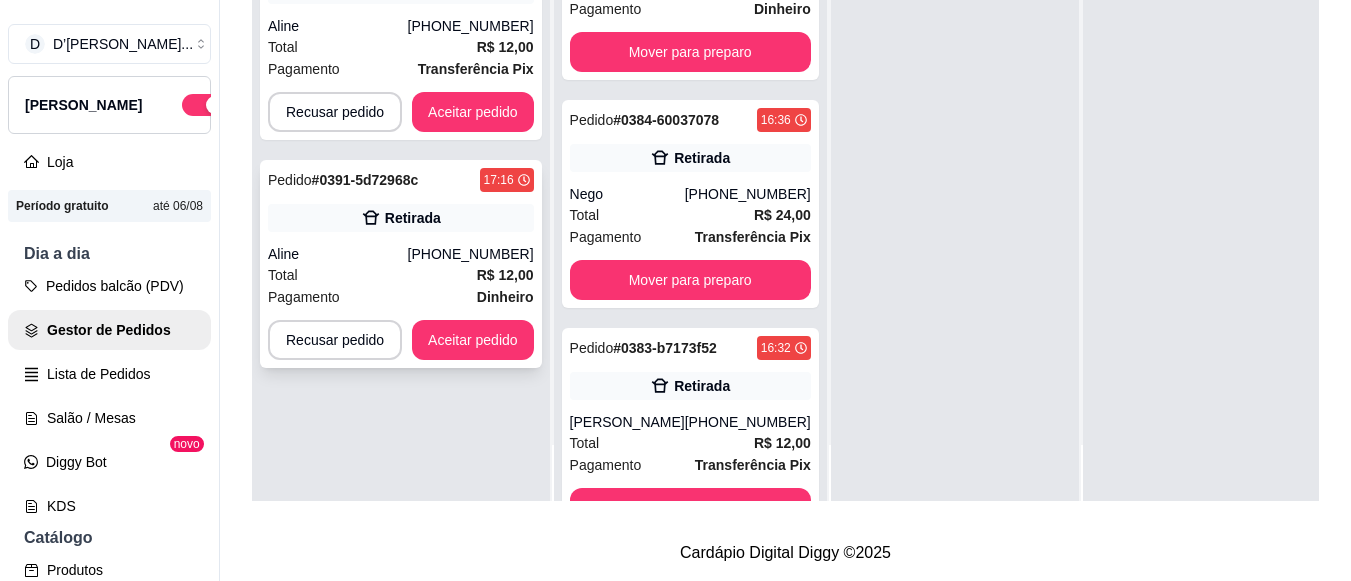 click on "Pedido  # 0391-5d72968c 17:16 Retirada Aline  [PHONE_NUMBER] Total R$ 12,00 Pagamento Dinheiro Recusar pedido Aceitar pedido" at bounding box center [401, 264] 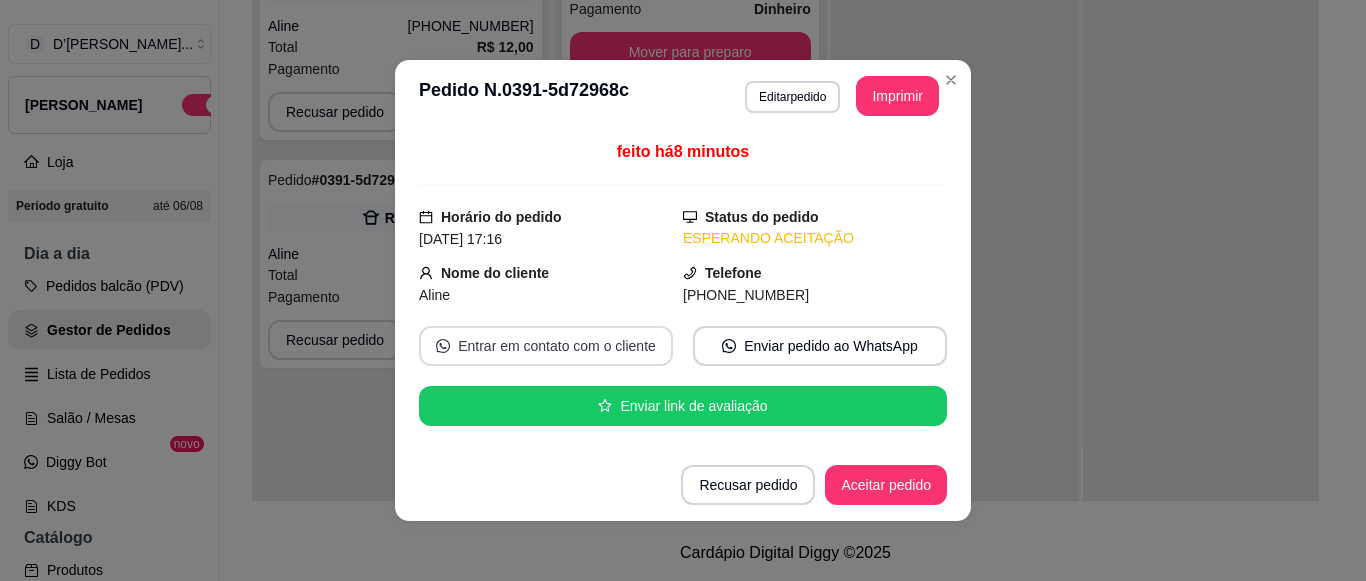 click on "Entrar em contato com o cliente" at bounding box center (546, 346) 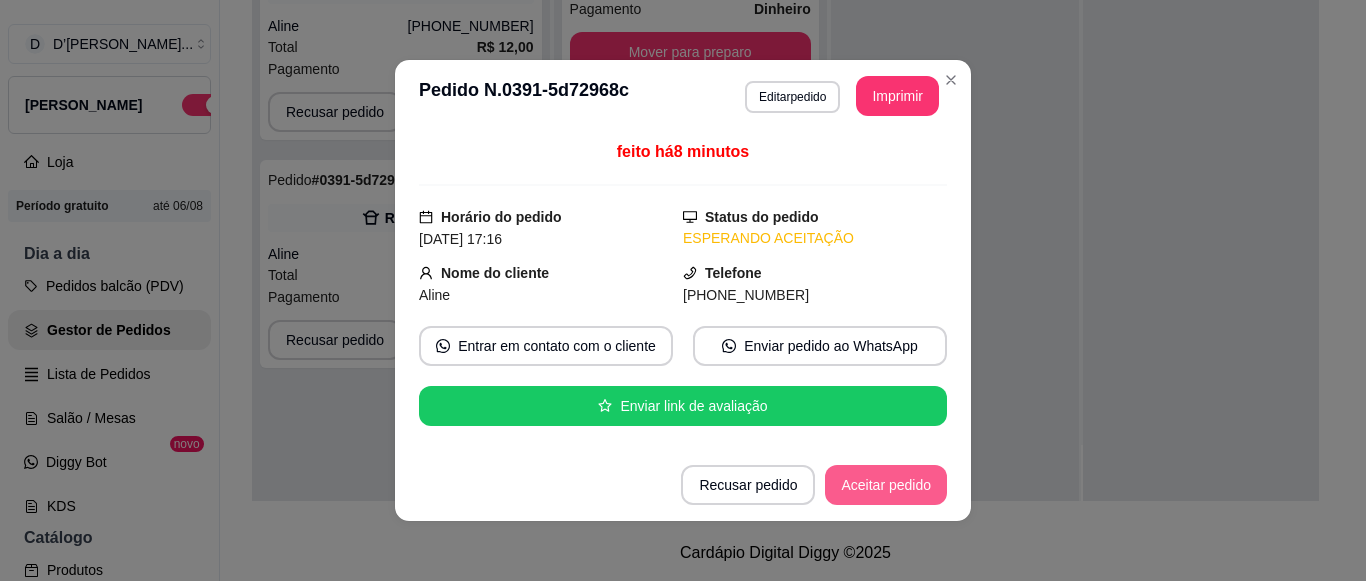 click on "Aceitar pedido" at bounding box center (886, 485) 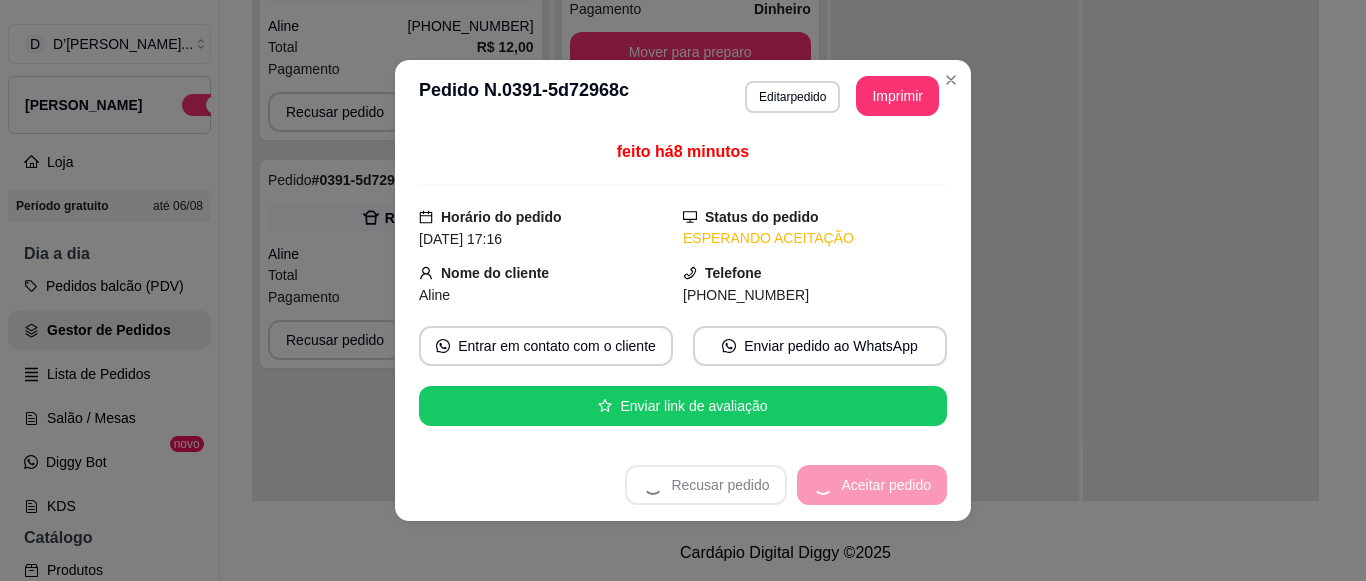 scroll, scrollTop: 1496, scrollLeft: 0, axis: vertical 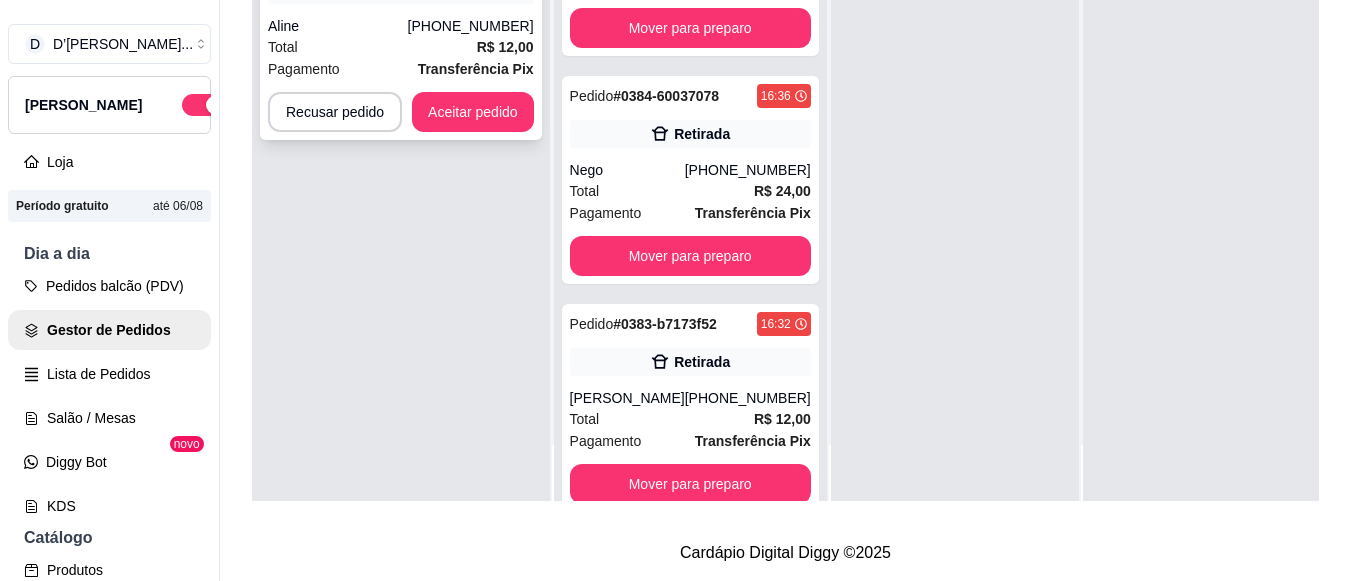click on "Total R$ 12,00" at bounding box center [401, 47] 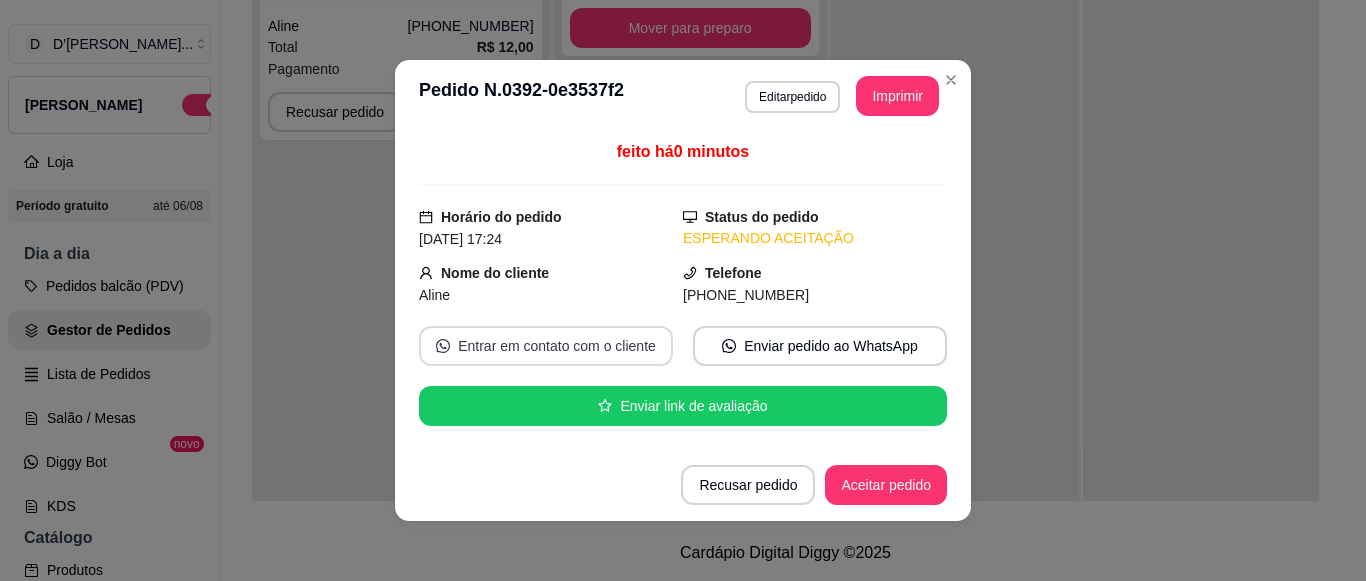 click on "Entrar em contato com o cliente" at bounding box center (546, 346) 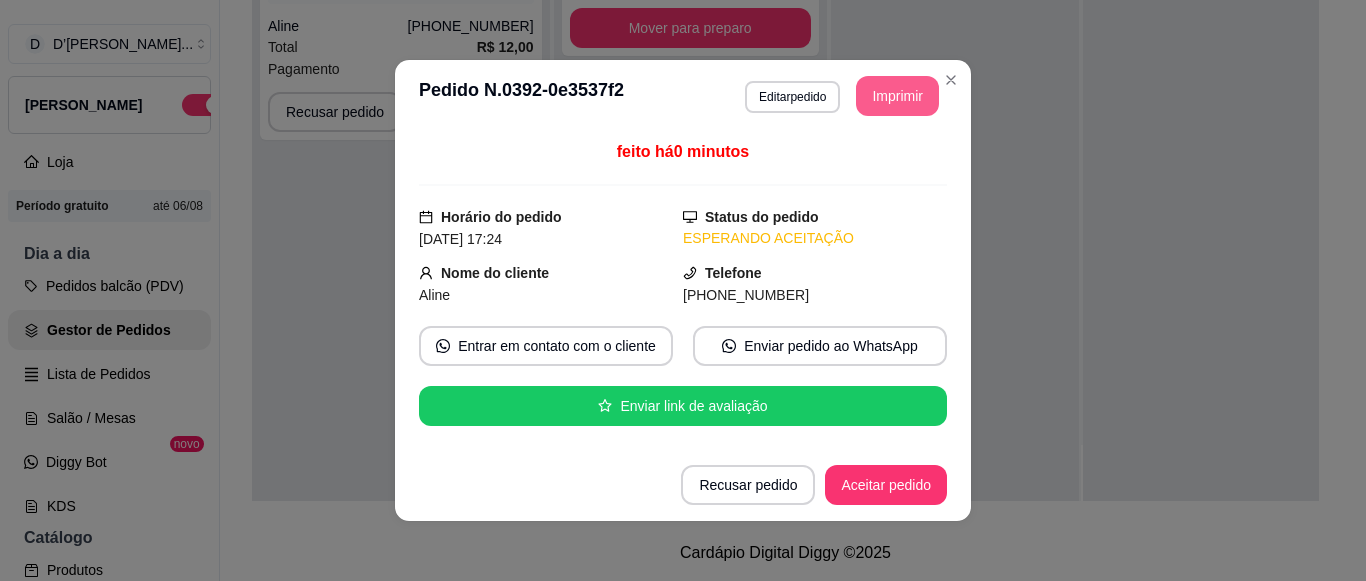click on "Imprimir" at bounding box center [897, 96] 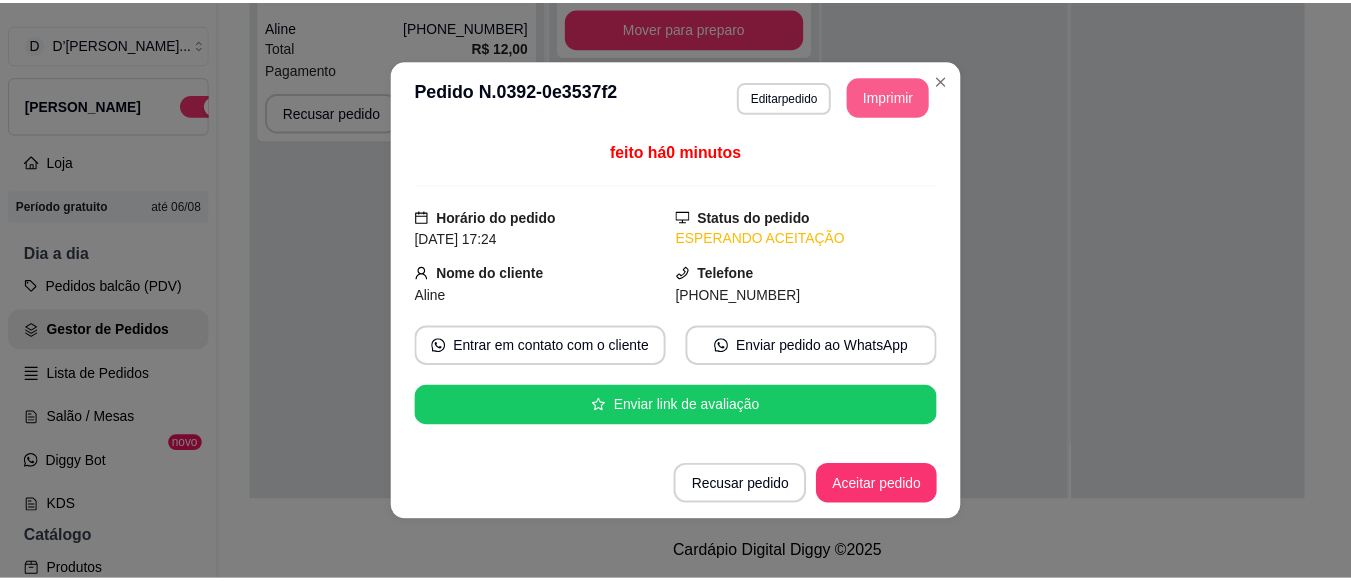 scroll, scrollTop: 0, scrollLeft: 0, axis: both 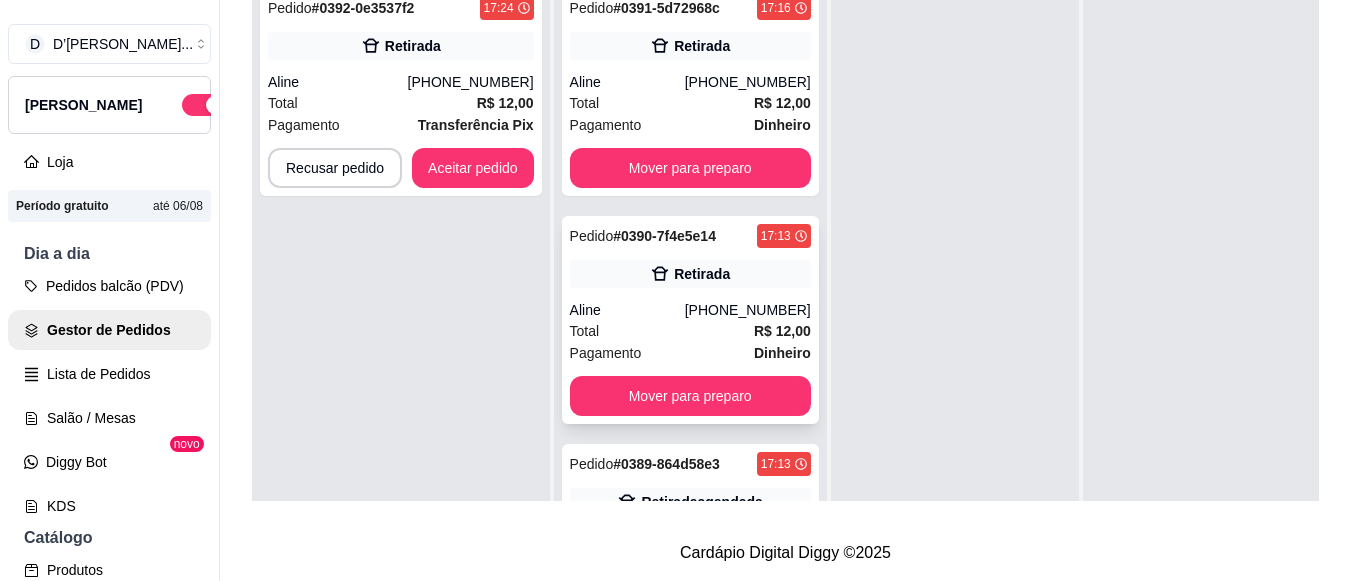 click on "Total R$ 12,00" at bounding box center (690, 331) 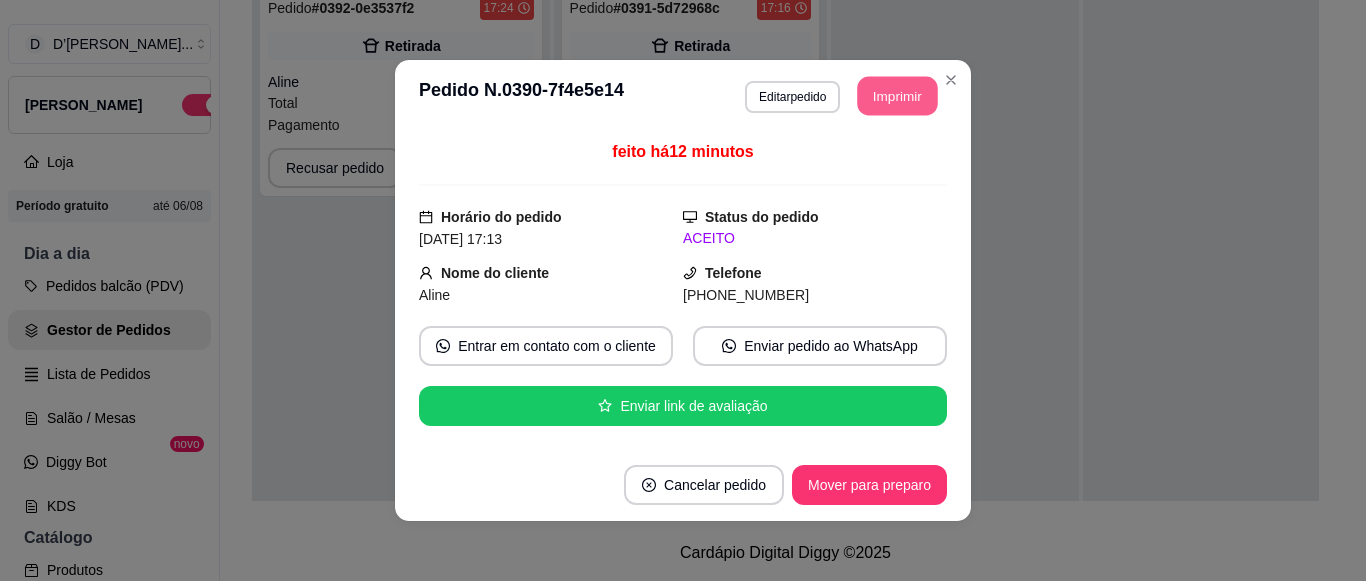 click on "Imprimir" at bounding box center [898, 96] 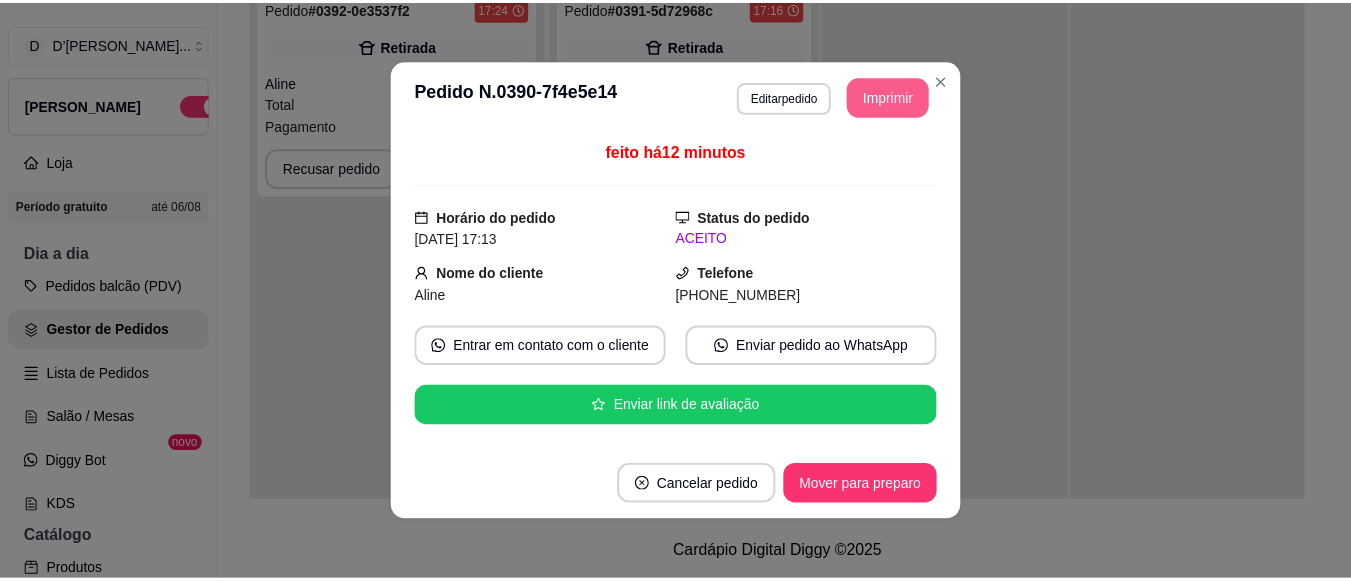 scroll, scrollTop: 0, scrollLeft: 0, axis: both 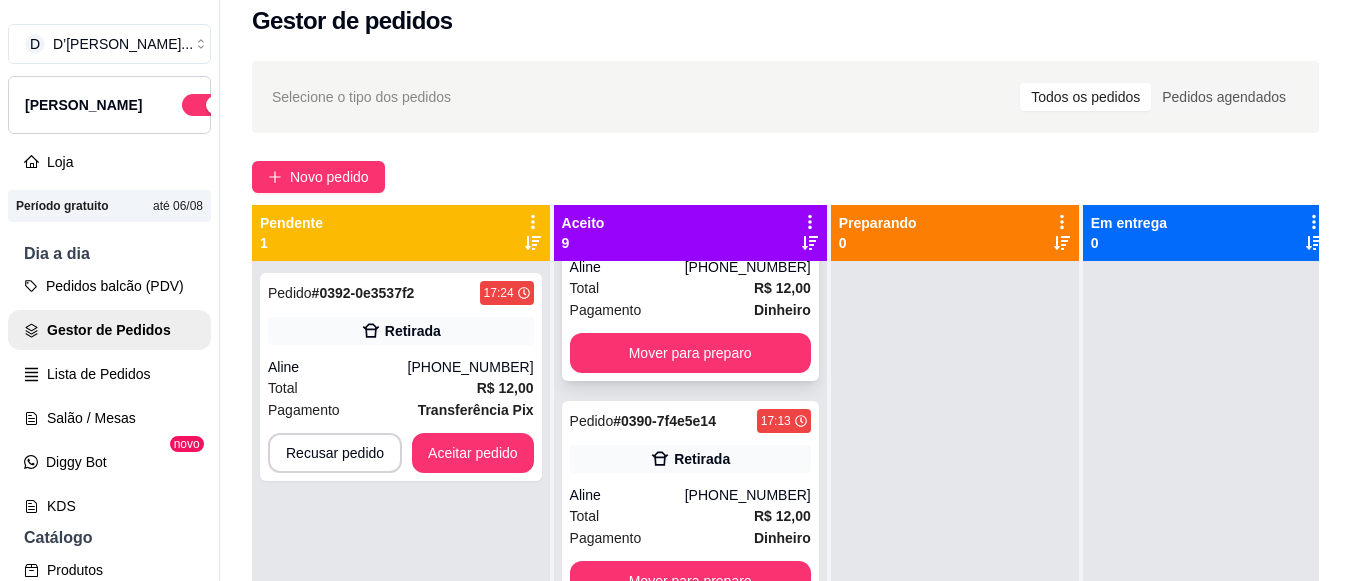 click on "R$ 12,00" at bounding box center [782, 288] 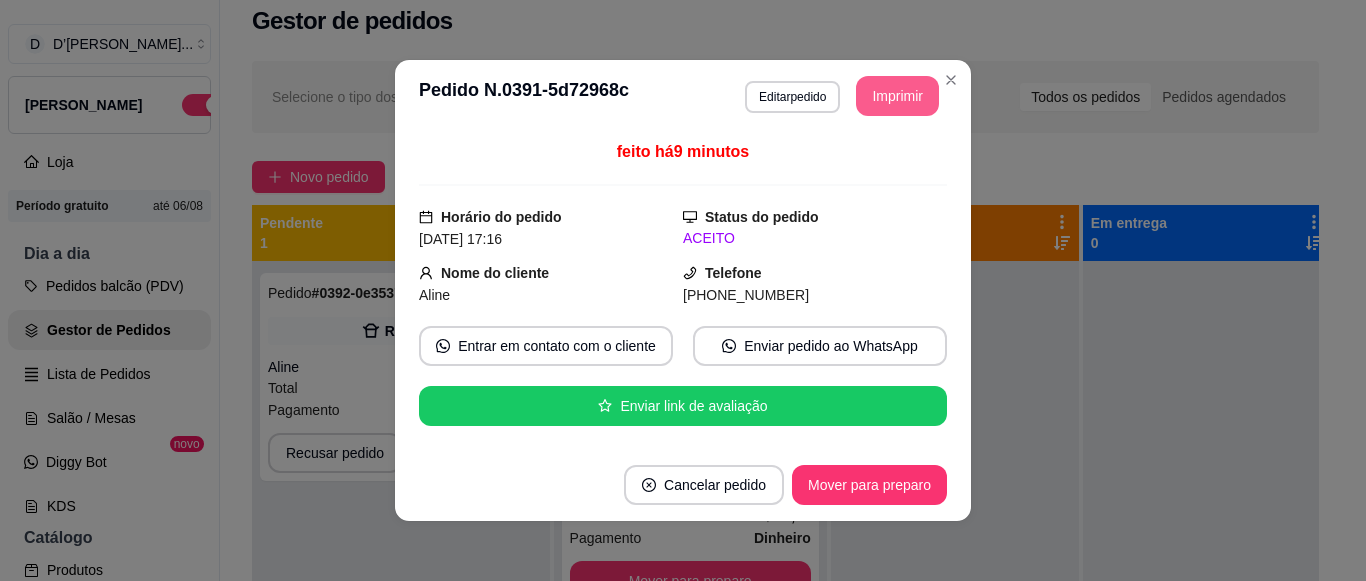 click on "Imprimir" at bounding box center [897, 96] 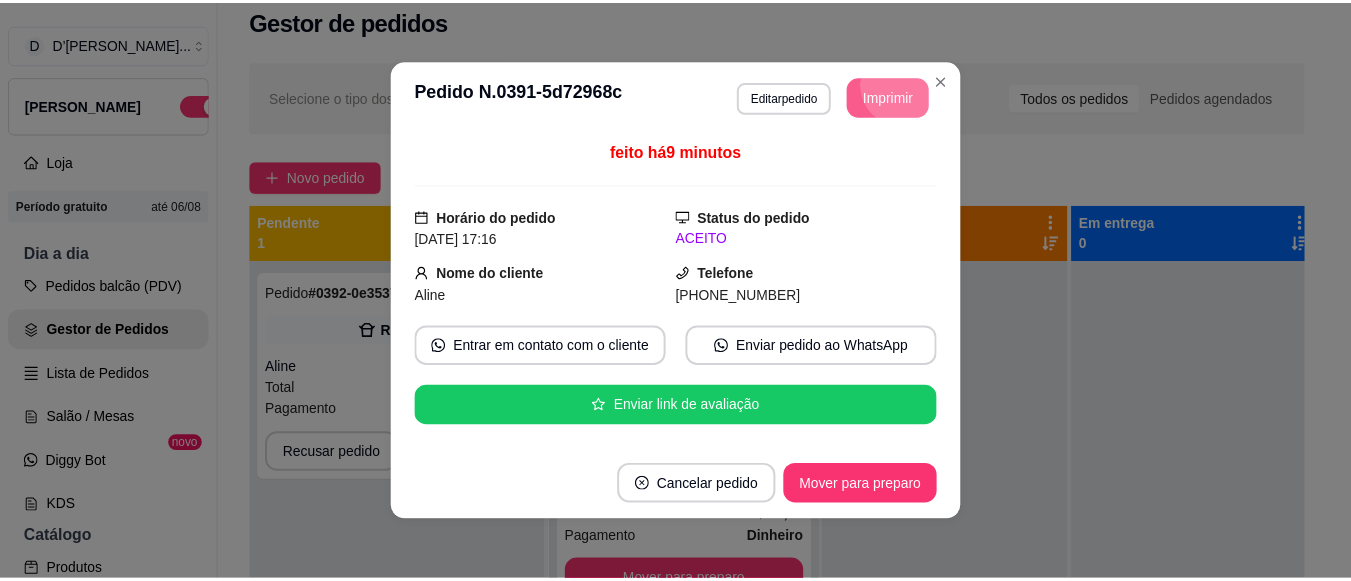 scroll, scrollTop: 0, scrollLeft: 0, axis: both 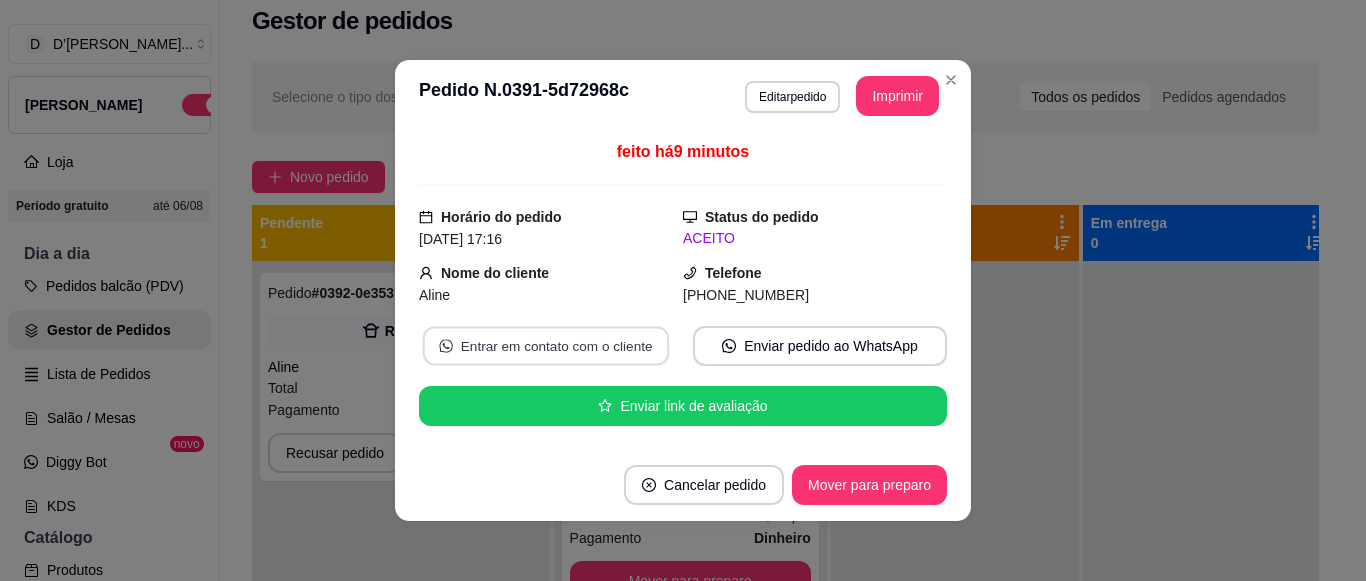 click on "Entrar em contato com o cliente" at bounding box center (546, 346) 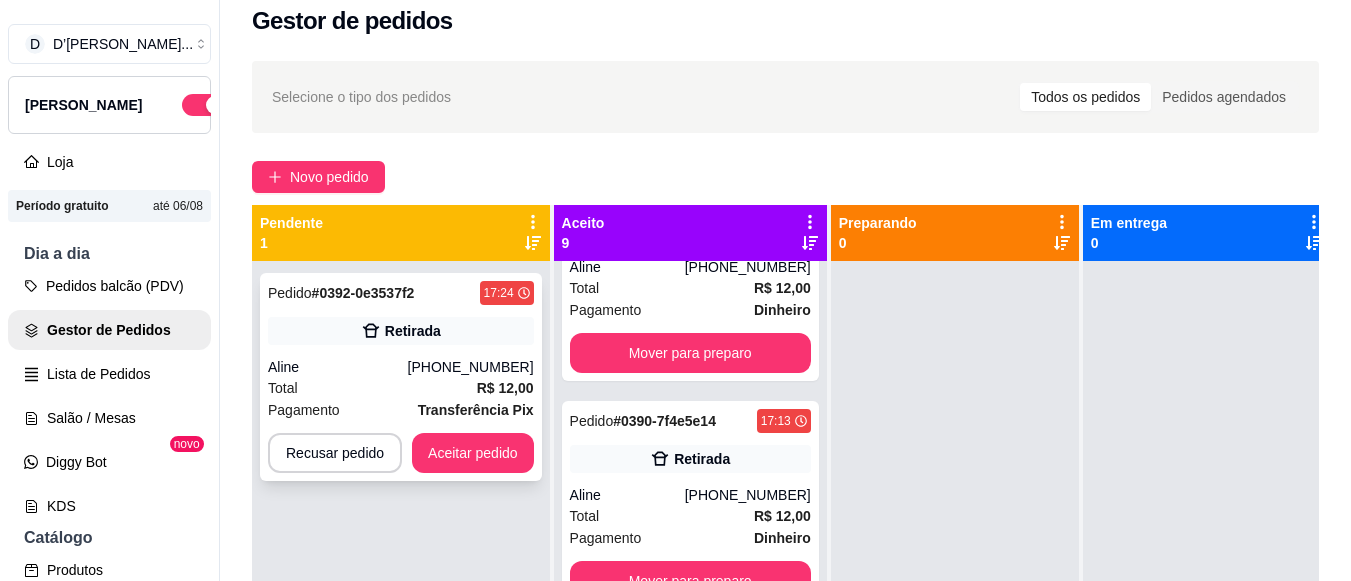 click on "Aline" at bounding box center [338, 367] 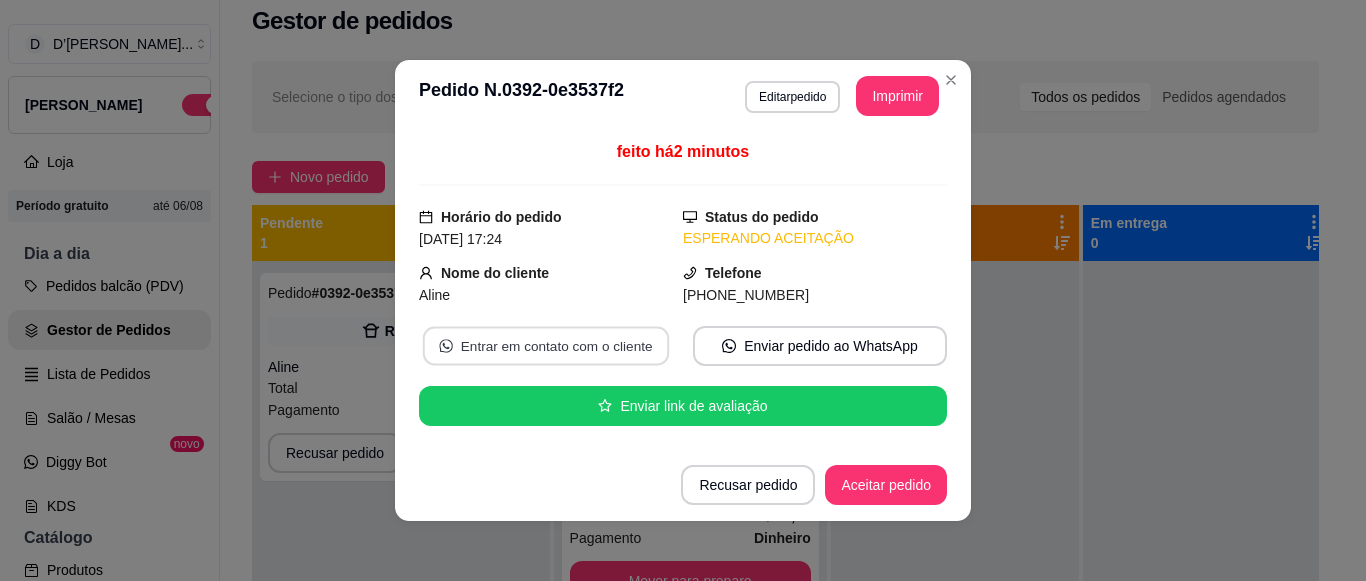 click on "Entrar em contato com o cliente" at bounding box center (546, 346) 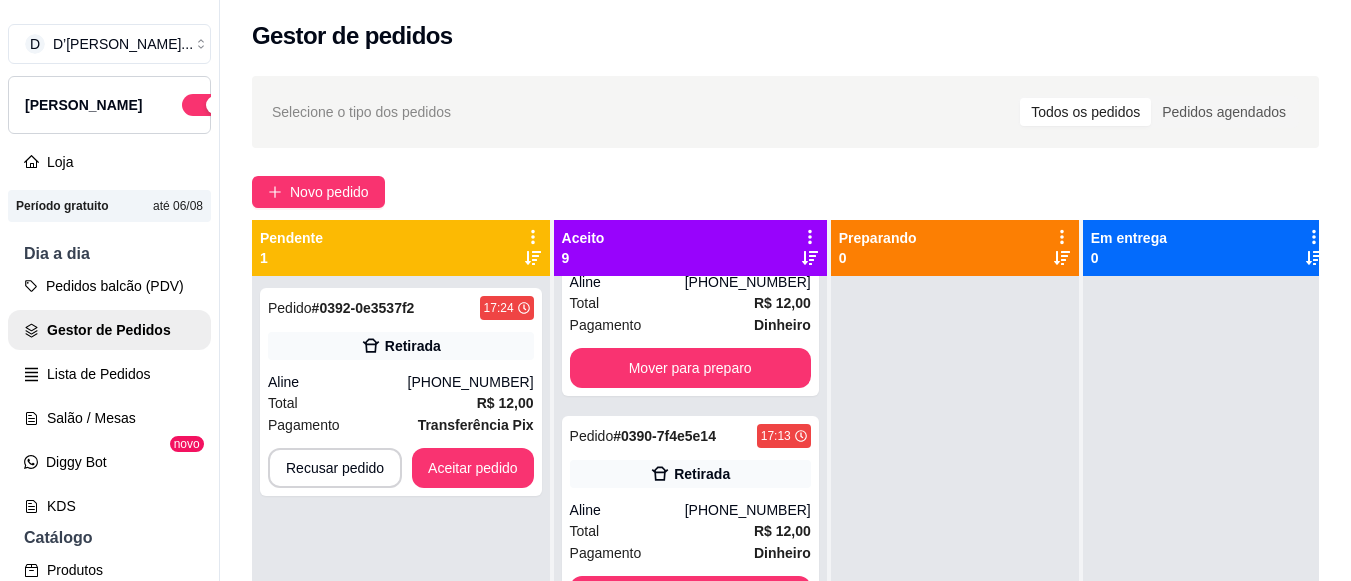 scroll, scrollTop: 0, scrollLeft: 0, axis: both 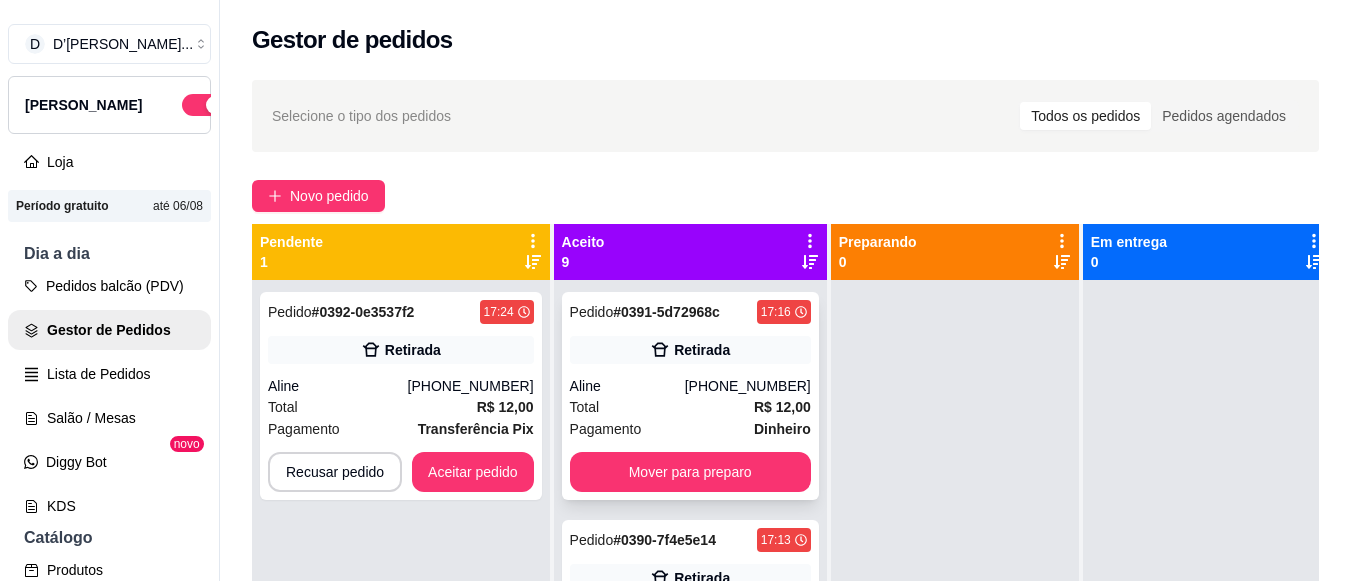 click on "Aline" at bounding box center (627, 386) 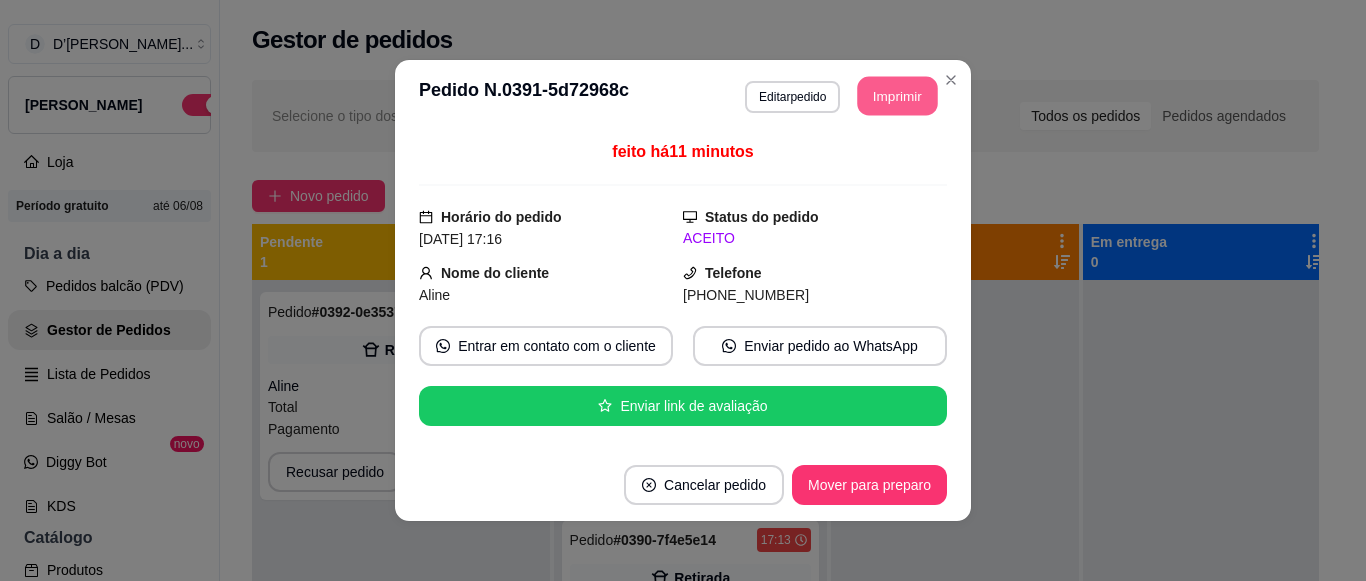 click on "Imprimir" at bounding box center [898, 96] 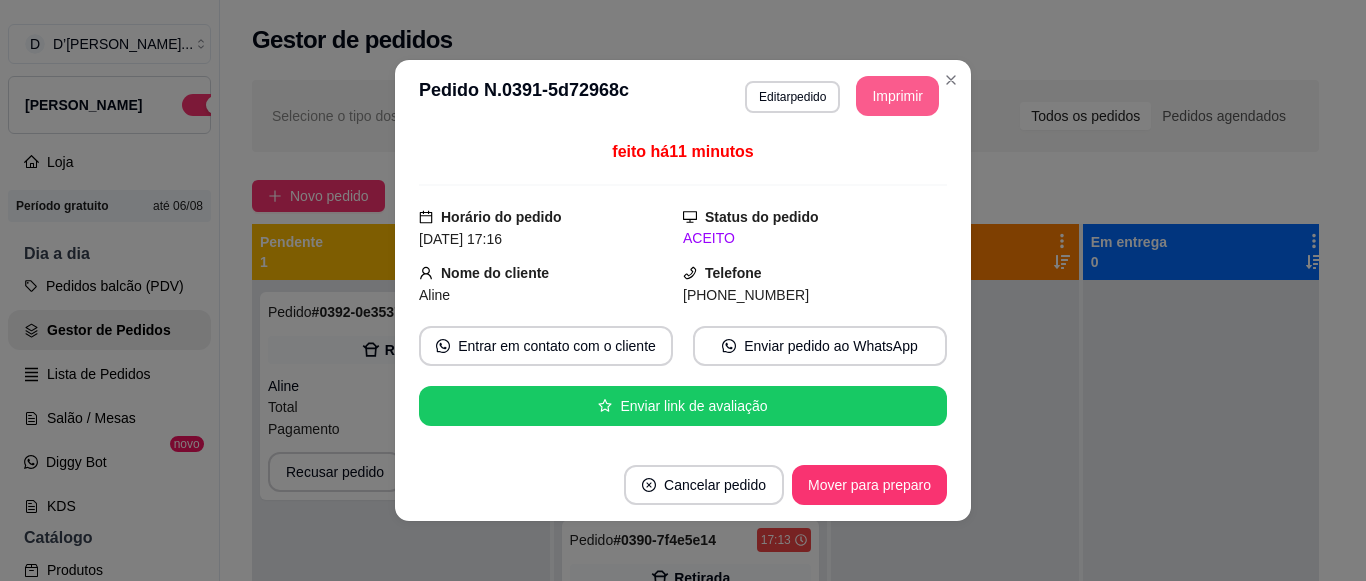 scroll, scrollTop: 0, scrollLeft: 0, axis: both 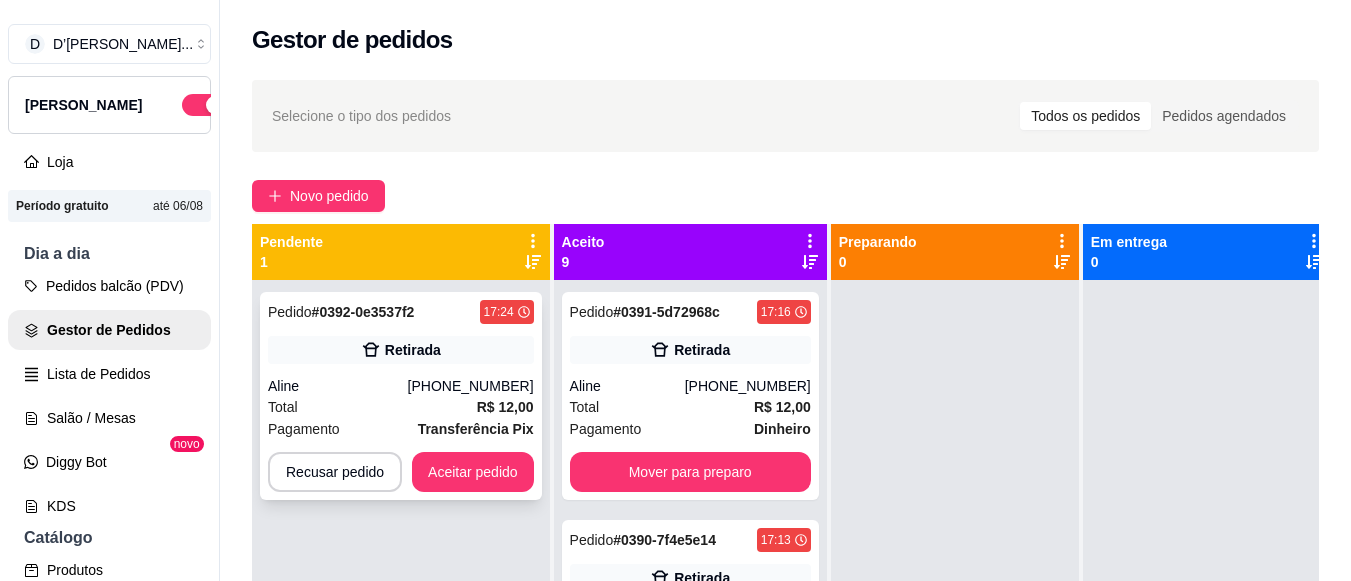 click on "Pedido  # 0392-0e3537f2 17:24 Retirada Aline  [PHONE_NUMBER] Total R$ 12,00 Pagamento Transferência Pix Recusar pedido Aceitar pedido" at bounding box center [401, 396] 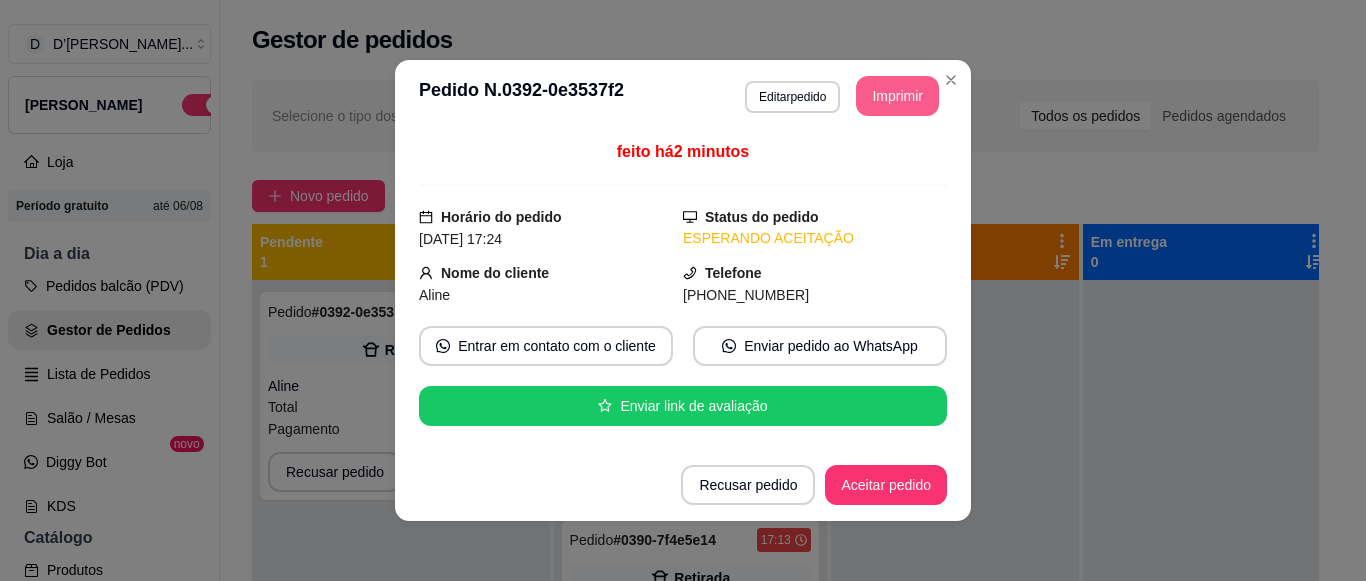 click on "Imprimir" at bounding box center (897, 96) 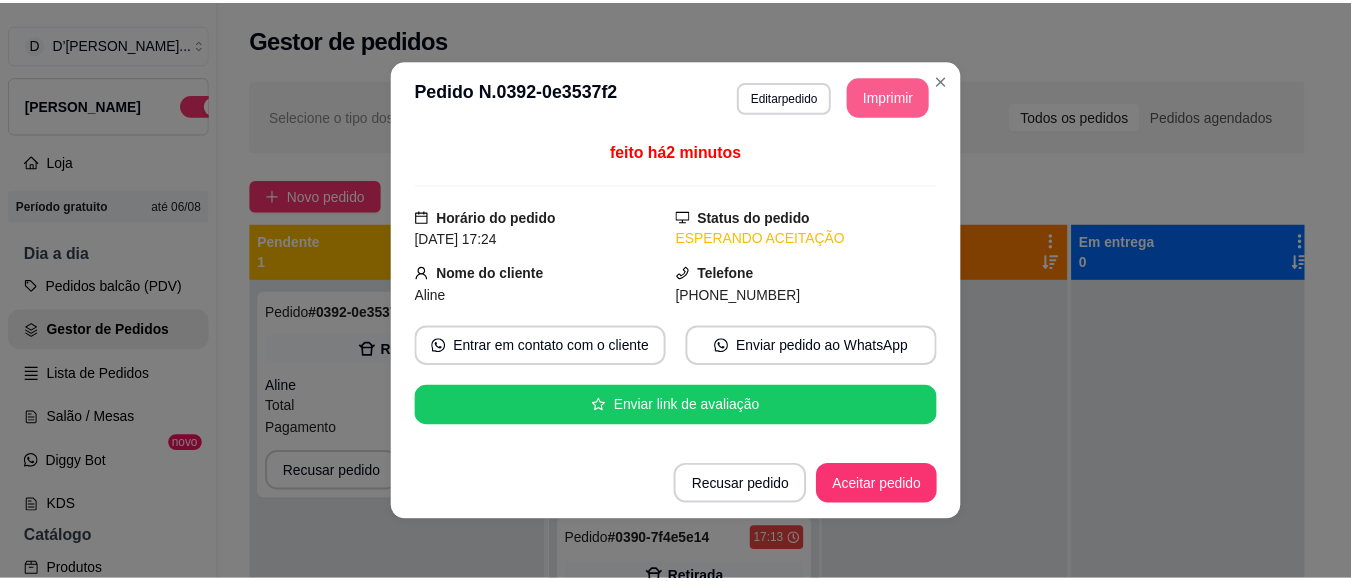scroll, scrollTop: 0, scrollLeft: 0, axis: both 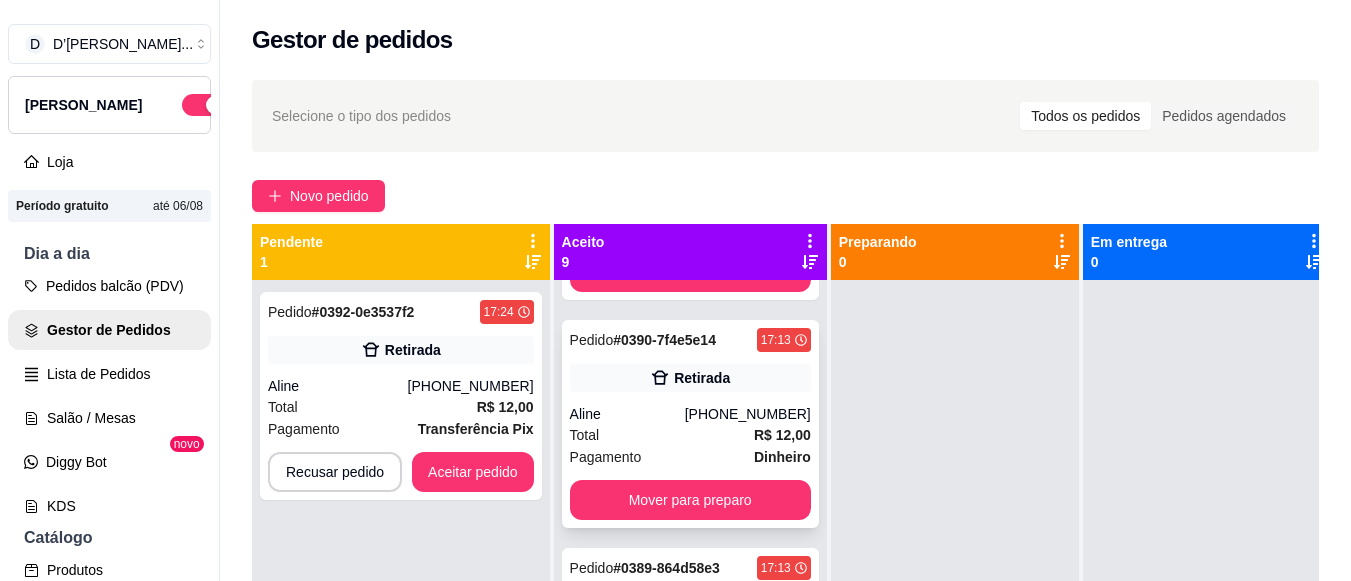 click on "Total R$ 12,00" at bounding box center [690, 435] 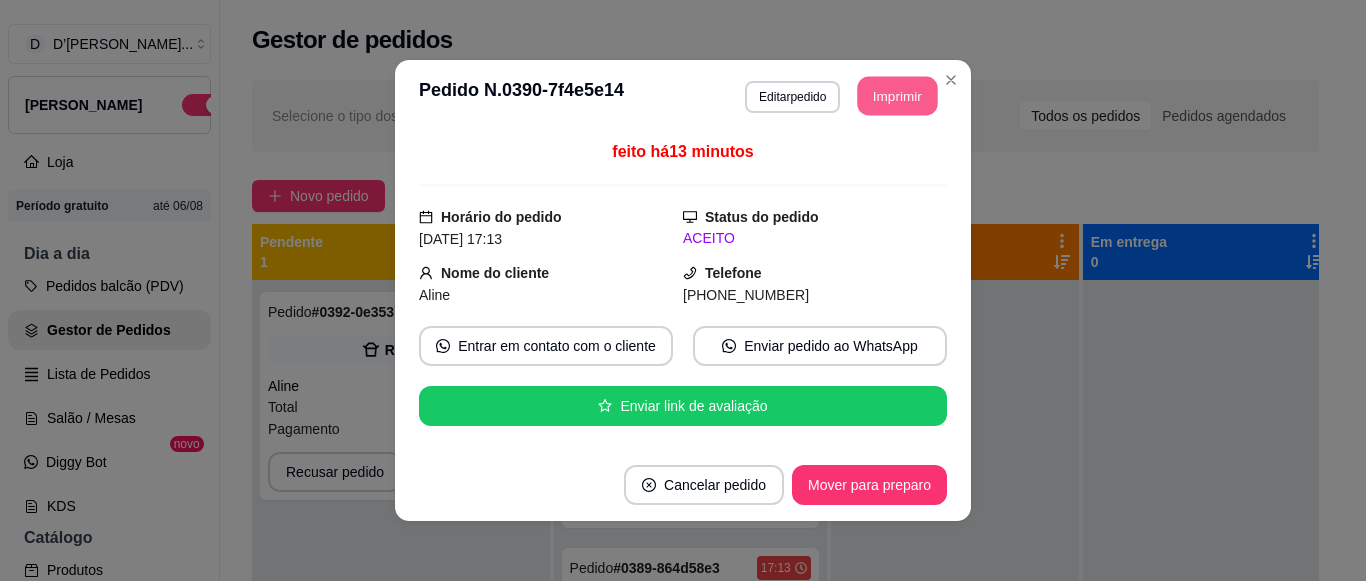 click on "Imprimir" at bounding box center [898, 96] 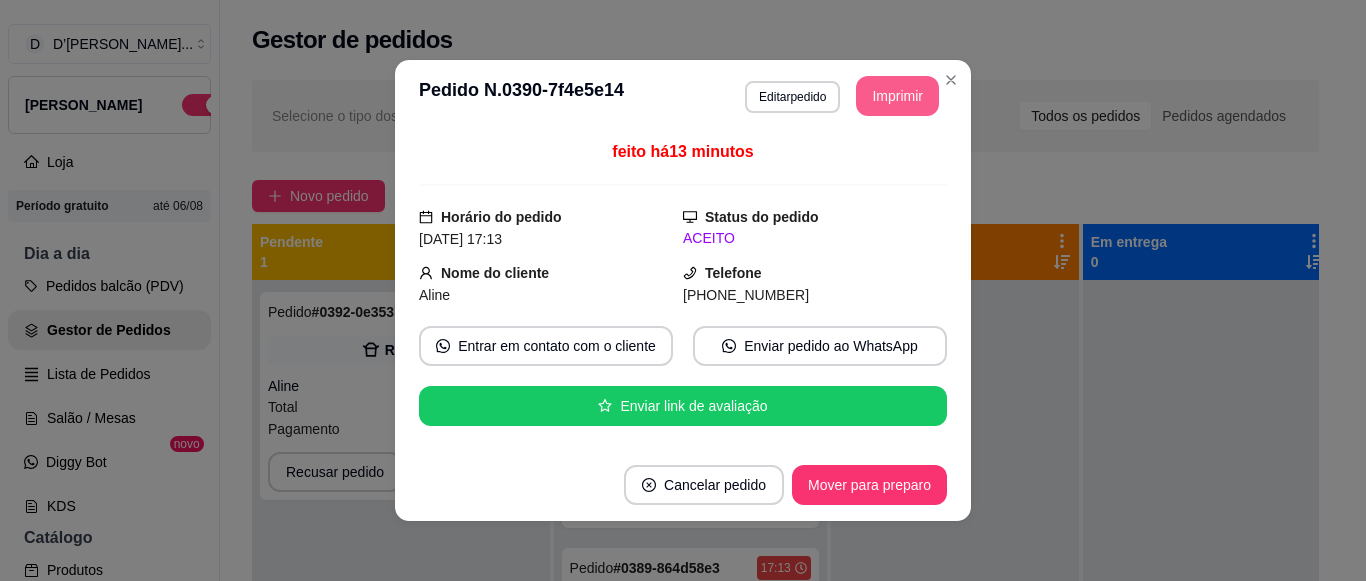 scroll, scrollTop: 0, scrollLeft: 0, axis: both 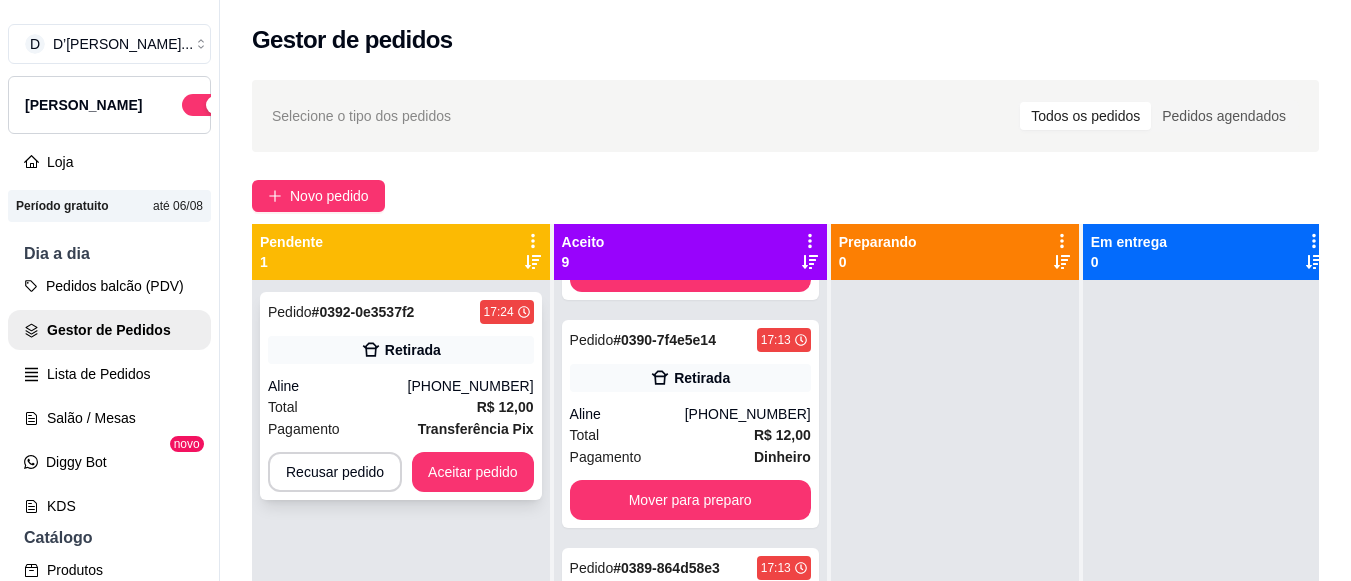 click on "Total R$ 12,00" at bounding box center [401, 407] 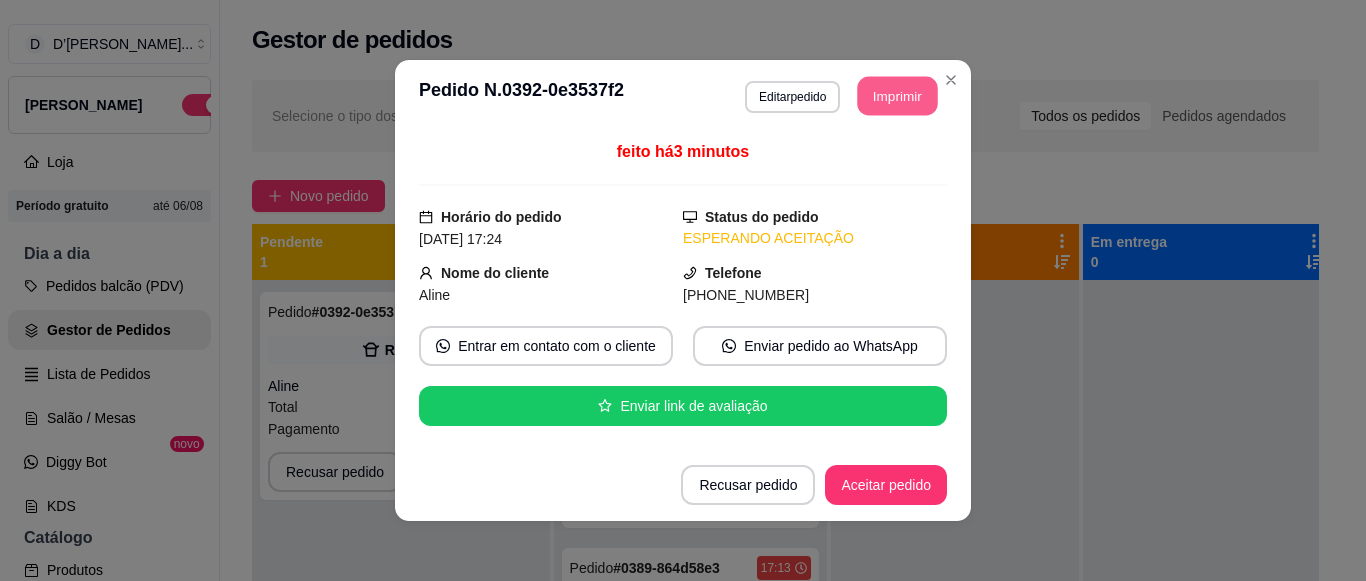 click on "Imprimir" at bounding box center (898, 96) 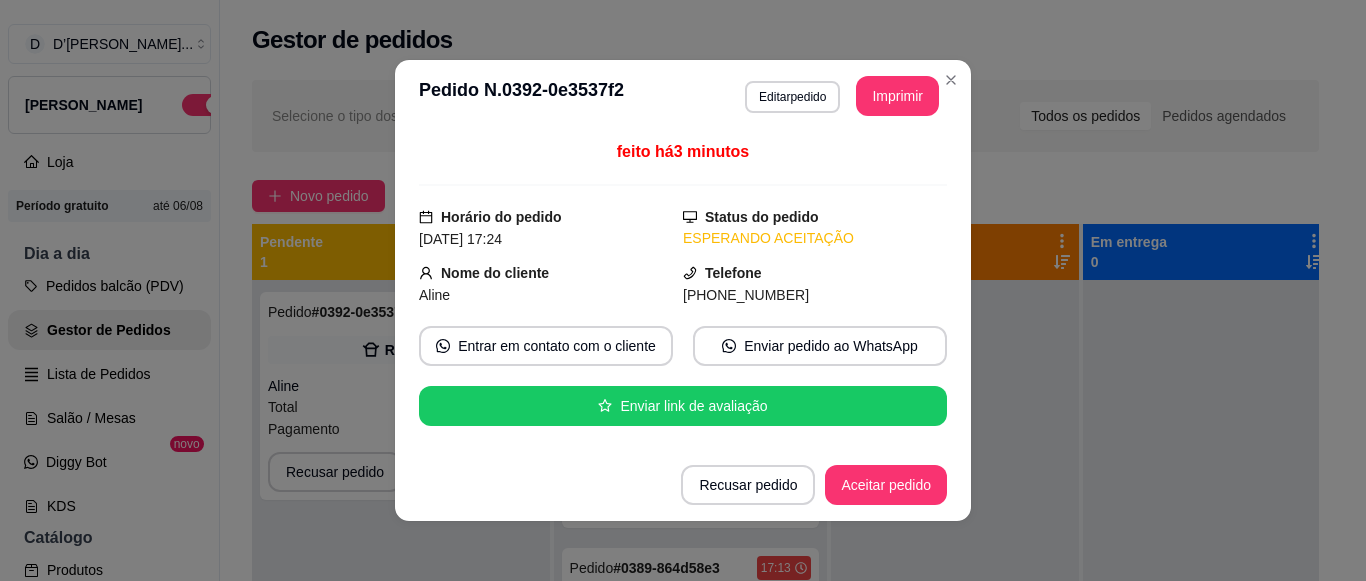 scroll, scrollTop: 0, scrollLeft: 0, axis: both 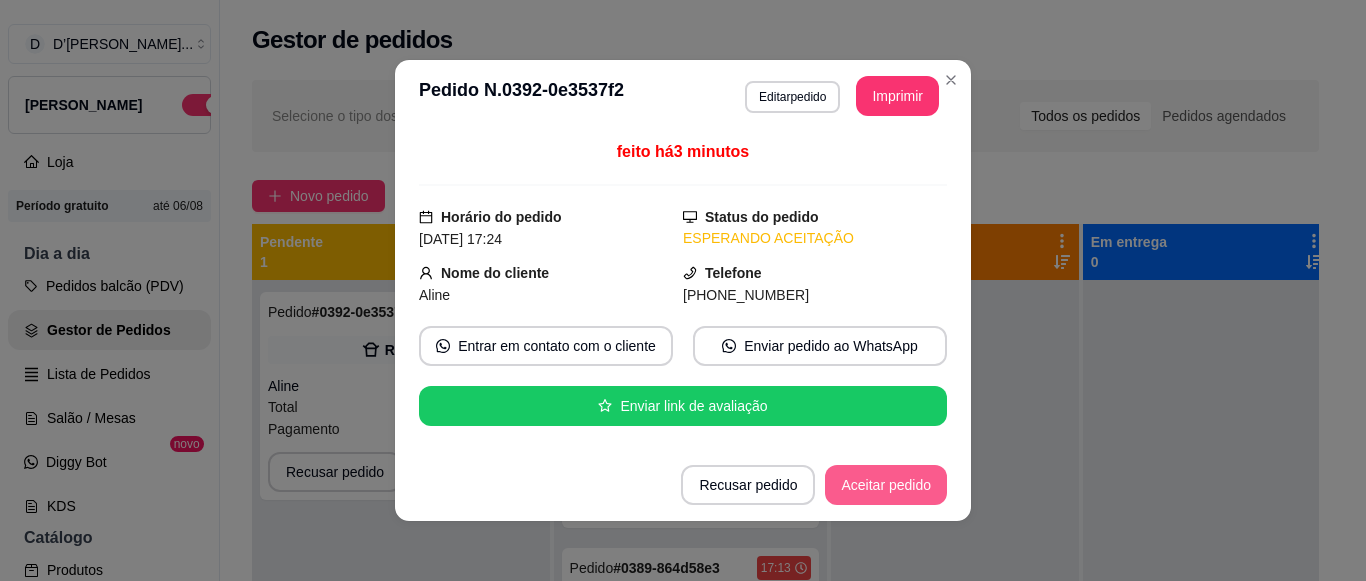 click on "Aceitar pedido" at bounding box center (886, 485) 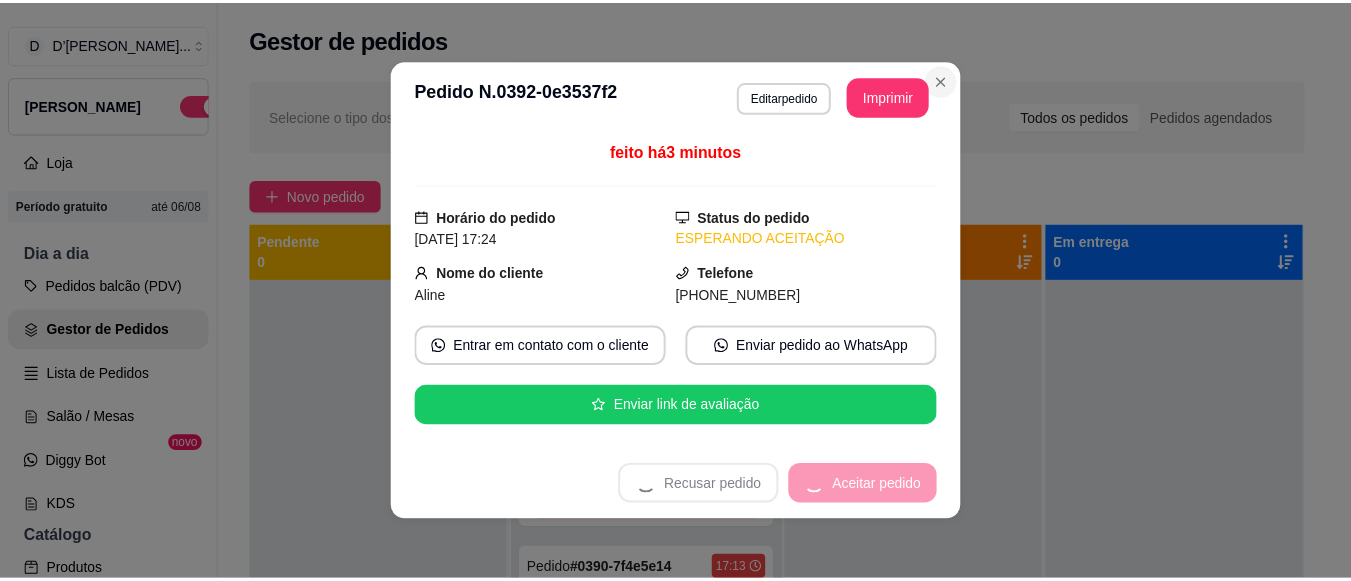 scroll, scrollTop: 404, scrollLeft: 0, axis: vertical 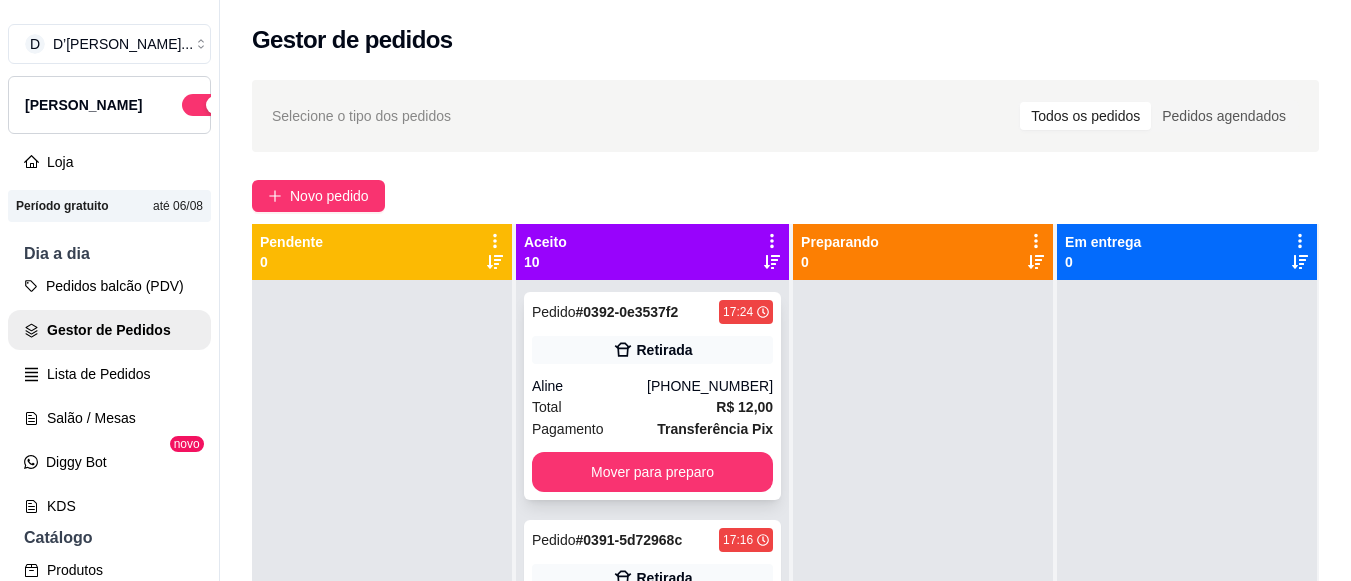 click on "[PHONE_NUMBER]" at bounding box center [710, 386] 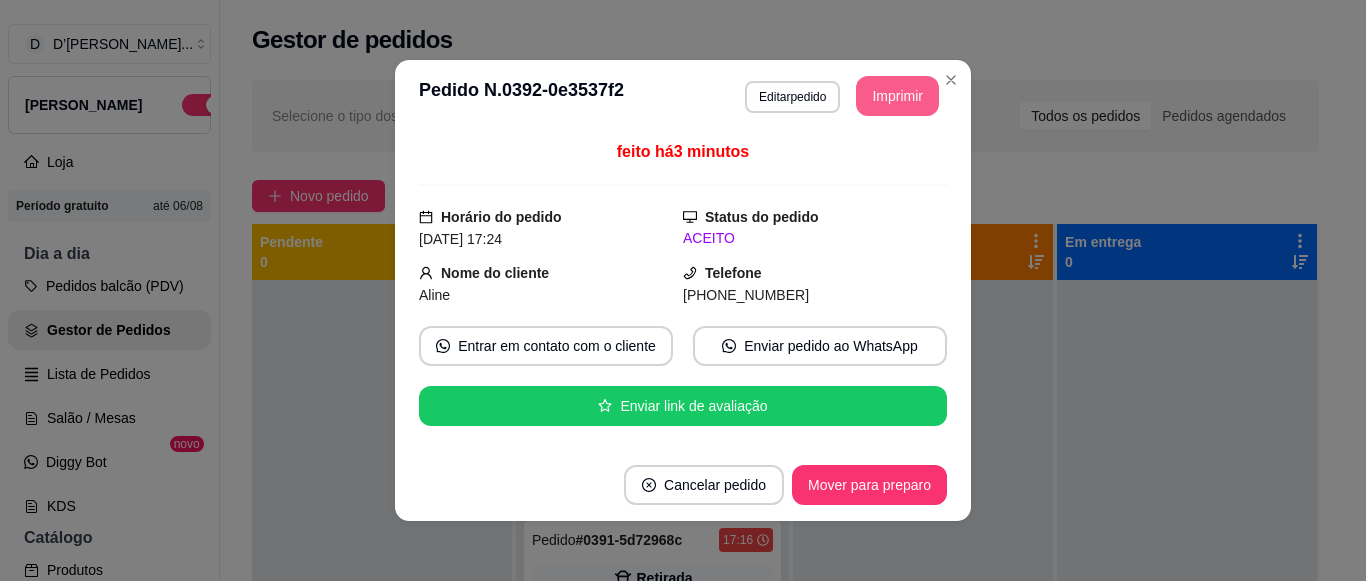 click on "Imprimir" at bounding box center [897, 96] 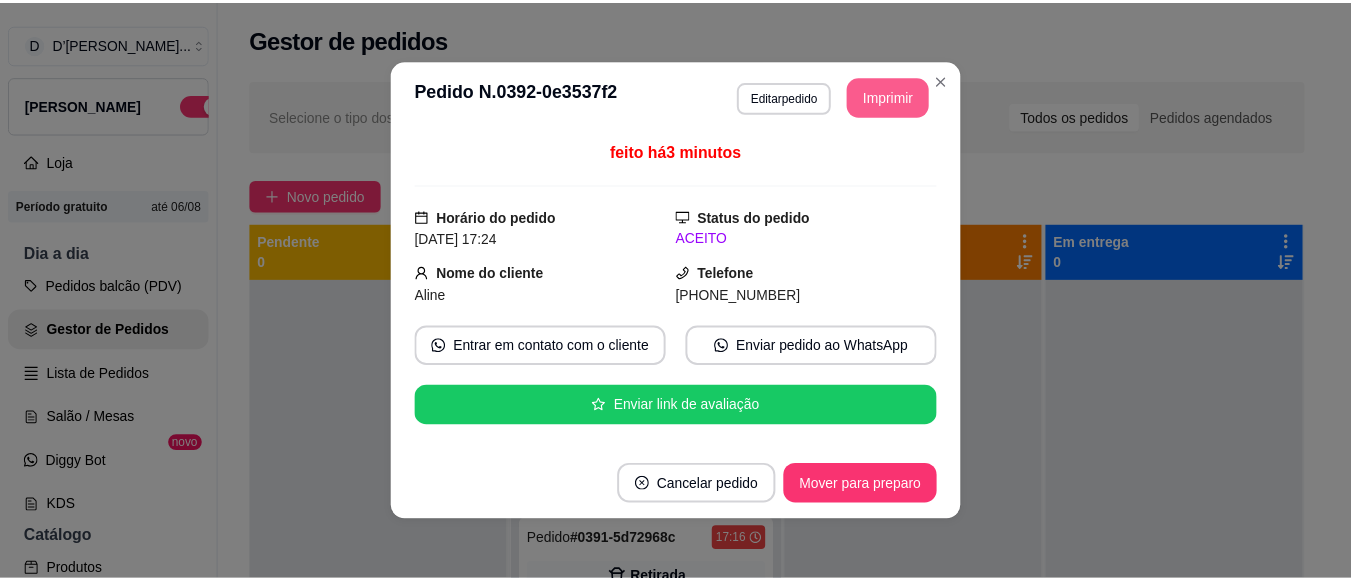 scroll, scrollTop: 0, scrollLeft: 0, axis: both 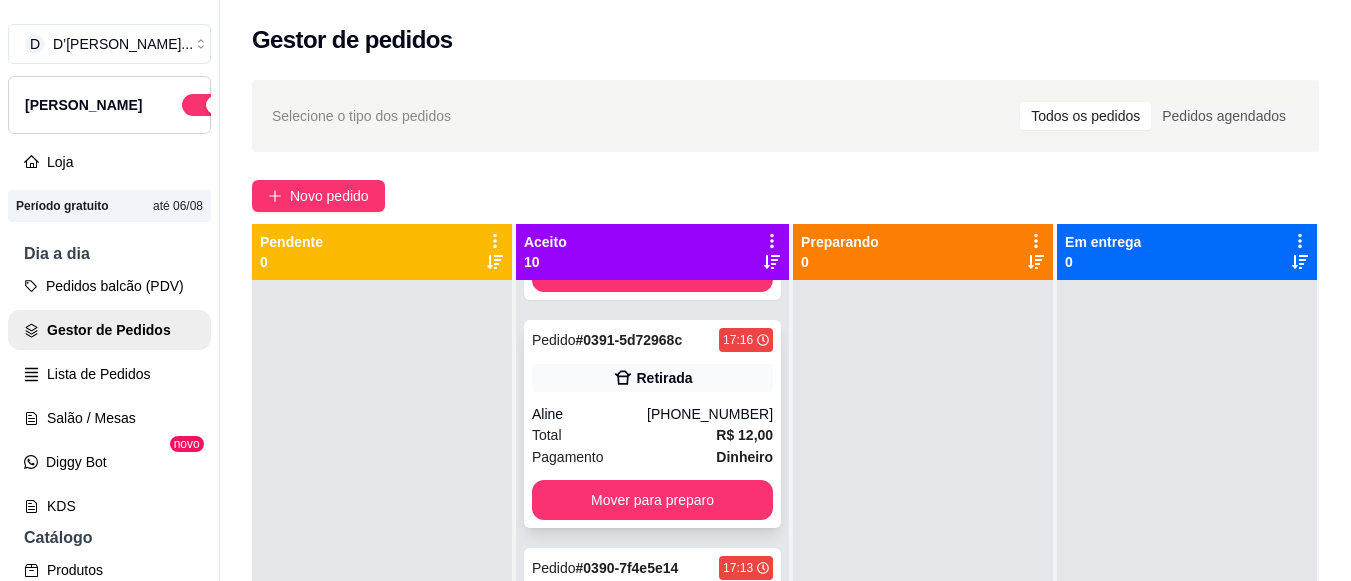 click on "Total R$ 12,00" at bounding box center [652, 435] 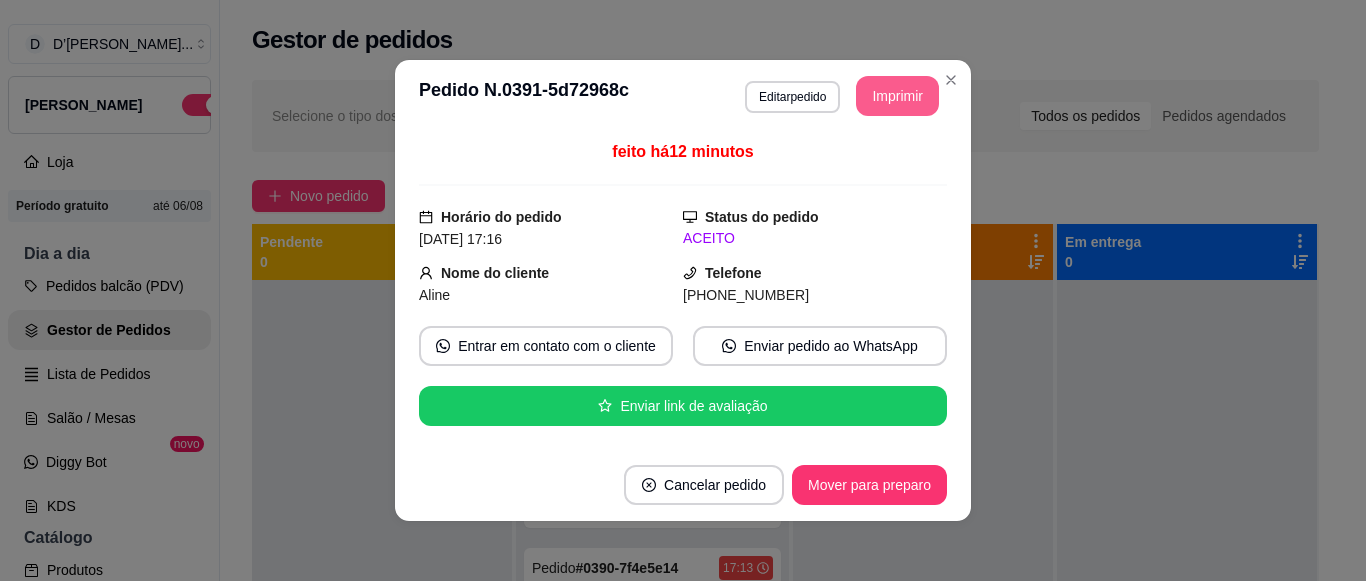 click on "Imprimir" at bounding box center (897, 96) 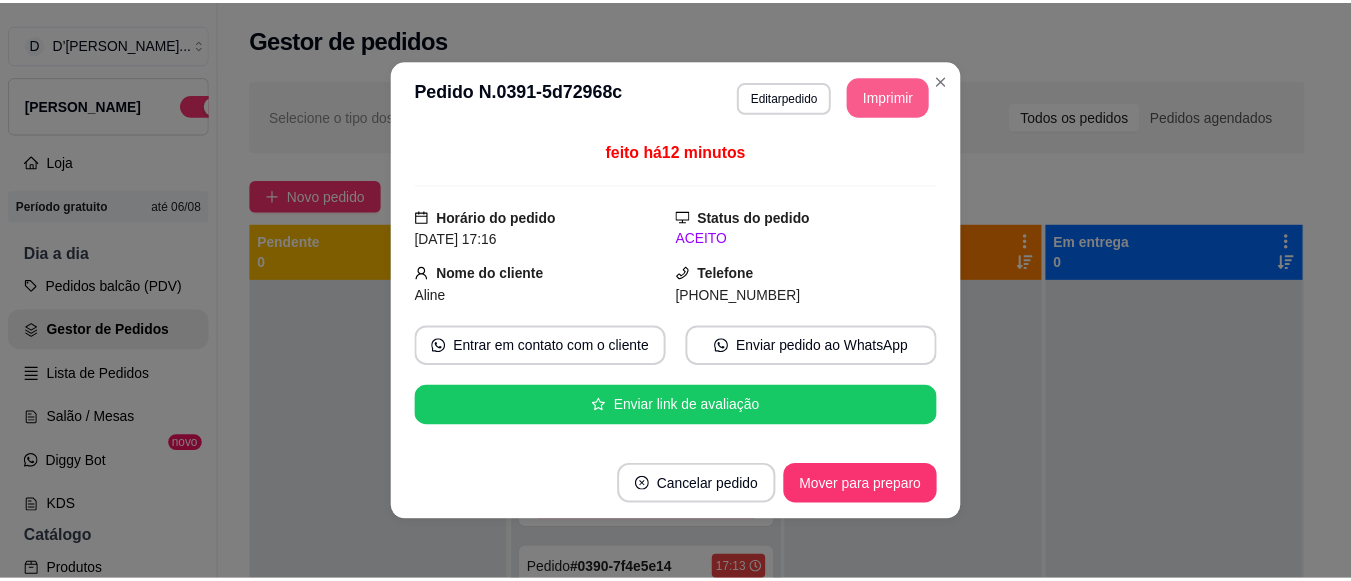 scroll, scrollTop: 0, scrollLeft: 0, axis: both 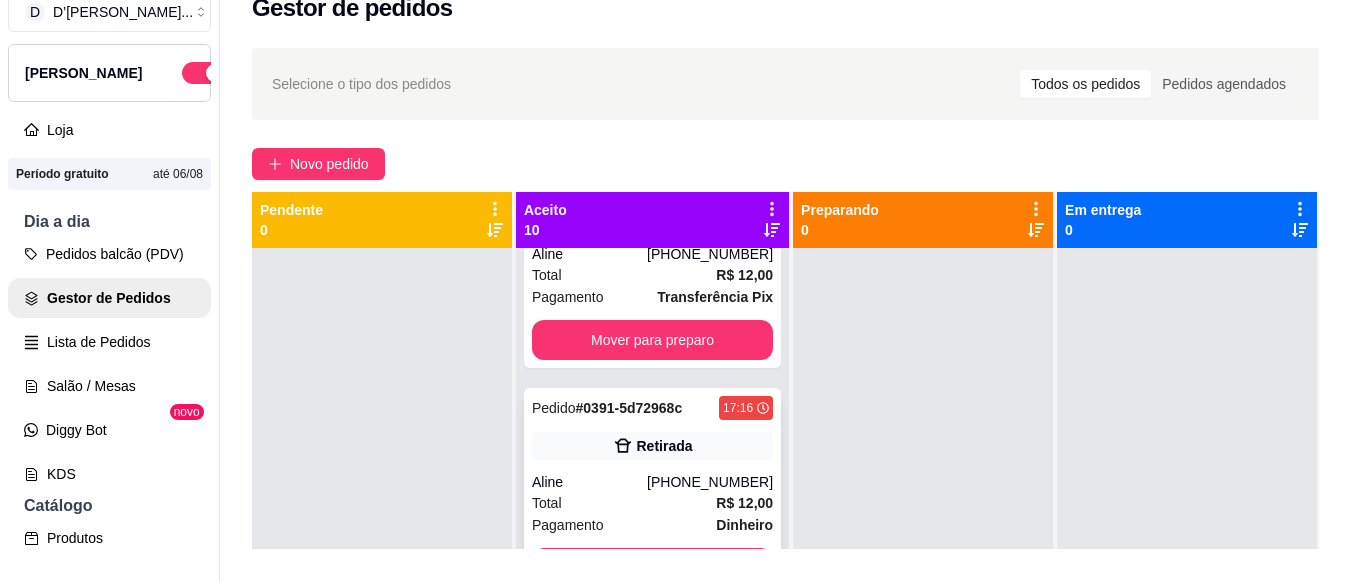 click 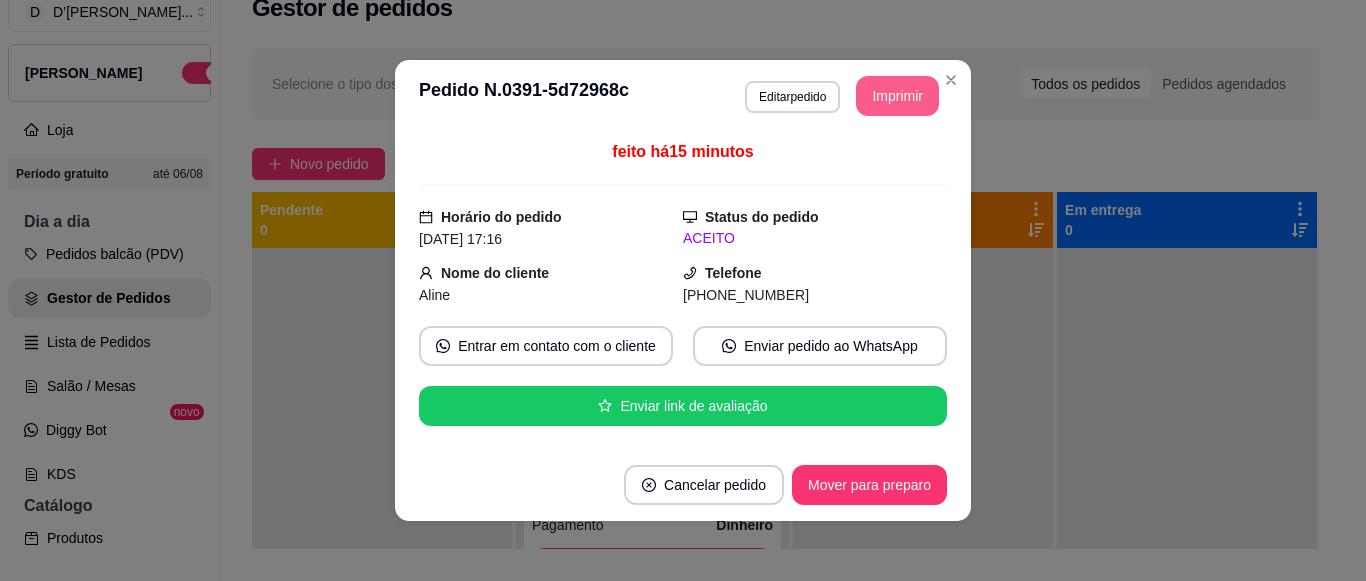 click on "Imprimir" at bounding box center (897, 96) 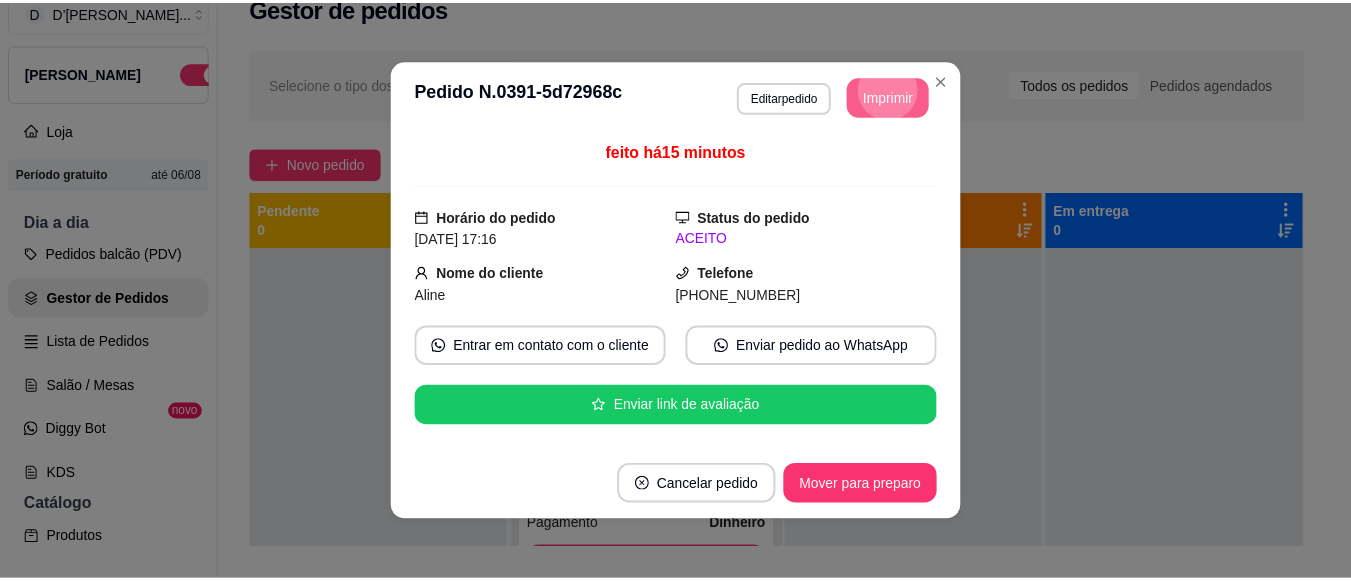 scroll, scrollTop: 0, scrollLeft: 0, axis: both 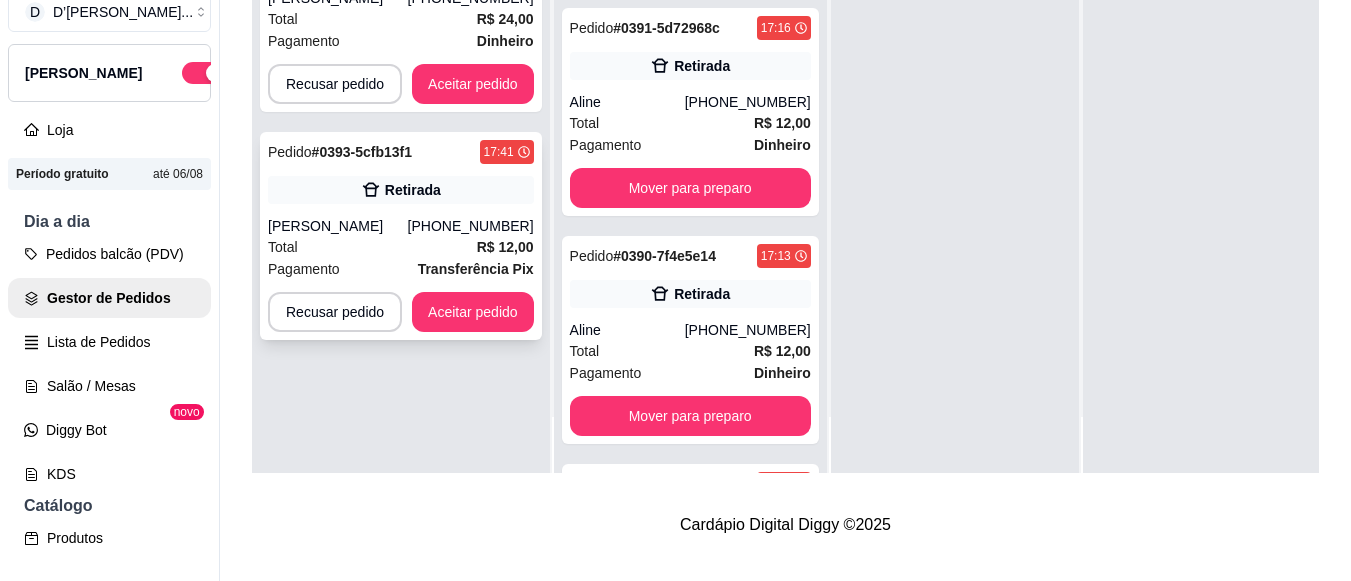 click on "Total R$ 12,00" at bounding box center (401, 247) 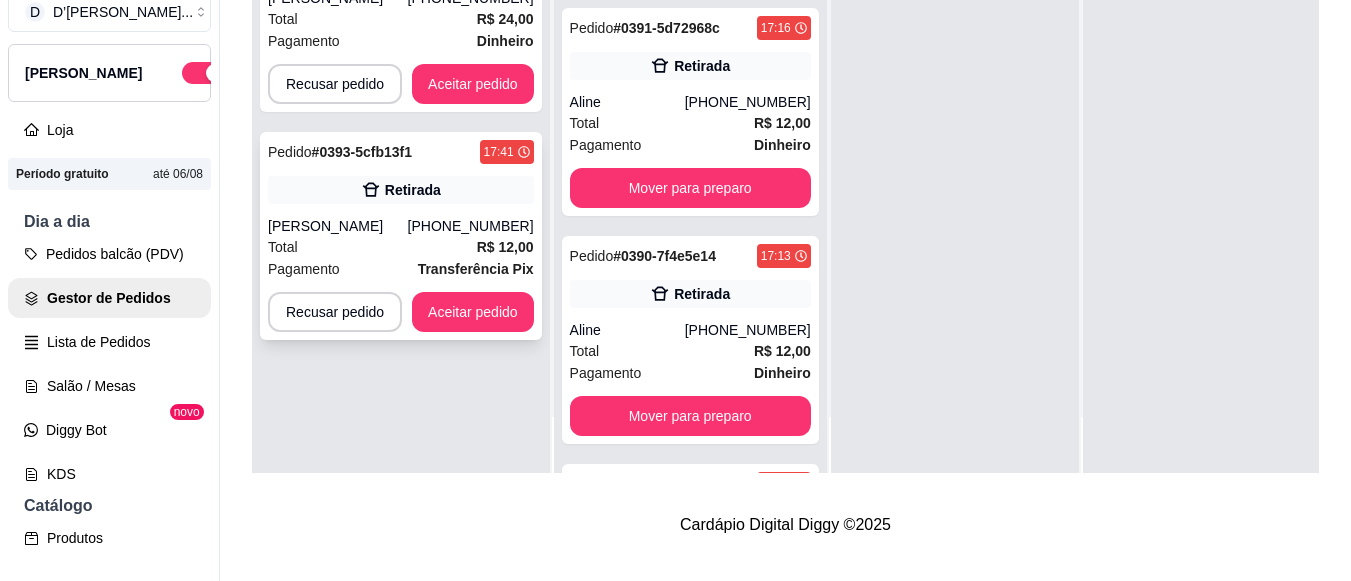 scroll, scrollTop: 0, scrollLeft: 0, axis: both 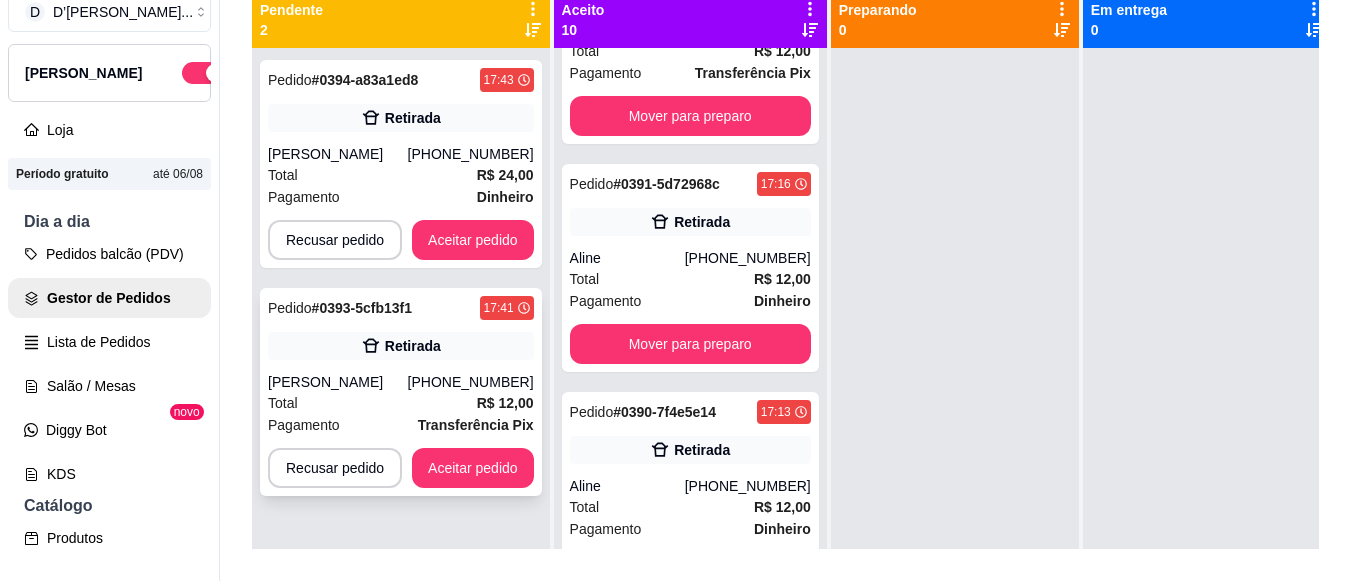 click on "[PERSON_NAME]" at bounding box center (338, 382) 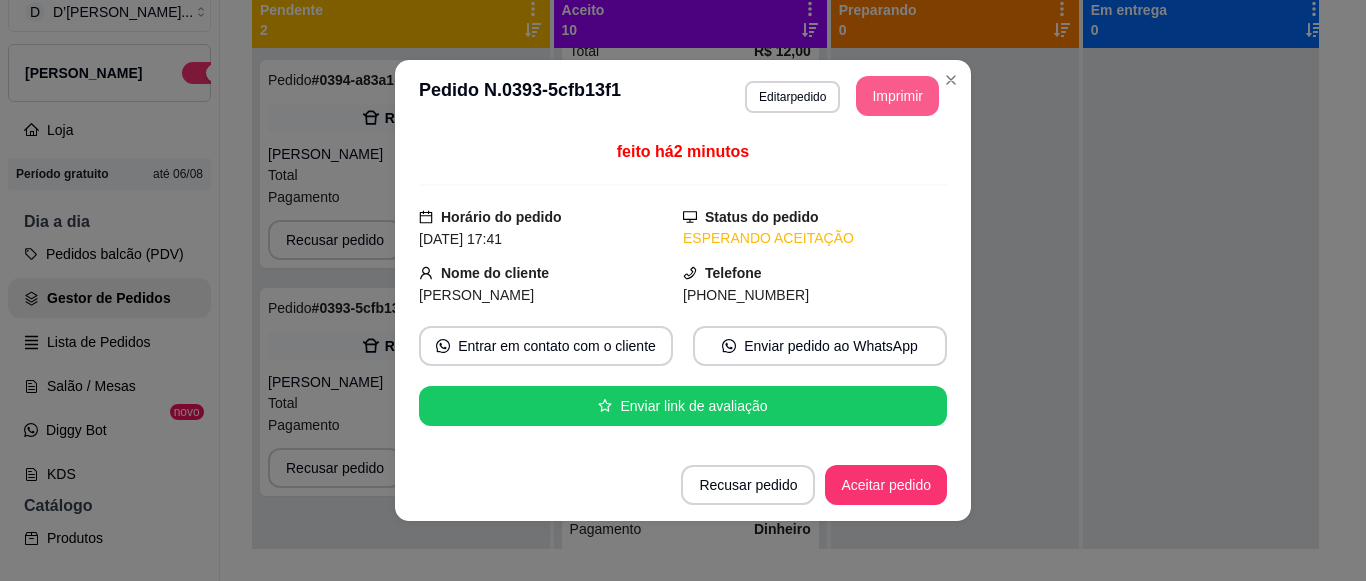 click on "Imprimir" at bounding box center (897, 96) 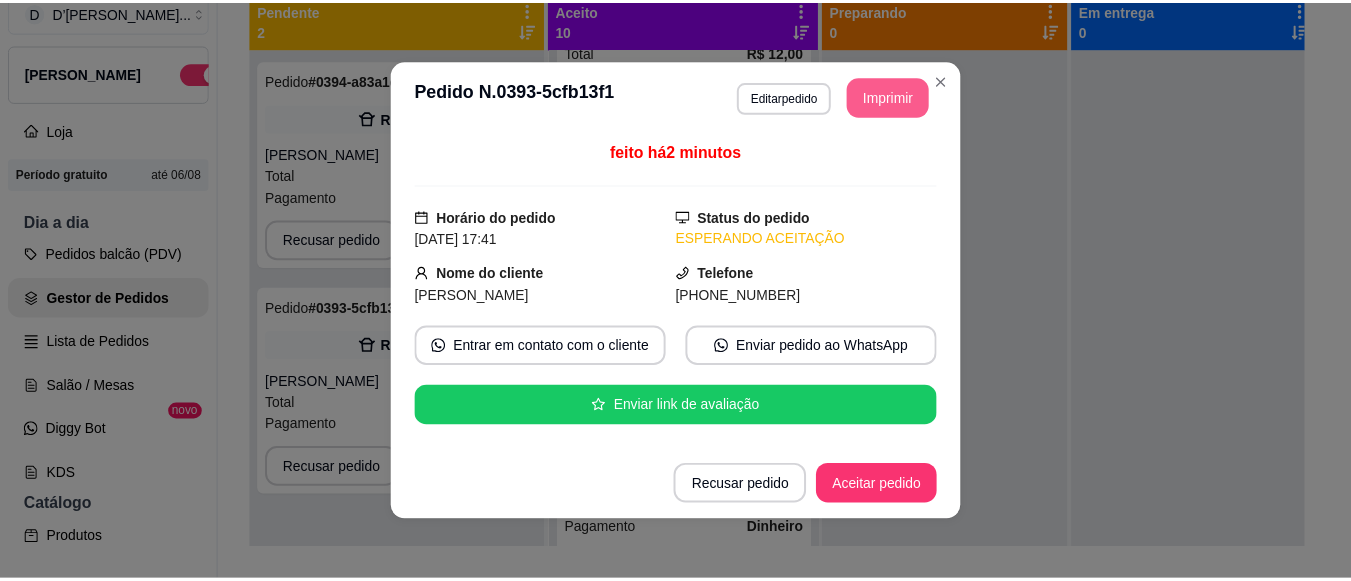 scroll, scrollTop: 0, scrollLeft: 0, axis: both 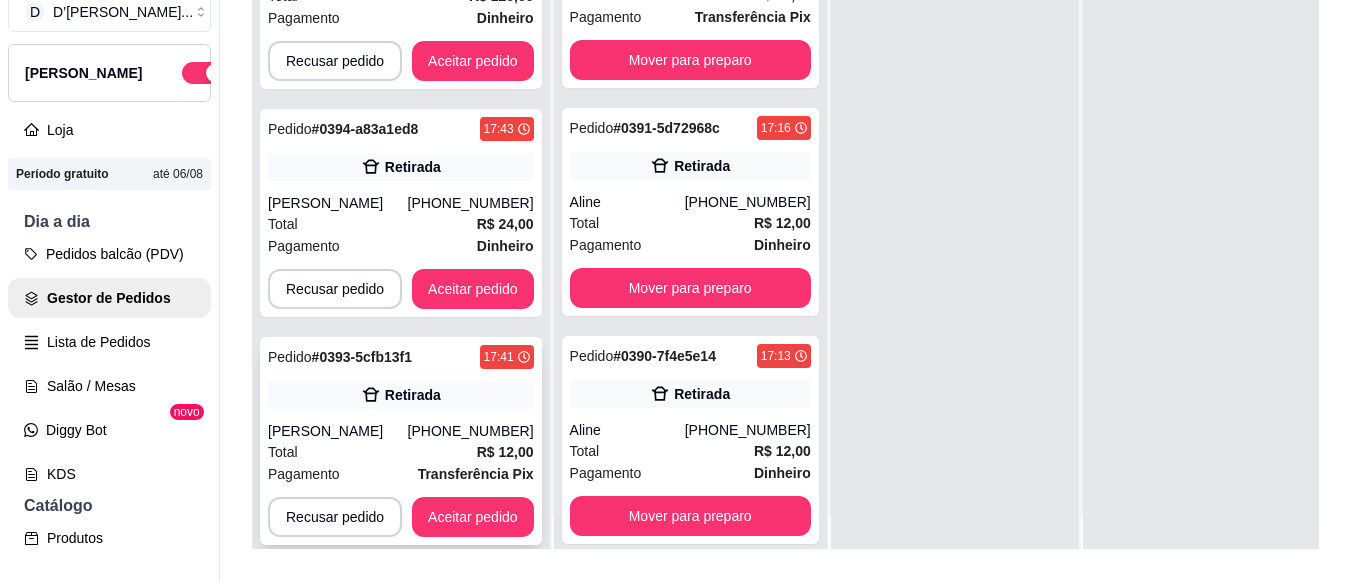 click on "Retirada" at bounding box center [401, 395] 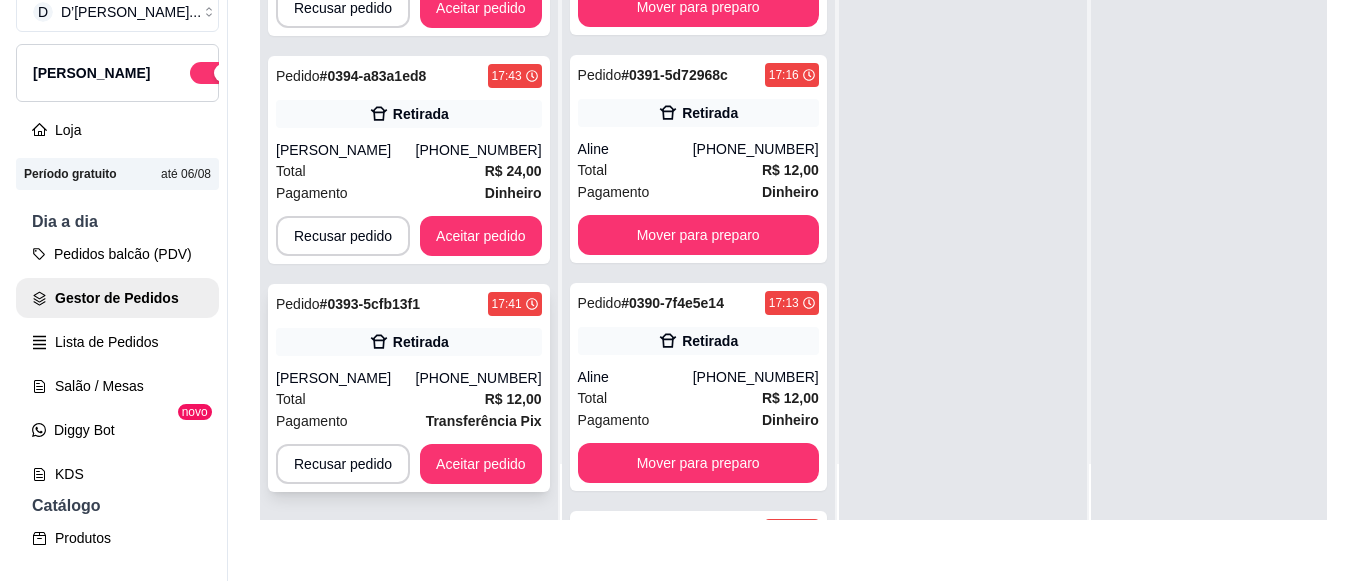 scroll, scrollTop: 300, scrollLeft: 0, axis: vertical 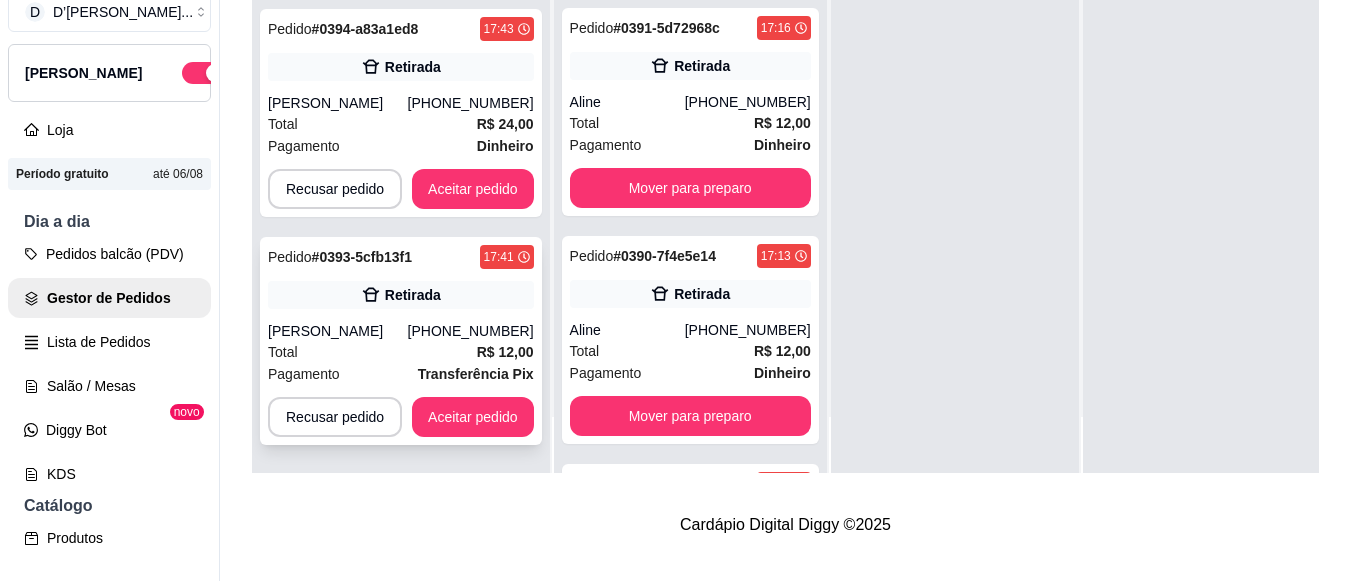 click on "Retirada" at bounding box center [413, 295] 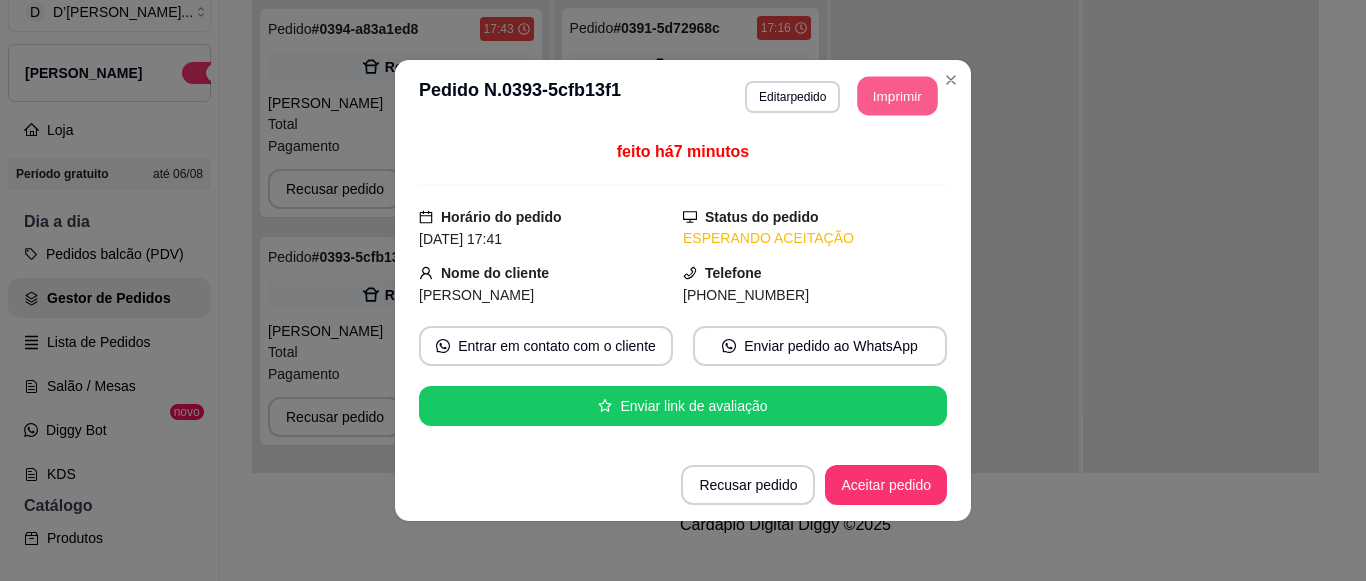 click on "Imprimir" at bounding box center [898, 96] 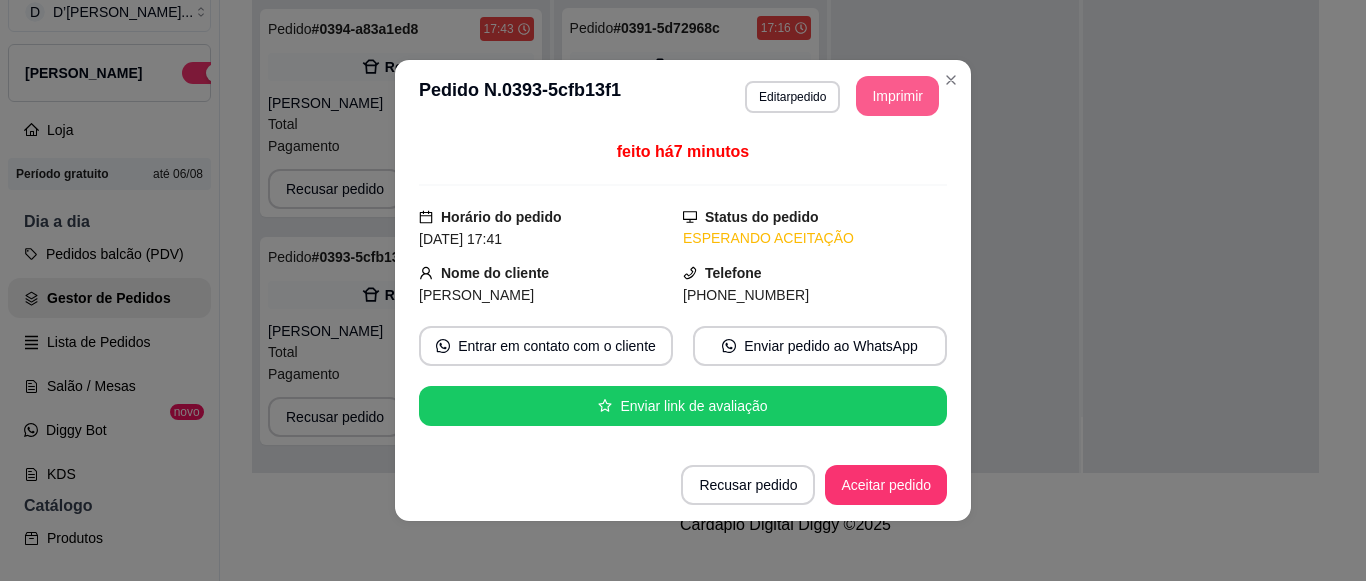 scroll, scrollTop: 0, scrollLeft: 0, axis: both 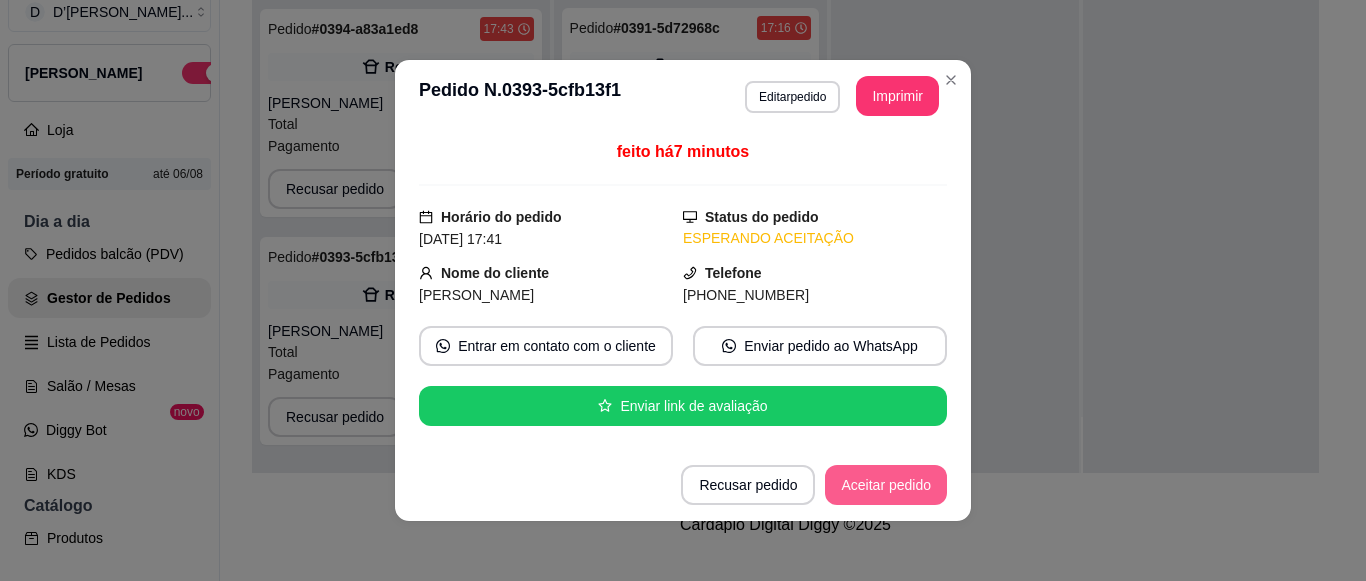 click on "Aceitar pedido" at bounding box center (886, 485) 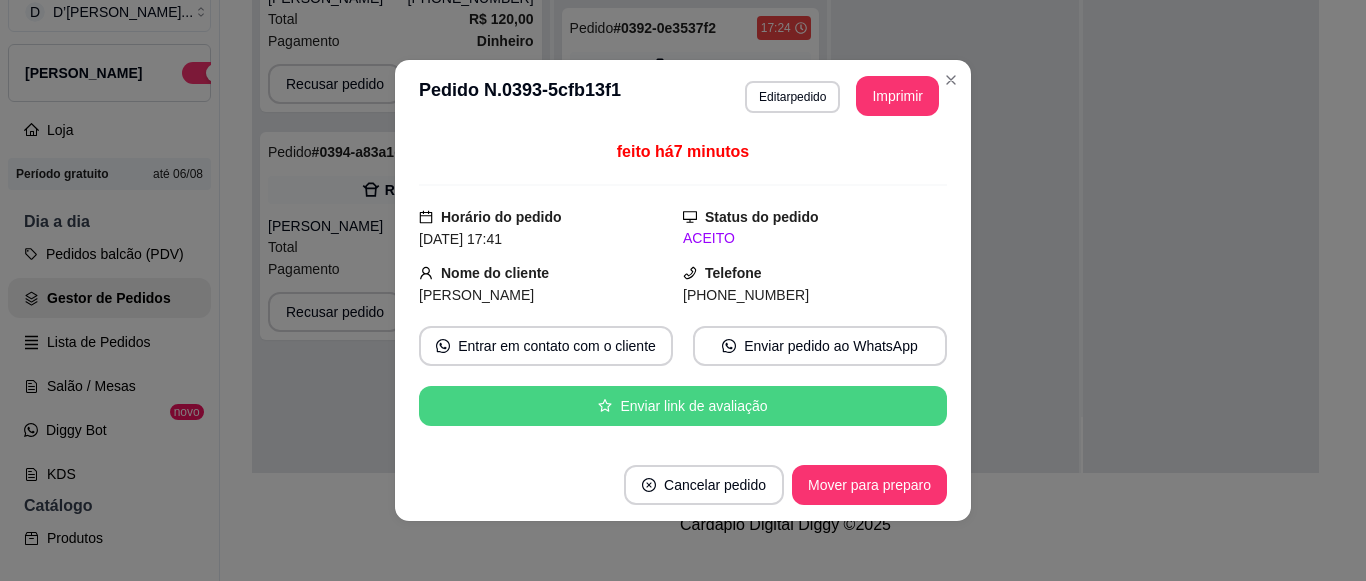 scroll, scrollTop: 0, scrollLeft: 0, axis: both 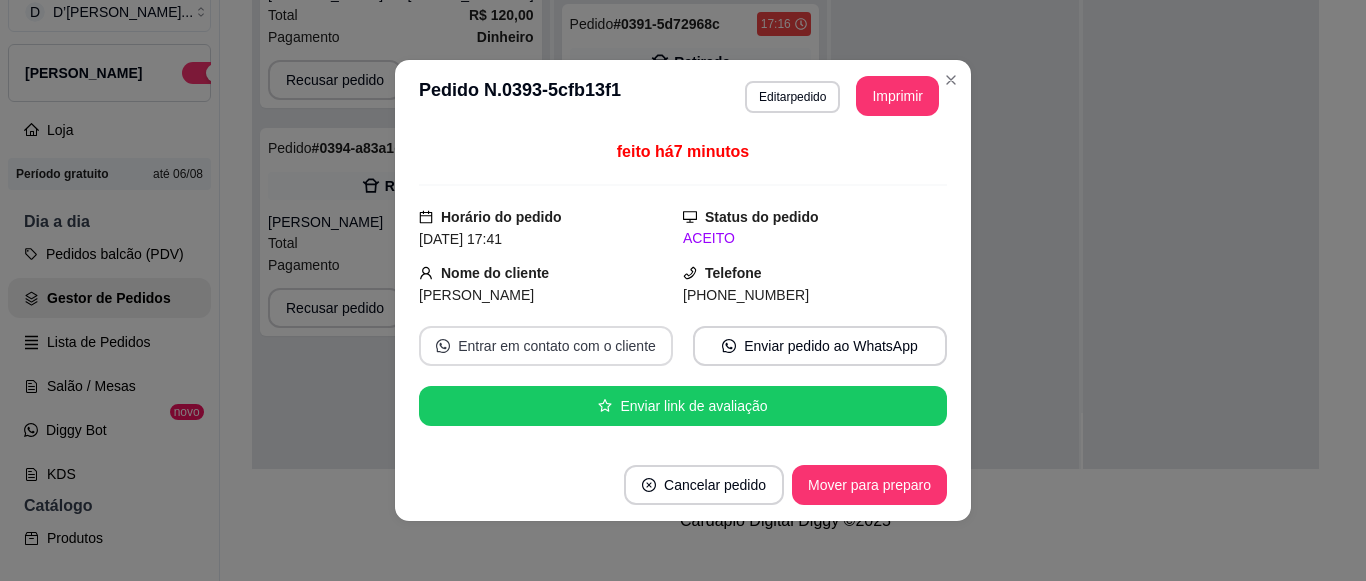 click on "Entrar em contato com o cliente" at bounding box center [546, 346] 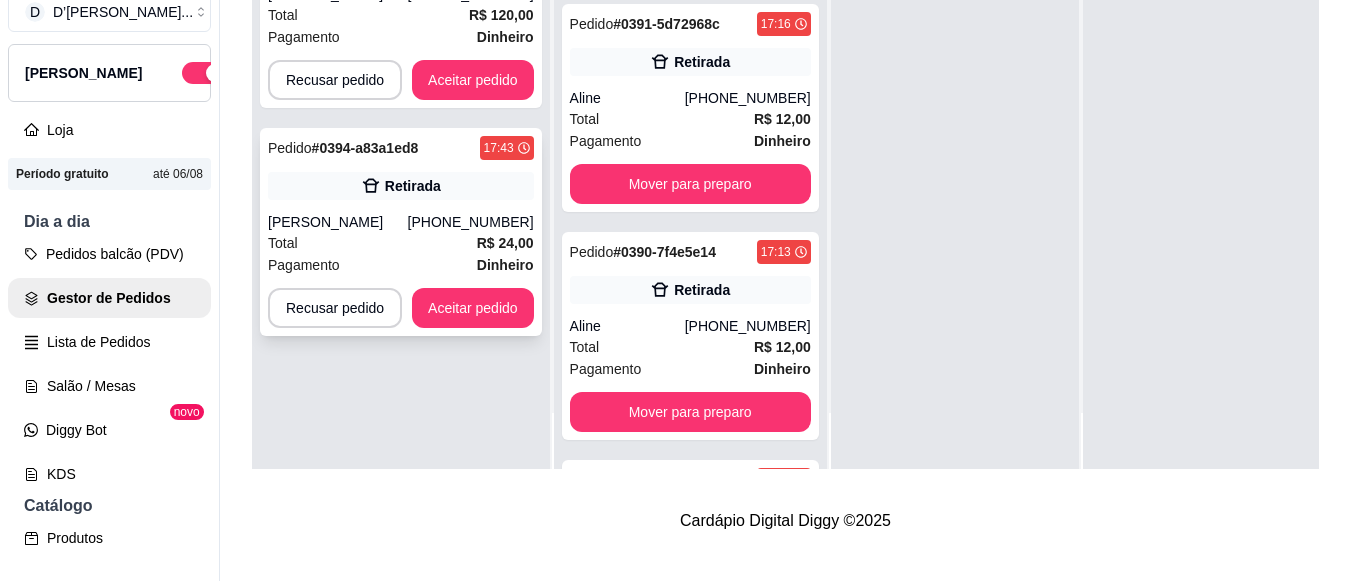 click on "Total R$ 24,00" at bounding box center [401, 243] 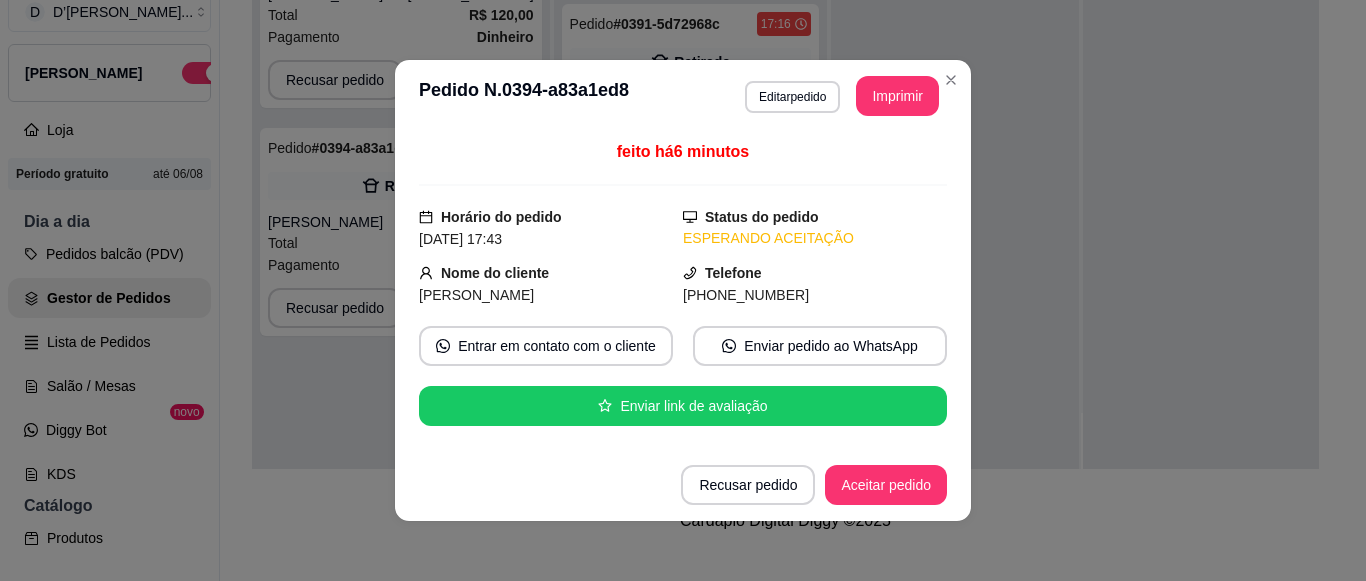 click on "Imprimir" at bounding box center [897, 96] 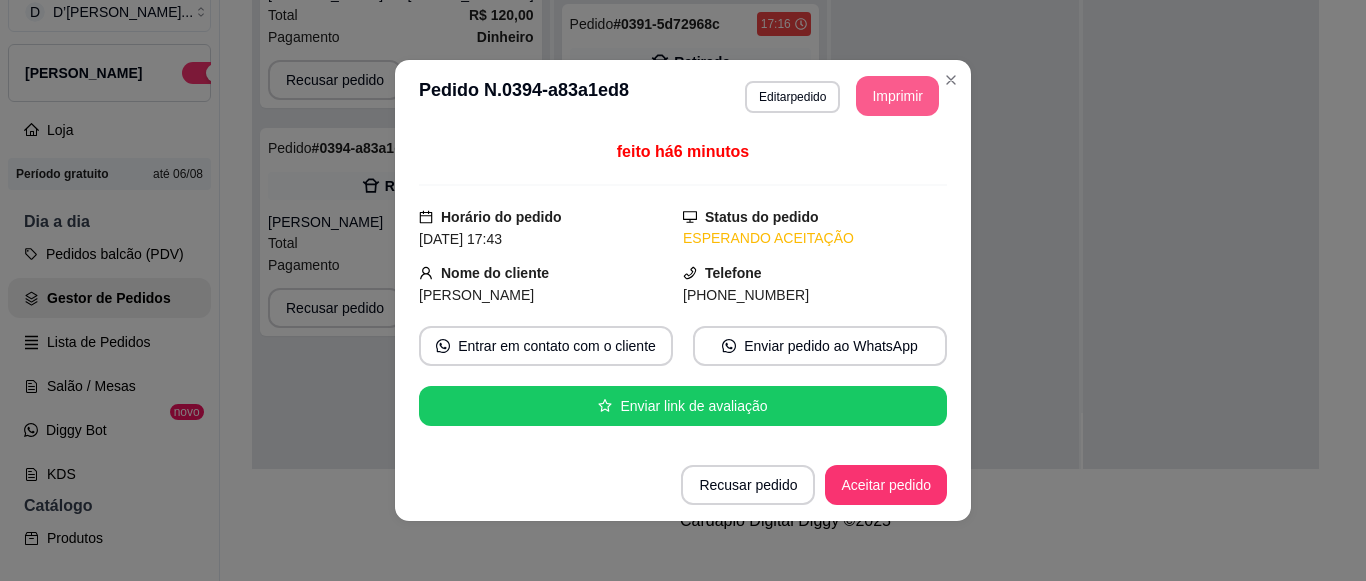 scroll, scrollTop: 0, scrollLeft: 0, axis: both 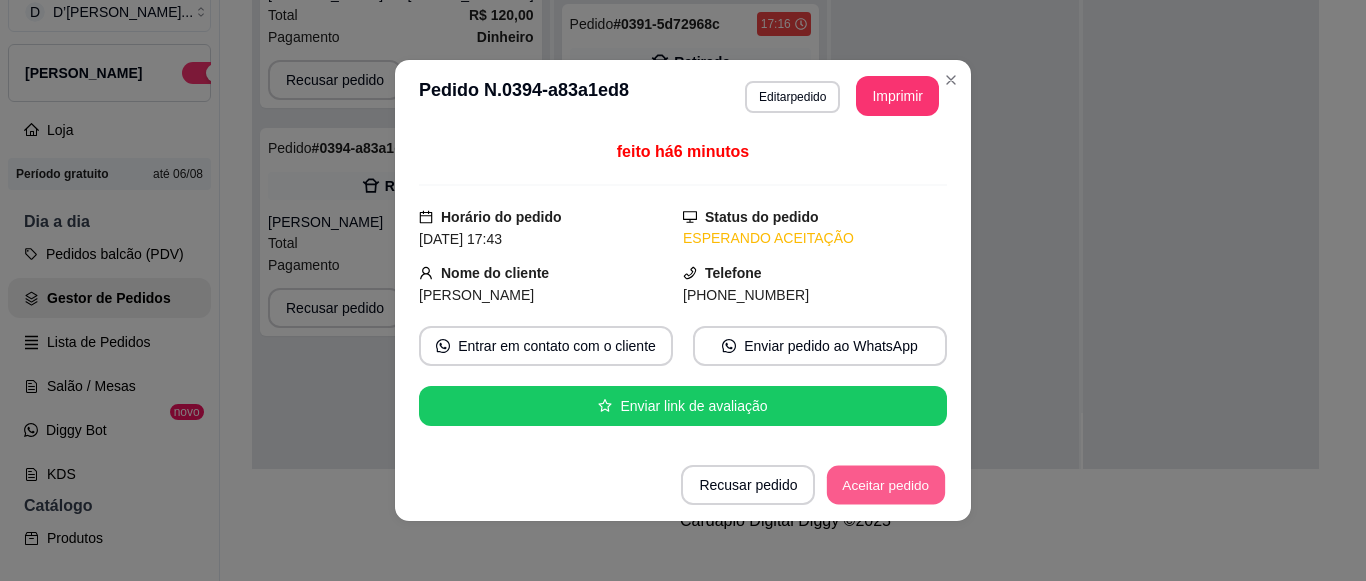 click on "Aceitar pedido" at bounding box center (886, 485) 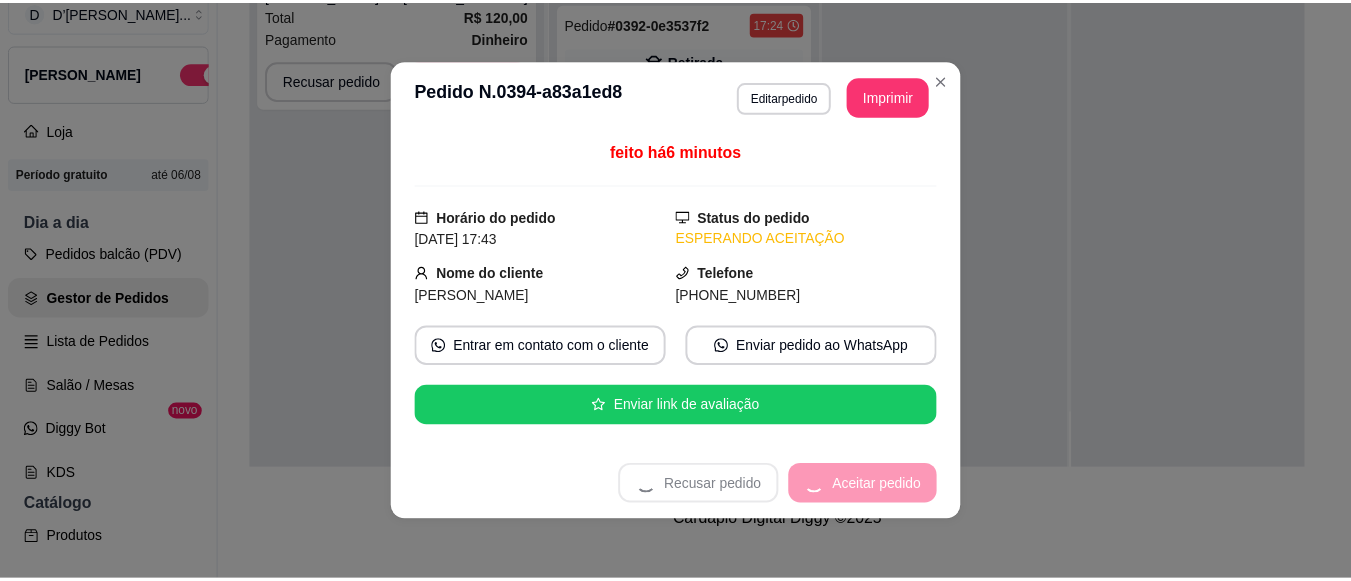 scroll, scrollTop: 624, scrollLeft: 0, axis: vertical 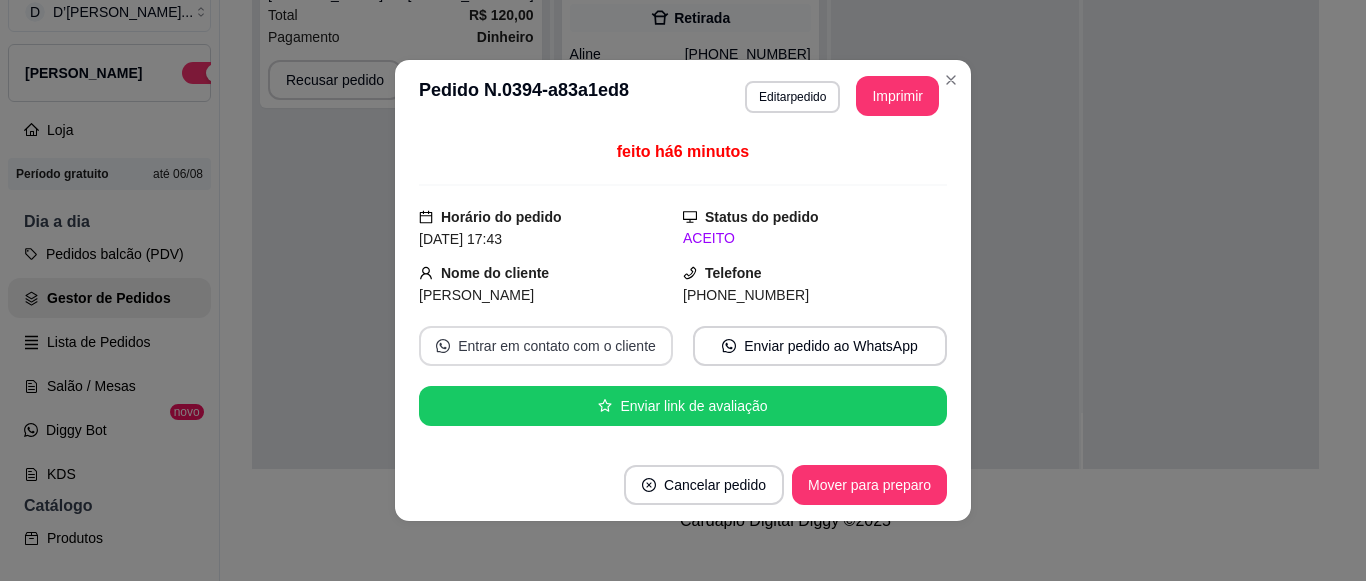 click on "Entrar em contato com o cliente" at bounding box center (546, 346) 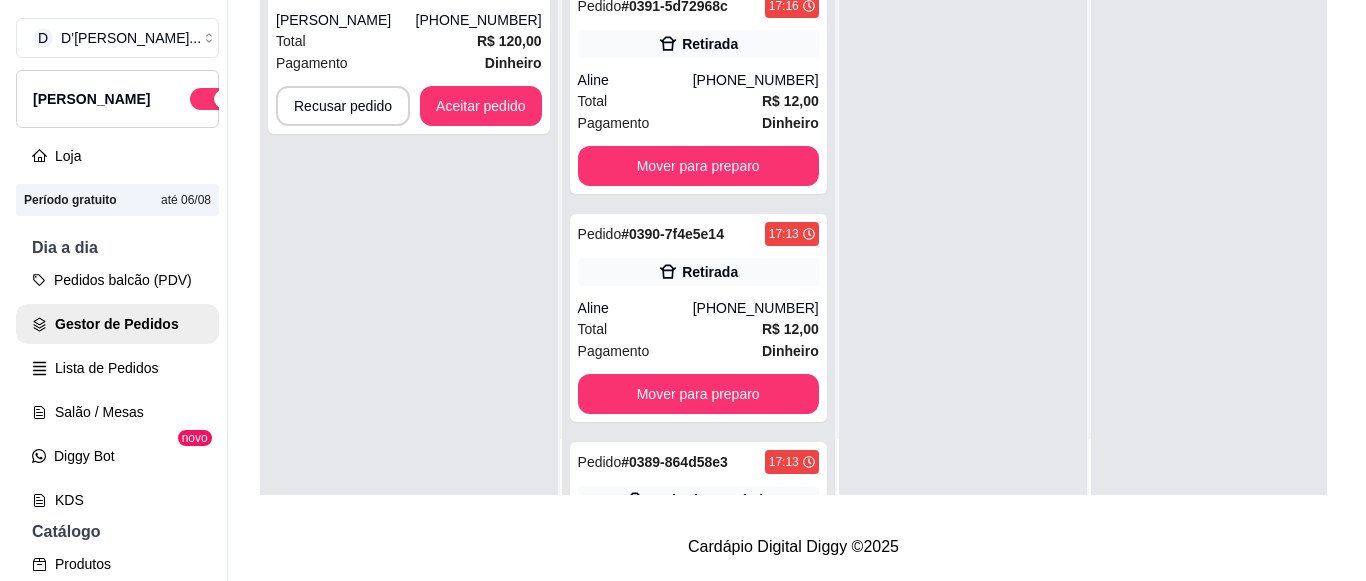 scroll, scrollTop: 0, scrollLeft: 0, axis: both 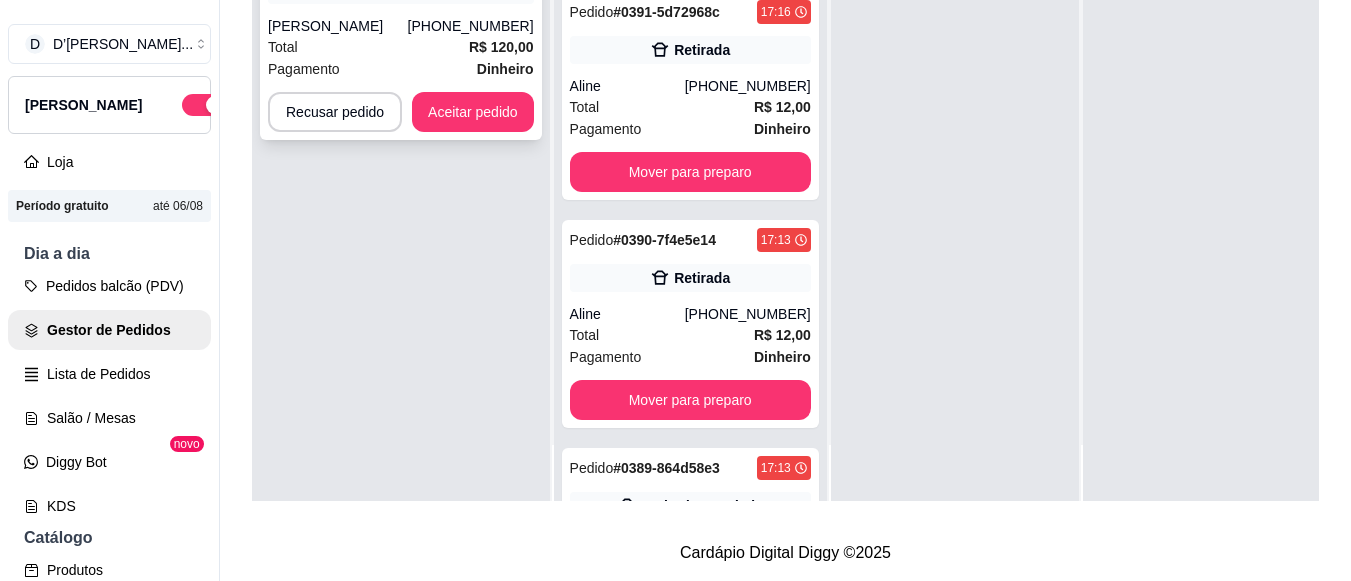 click on "Pagamento Dinheiro" at bounding box center [401, 69] 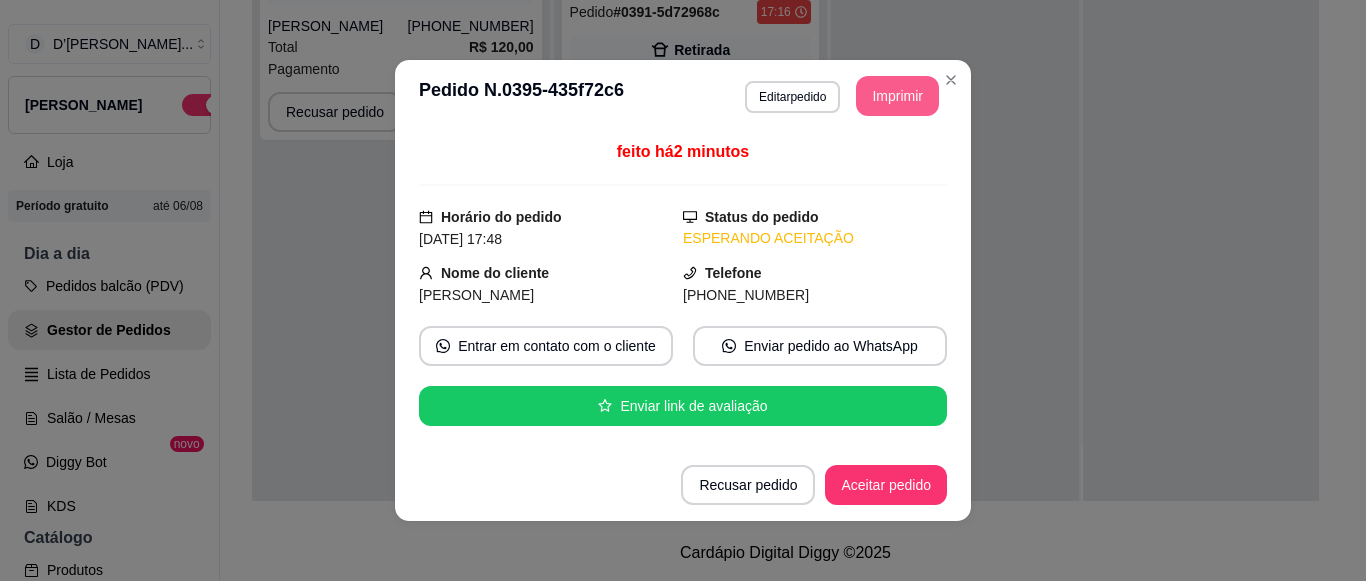 click on "Imprimir" at bounding box center (897, 96) 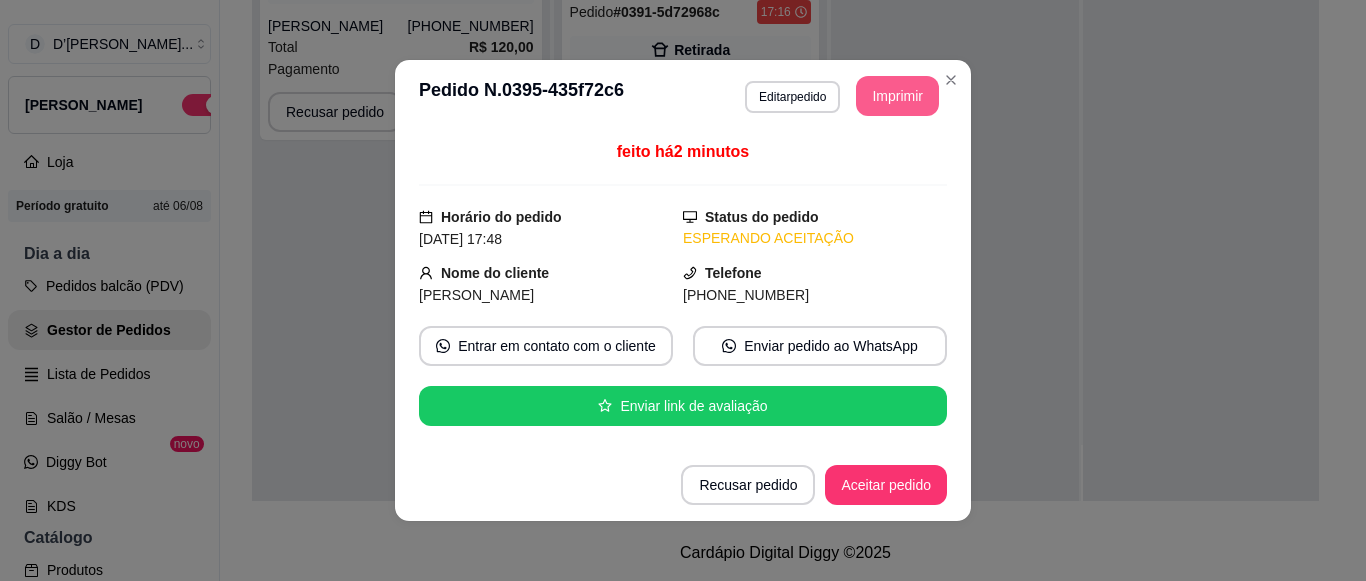 scroll, scrollTop: 0, scrollLeft: 0, axis: both 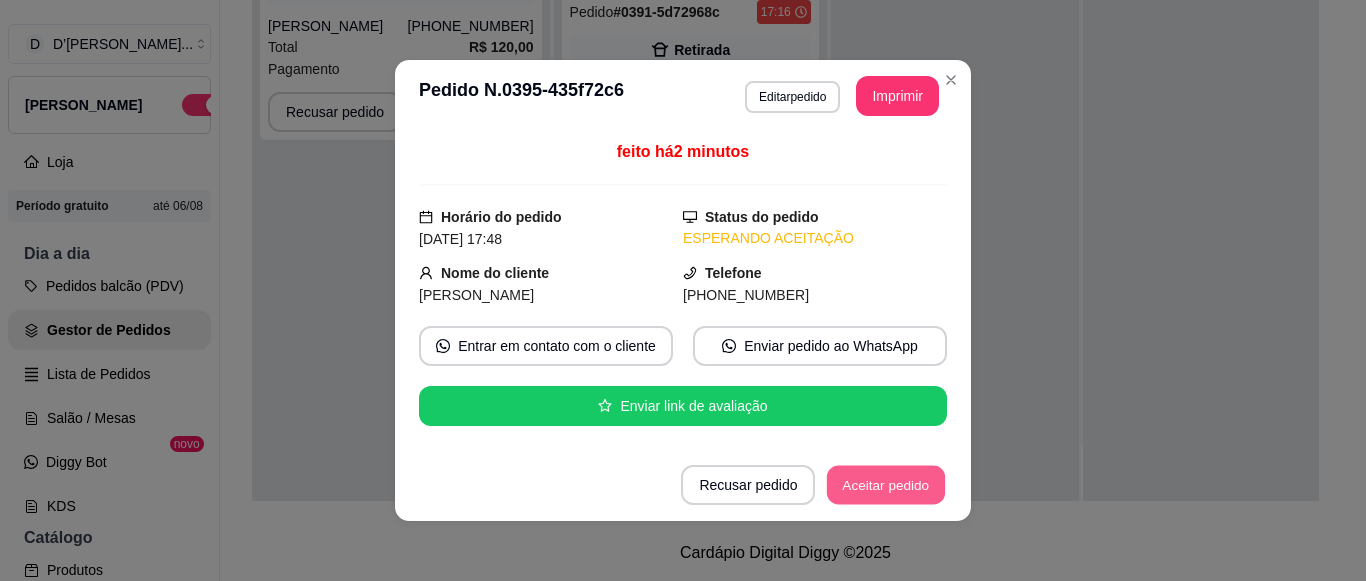 click on "Aceitar pedido" at bounding box center (886, 485) 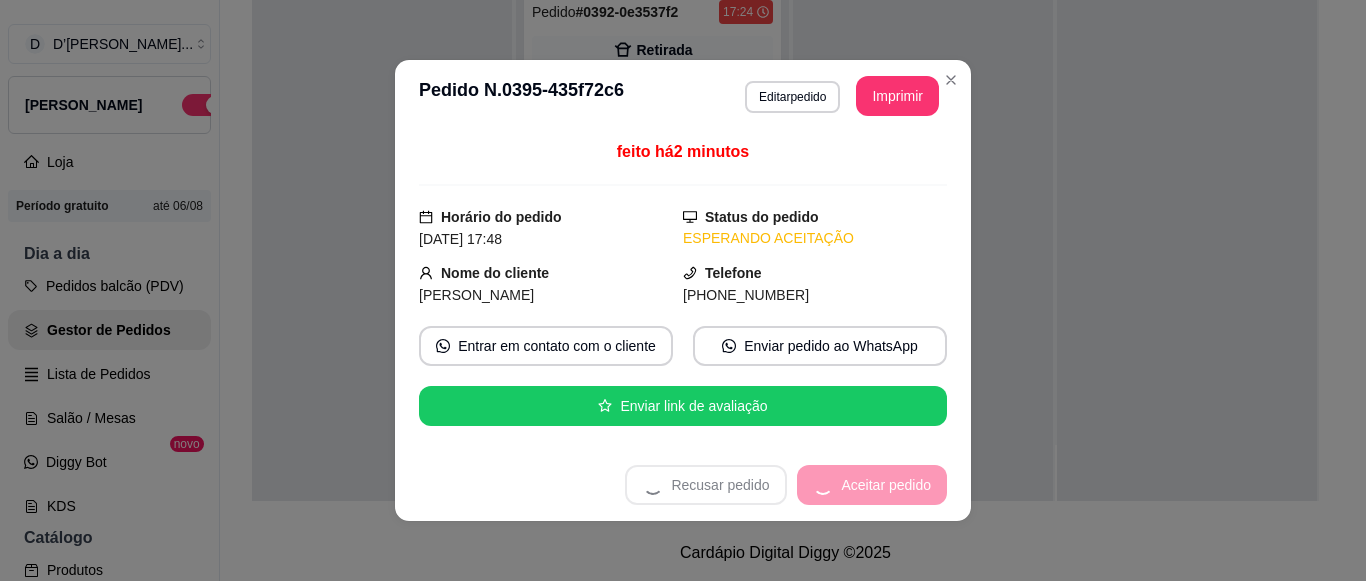 scroll, scrollTop: 56, scrollLeft: 0, axis: vertical 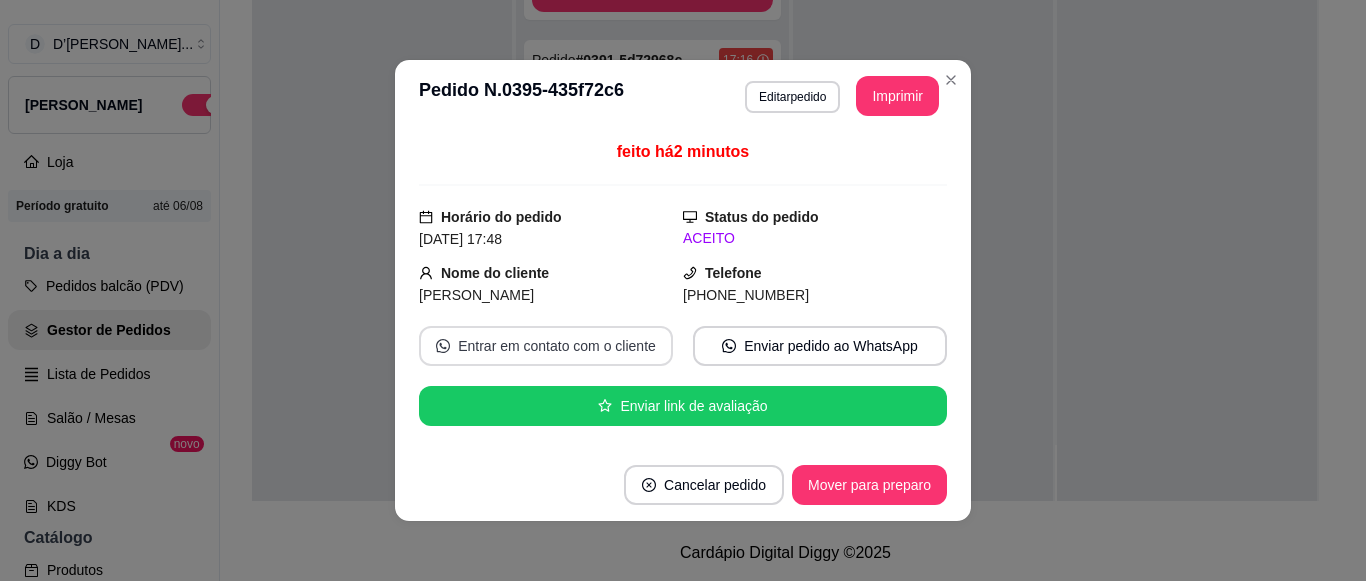 click on "Entrar em contato com o cliente" at bounding box center [546, 346] 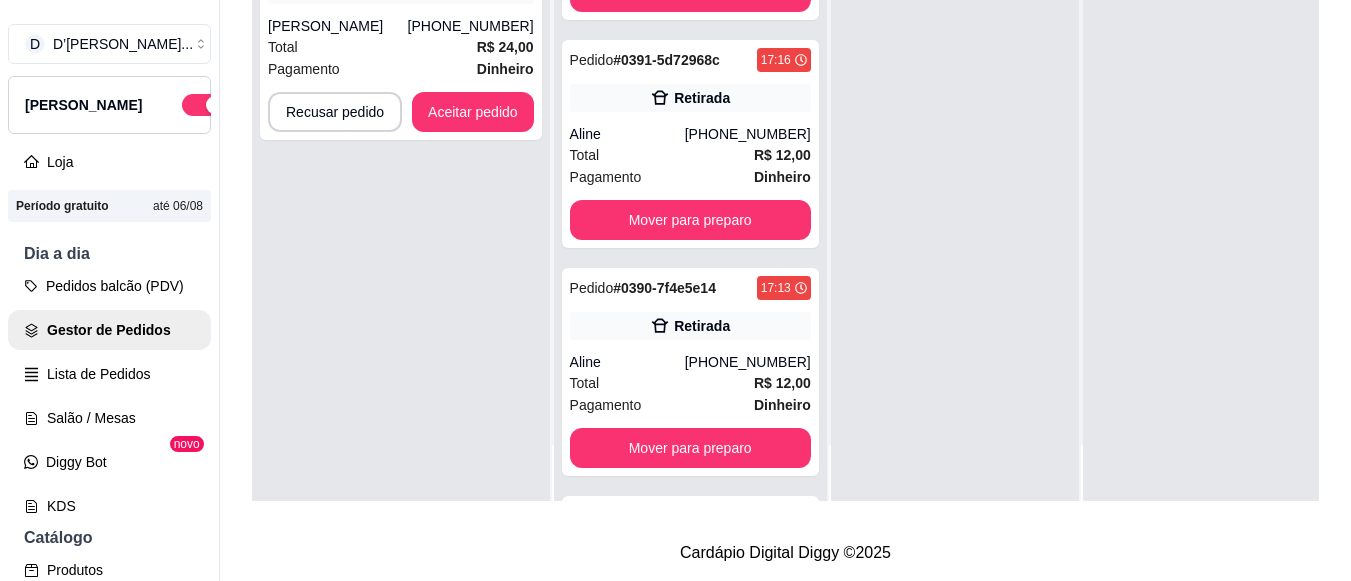 scroll, scrollTop: 71, scrollLeft: 0, axis: vertical 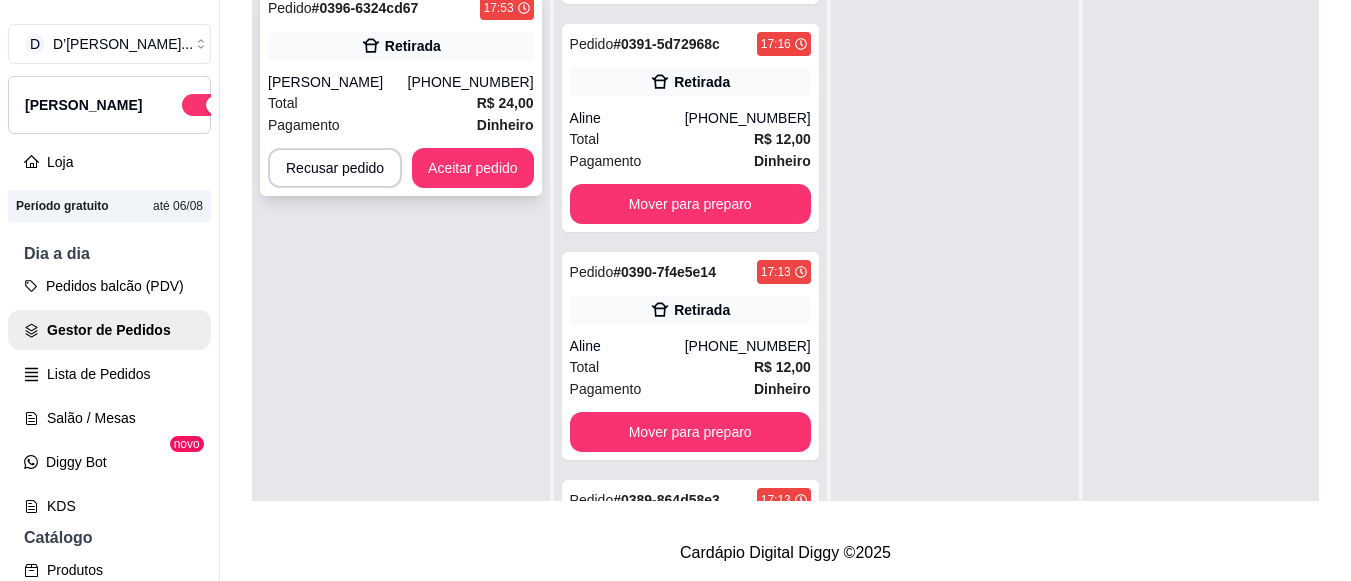 click on "Pagamento Dinheiro" at bounding box center (401, 125) 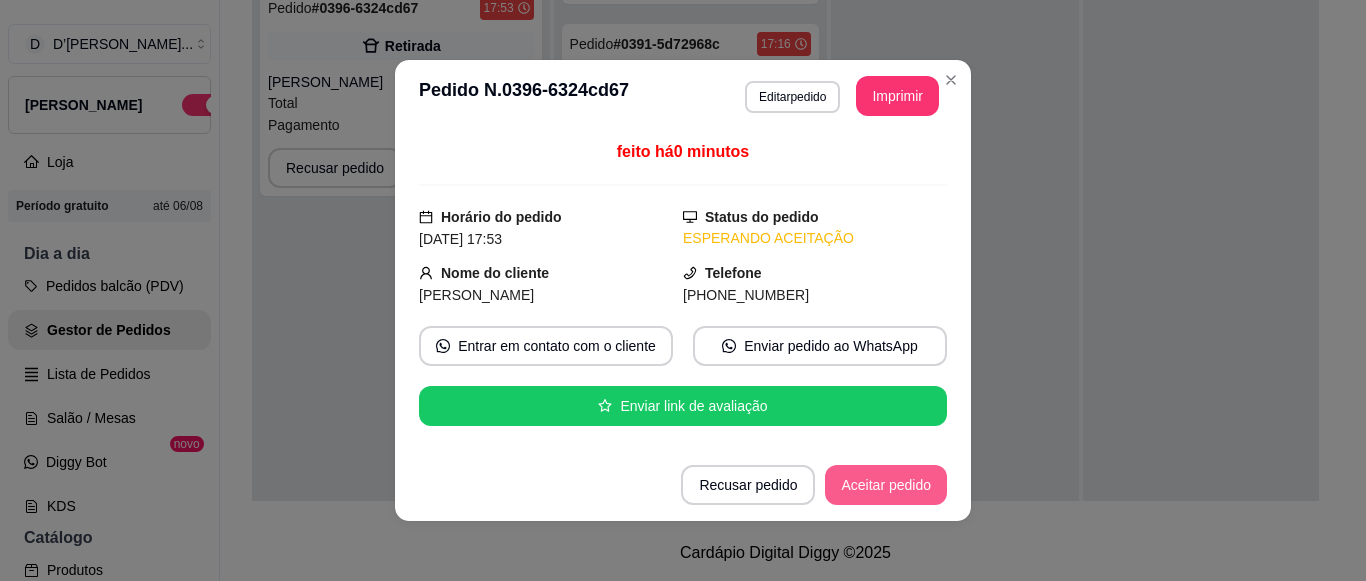 click on "Aceitar pedido" at bounding box center (886, 485) 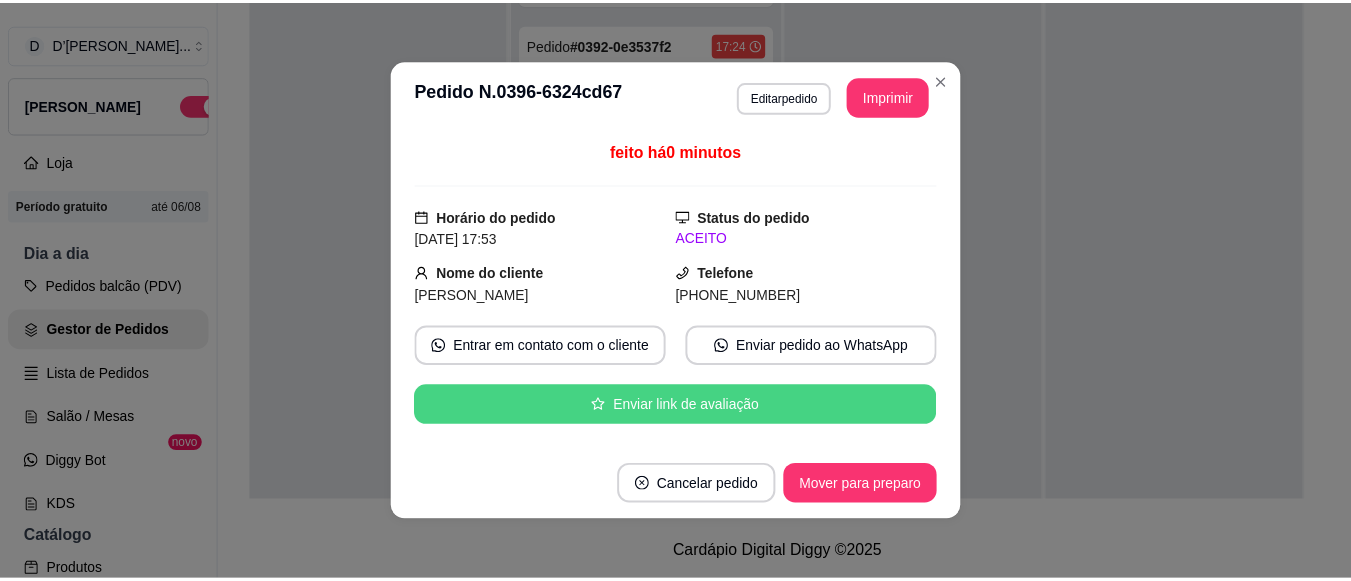 scroll, scrollTop: 1032, scrollLeft: 0, axis: vertical 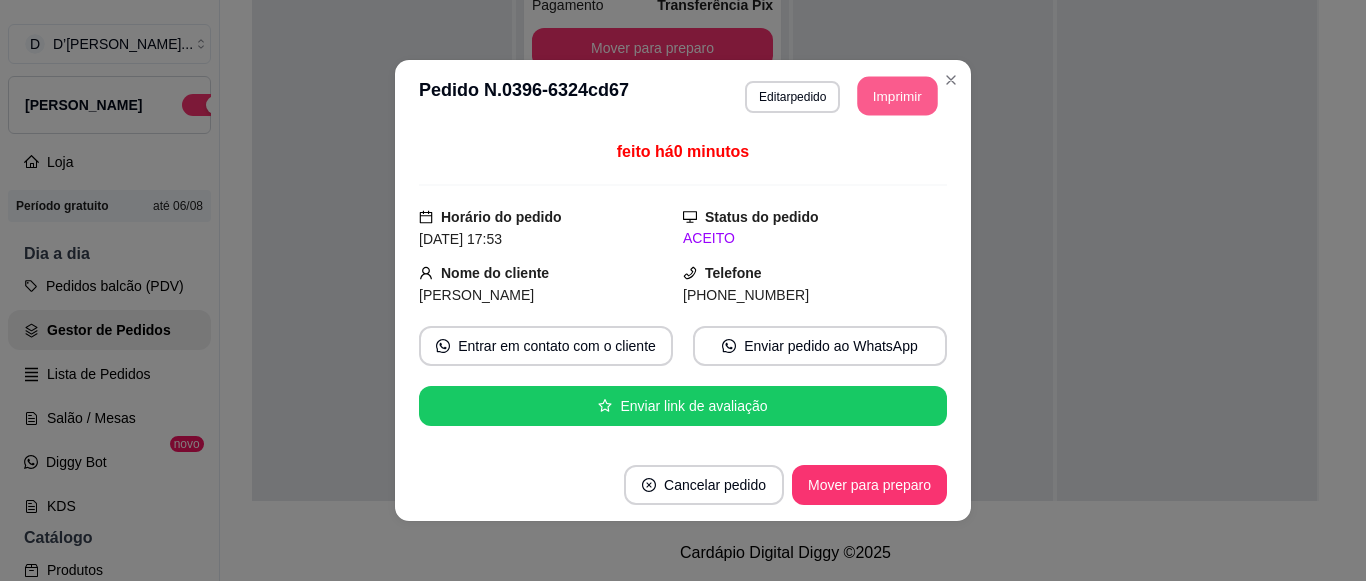 click on "Imprimir" at bounding box center [898, 96] 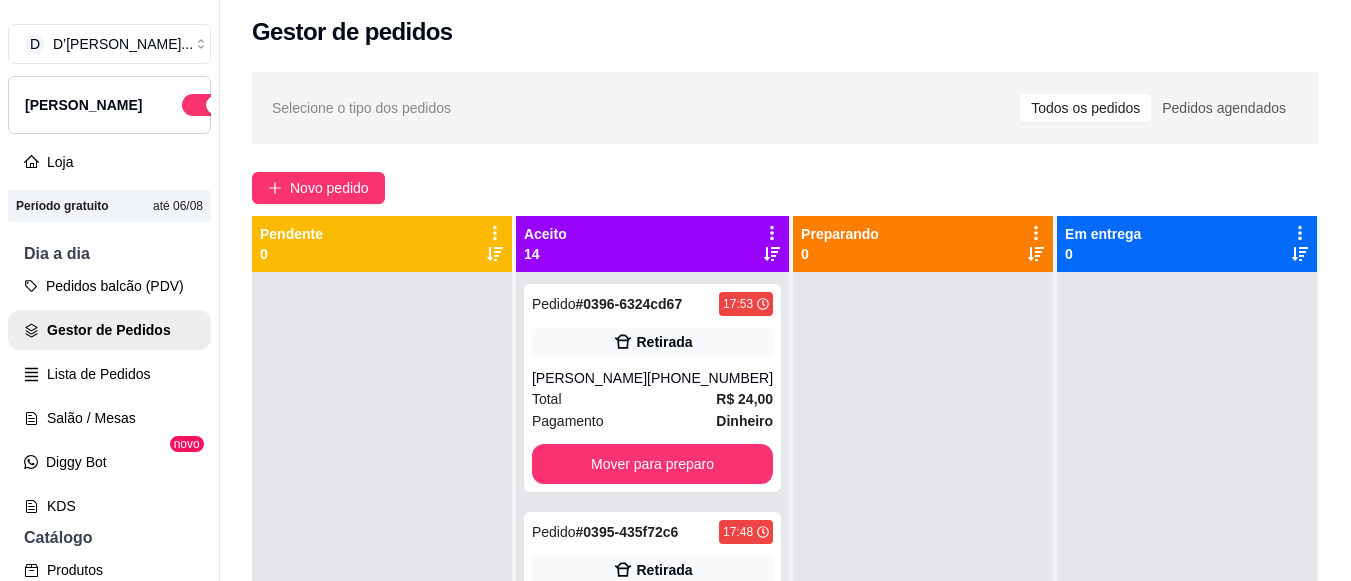 scroll, scrollTop: 0, scrollLeft: 0, axis: both 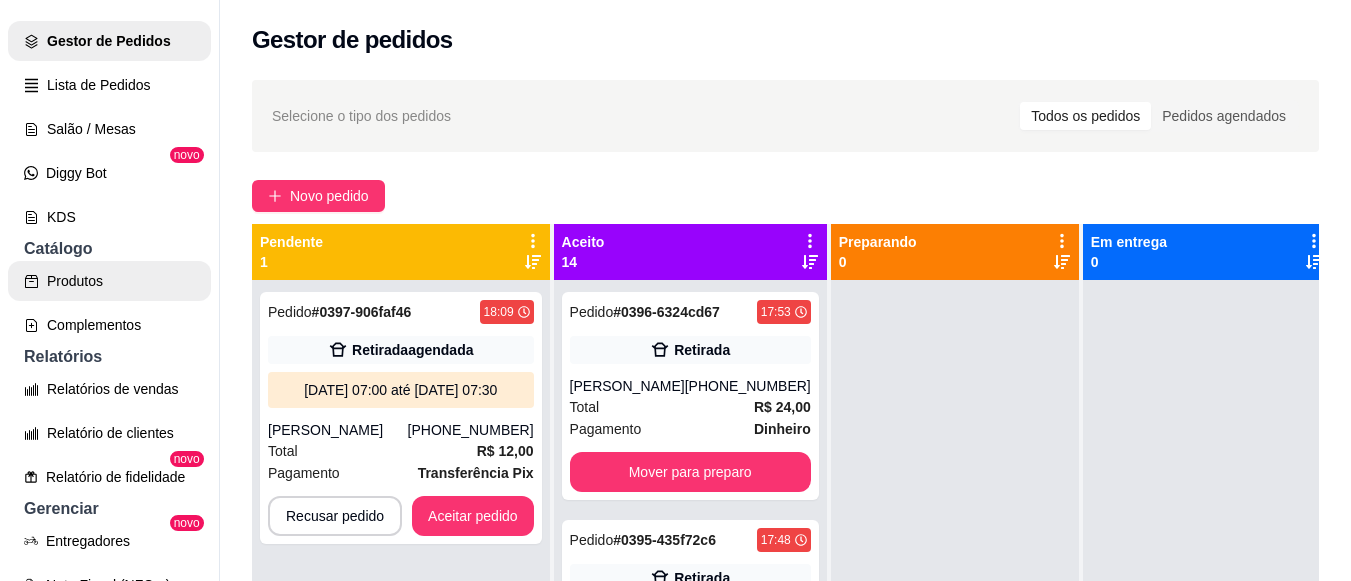 click on "Produtos" at bounding box center (109, 281) 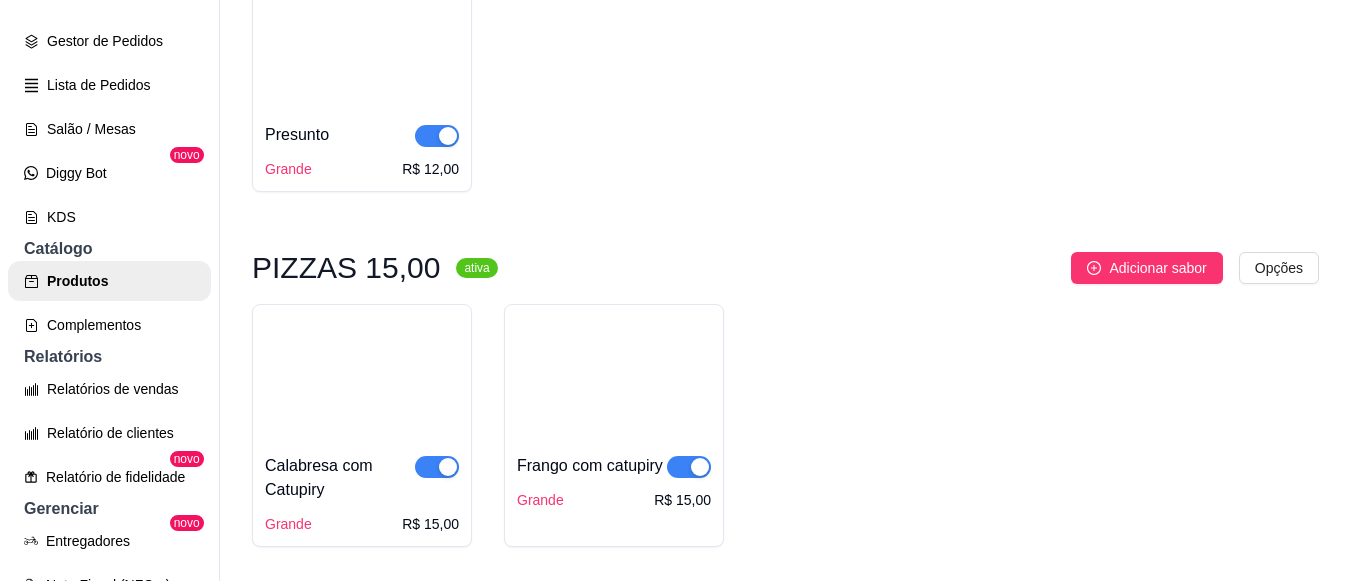 scroll, scrollTop: 4500, scrollLeft: 0, axis: vertical 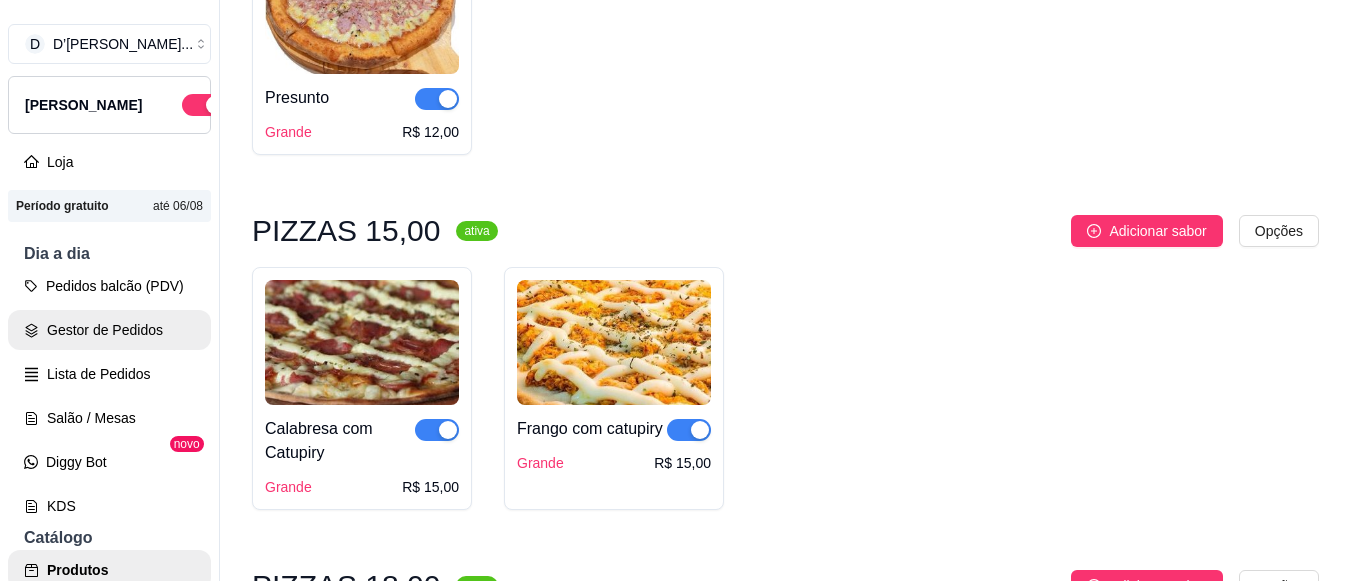 click on "Gestor de Pedidos" at bounding box center [109, 330] 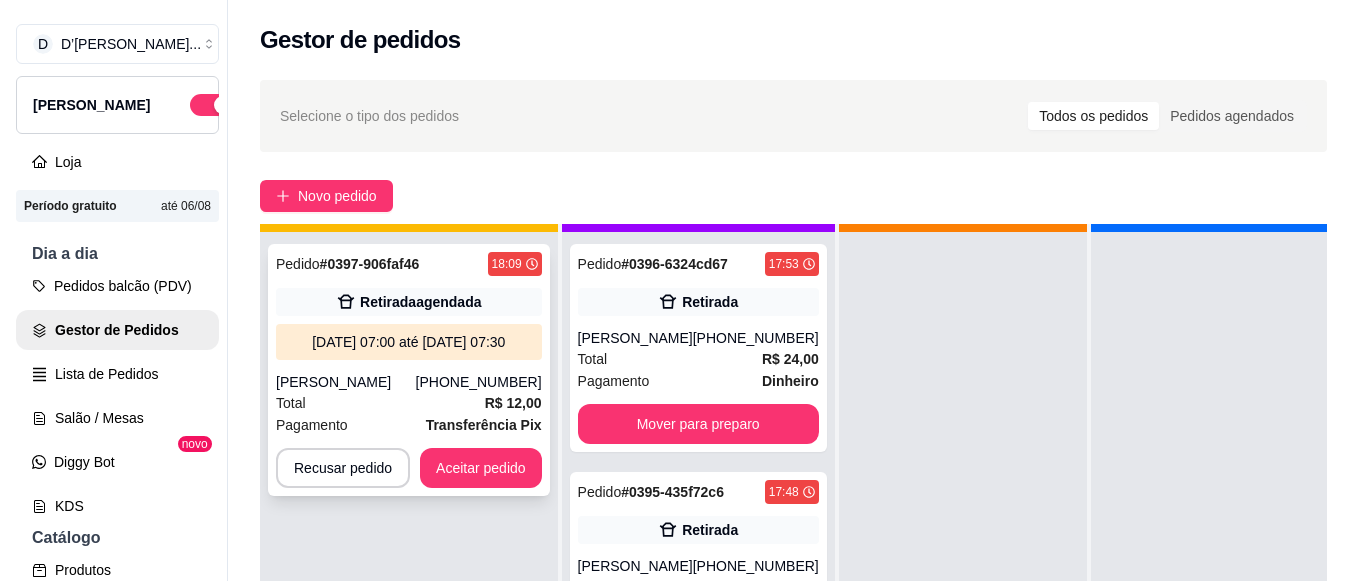 scroll, scrollTop: 71, scrollLeft: 0, axis: vertical 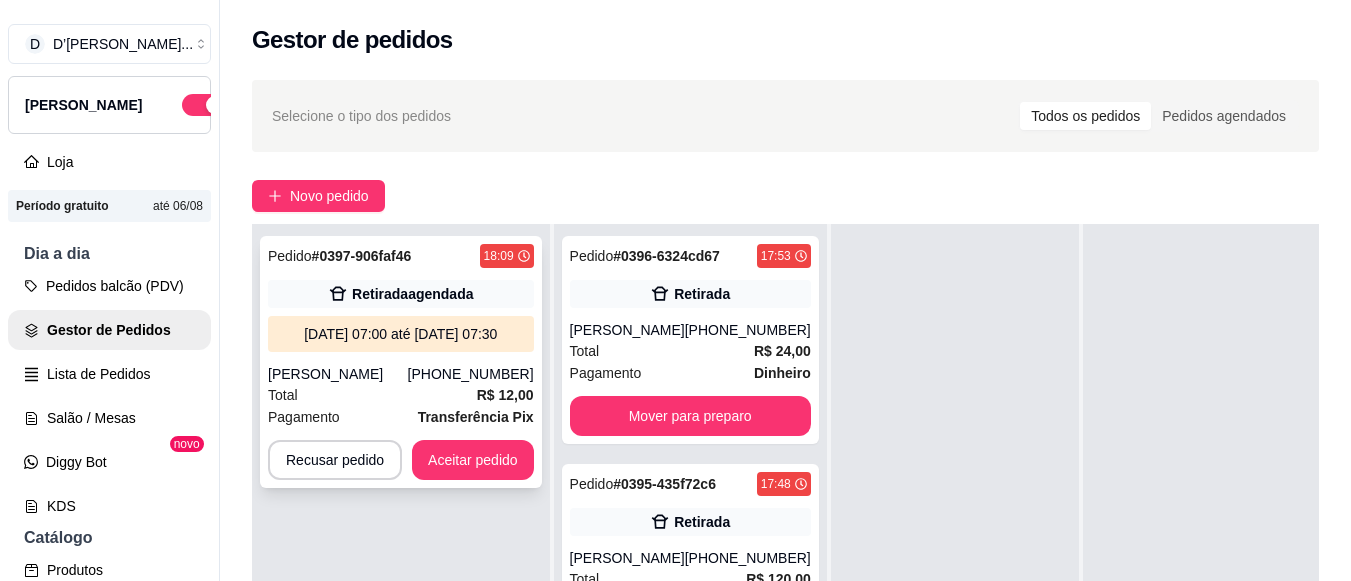 click on "[DATE] 07:00 até [DATE] 07:30" at bounding box center (401, 334) 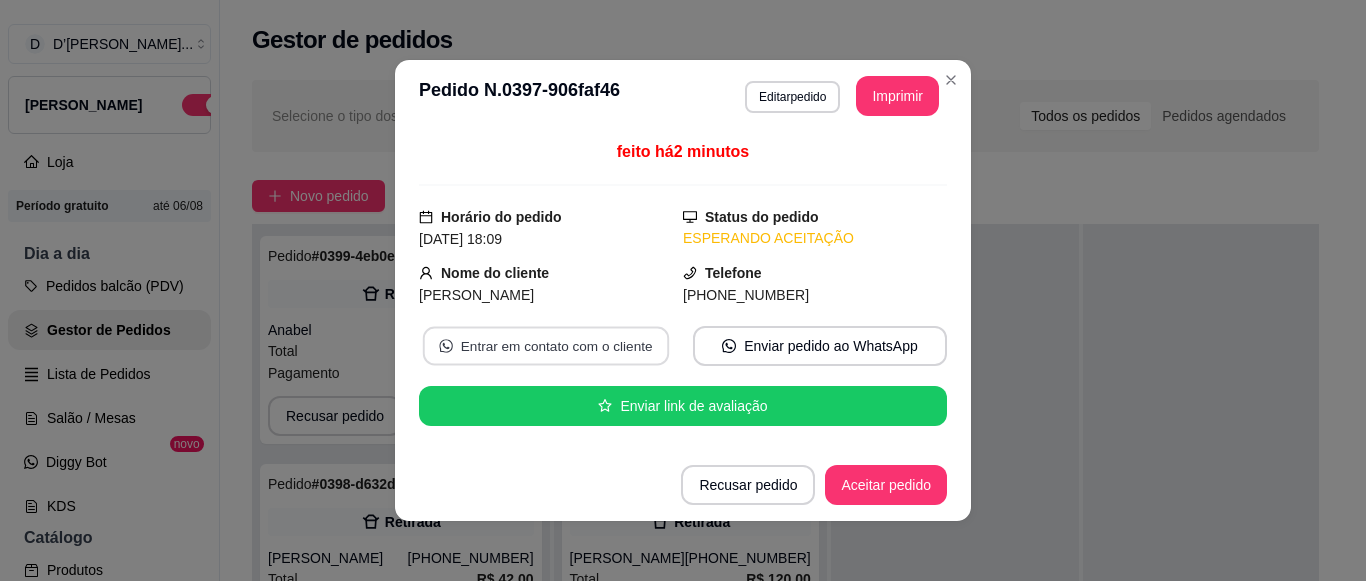 click on "Entrar em contato com o cliente" at bounding box center (546, 346) 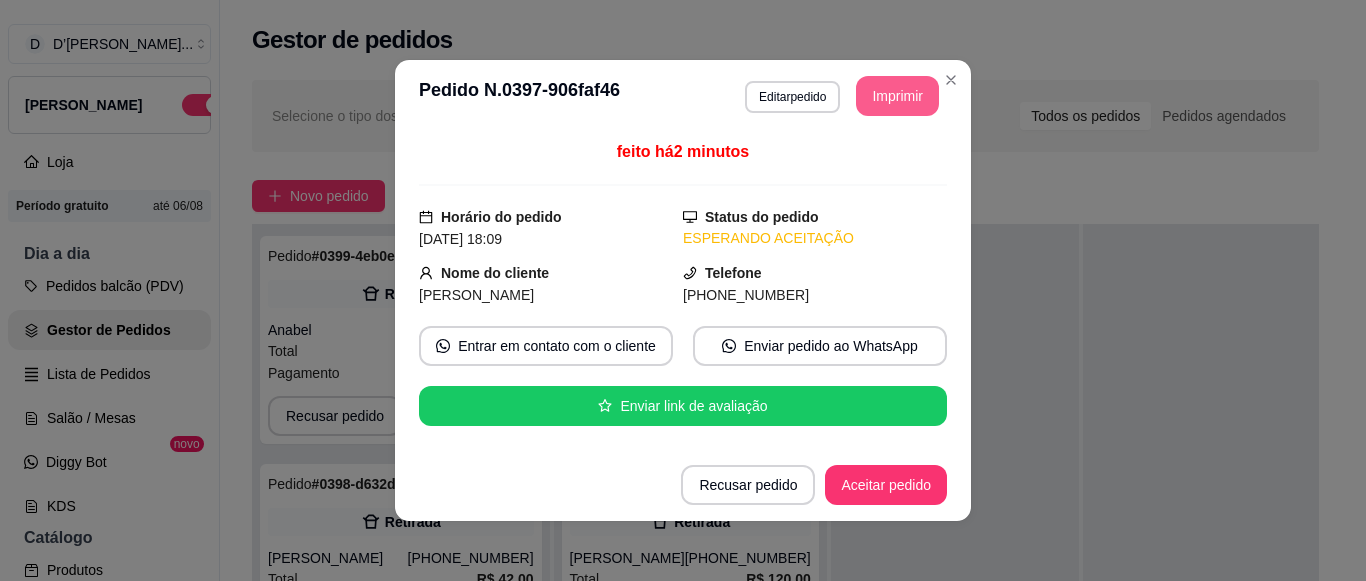click on "Imprimir" at bounding box center (897, 96) 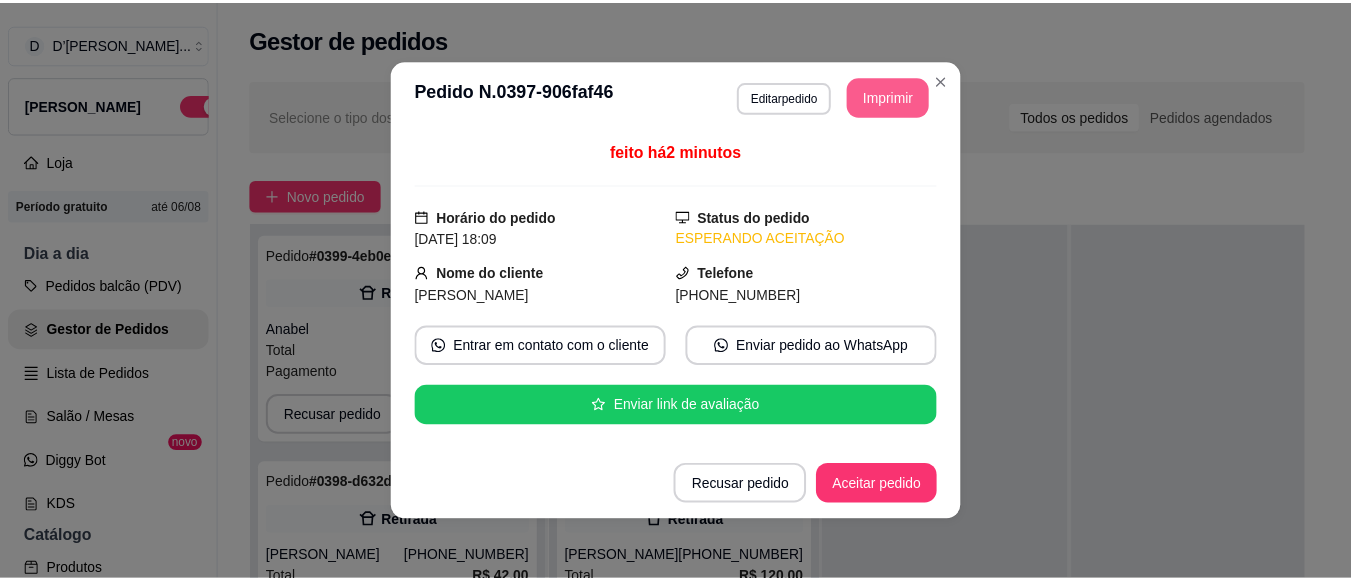 scroll, scrollTop: 0, scrollLeft: 0, axis: both 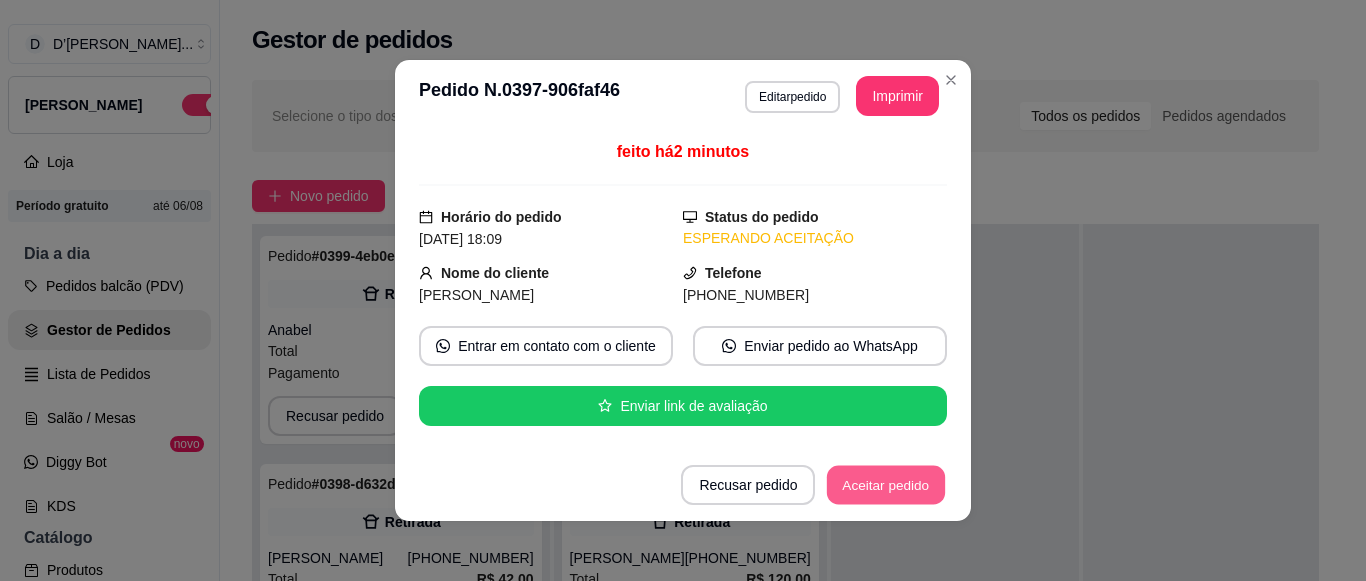 click on "Aceitar pedido" at bounding box center (886, 485) 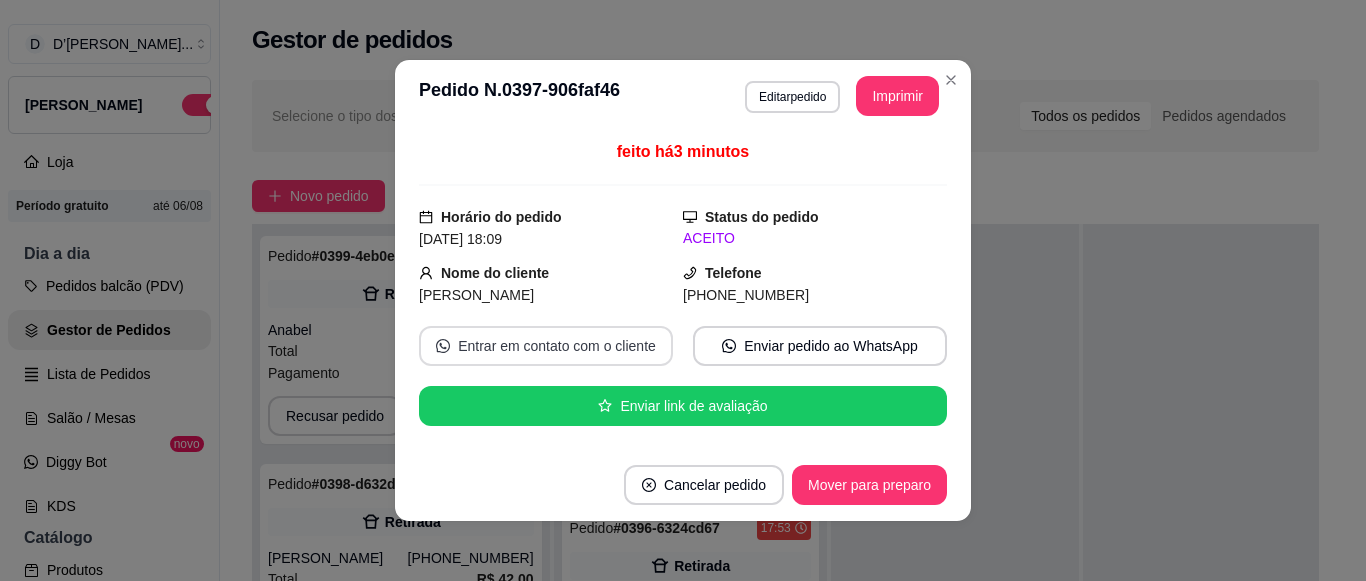 click on "Entrar em contato com o cliente" at bounding box center [546, 346] 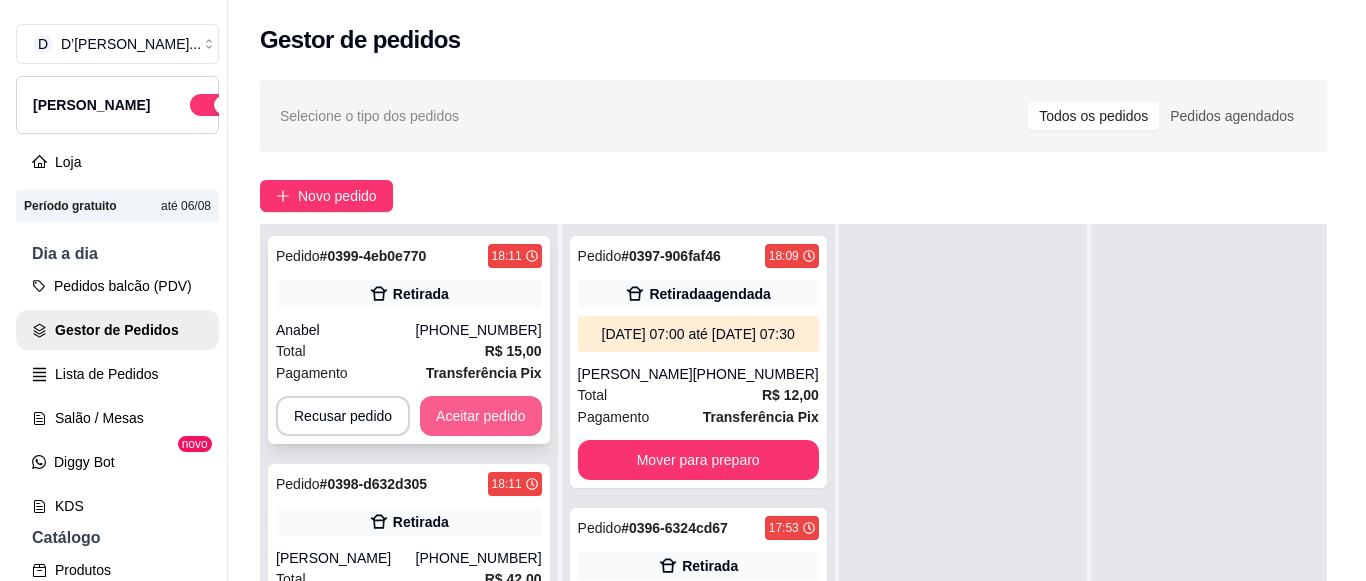 scroll, scrollTop: 300, scrollLeft: 0, axis: vertical 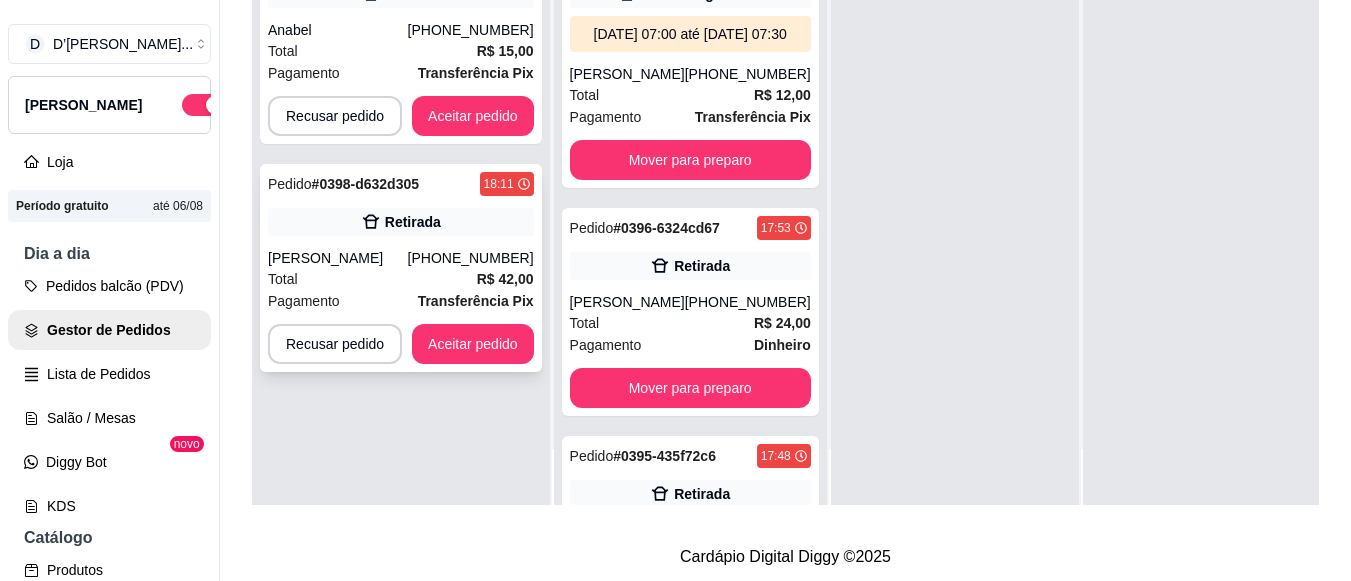 click on "Total R$ 42,00" at bounding box center [401, 279] 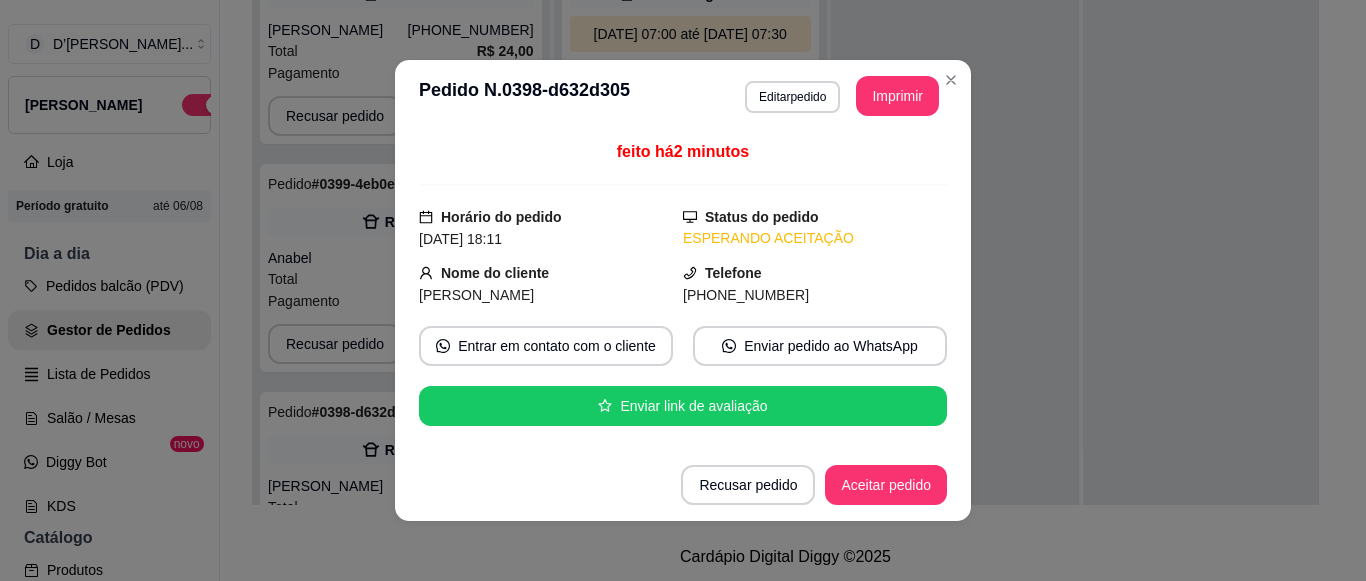 scroll, scrollTop: 319, scrollLeft: 0, axis: vertical 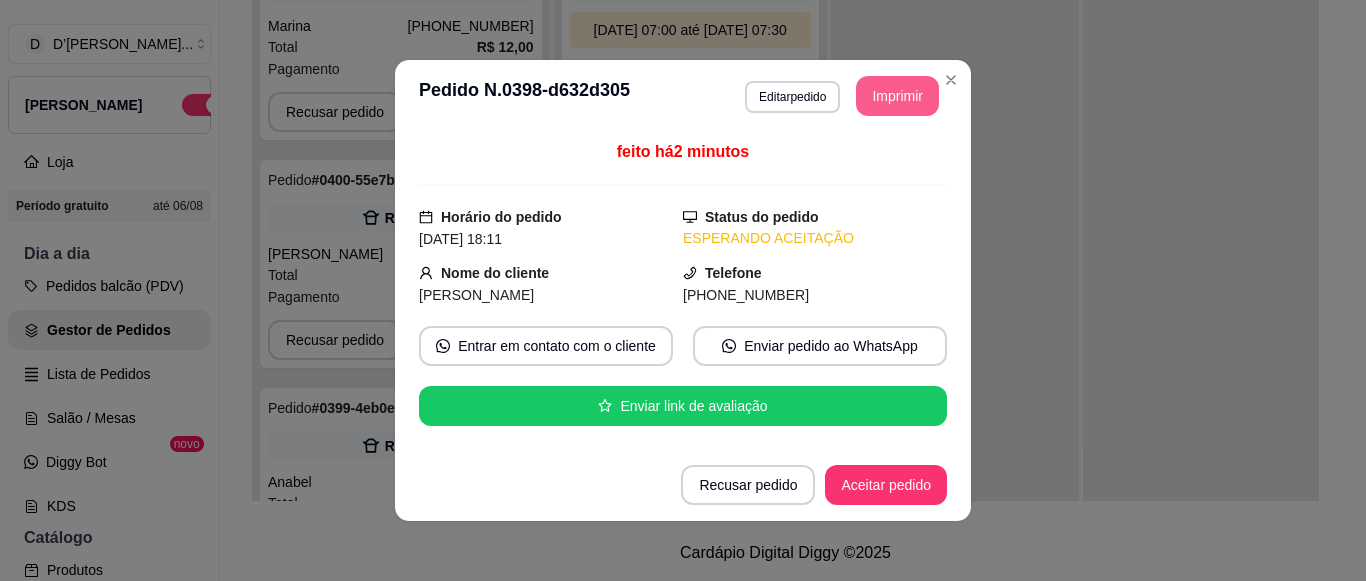 click on "Imprimir" at bounding box center [897, 96] 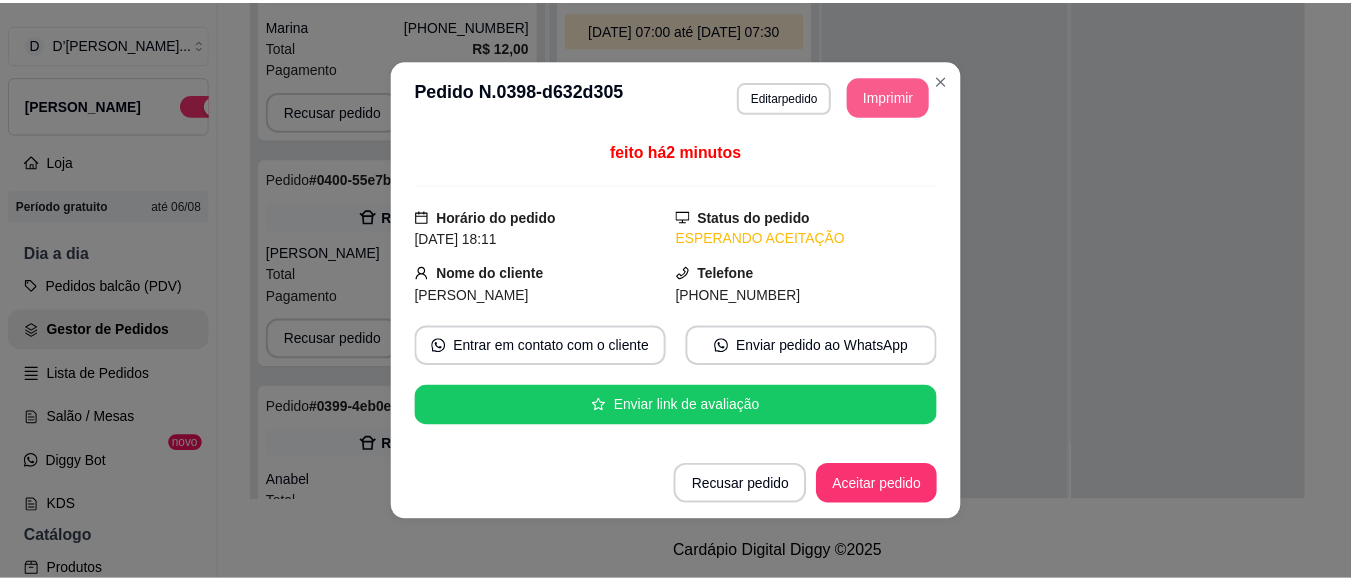 scroll, scrollTop: 0, scrollLeft: 0, axis: both 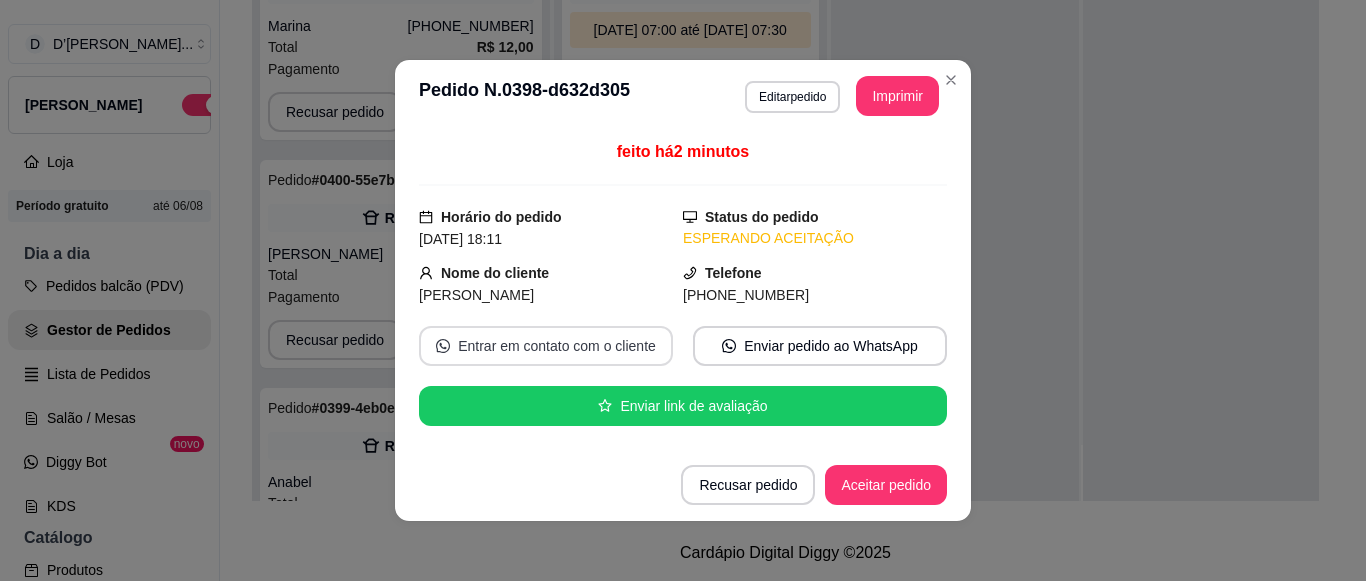 click on "Entrar em contato com o cliente" at bounding box center [546, 346] 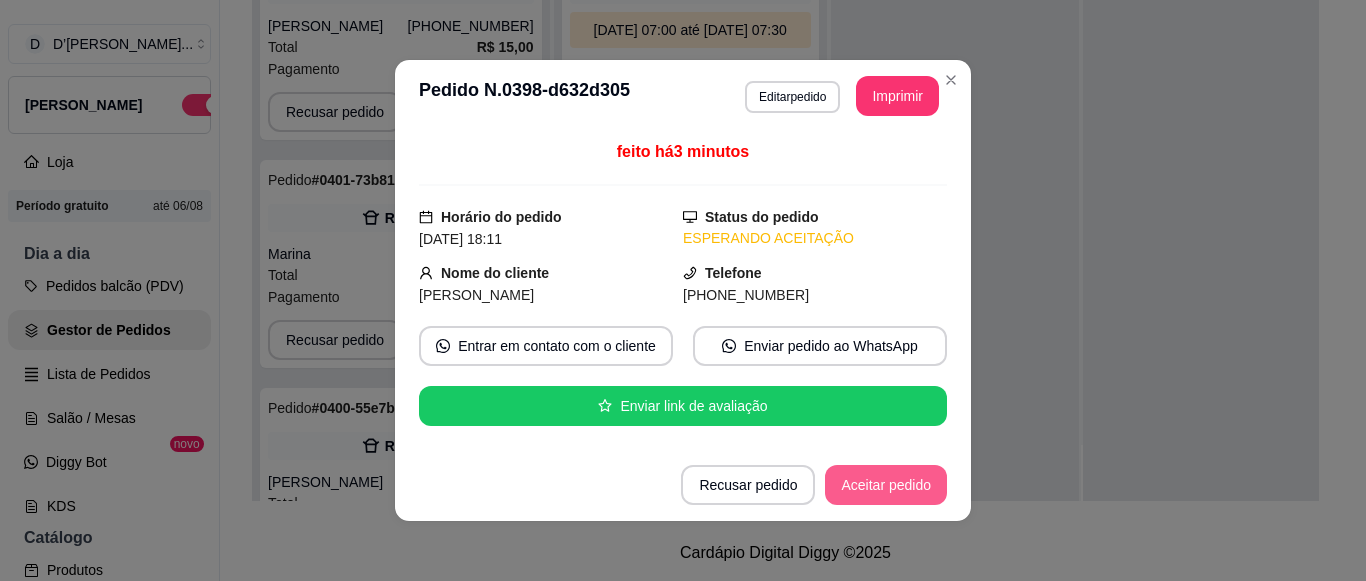 click on "Aceitar pedido" at bounding box center [886, 485] 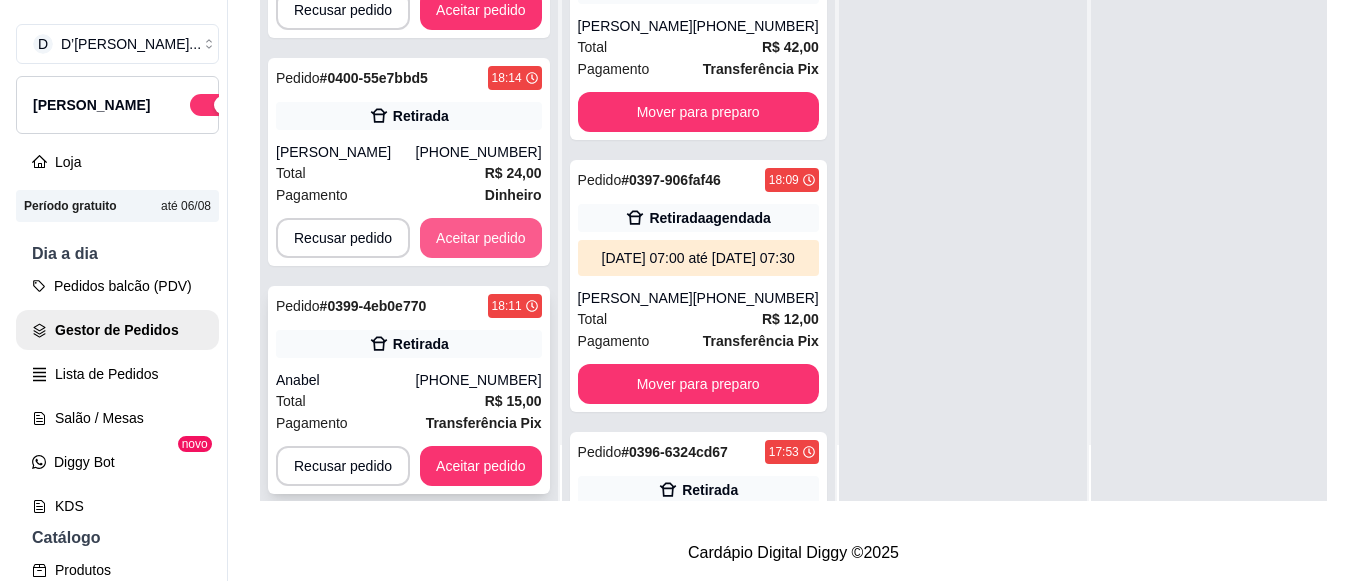 scroll, scrollTop: 351, scrollLeft: 0, axis: vertical 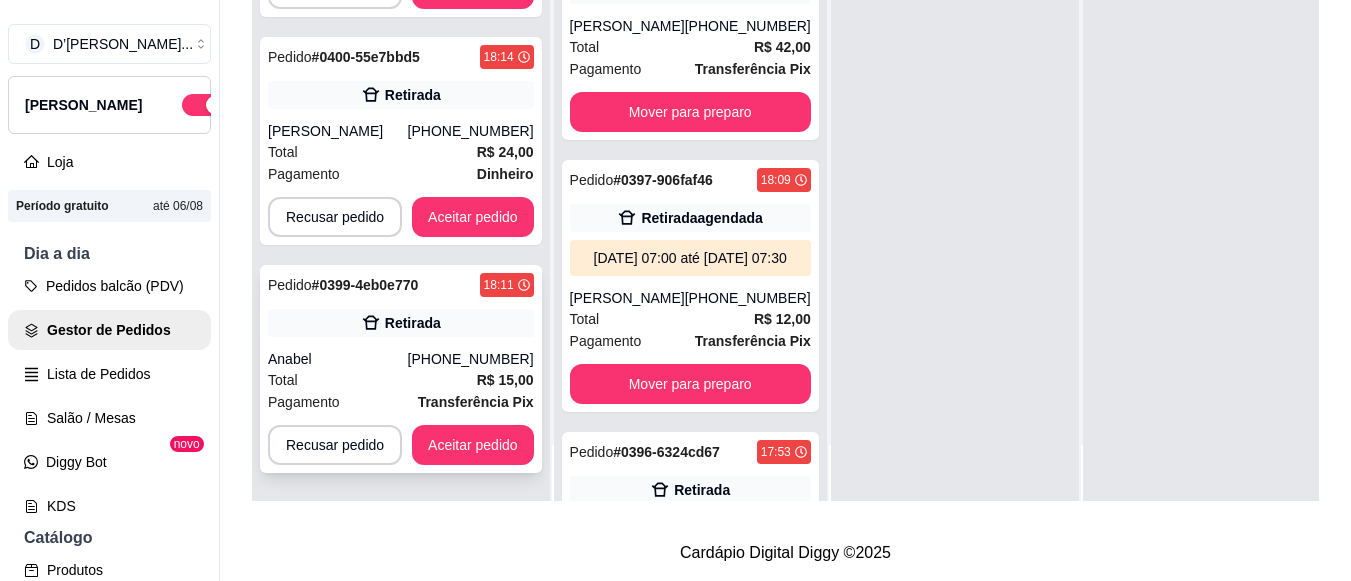 click on "Anabel" at bounding box center (338, 359) 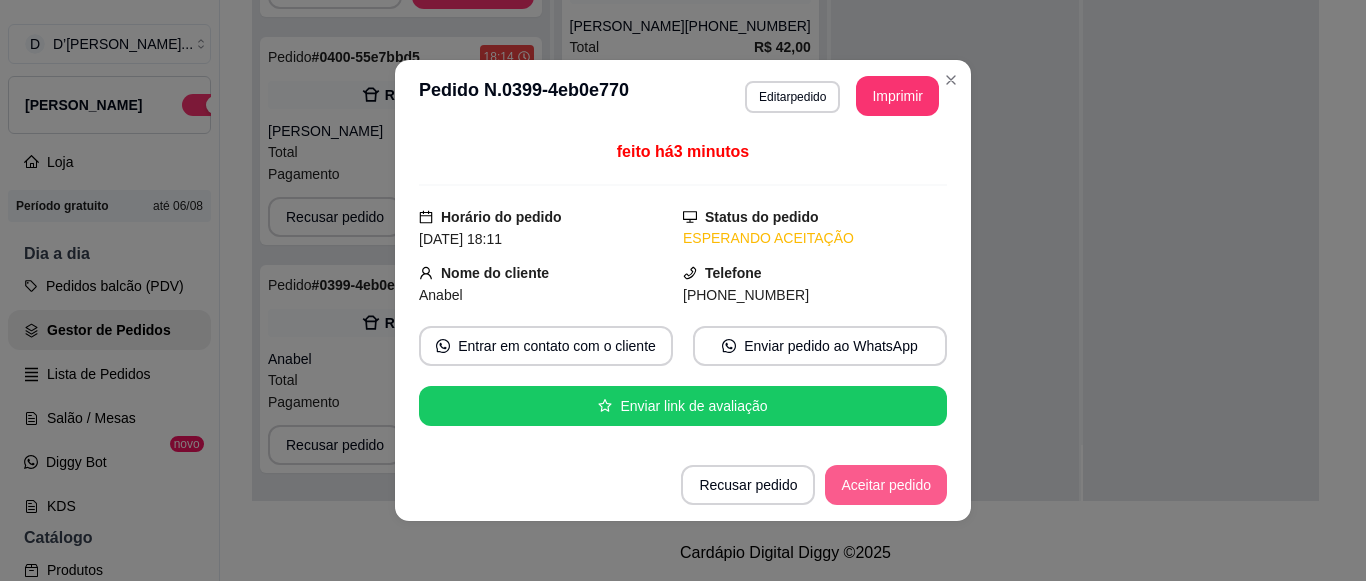click on "Aceitar pedido" at bounding box center [886, 485] 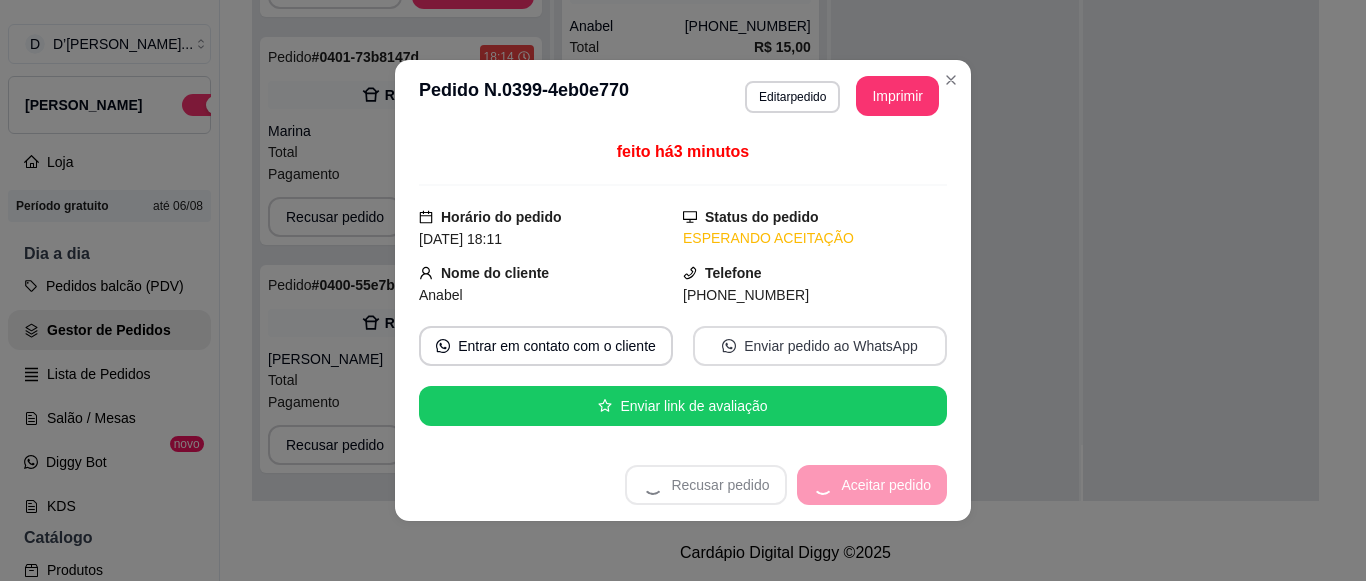 scroll, scrollTop: 123, scrollLeft: 0, axis: vertical 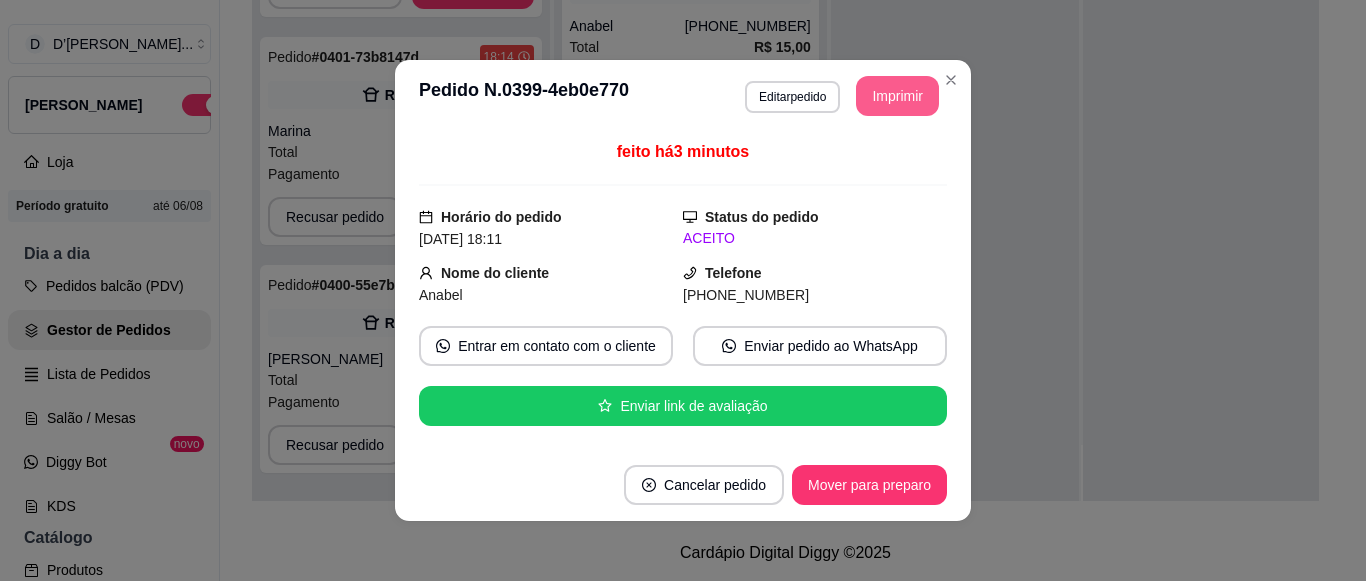 click on "Imprimir" at bounding box center [897, 96] 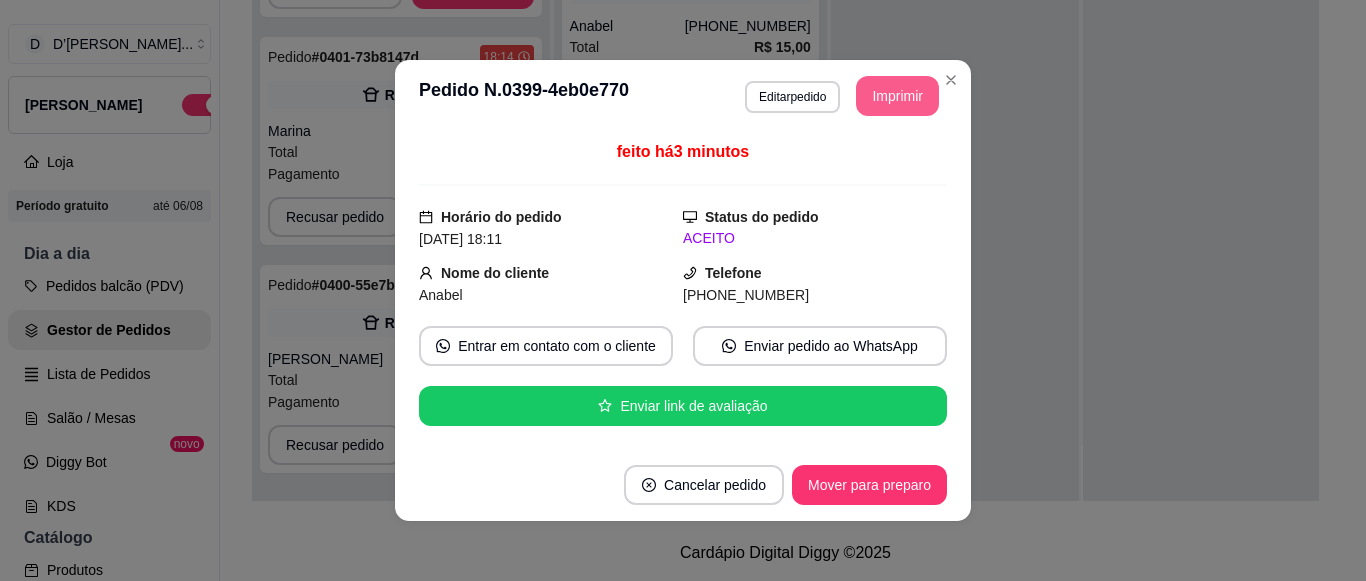 scroll, scrollTop: 0, scrollLeft: 0, axis: both 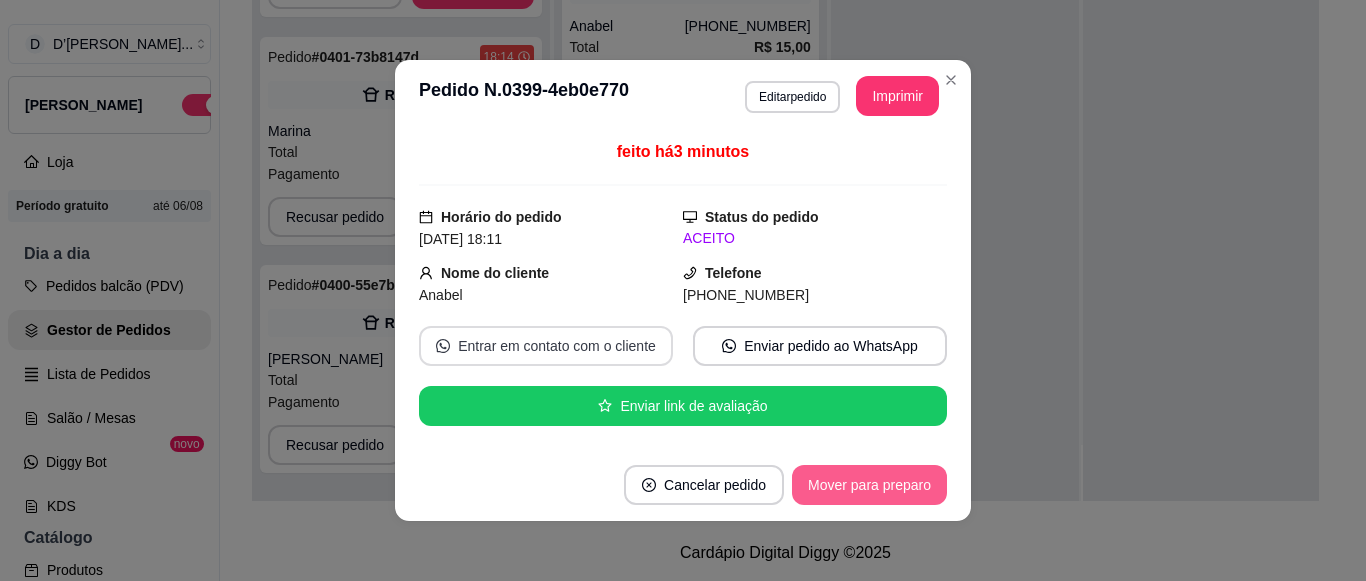 click on "Entrar em contato com o cliente" at bounding box center (546, 346) 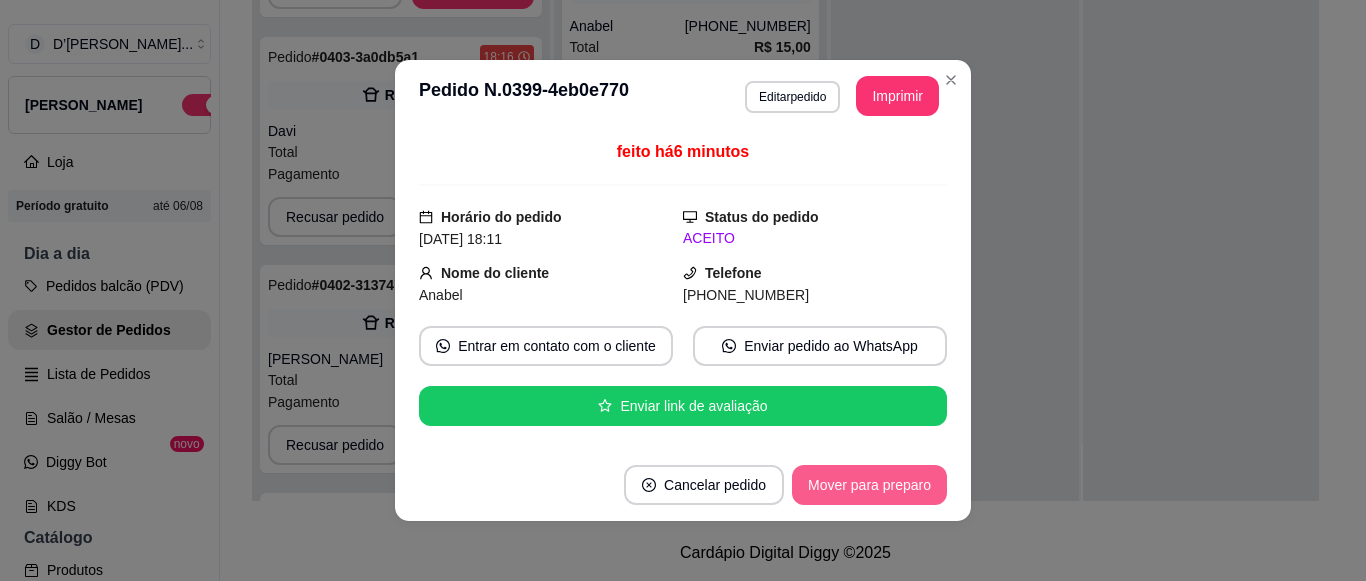 scroll, scrollTop: 579, scrollLeft: 0, axis: vertical 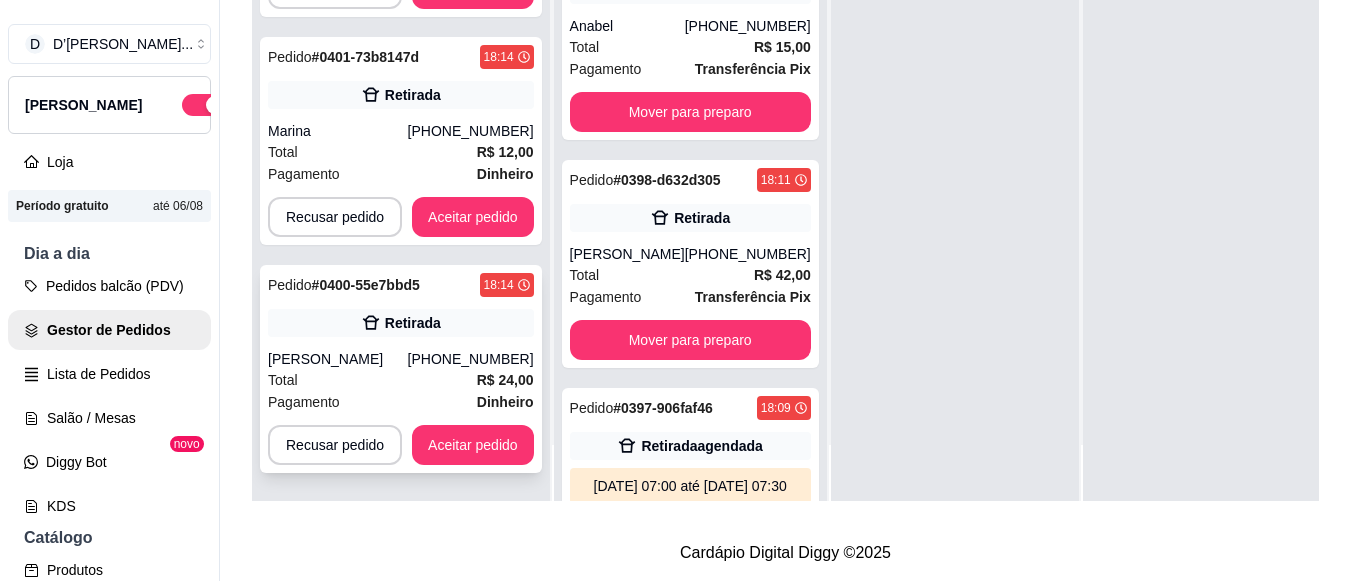 click on "[PERSON_NAME]" at bounding box center (338, 359) 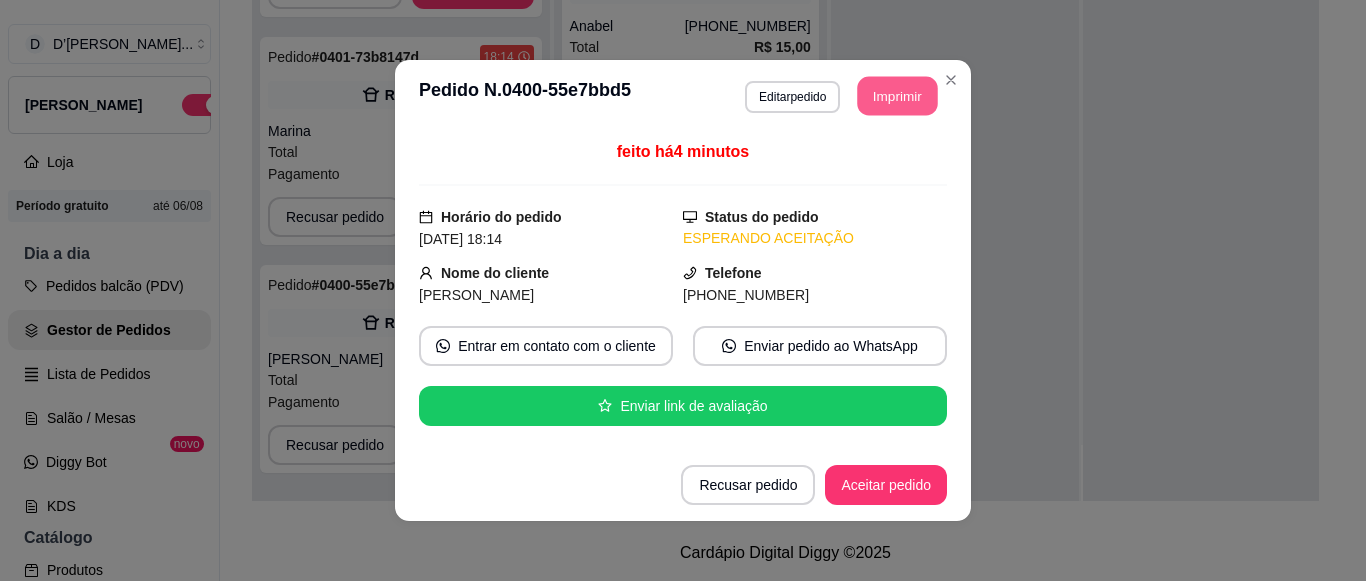 click on "Imprimir" at bounding box center [898, 96] 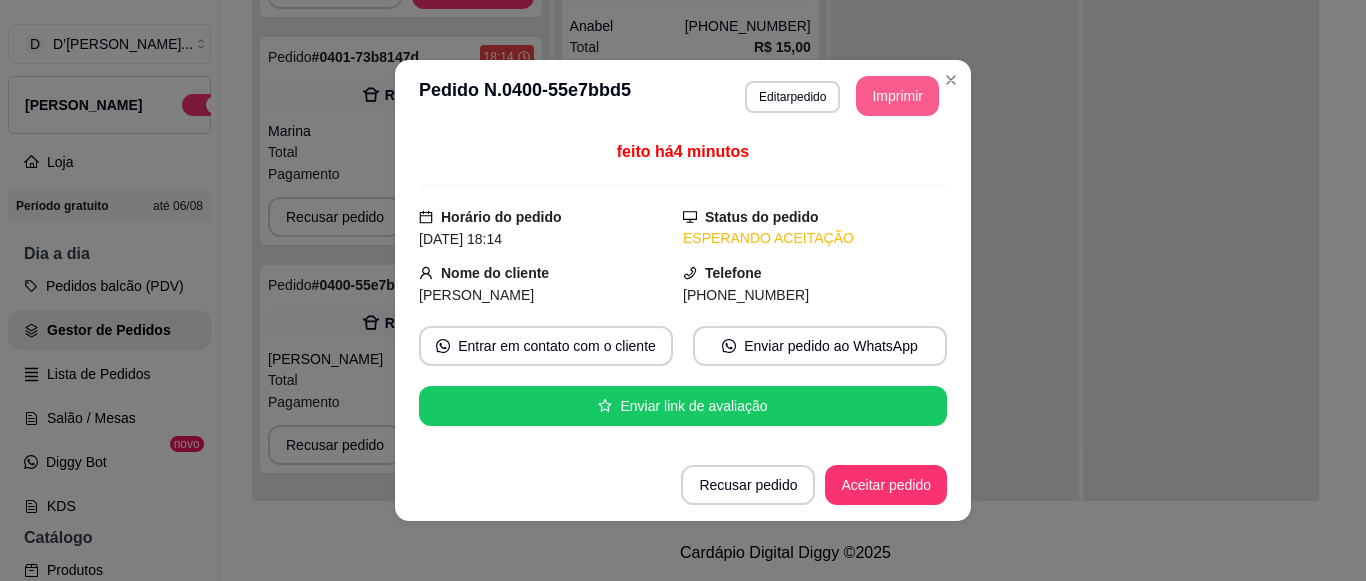 scroll, scrollTop: 0, scrollLeft: 0, axis: both 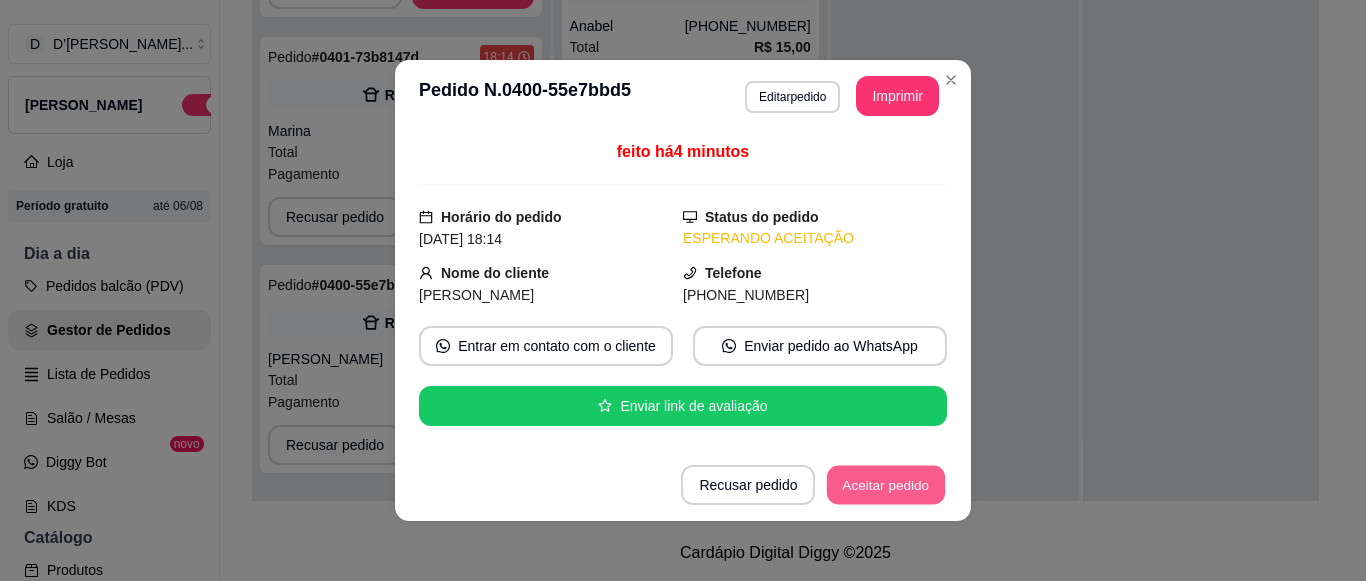 click on "Aceitar pedido" at bounding box center [886, 485] 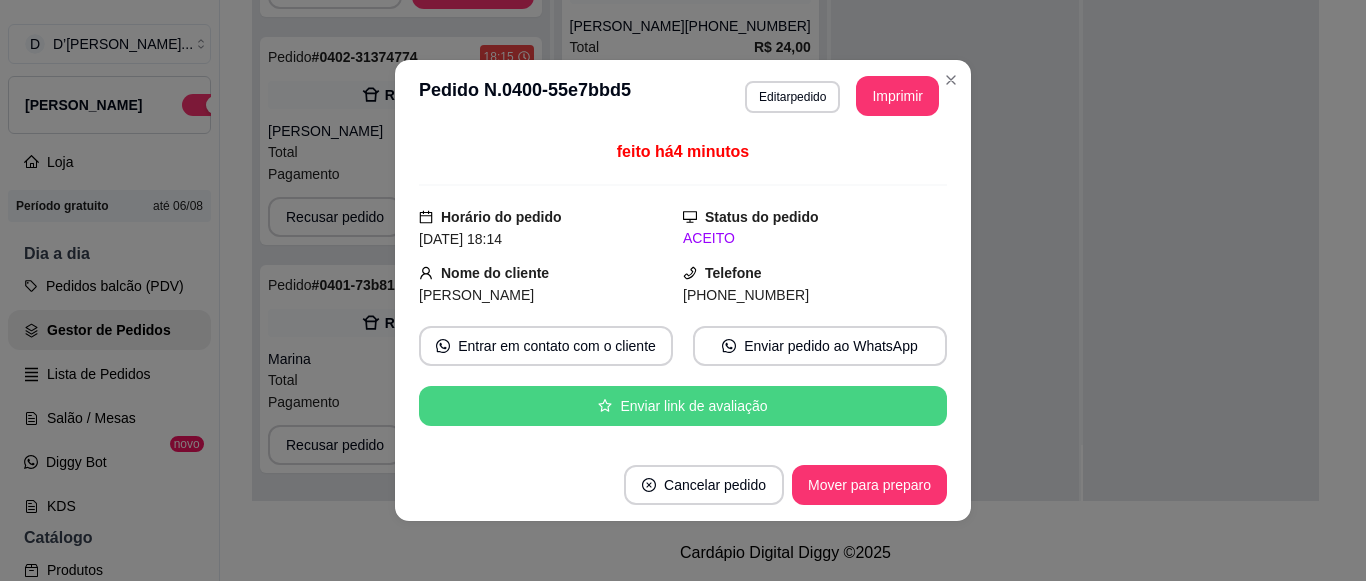 scroll, scrollTop: 351, scrollLeft: 0, axis: vertical 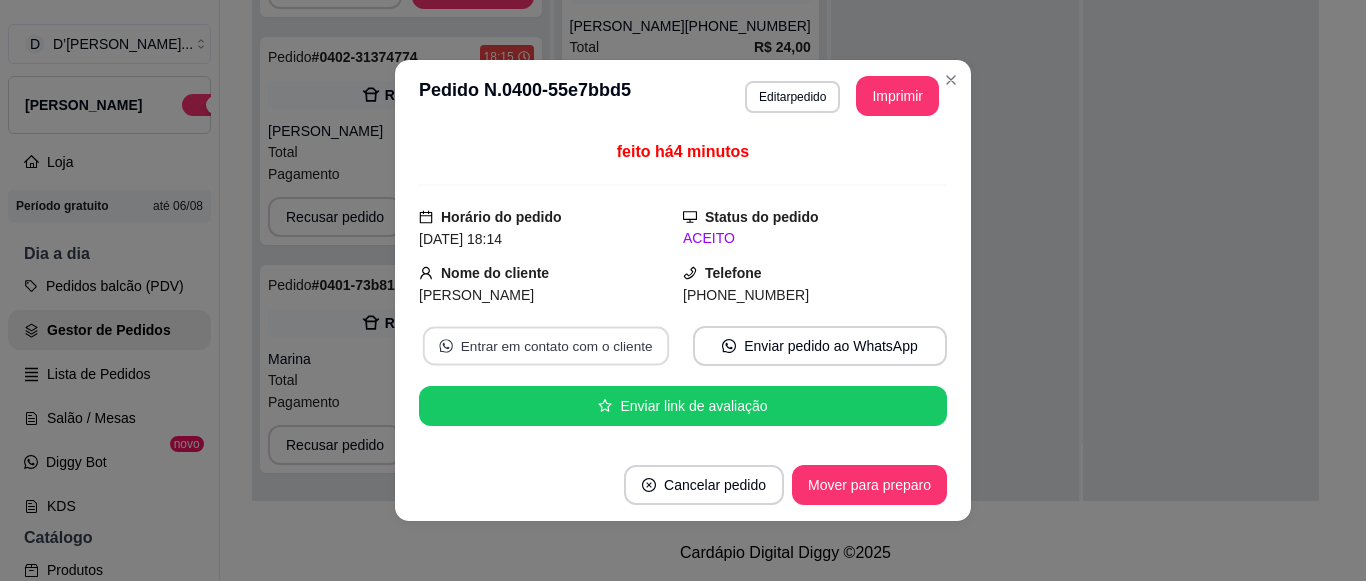 click on "Entrar em contato com o cliente" at bounding box center (546, 346) 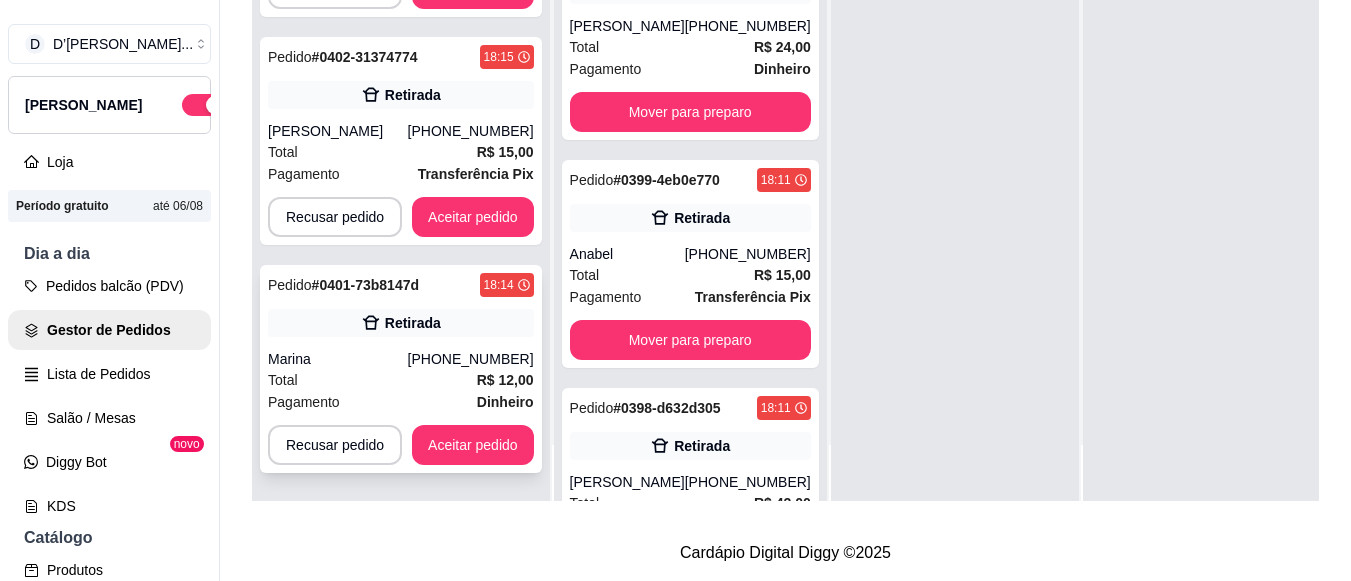 click on "Pedido  # 0401-73b8147d 18:14 Retirada Marina  [PHONE_NUMBER] Total R$ 12,00 Pagamento Dinheiro Recusar pedido Aceitar pedido" at bounding box center (401, 369) 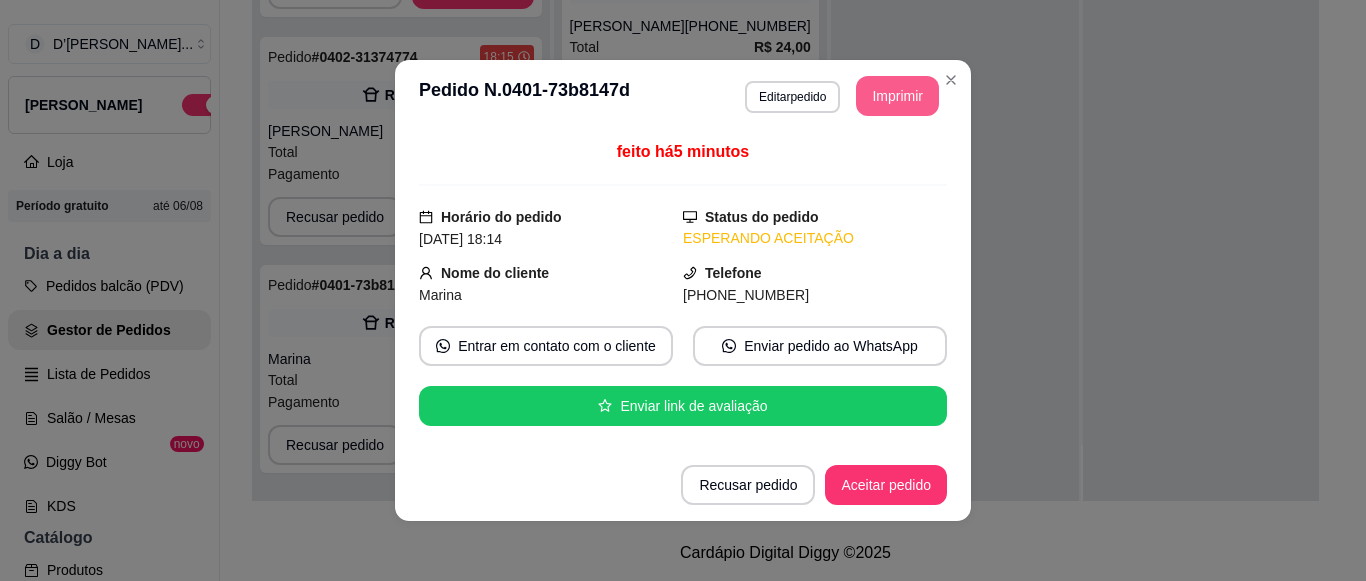click on "Imprimir" at bounding box center (897, 96) 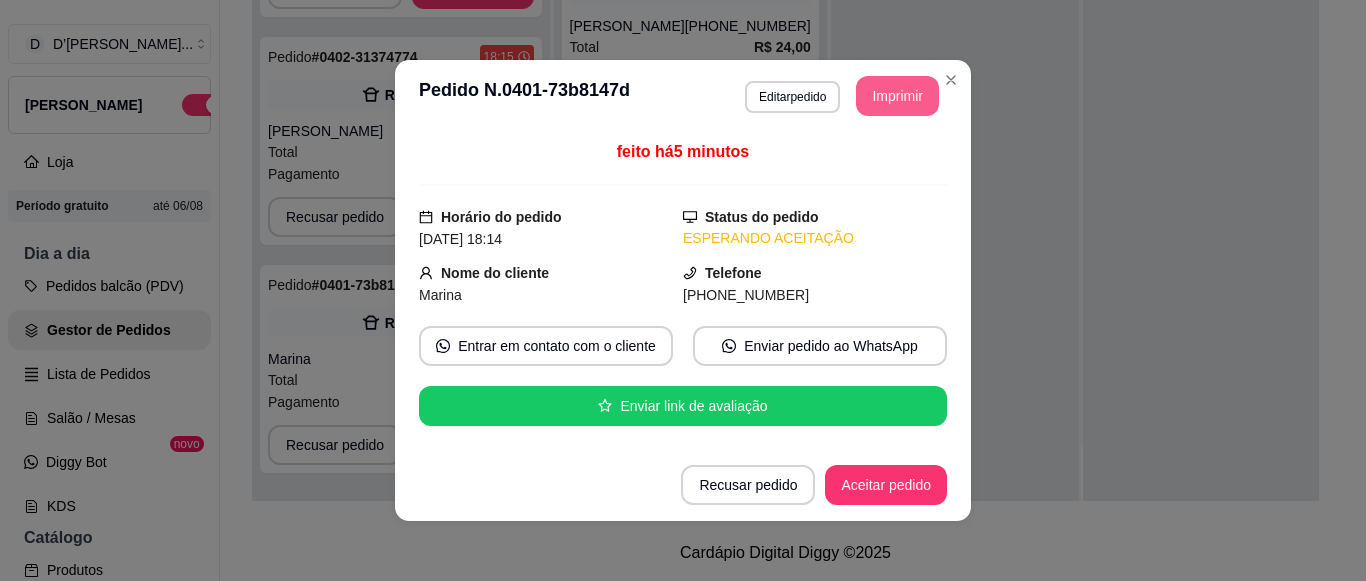 scroll, scrollTop: 0, scrollLeft: 0, axis: both 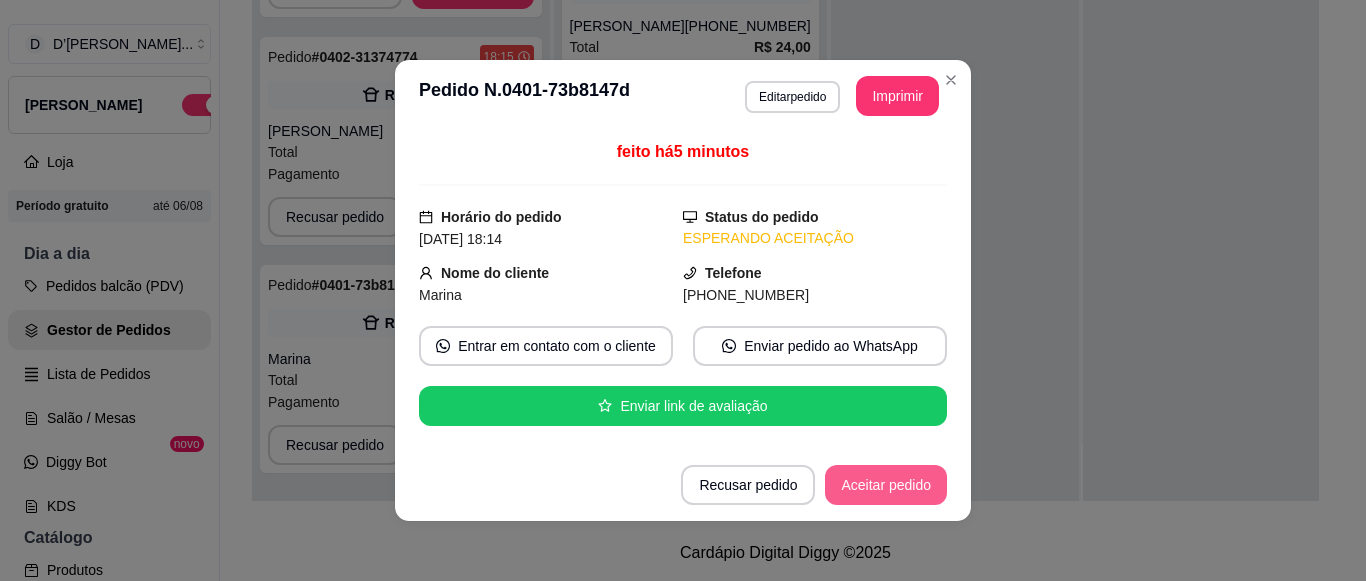 click on "Aceitar pedido" at bounding box center (886, 485) 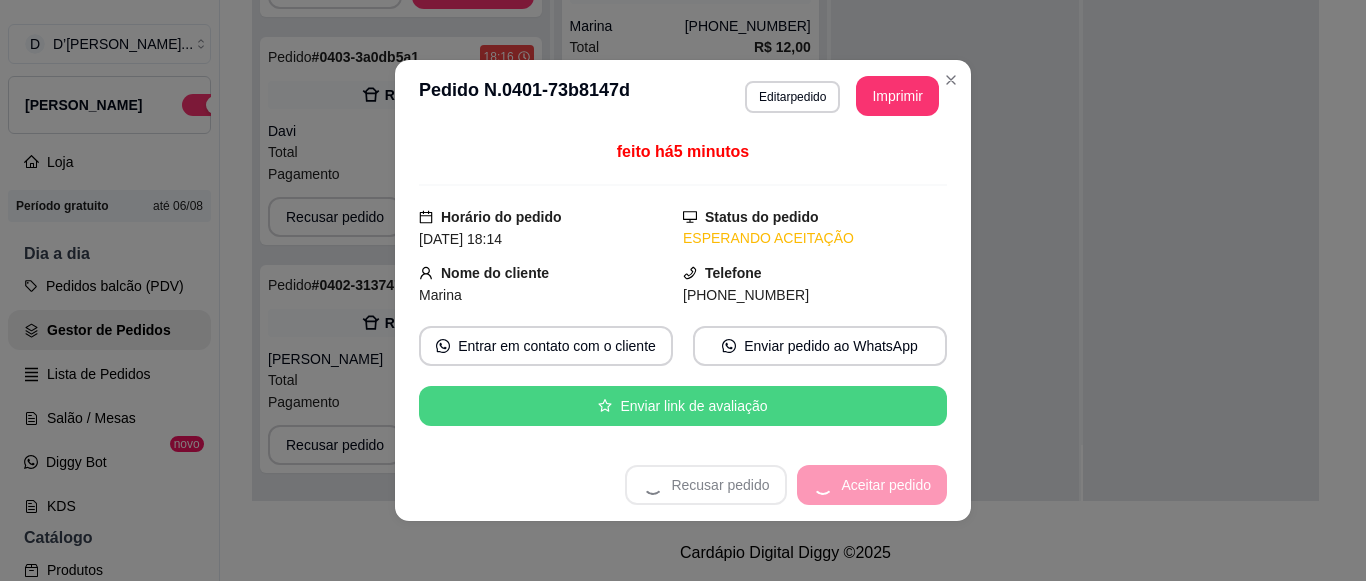 scroll, scrollTop: 123, scrollLeft: 0, axis: vertical 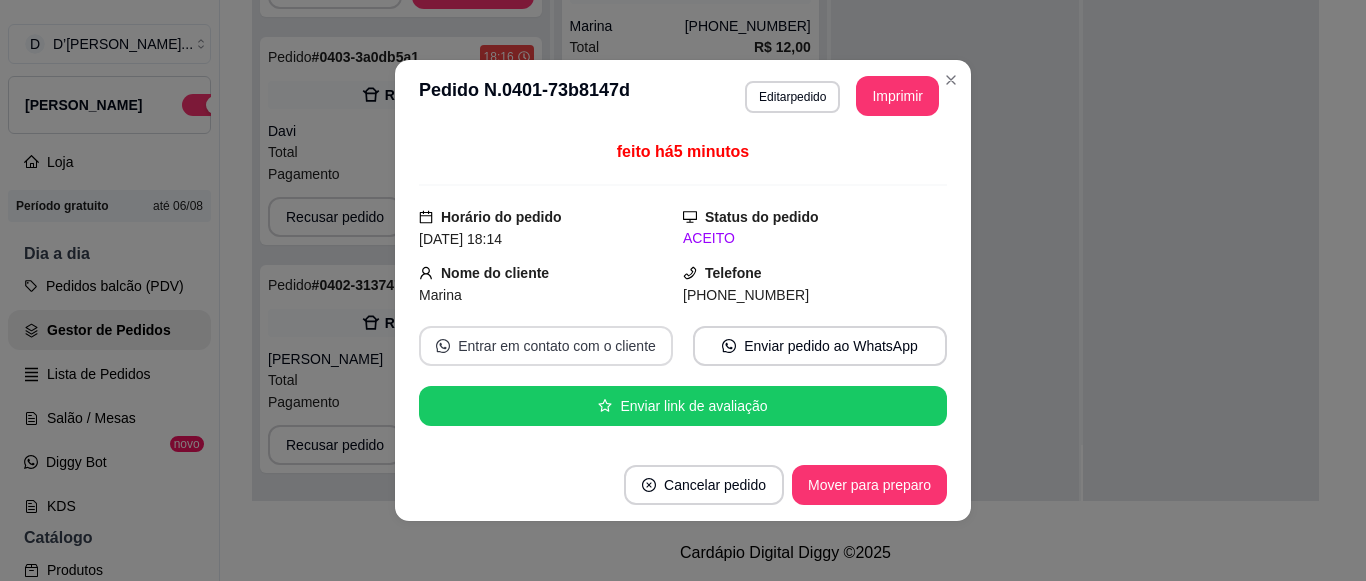 click on "Entrar em contato com o cliente" at bounding box center (546, 346) 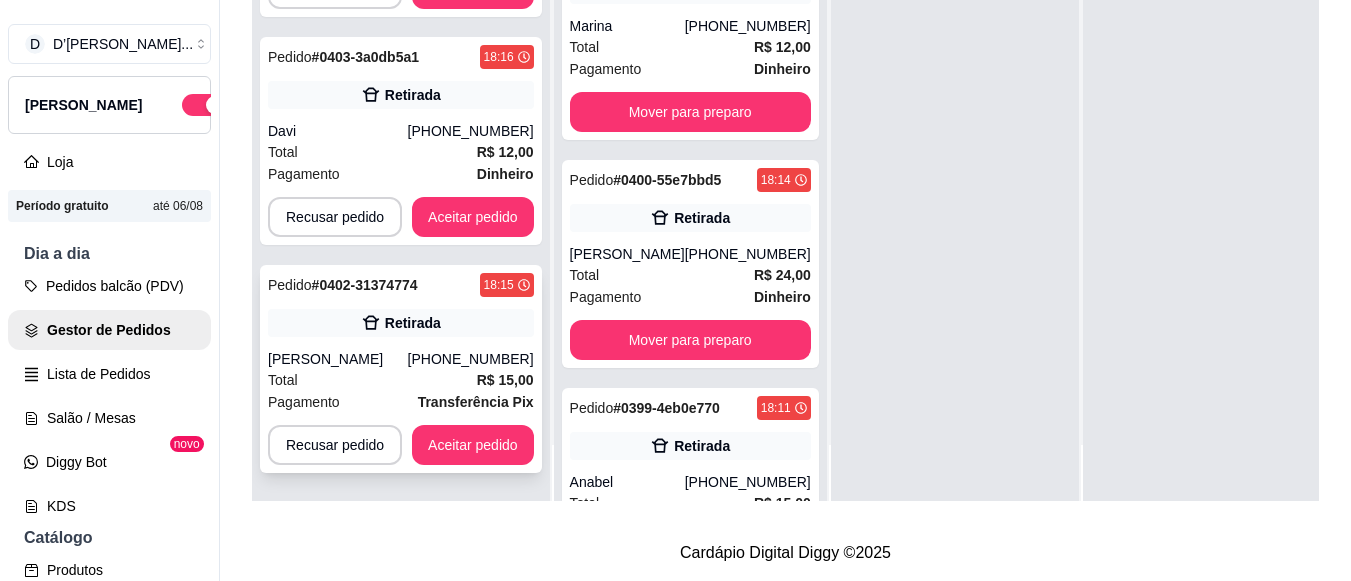 click on "Pedido  # 0402-31374774 18:15 [PERSON_NAME]  [PHONE_NUMBER] Total R$ 15,00 Pagamento Transferência Pix Recusar pedido Aceitar pedido" at bounding box center [401, 369] 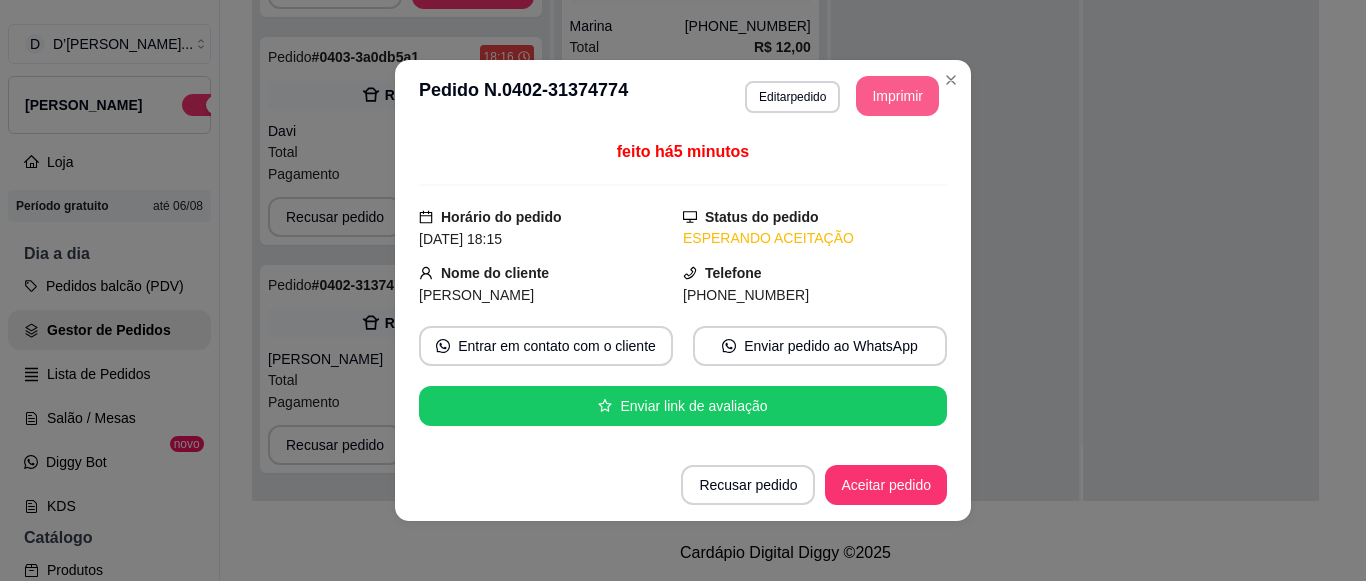 click on "Imprimir" at bounding box center (897, 96) 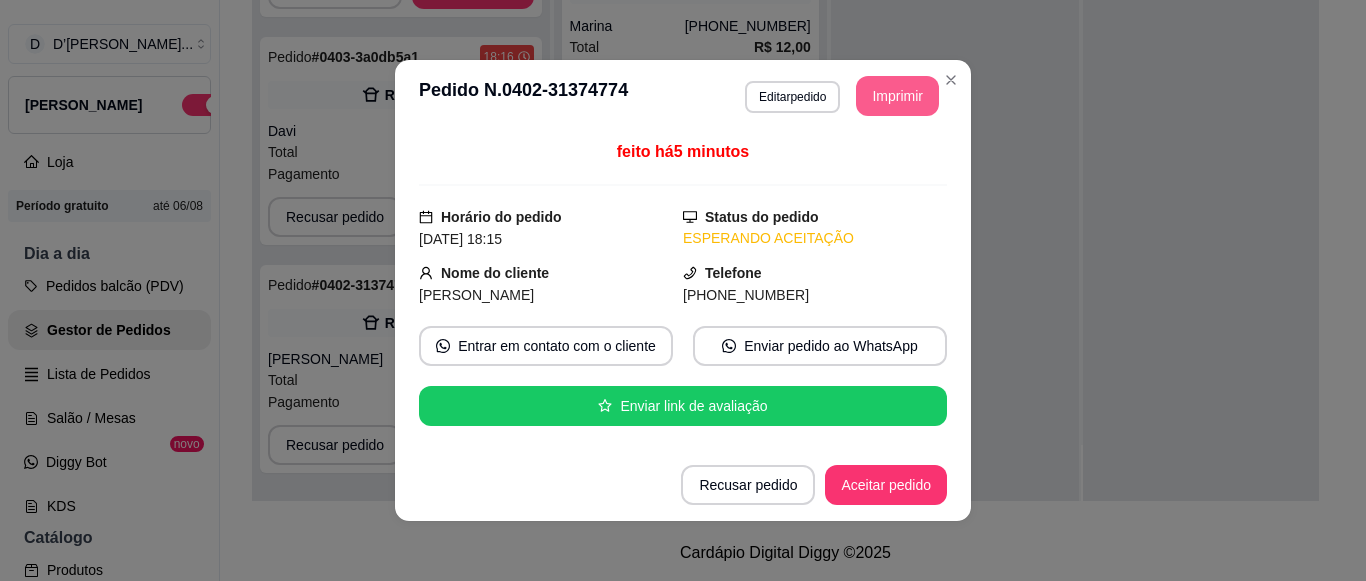scroll, scrollTop: 0, scrollLeft: 0, axis: both 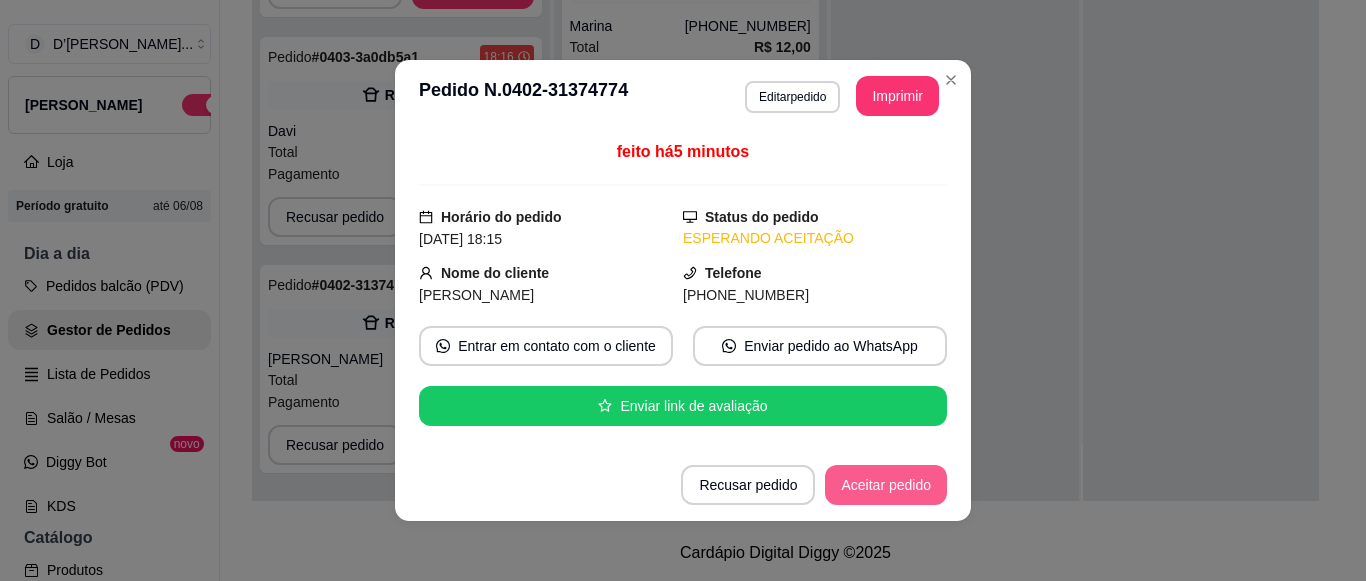 click on "Aceitar pedido" at bounding box center (886, 485) 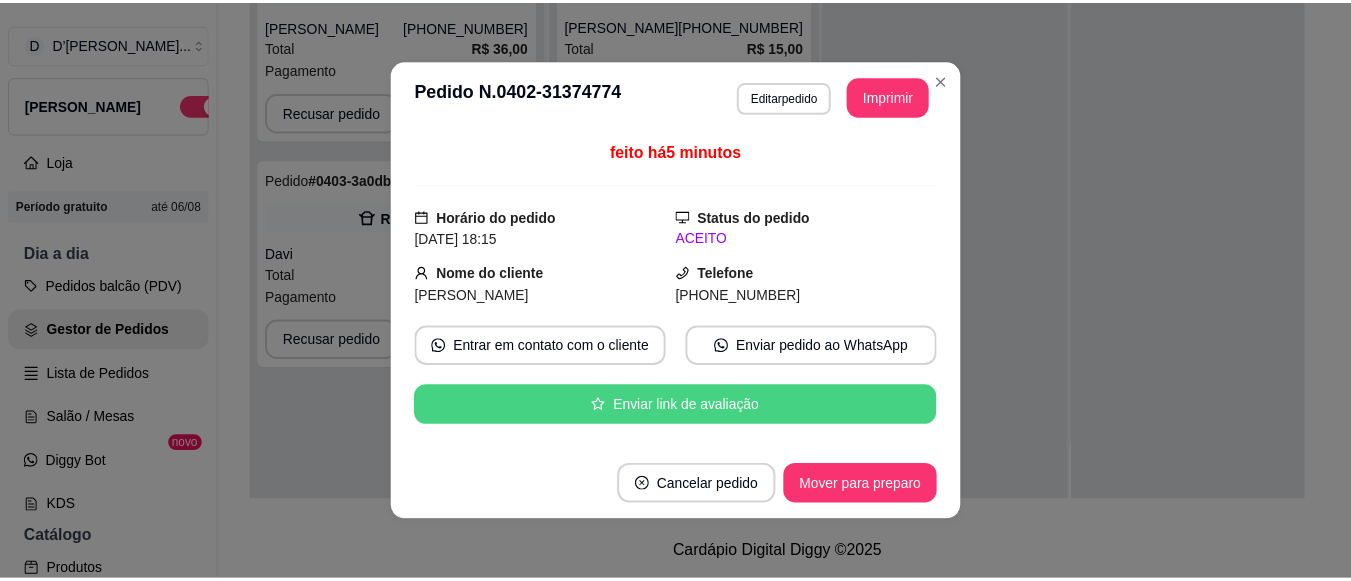 scroll, scrollTop: 0, scrollLeft: 0, axis: both 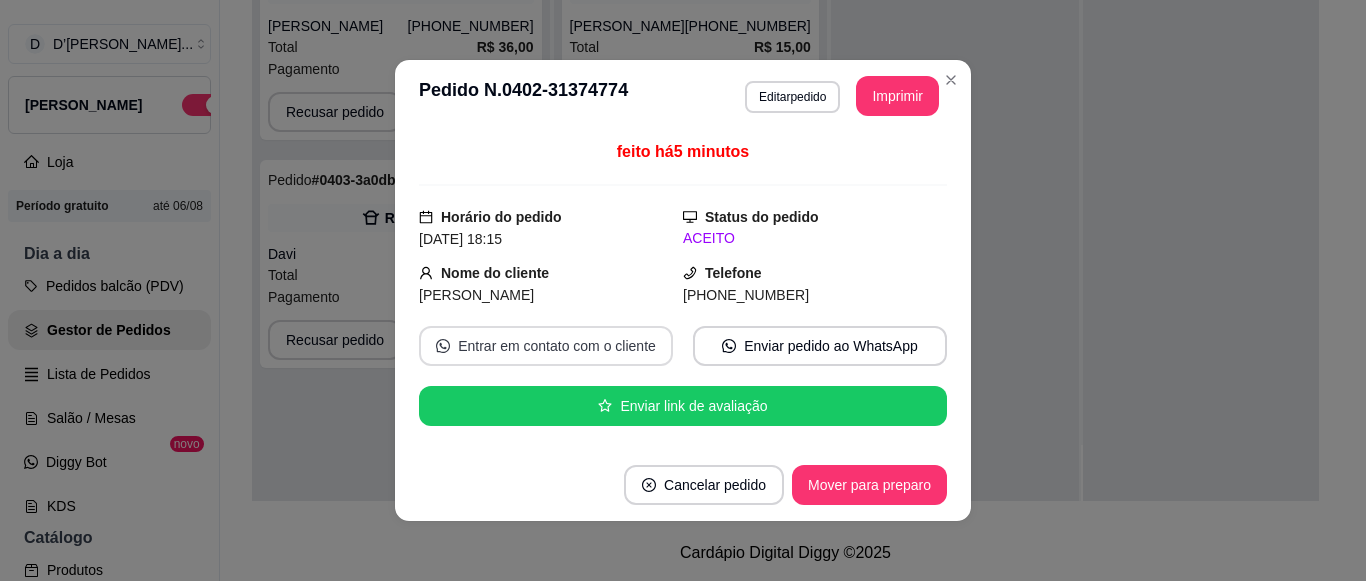 click on "Entrar em contato com o cliente" at bounding box center [546, 346] 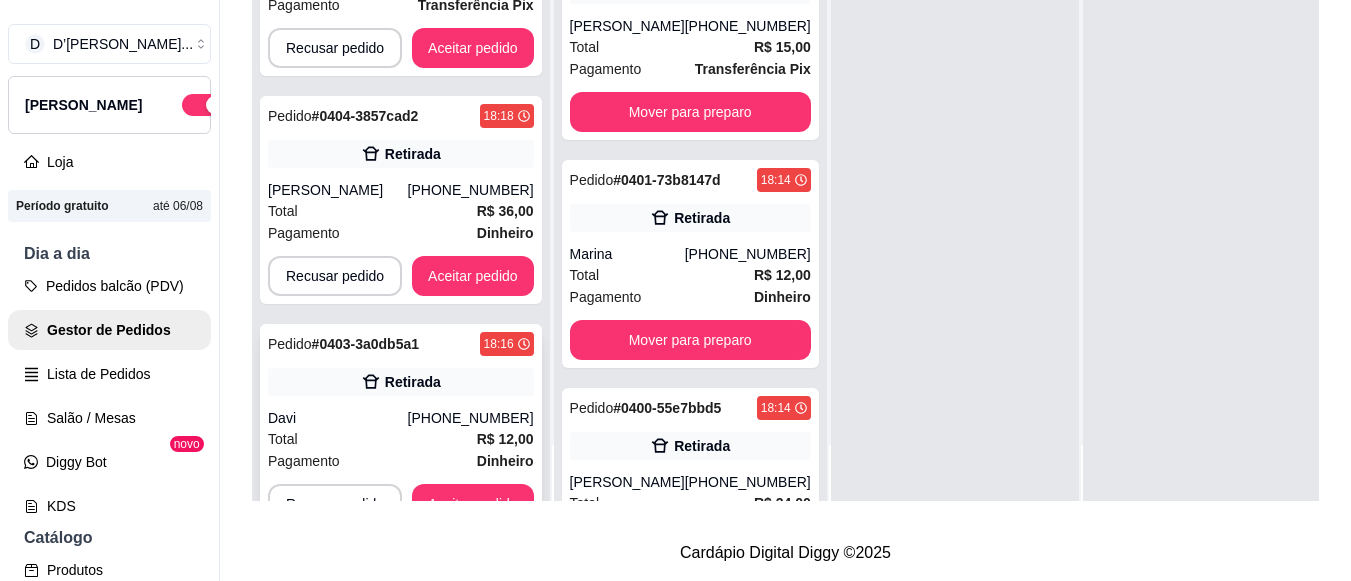 scroll, scrollTop: 123, scrollLeft: 0, axis: vertical 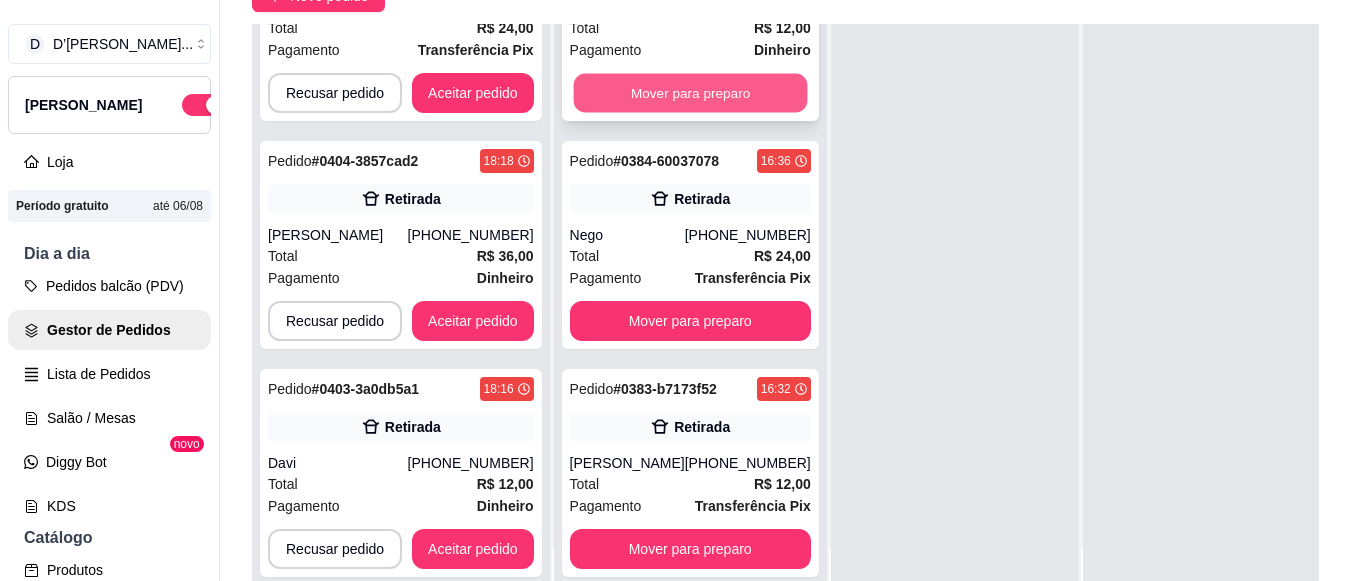 click on "Mover para preparo" at bounding box center (690, 93) 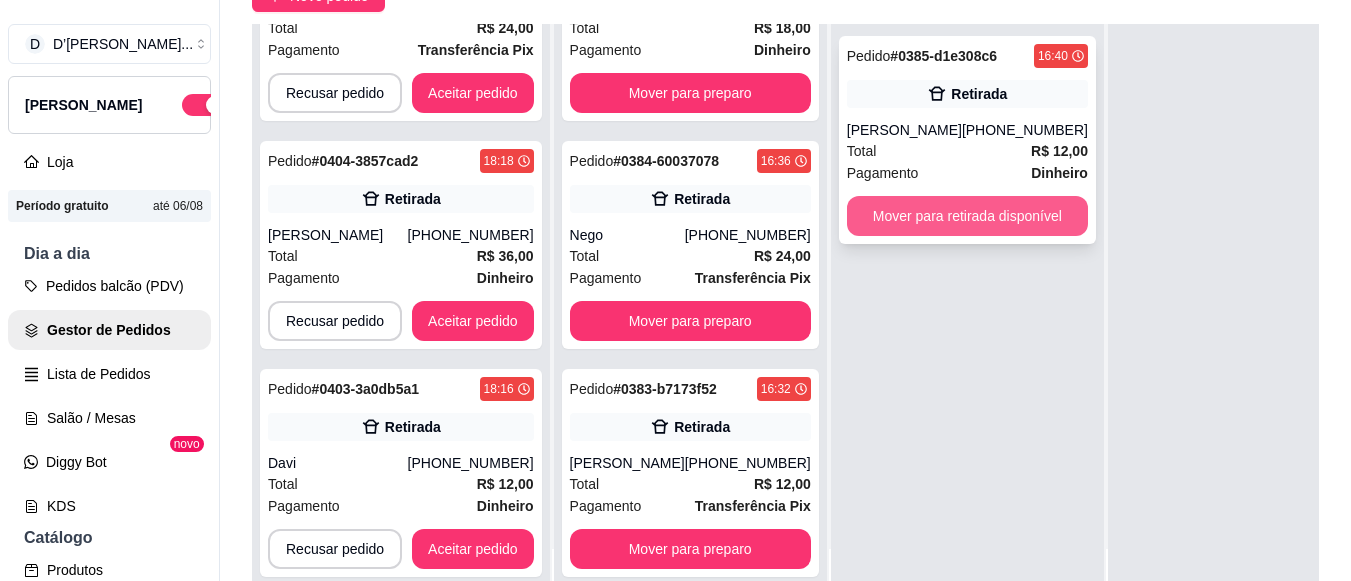 click on "Mover para retirada disponível" at bounding box center (967, 216) 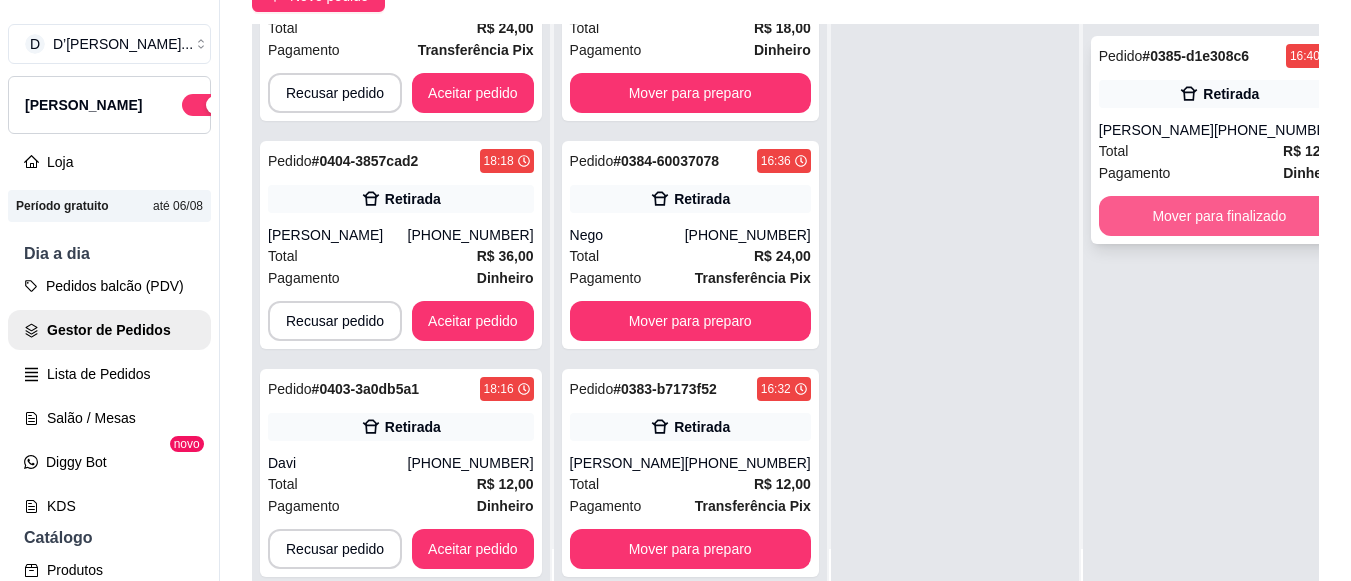 click on "Mover para finalizado" at bounding box center [1219, 216] 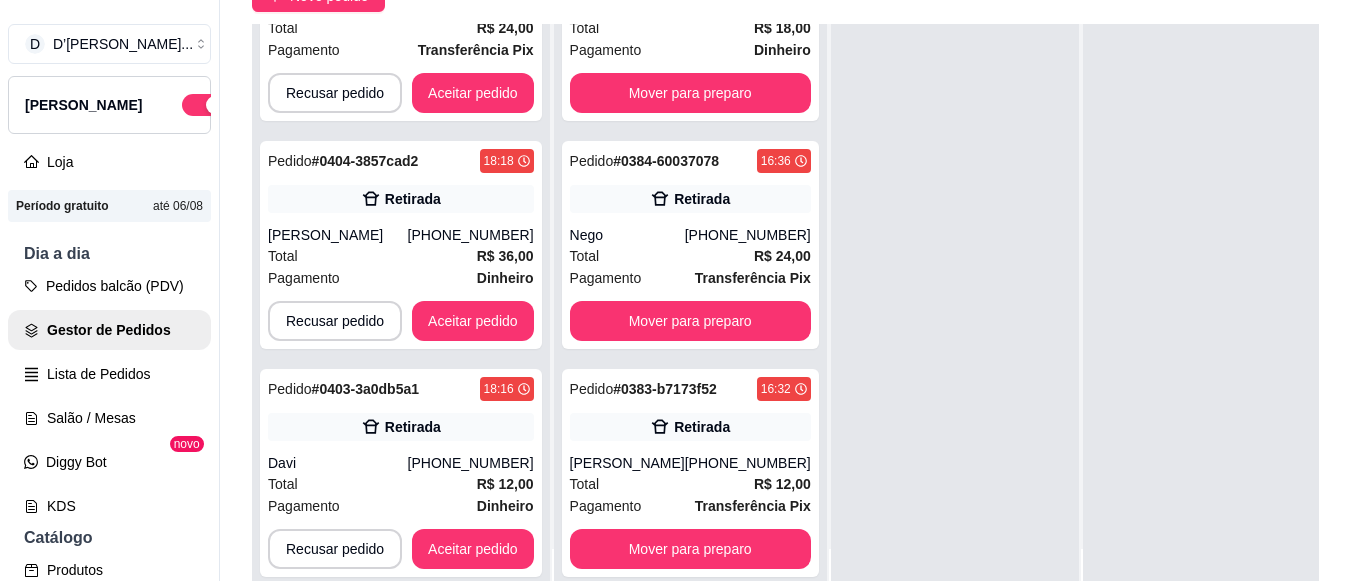 scroll, scrollTop: 4419, scrollLeft: 0, axis: vertical 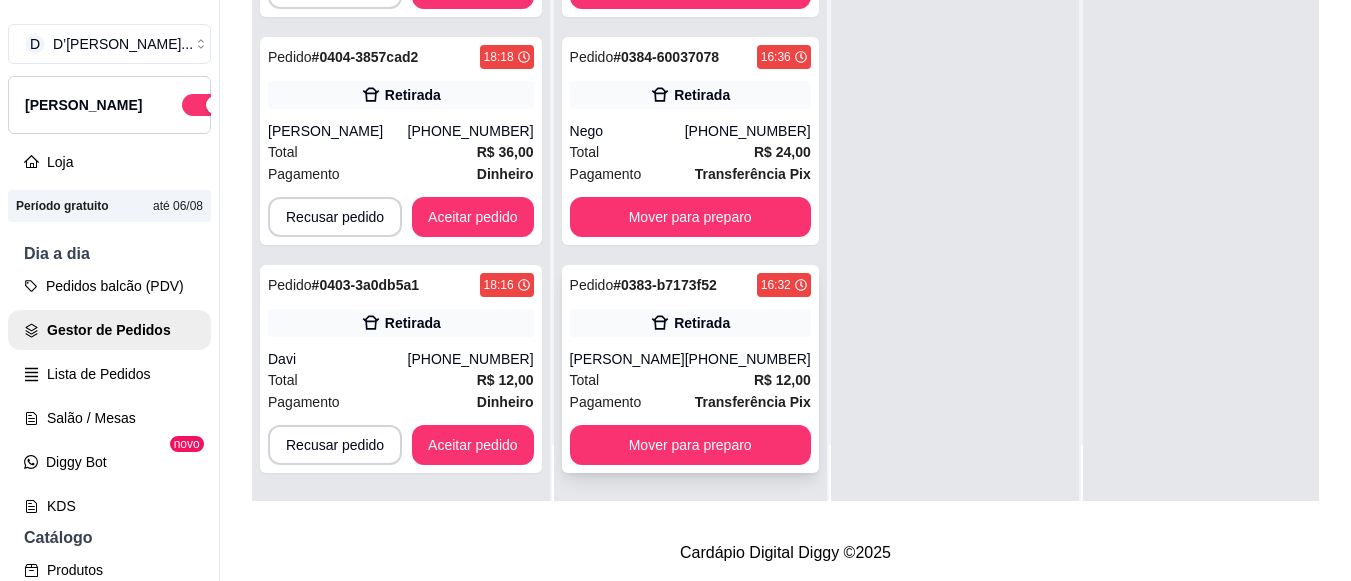 click on "Pedido  # 0383-b7173f52 16:32 Retirada [PERSON_NAME]  [PHONE_NUMBER] Total R$ 12,00 Pagamento Transferência Pix Mover para preparo" at bounding box center (690, 369) 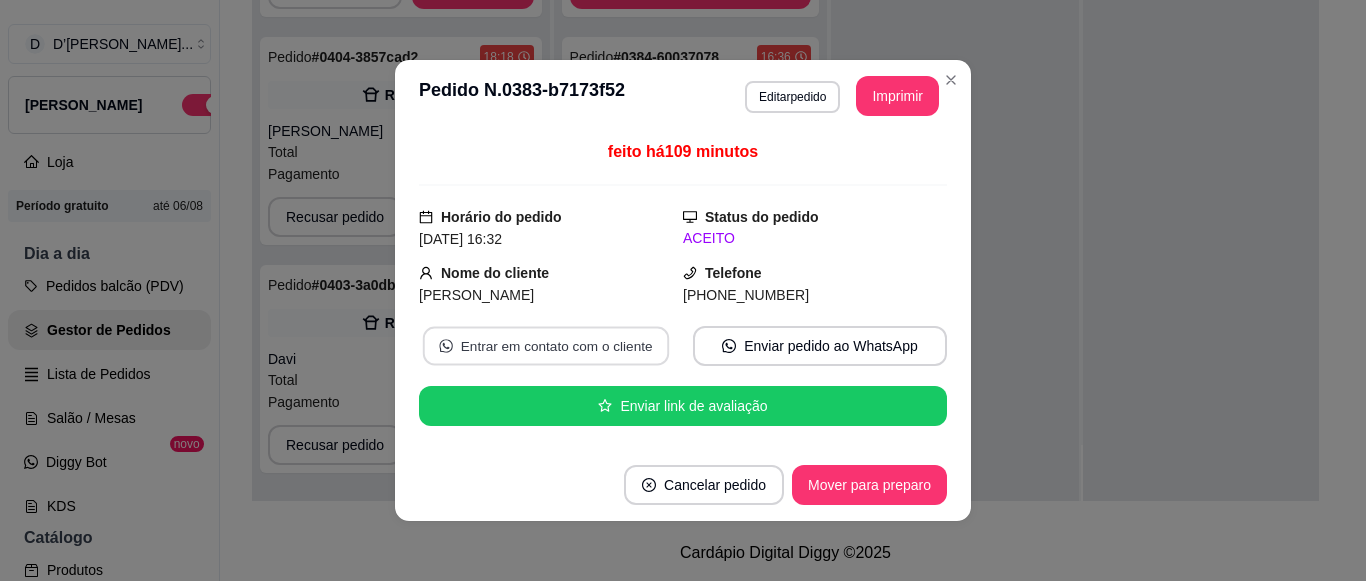 click on "Entrar em contato com o cliente" at bounding box center [546, 346] 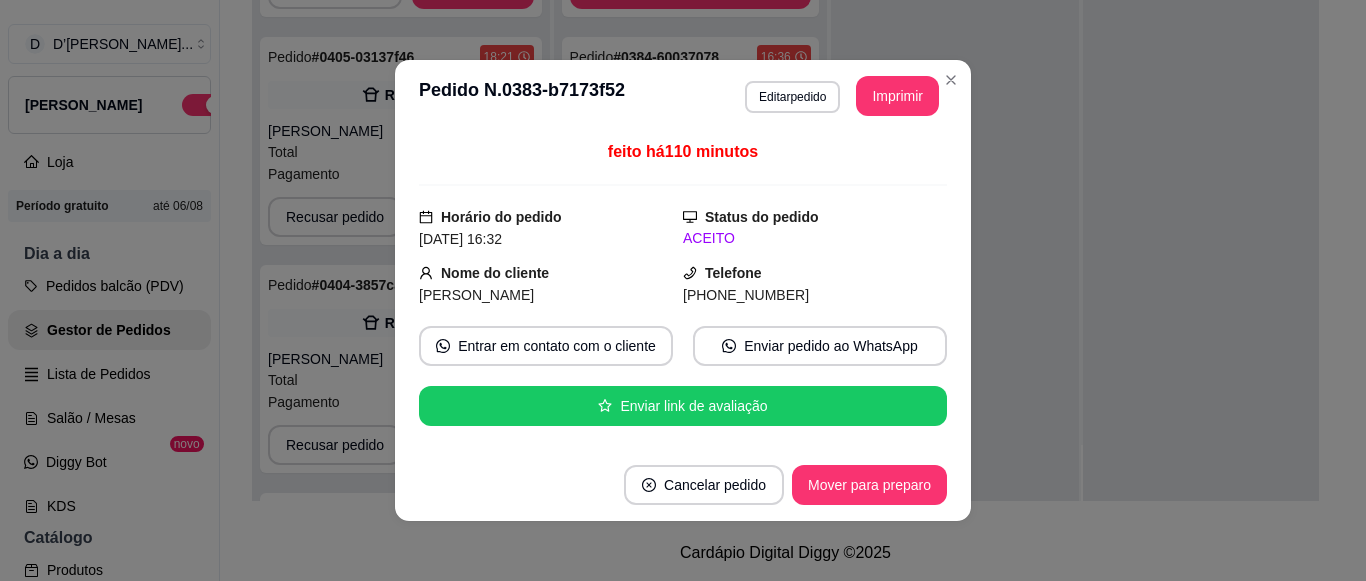 scroll, scrollTop: 351, scrollLeft: 0, axis: vertical 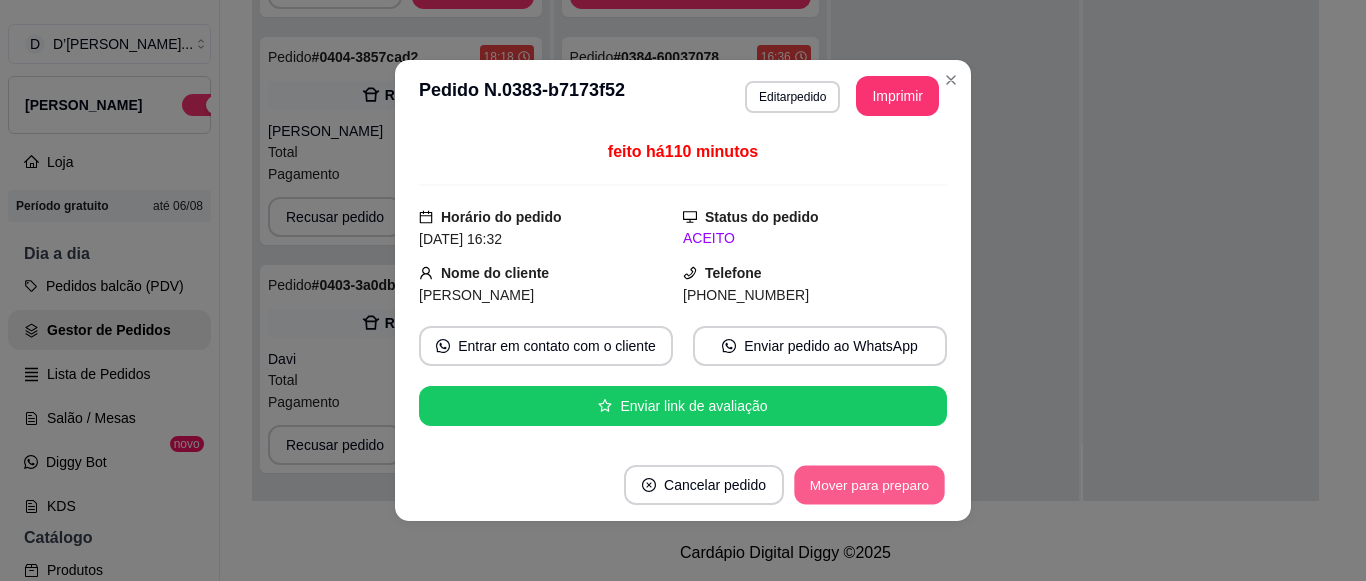 click on "Mover para preparo" at bounding box center [869, 485] 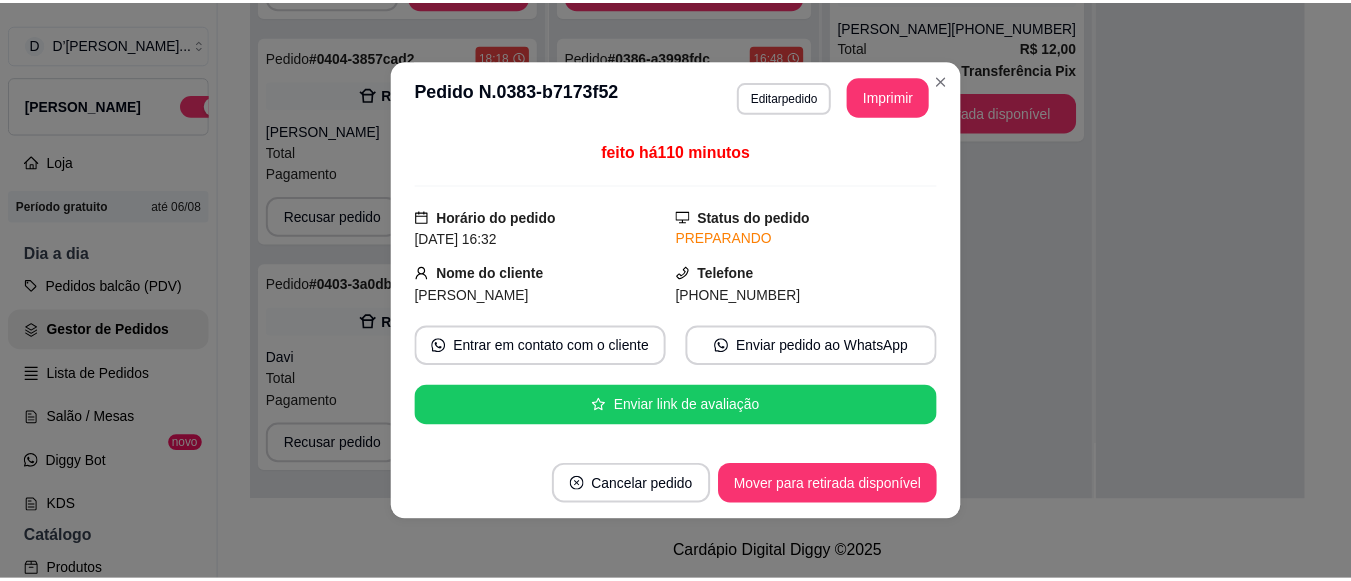 scroll, scrollTop: 4167, scrollLeft: 0, axis: vertical 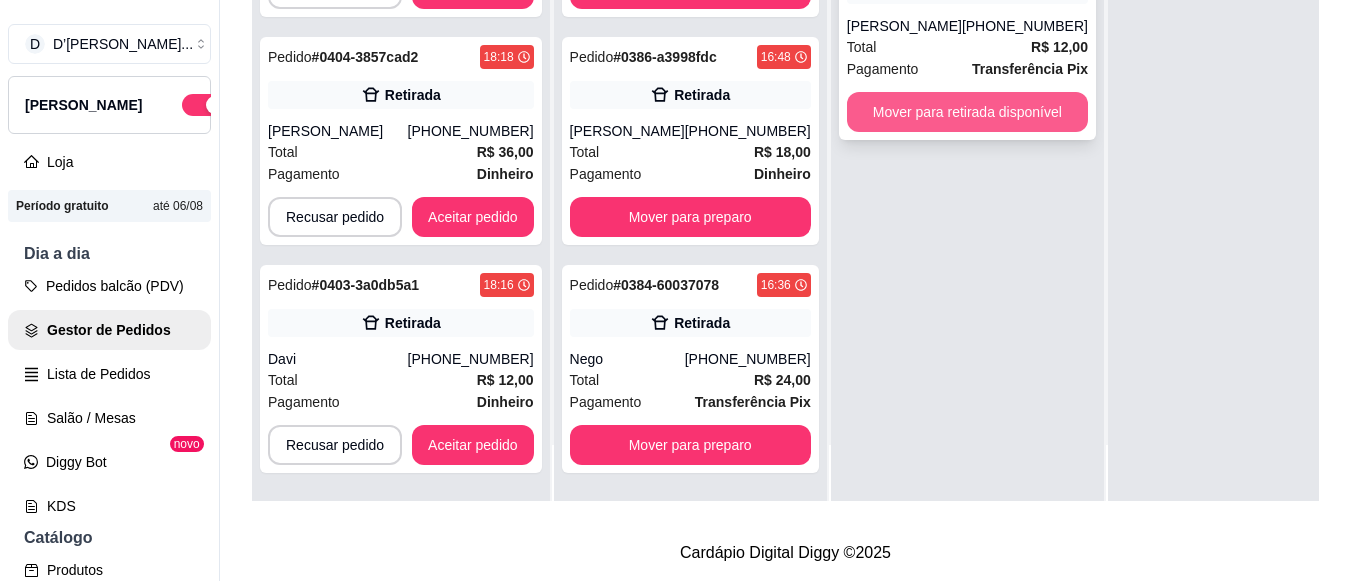 click on "Mover para retirada disponível" at bounding box center [967, 112] 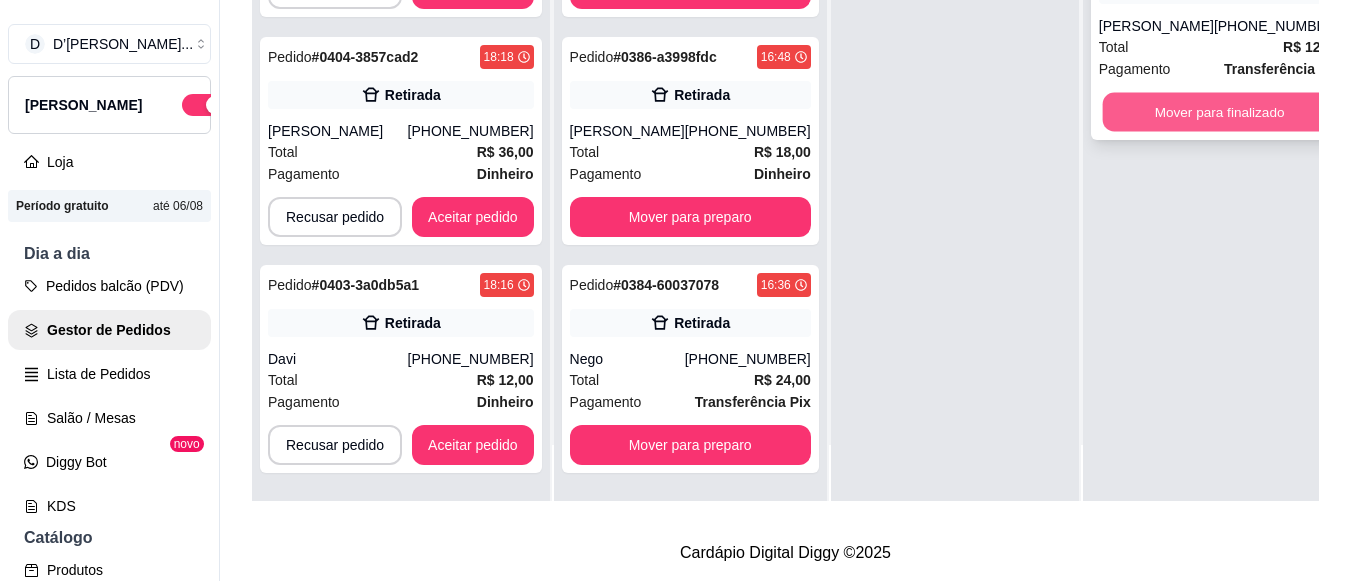 click on "Mover para finalizado" at bounding box center [1219, 112] 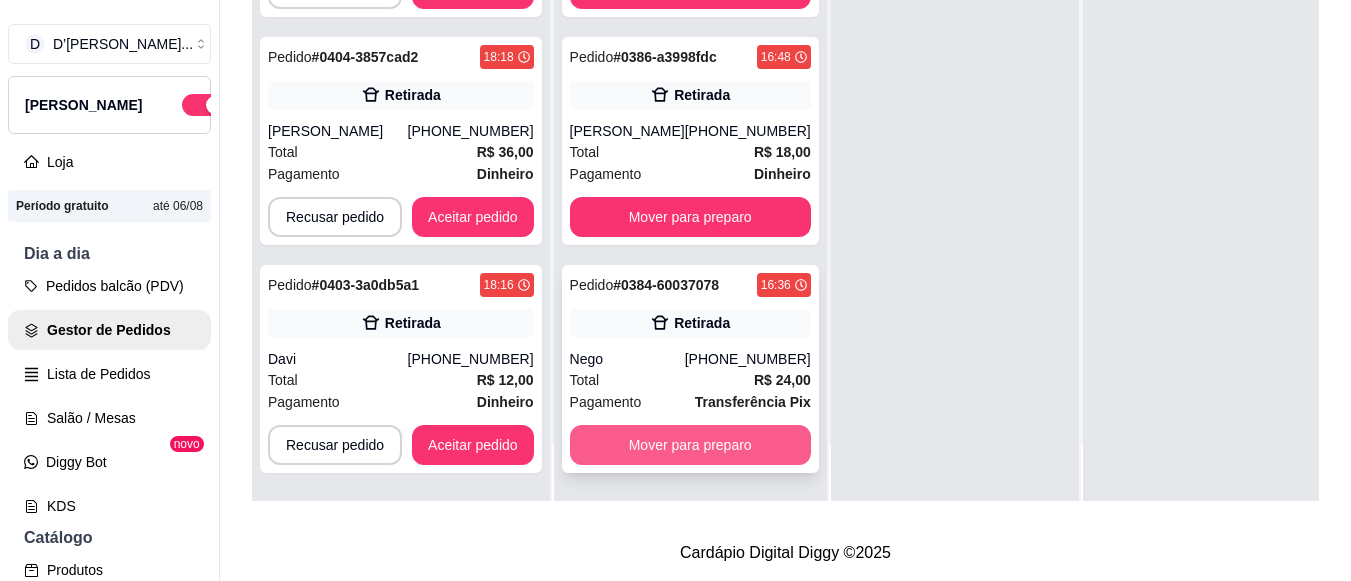 click on "Mover para preparo" at bounding box center [690, 445] 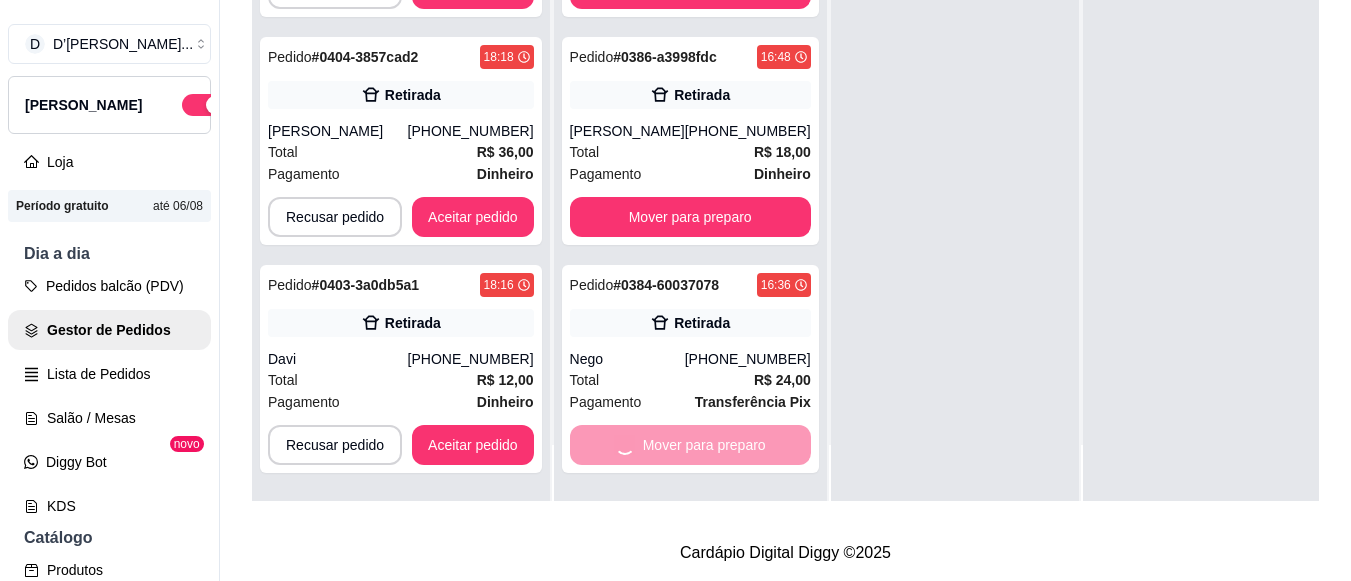 scroll, scrollTop: 3915, scrollLeft: 0, axis: vertical 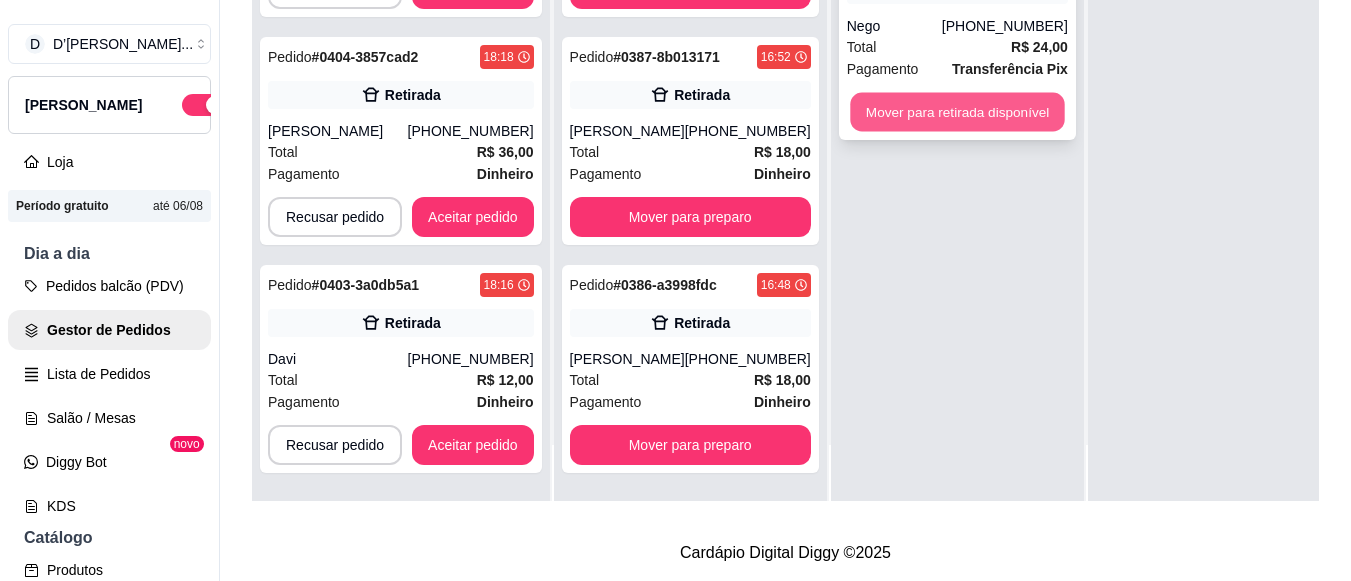 click on "Mover para retirada disponível" at bounding box center (957, 112) 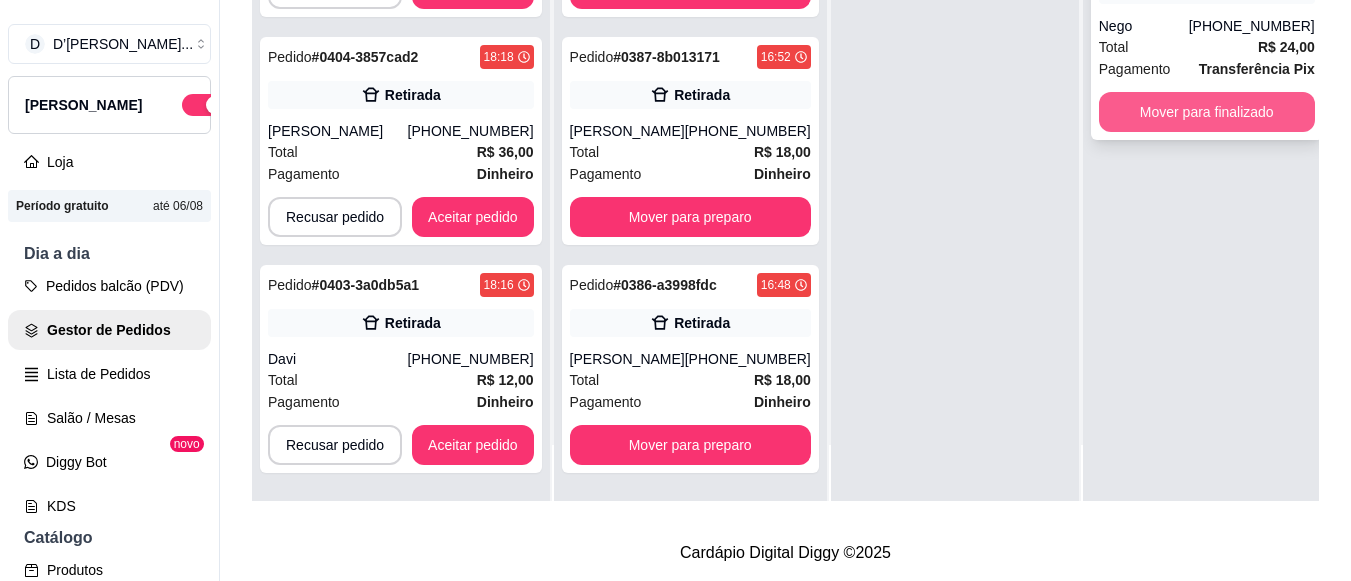 click on "Mover para finalizado" at bounding box center (1207, 112) 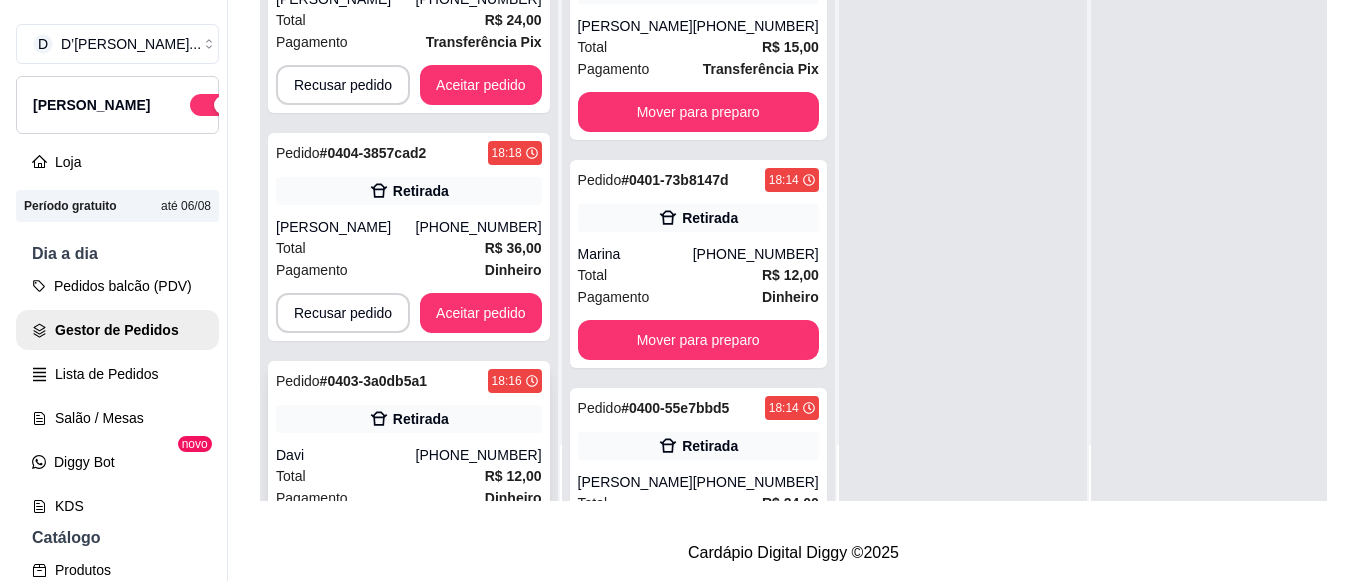 scroll, scrollTop: 579, scrollLeft: 0, axis: vertical 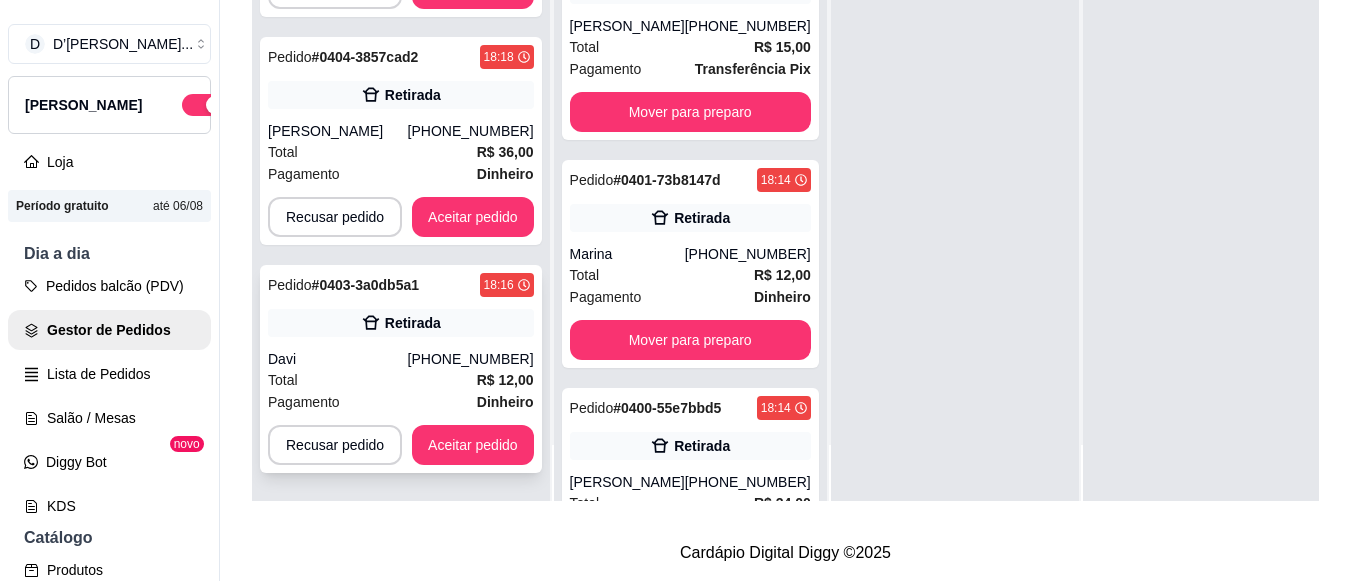 click on "Davi" at bounding box center [338, 359] 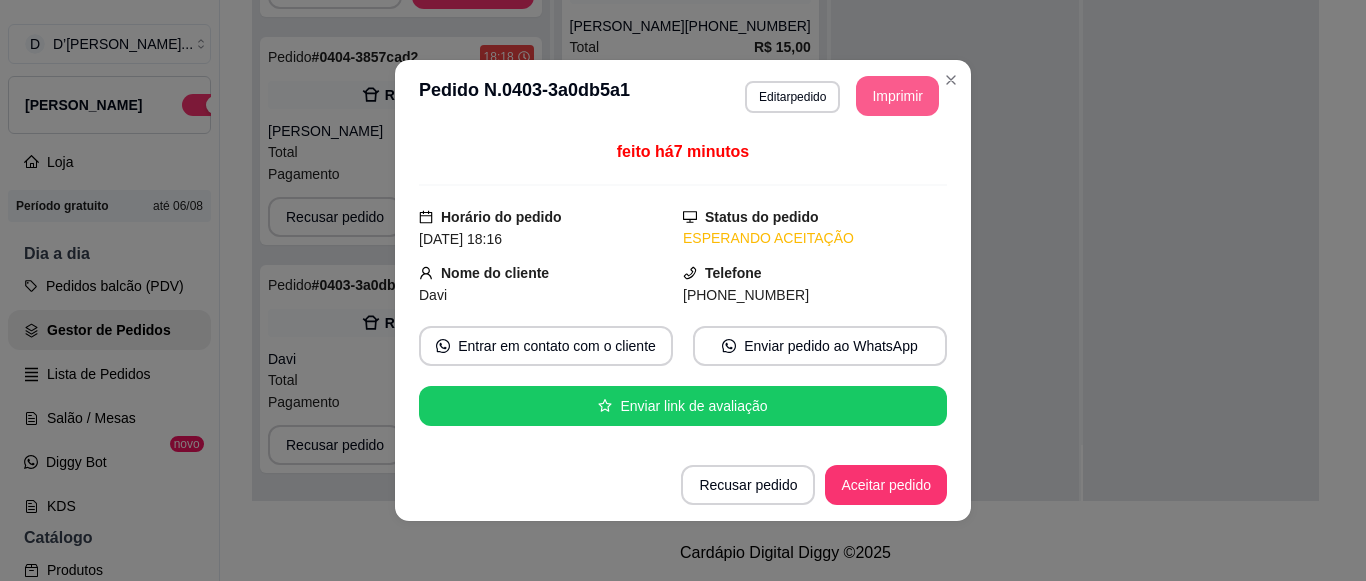 click on "Imprimir" at bounding box center (897, 96) 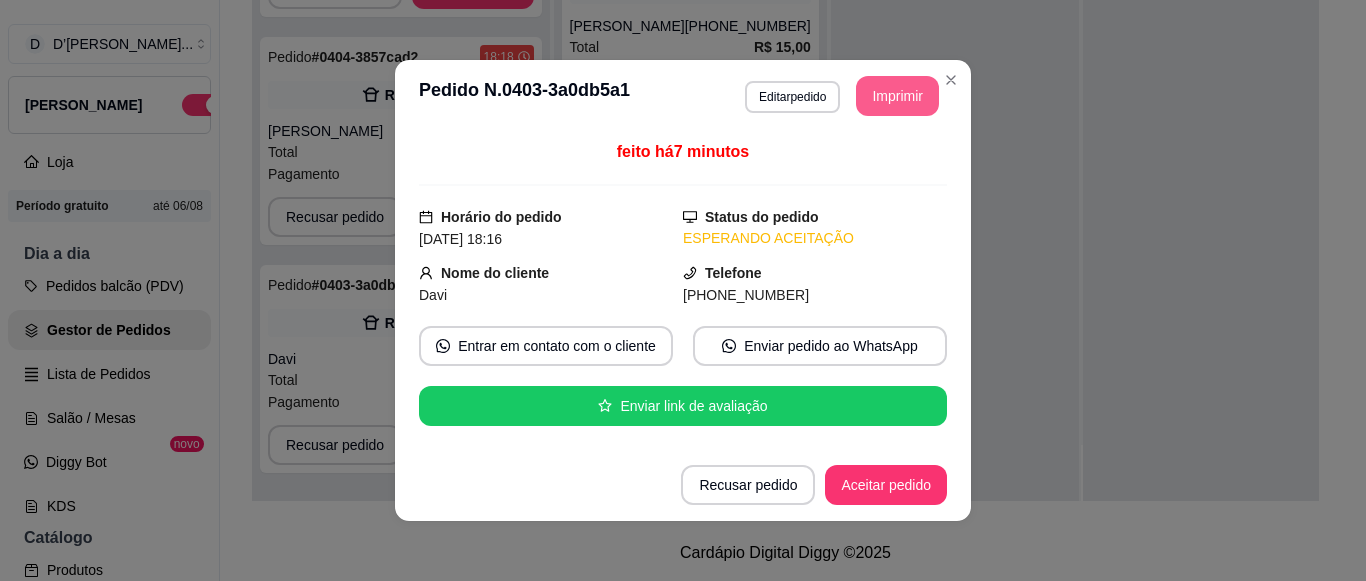scroll, scrollTop: 0, scrollLeft: 0, axis: both 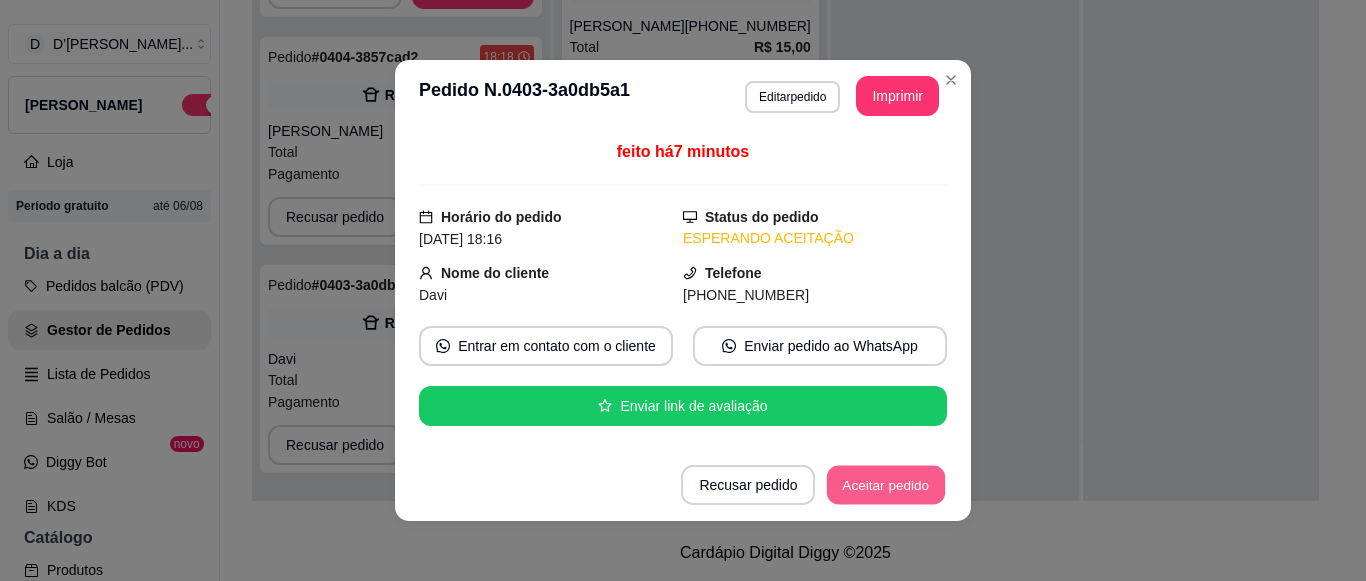 click on "Aceitar pedido" at bounding box center [886, 485] 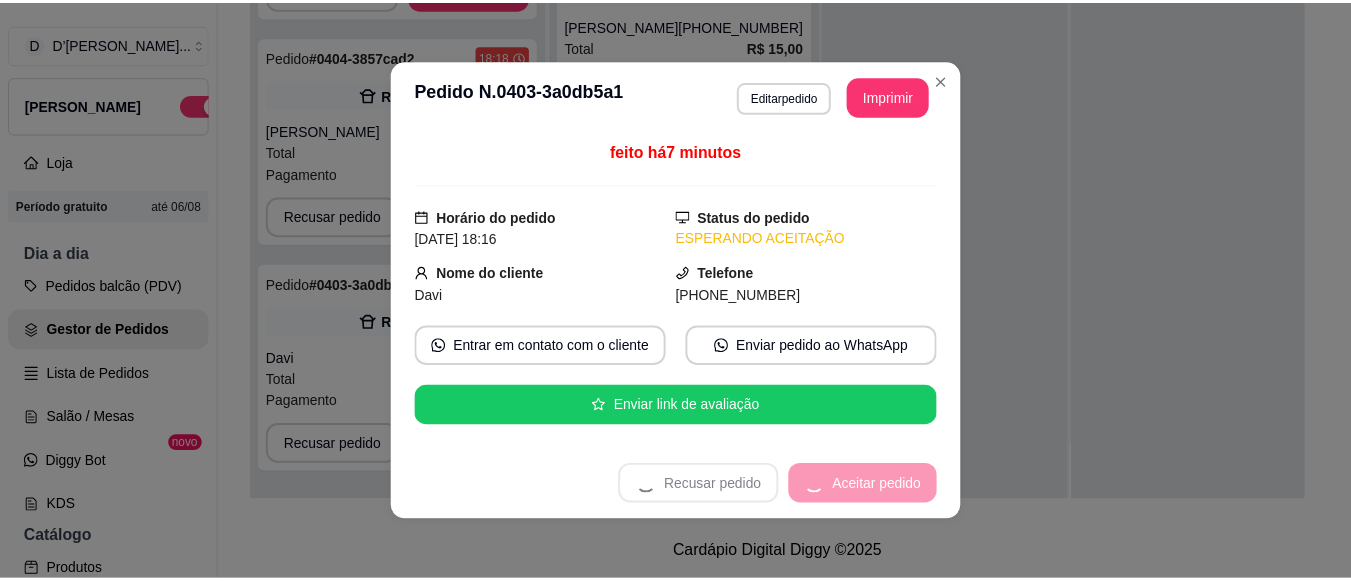 scroll, scrollTop: 351, scrollLeft: 0, axis: vertical 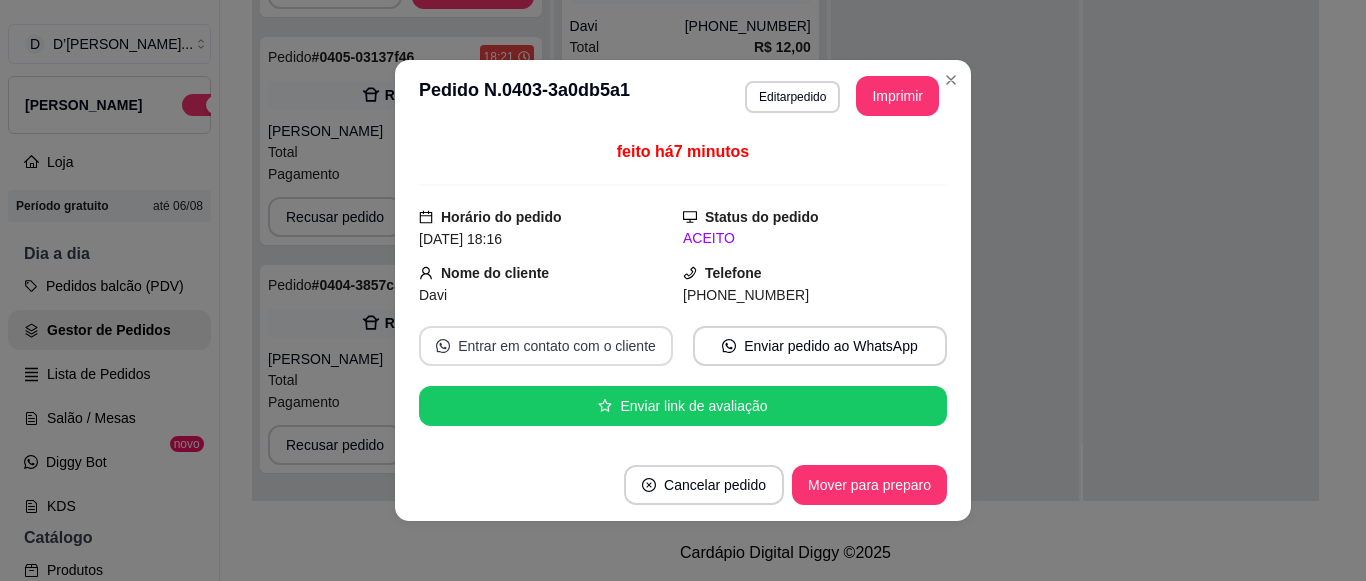 click on "Entrar em contato com o cliente" at bounding box center (546, 346) 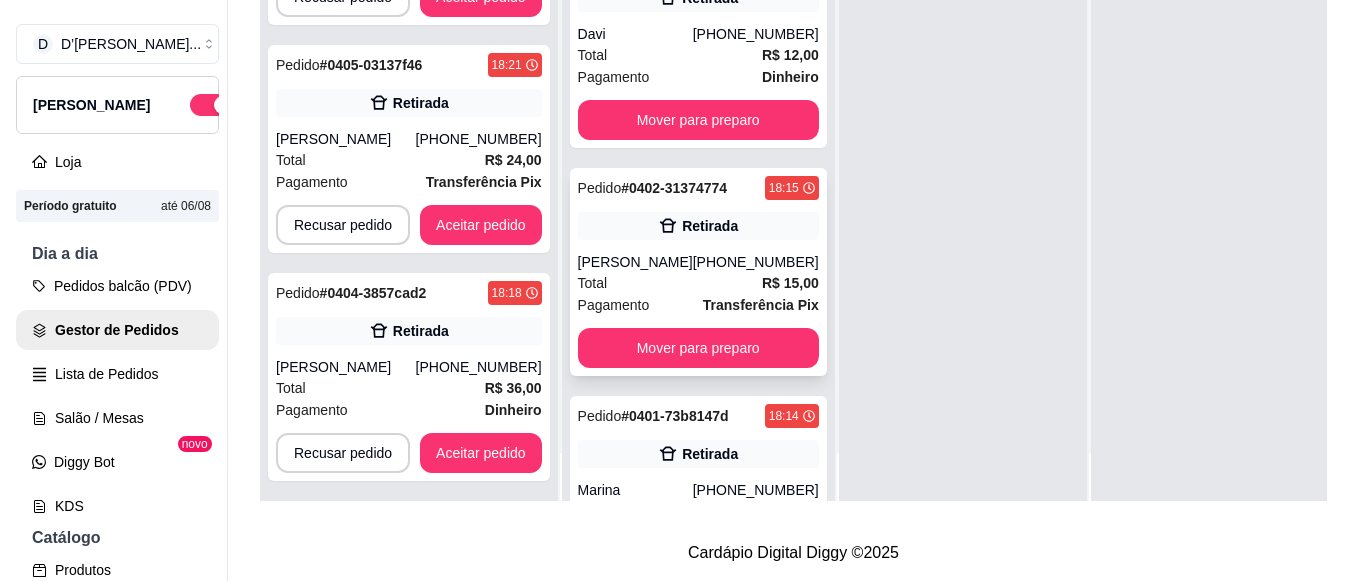 scroll, scrollTop: 71, scrollLeft: 0, axis: vertical 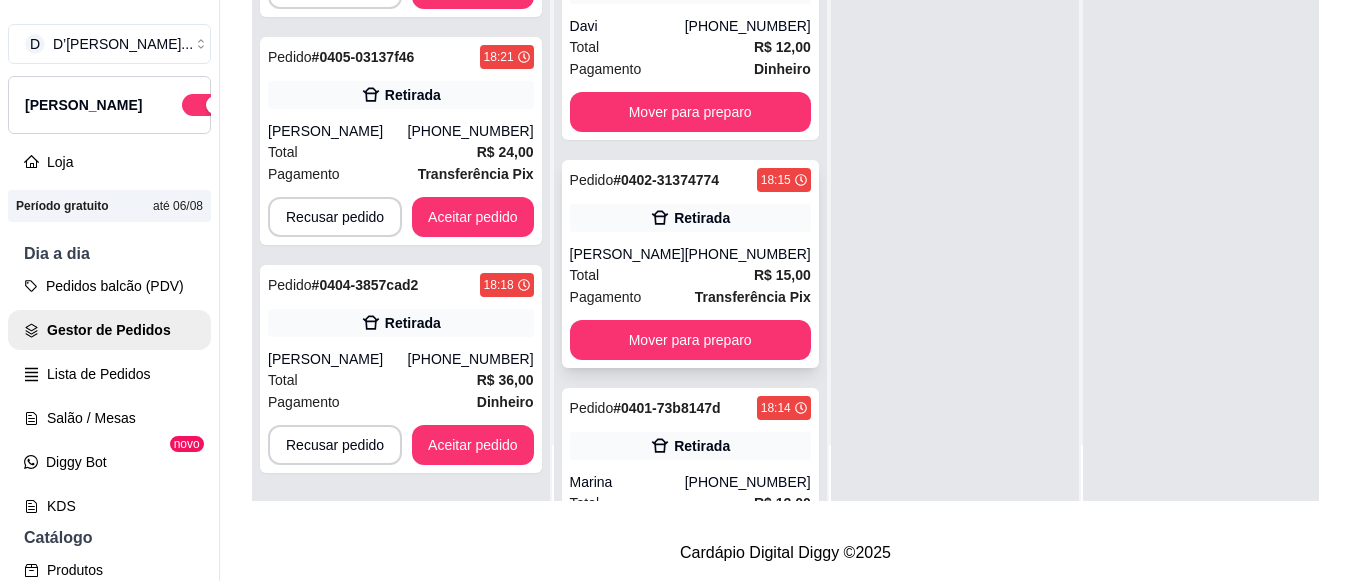 click on "[PERSON_NAME]" at bounding box center (627, 254) 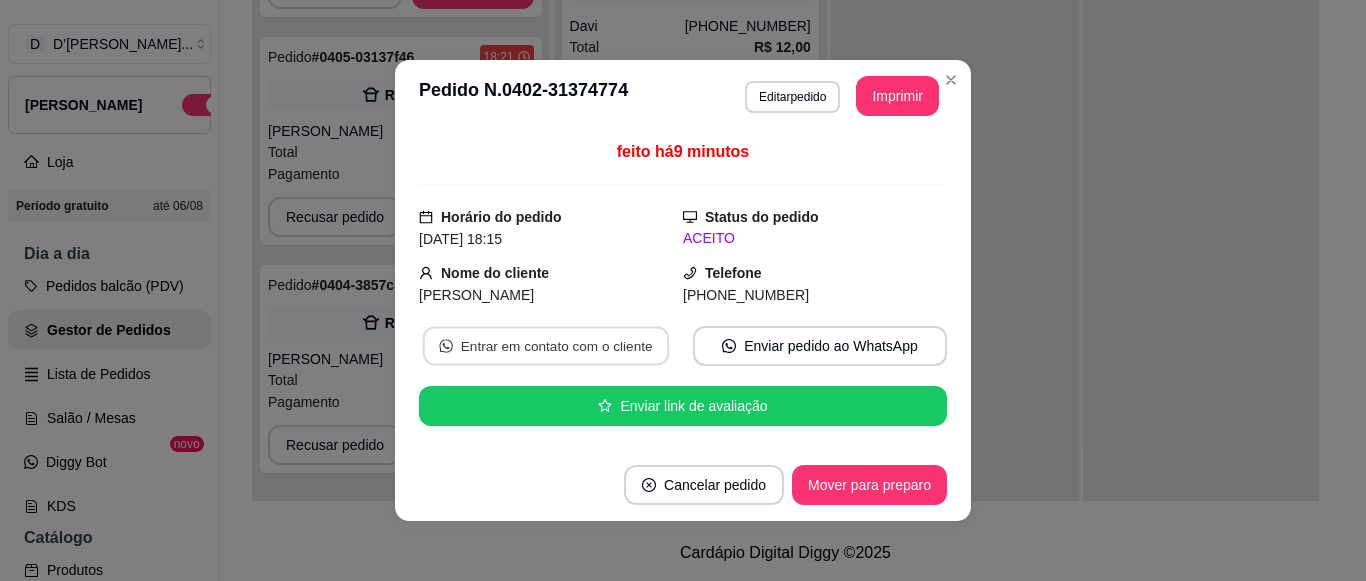 click on "Entrar em contato com o cliente" at bounding box center (546, 346) 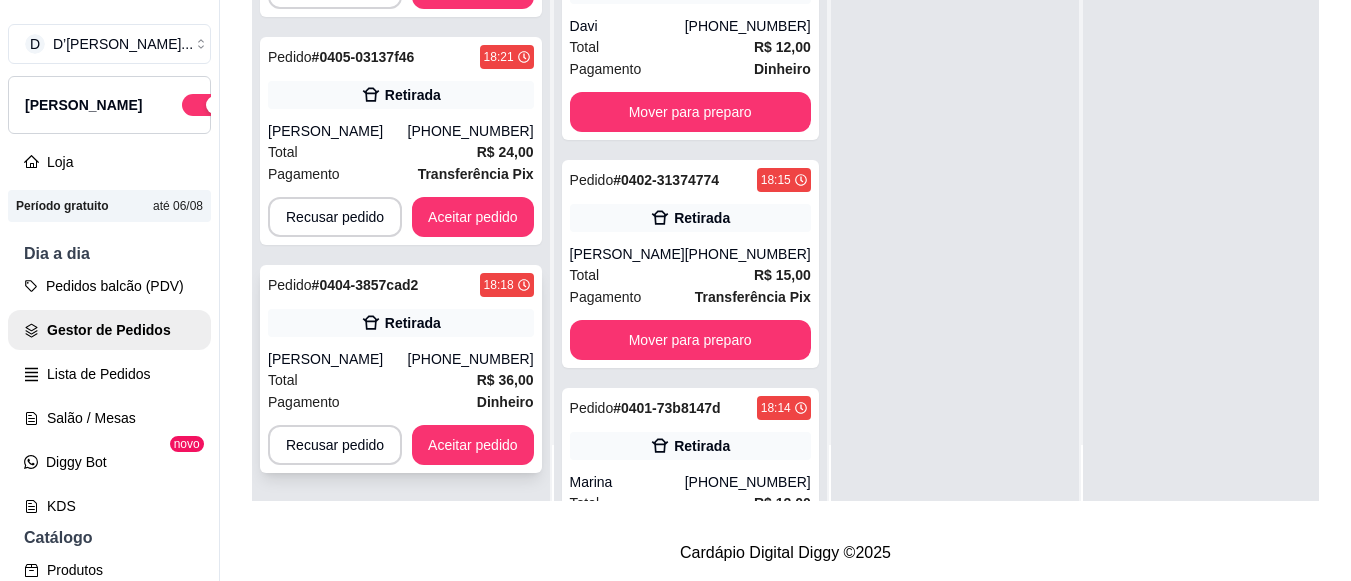 click on "[PERSON_NAME]" at bounding box center [338, 359] 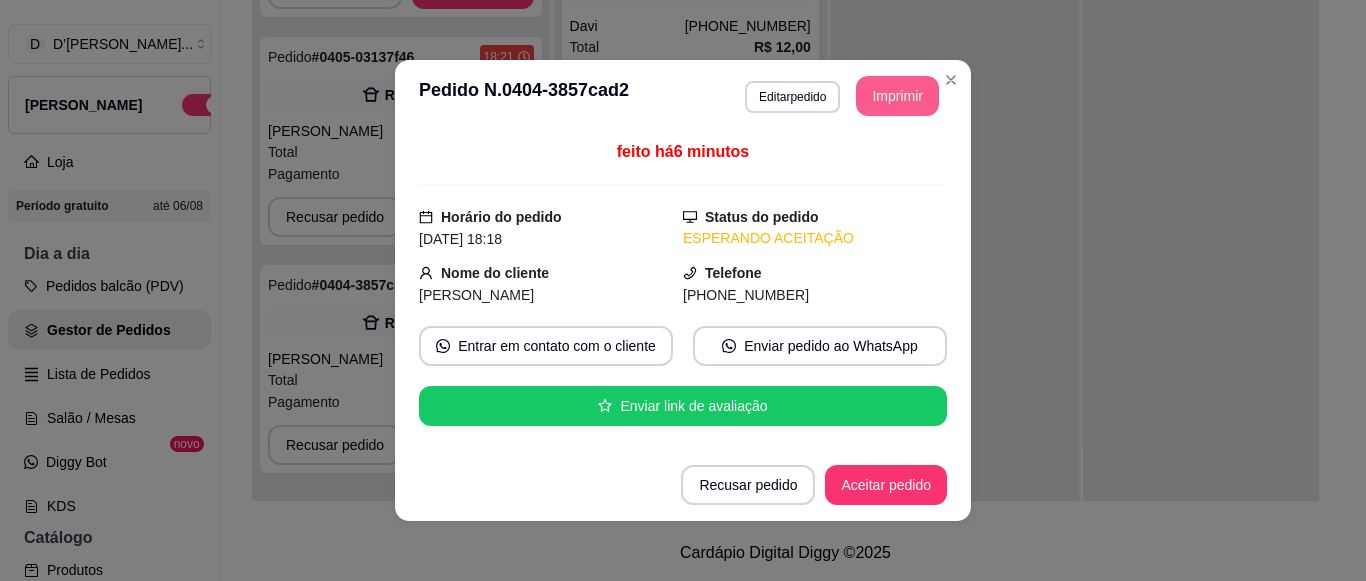 click on "Imprimir" at bounding box center [897, 96] 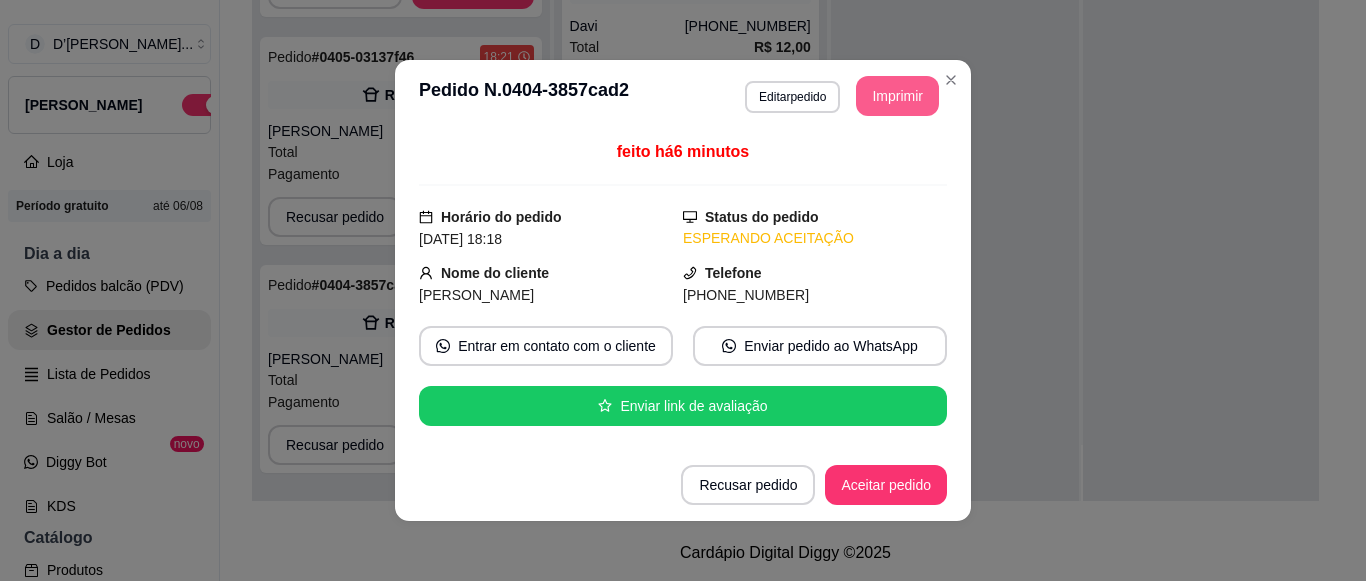 scroll, scrollTop: 0, scrollLeft: 0, axis: both 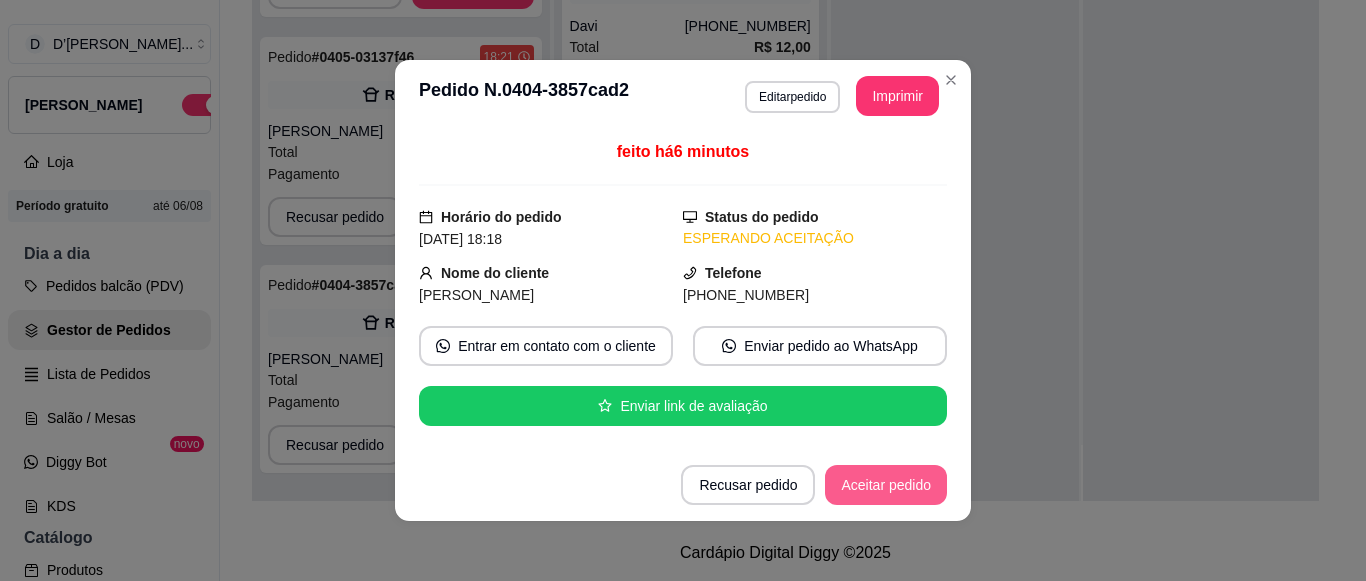 click on "Aceitar pedido" at bounding box center (886, 485) 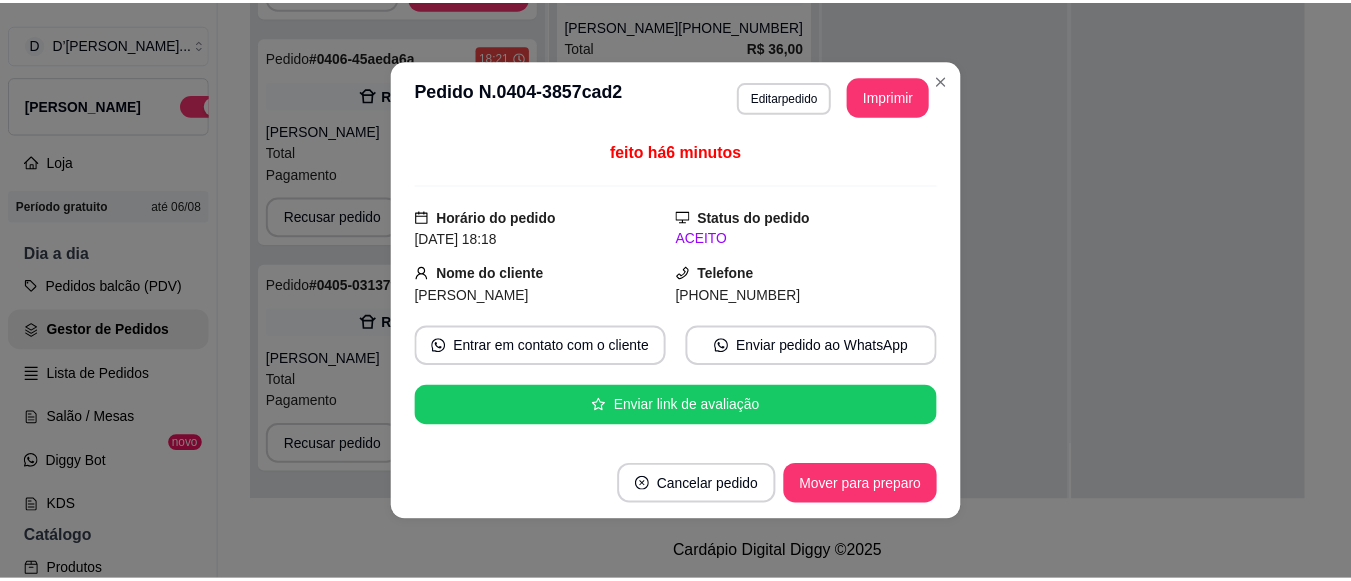 scroll, scrollTop: 123, scrollLeft: 0, axis: vertical 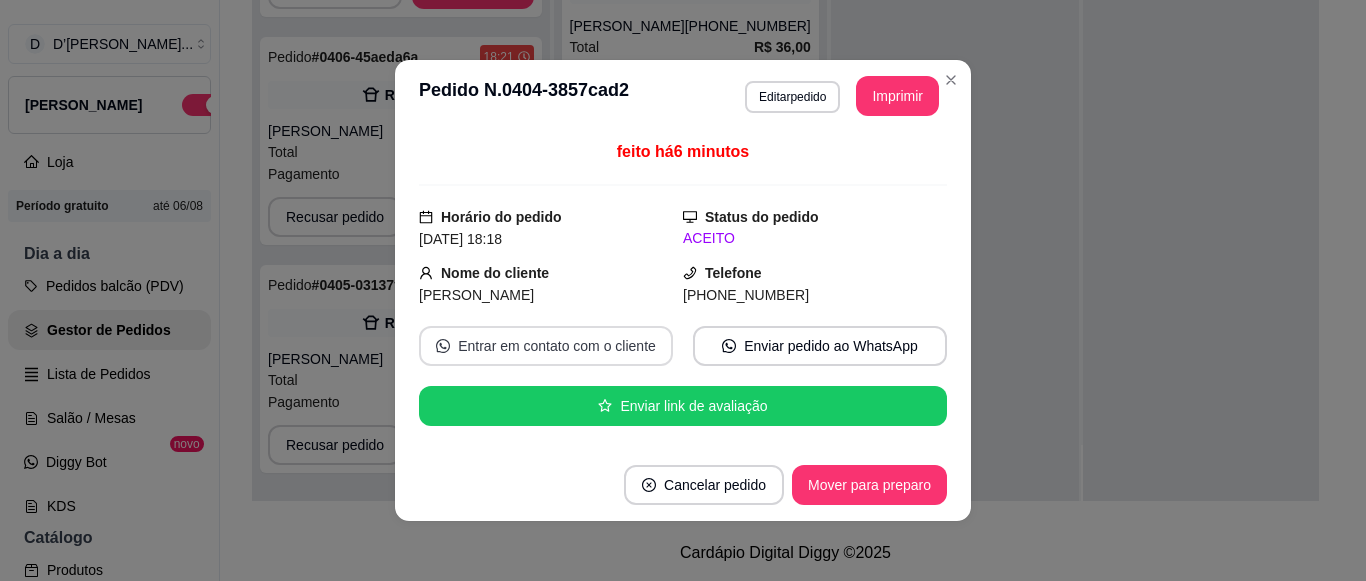 click on "Entrar em contato com o cliente" at bounding box center [546, 346] 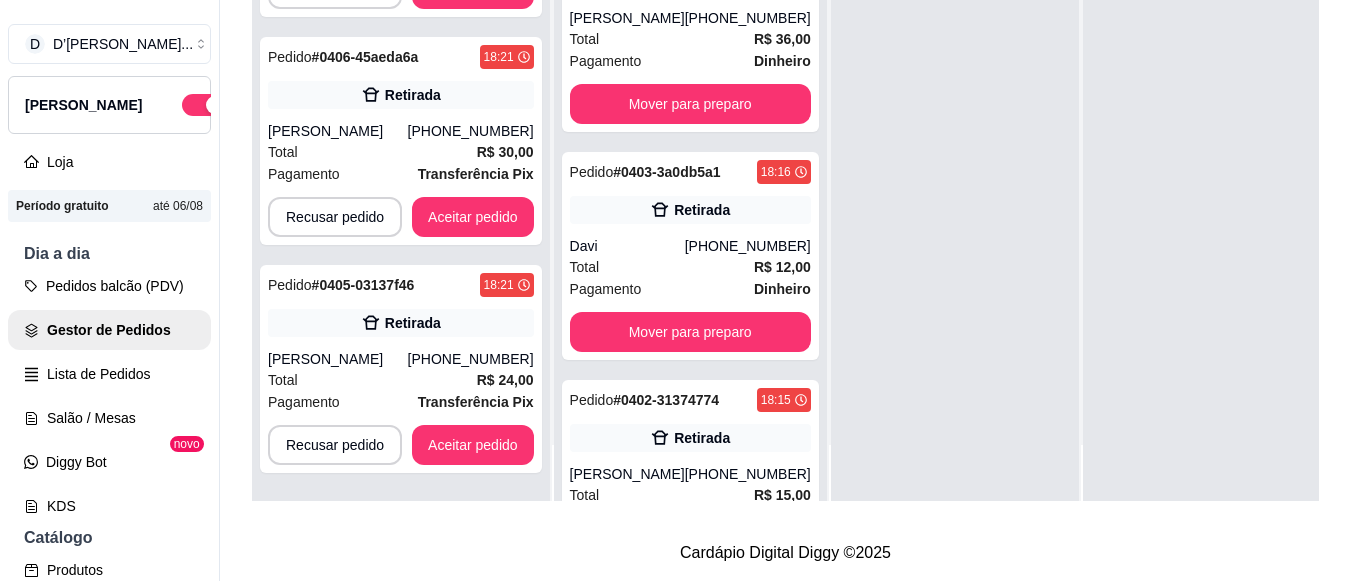 scroll, scrollTop: 0, scrollLeft: 0, axis: both 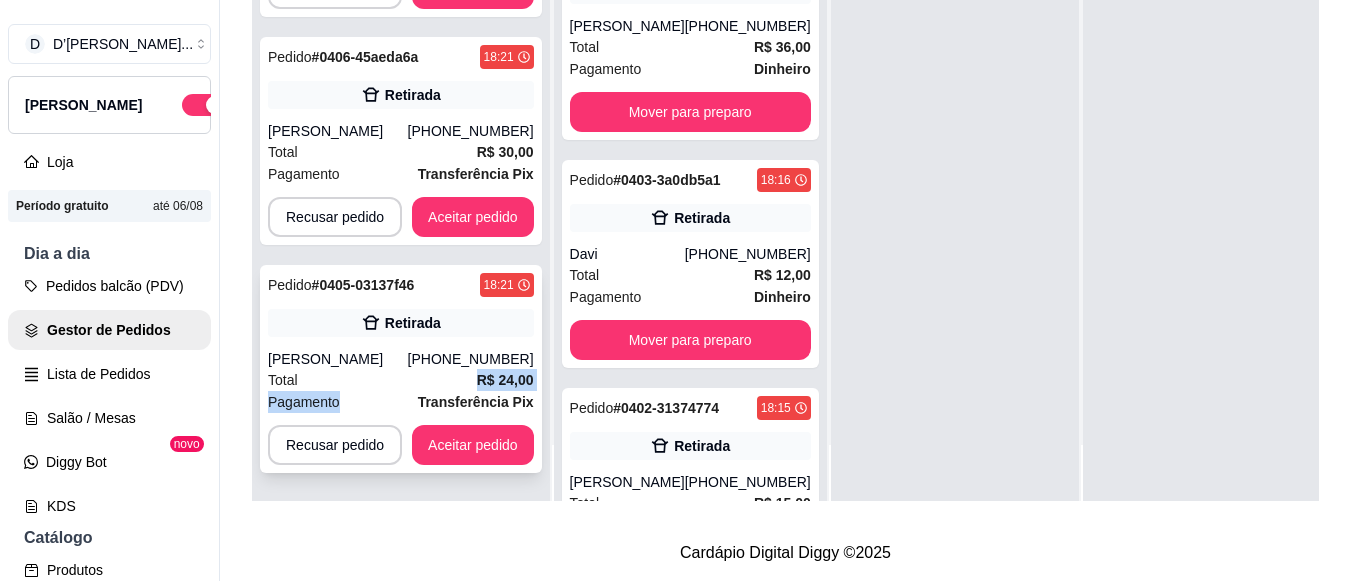 click on "Pedido  # 0405-03137f46 18:21 Retirada Tayna [PHONE_NUMBER] Total R$ 24,00 Pagamento Transferência Pix Recusar pedido Aceitar pedido" at bounding box center [401, 369] 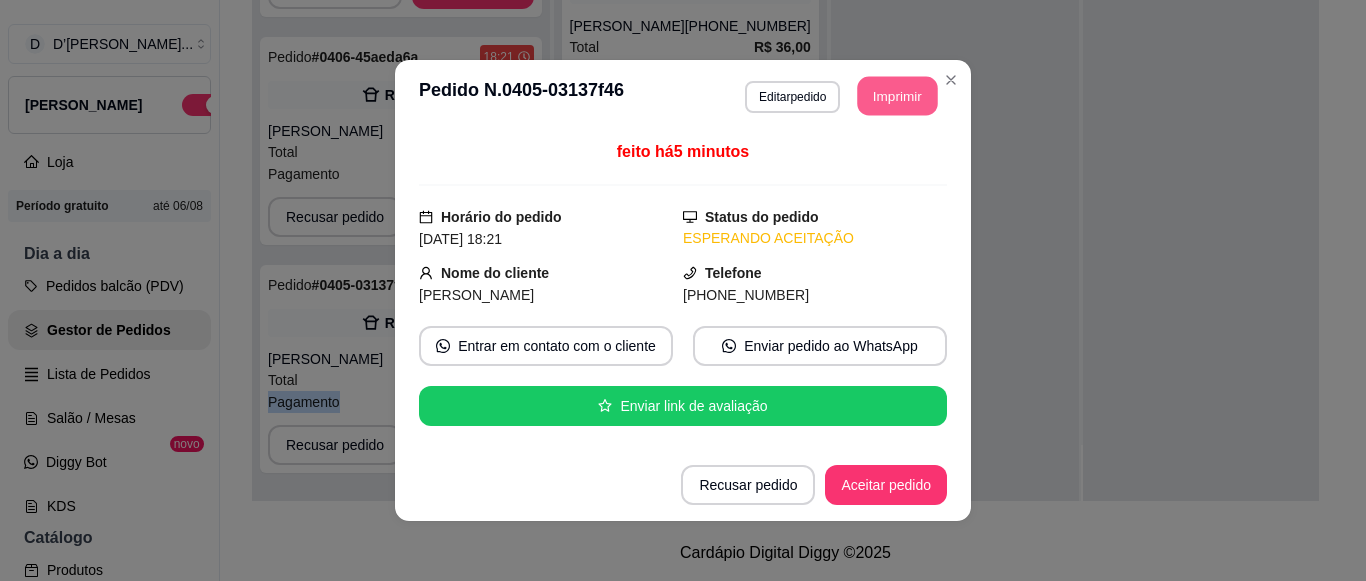 click on "Imprimir" at bounding box center (898, 96) 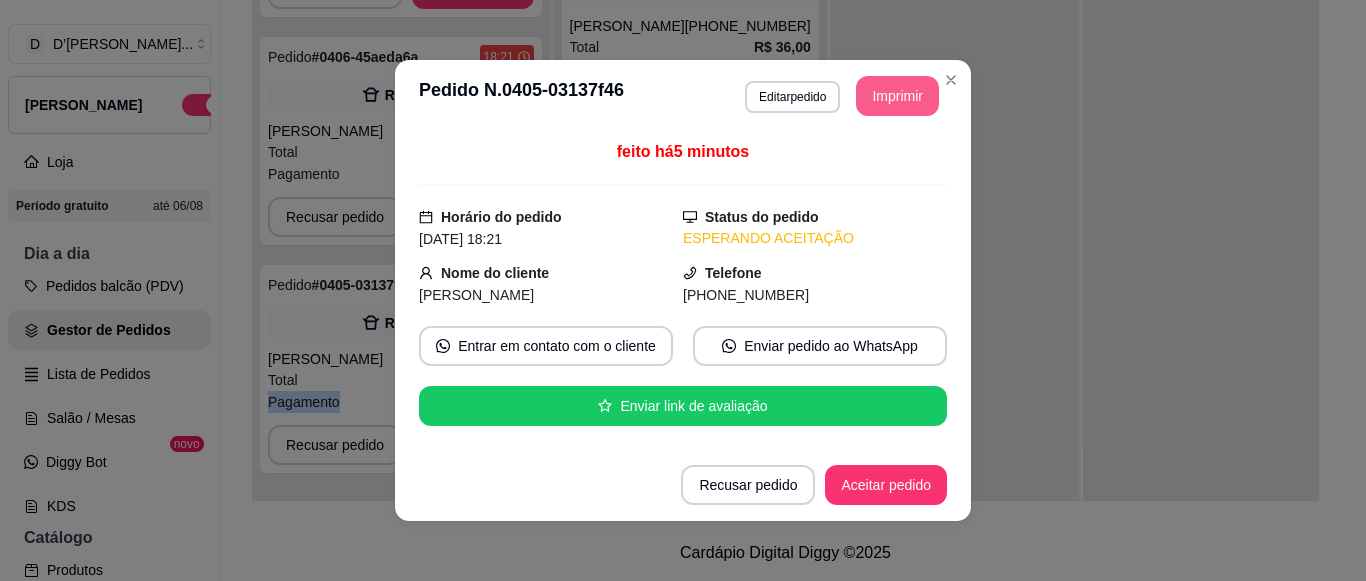 scroll, scrollTop: 0, scrollLeft: 0, axis: both 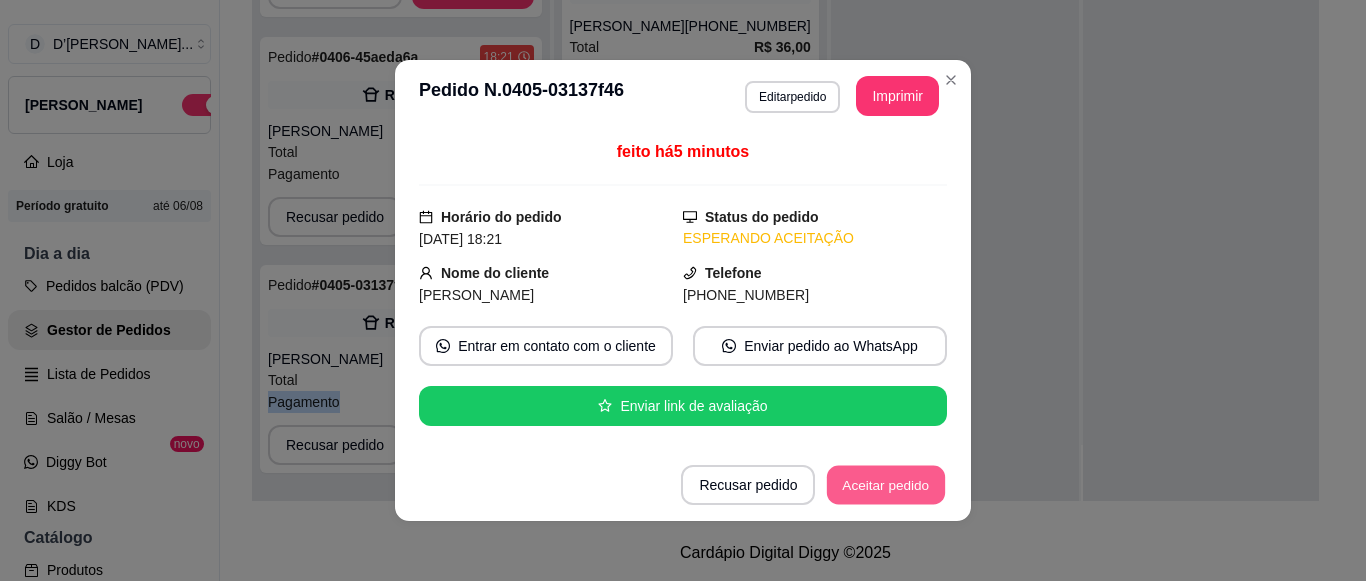 click on "Aceitar pedido" at bounding box center [886, 485] 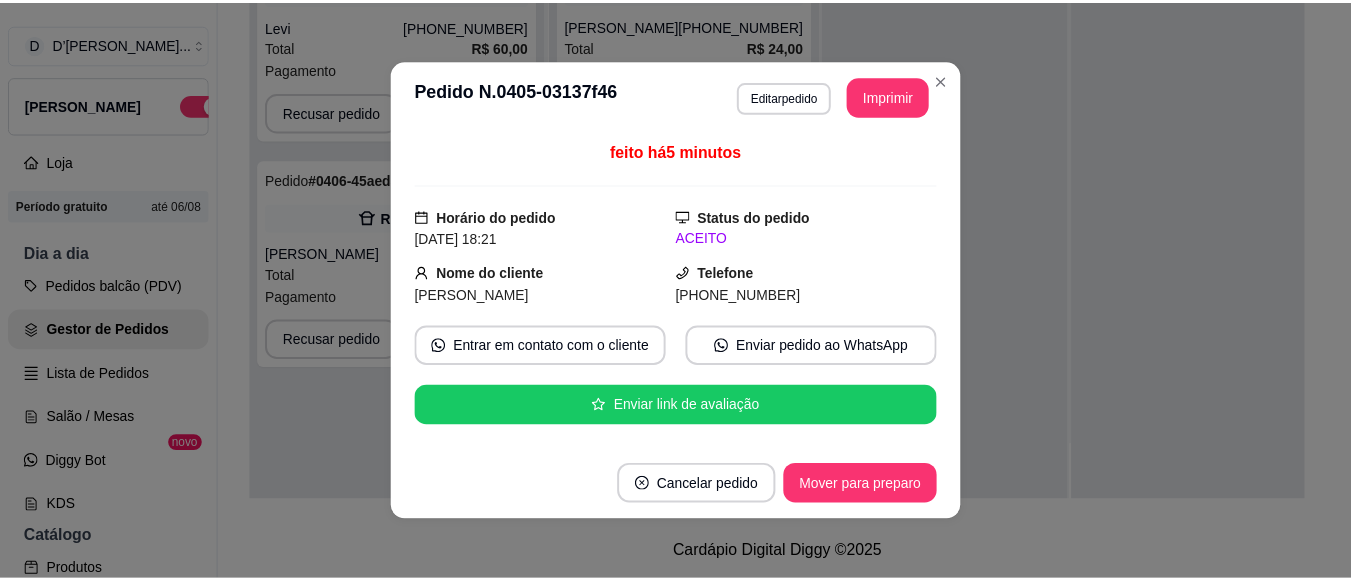 scroll, scrollTop: 0, scrollLeft: 0, axis: both 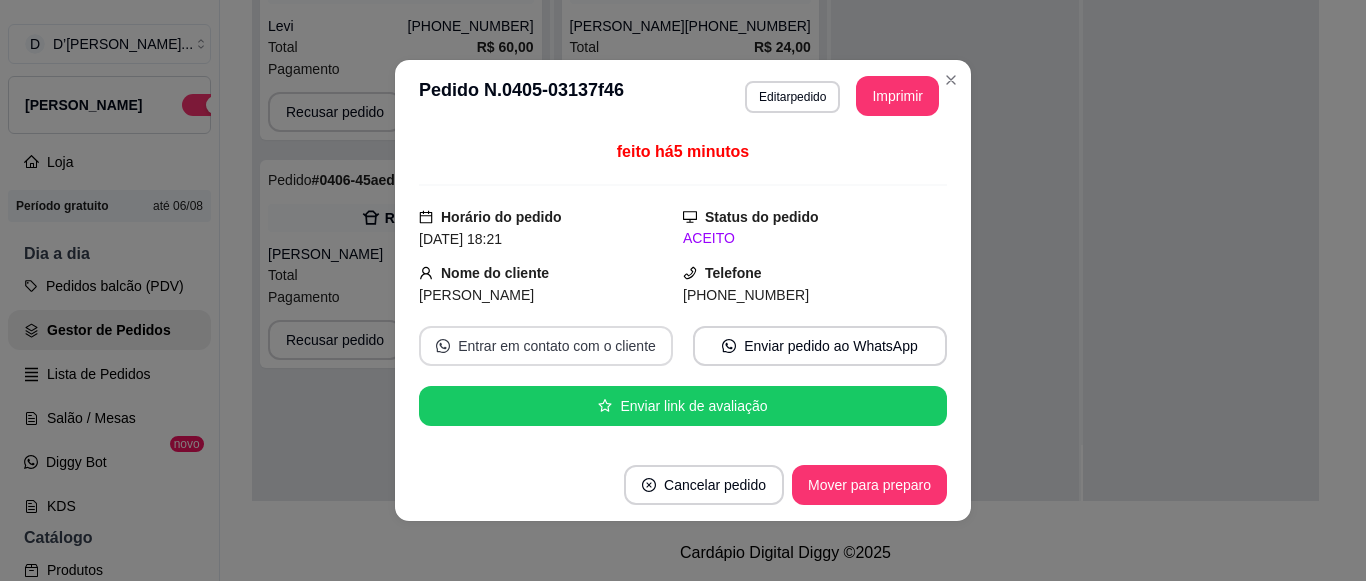 click on "Entrar em contato com o cliente" at bounding box center [546, 346] 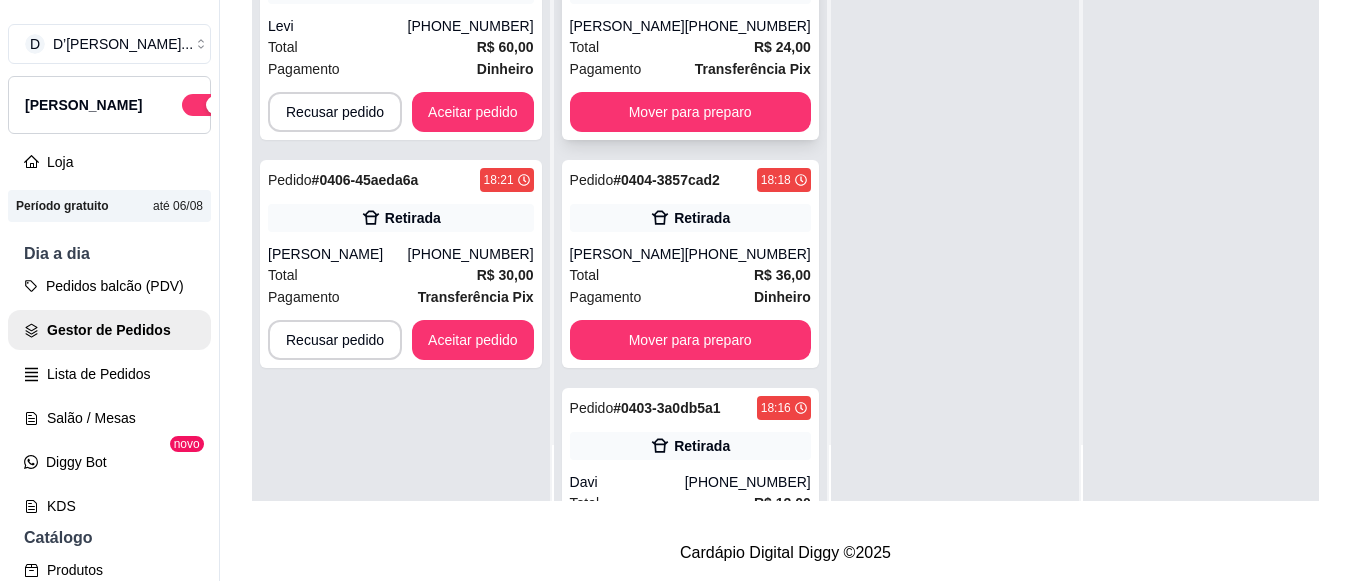 scroll, scrollTop: 0, scrollLeft: 0, axis: both 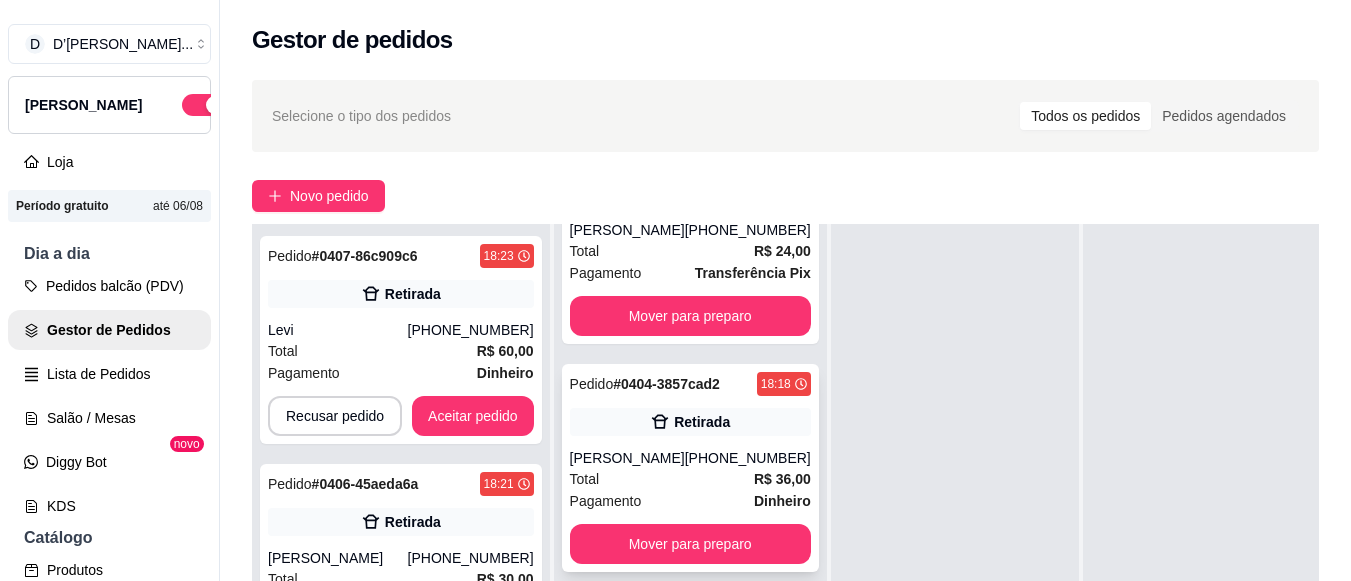 click on "Pedido  # 0404-3857cad2 18:18 Retirada [PERSON_NAME]  [PHONE_NUMBER] Total R$ 36,00 Pagamento Dinheiro Mover para preparo" at bounding box center [690, 468] 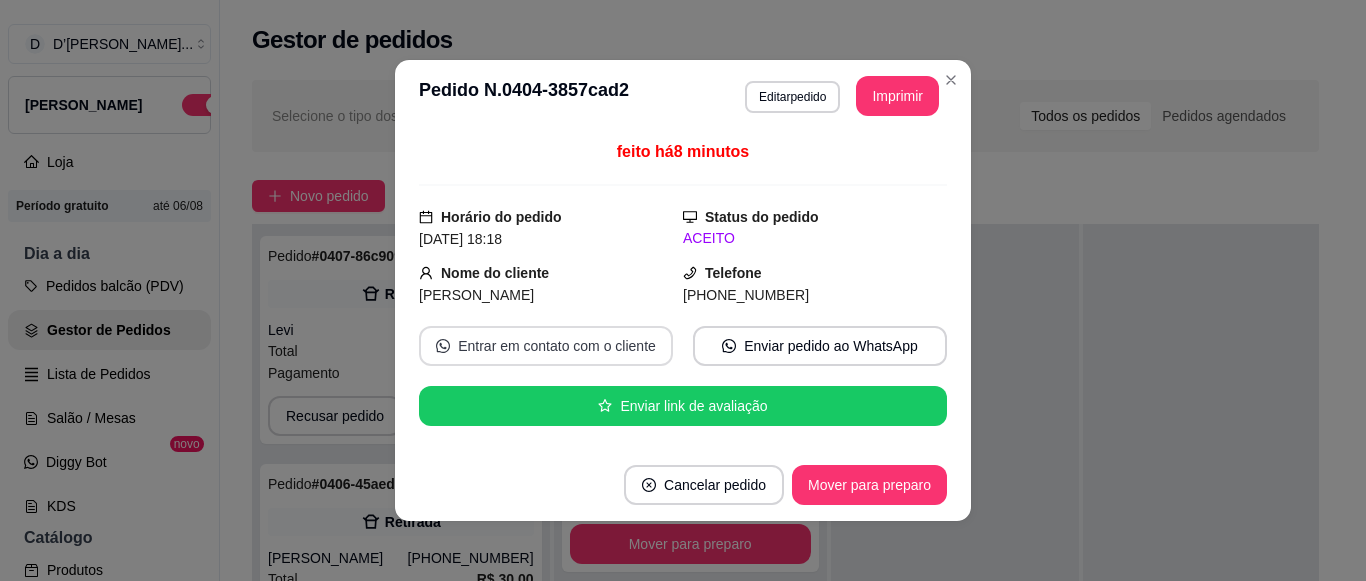 click on "Entrar em contato com o cliente" at bounding box center [546, 346] 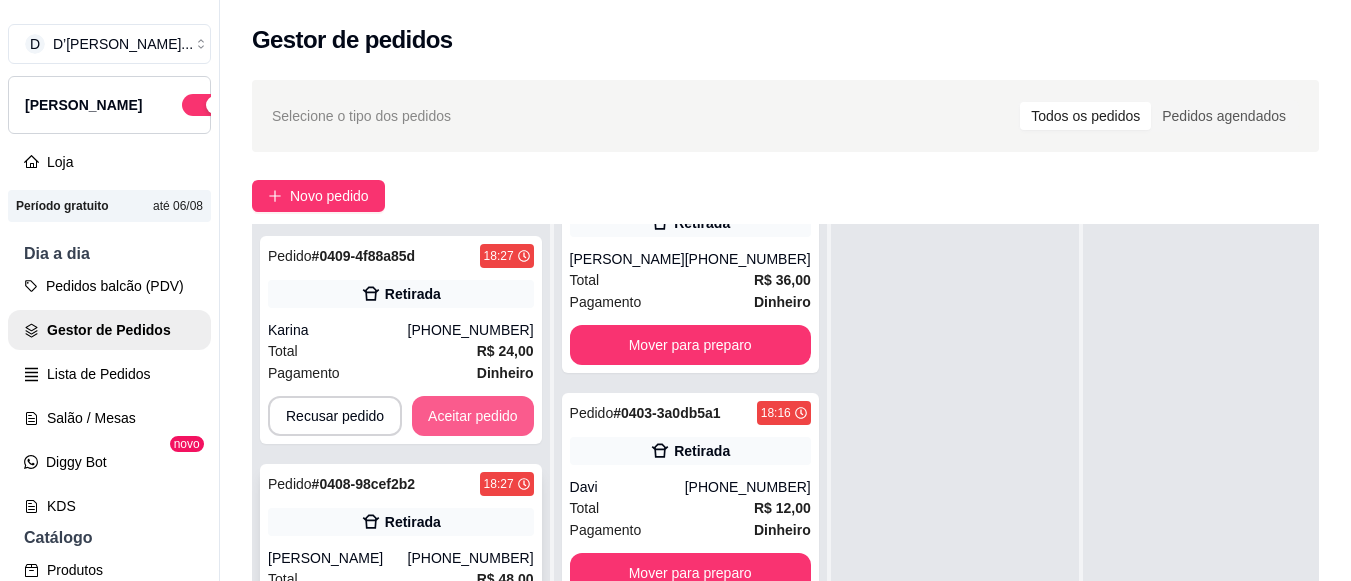 scroll, scrollTop: 300, scrollLeft: 0, axis: vertical 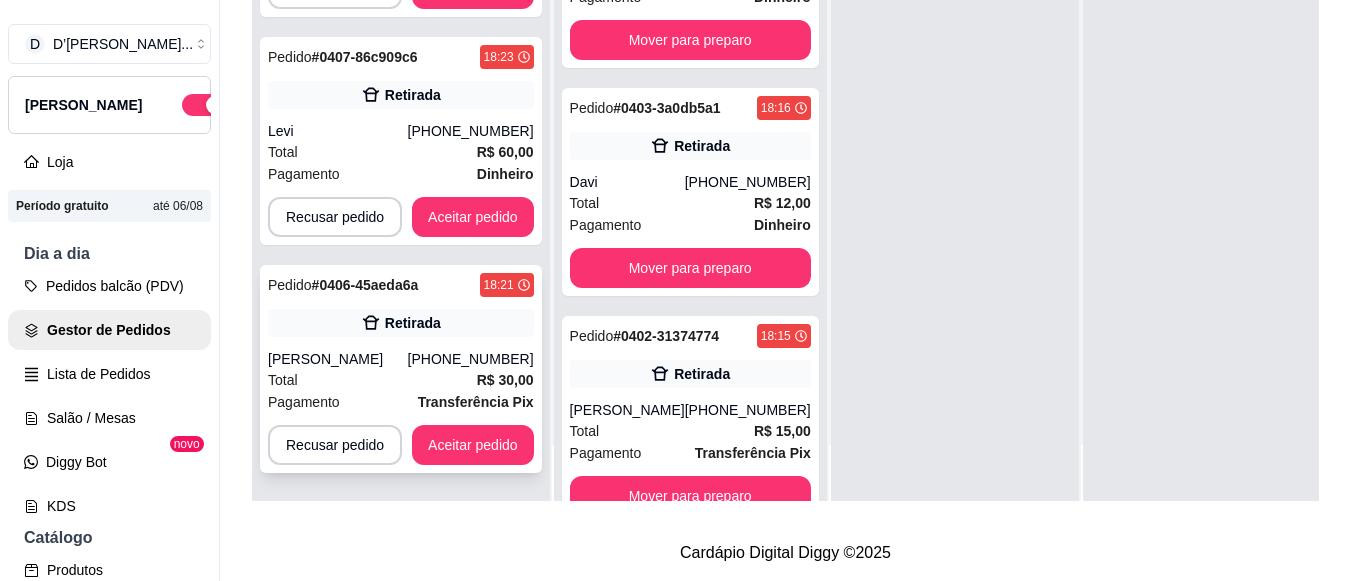 click on "[PHONE_NUMBER]" at bounding box center (471, 359) 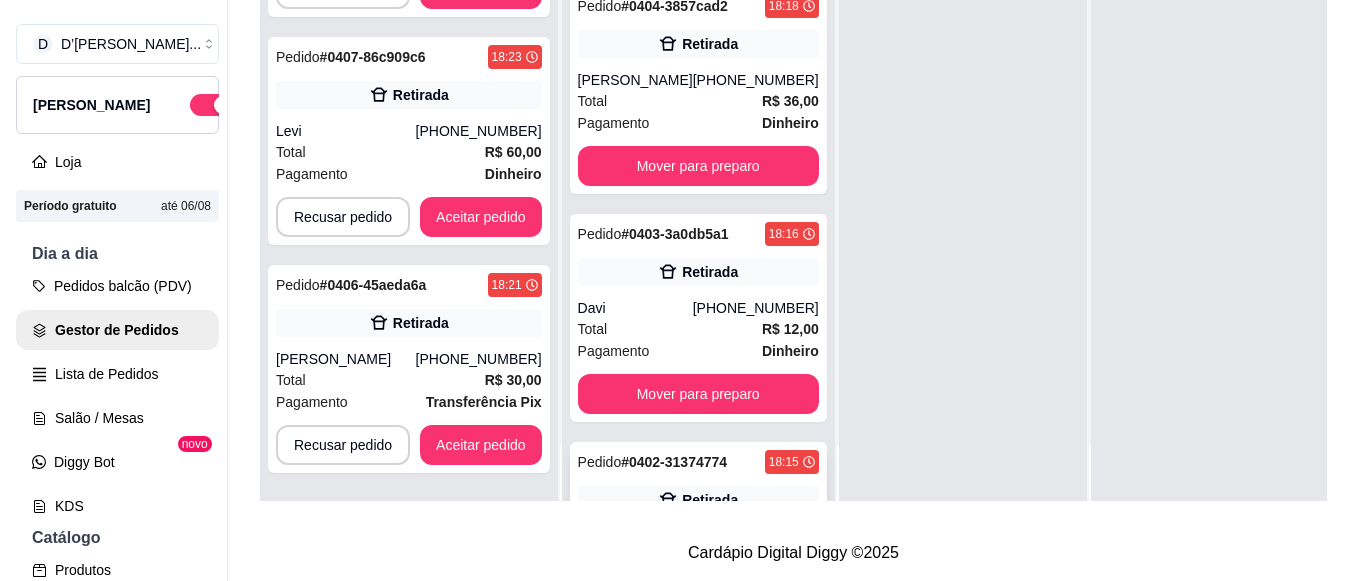 scroll, scrollTop: 0, scrollLeft: 0, axis: both 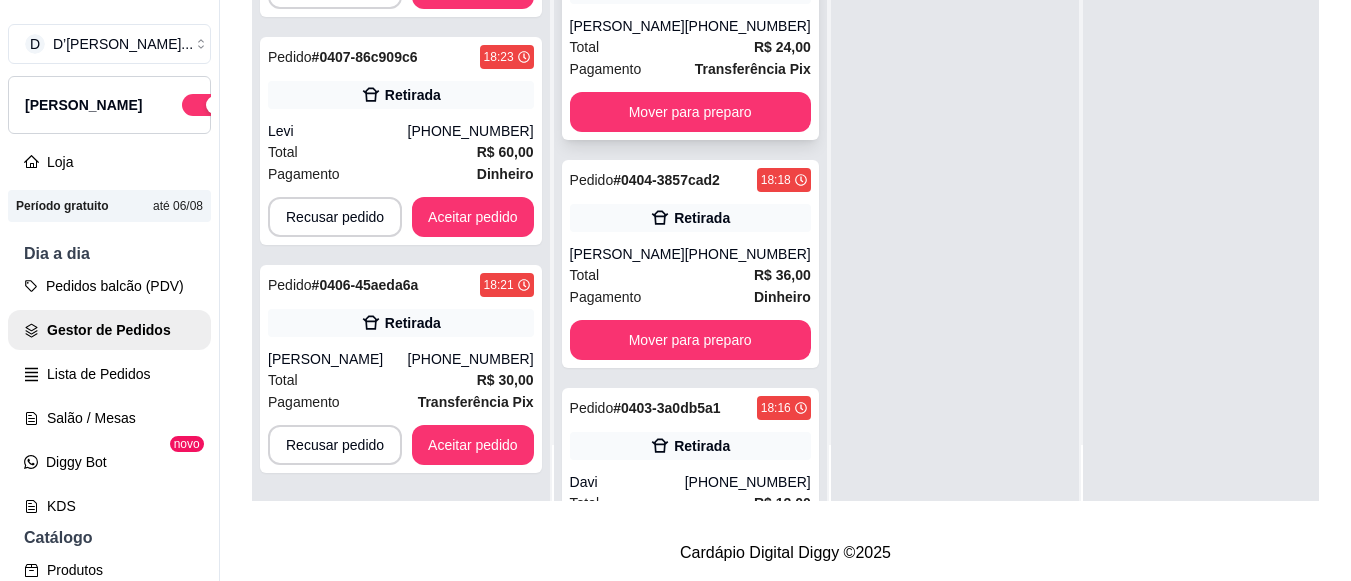 click on "Total R$ 24,00" at bounding box center (690, 47) 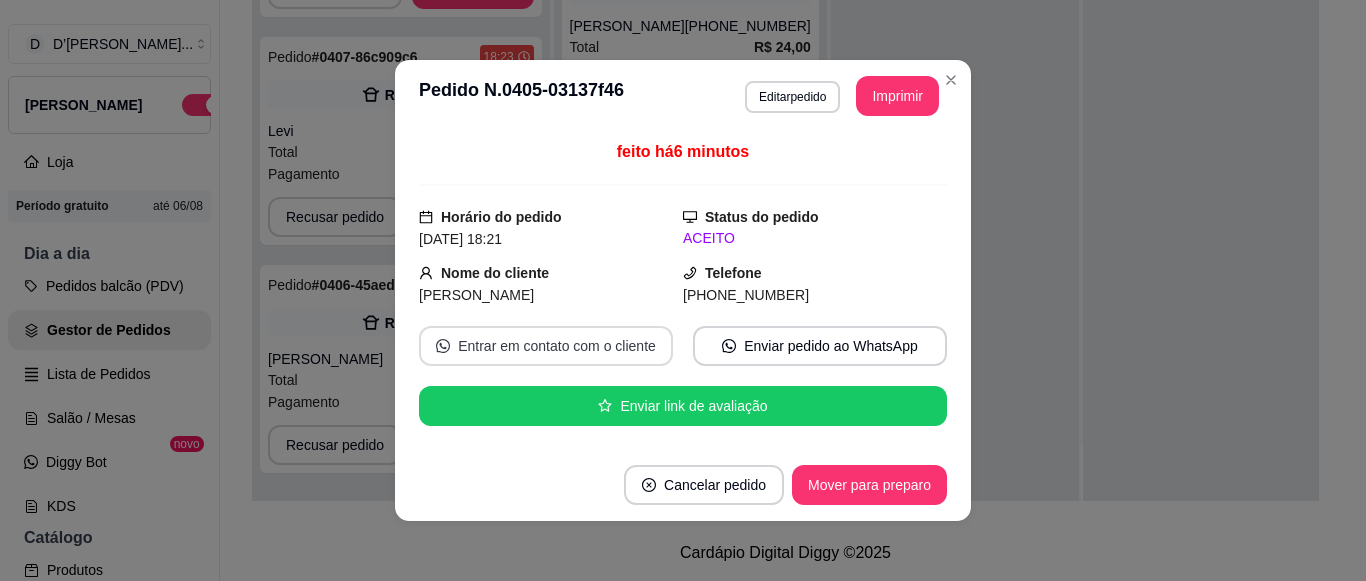 click on "Entrar em contato com o cliente" at bounding box center (546, 346) 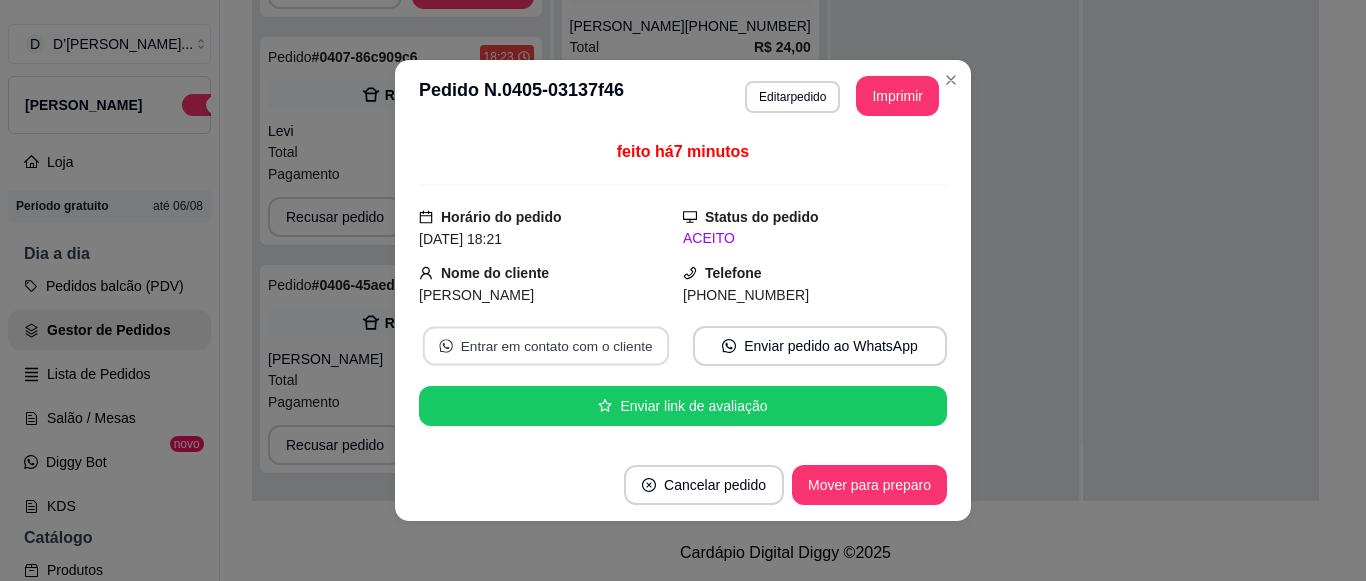 click on "Entrar em contato com o cliente" at bounding box center [546, 346] 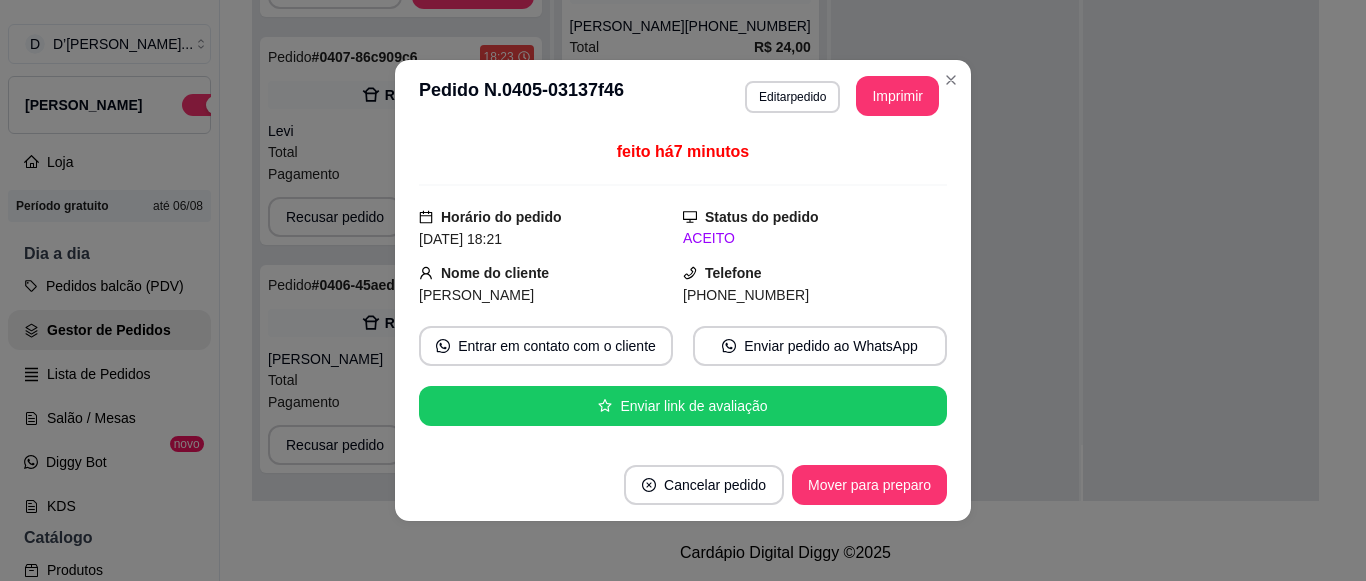 click on "Imprimir" at bounding box center [897, 96] 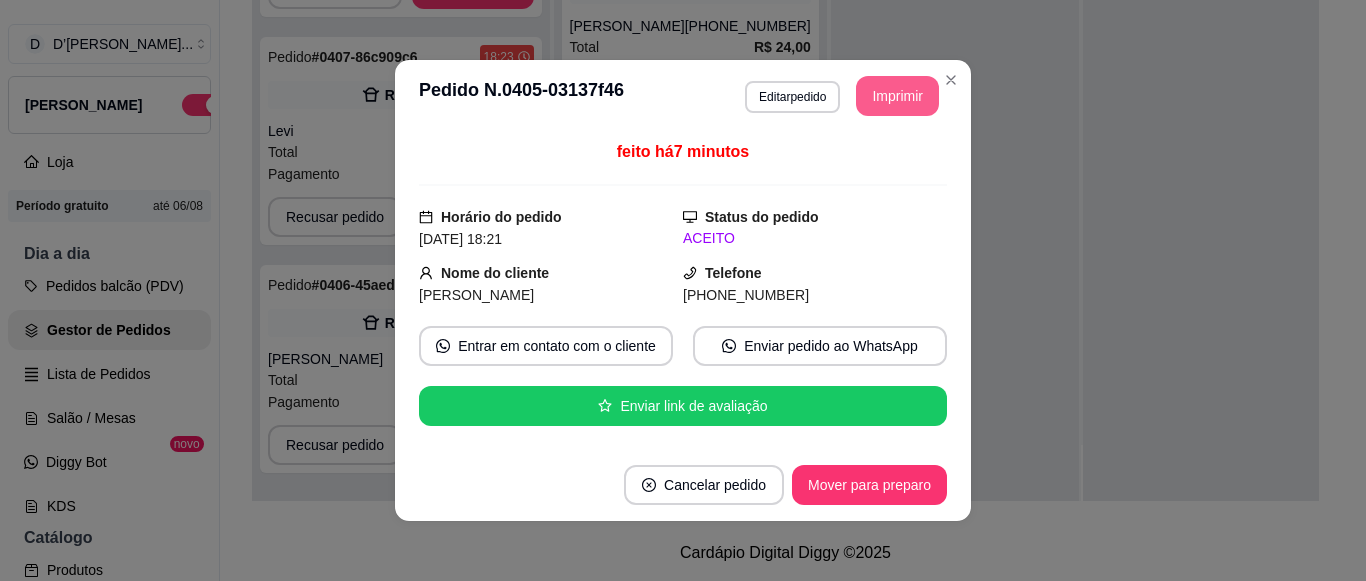 scroll, scrollTop: 0, scrollLeft: 0, axis: both 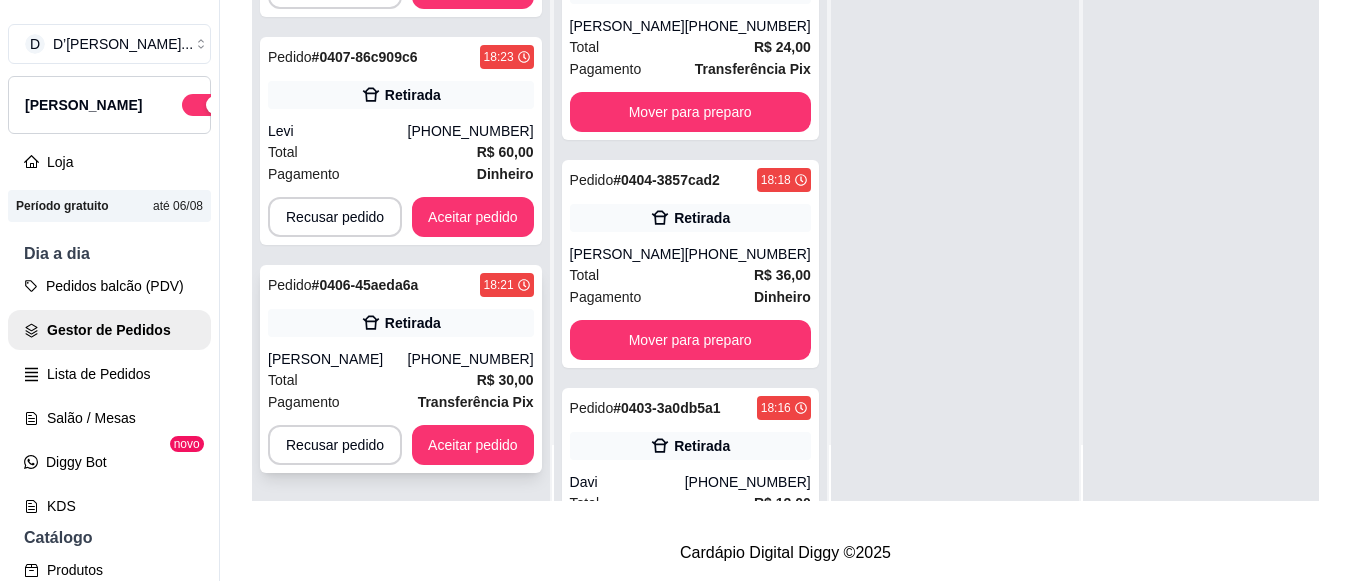 click on "Retirada" at bounding box center (413, 323) 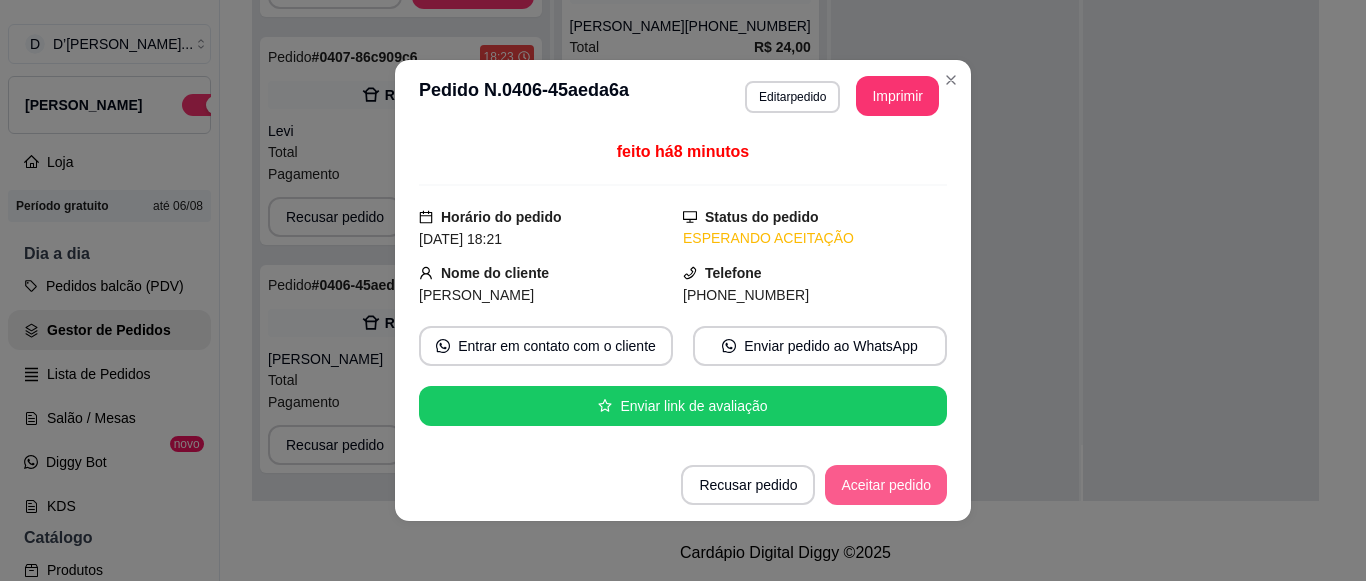 click on "Aceitar pedido" at bounding box center (886, 485) 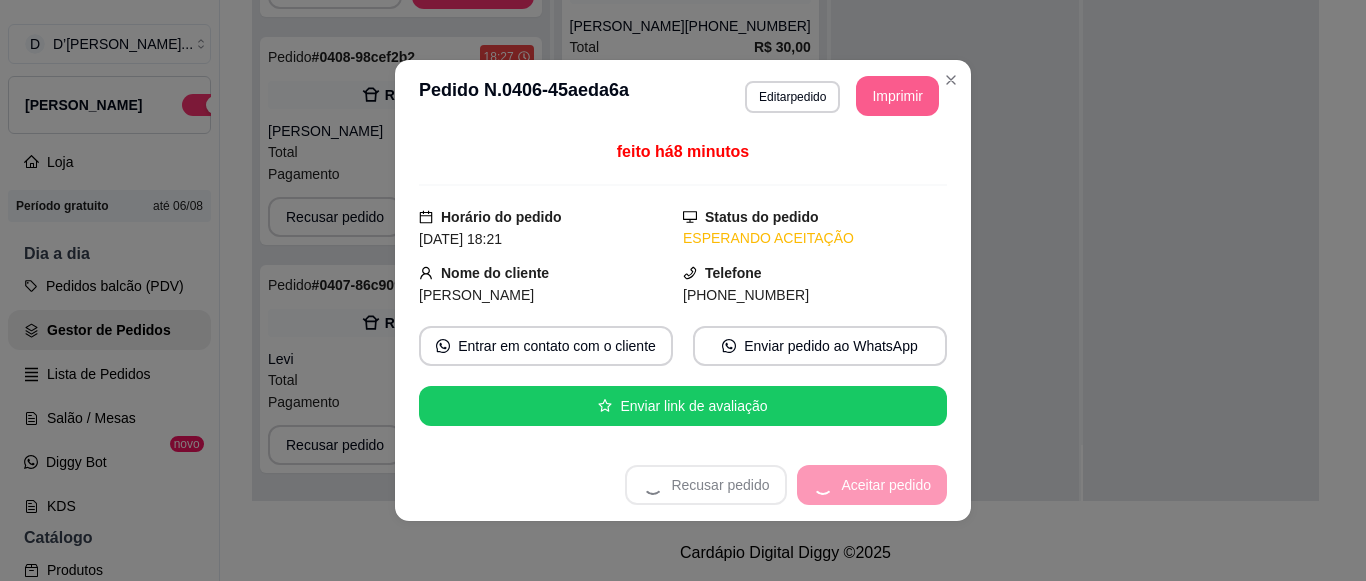 scroll, scrollTop: 123, scrollLeft: 0, axis: vertical 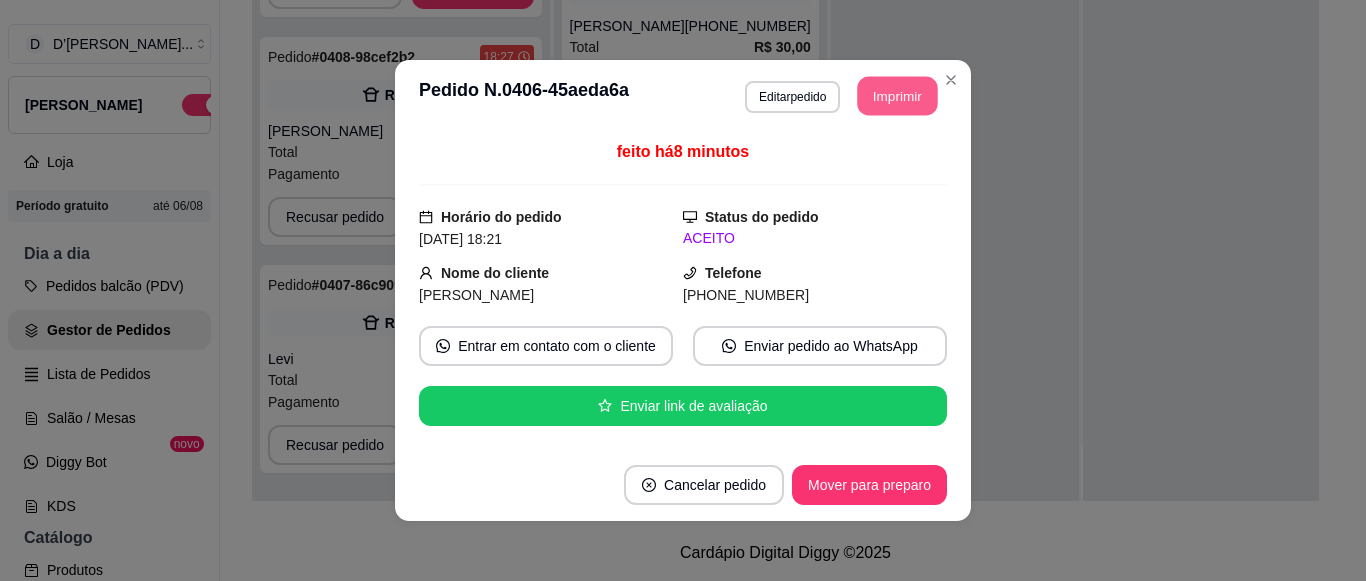 click on "Imprimir" at bounding box center (898, 96) 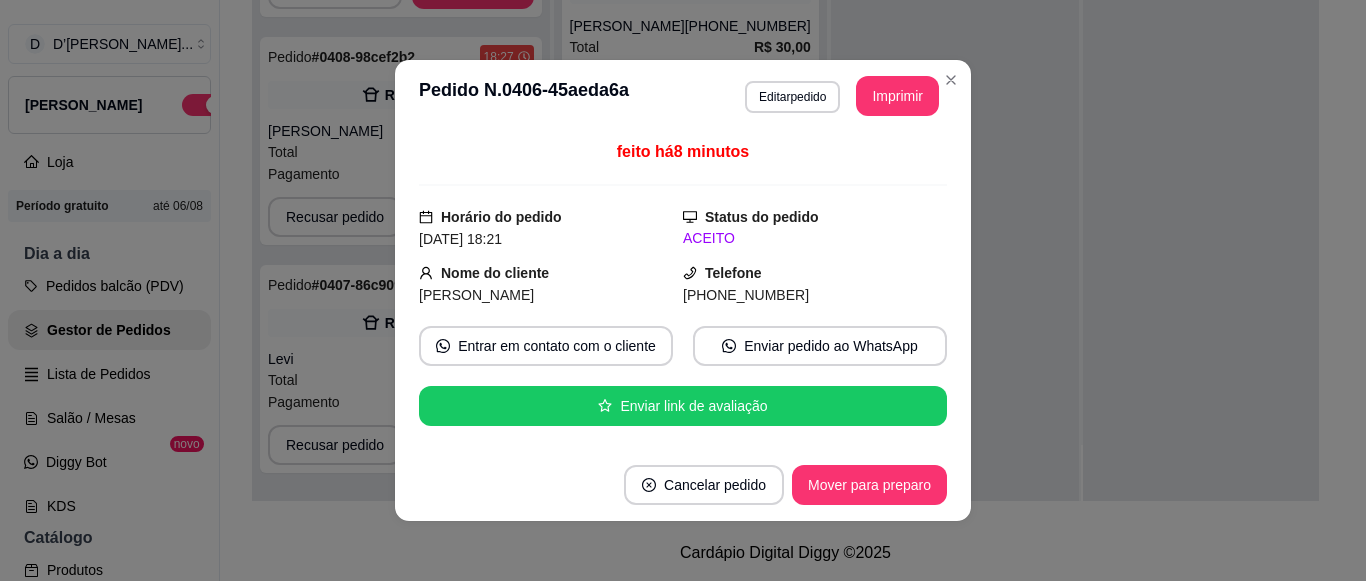 scroll, scrollTop: 0, scrollLeft: 0, axis: both 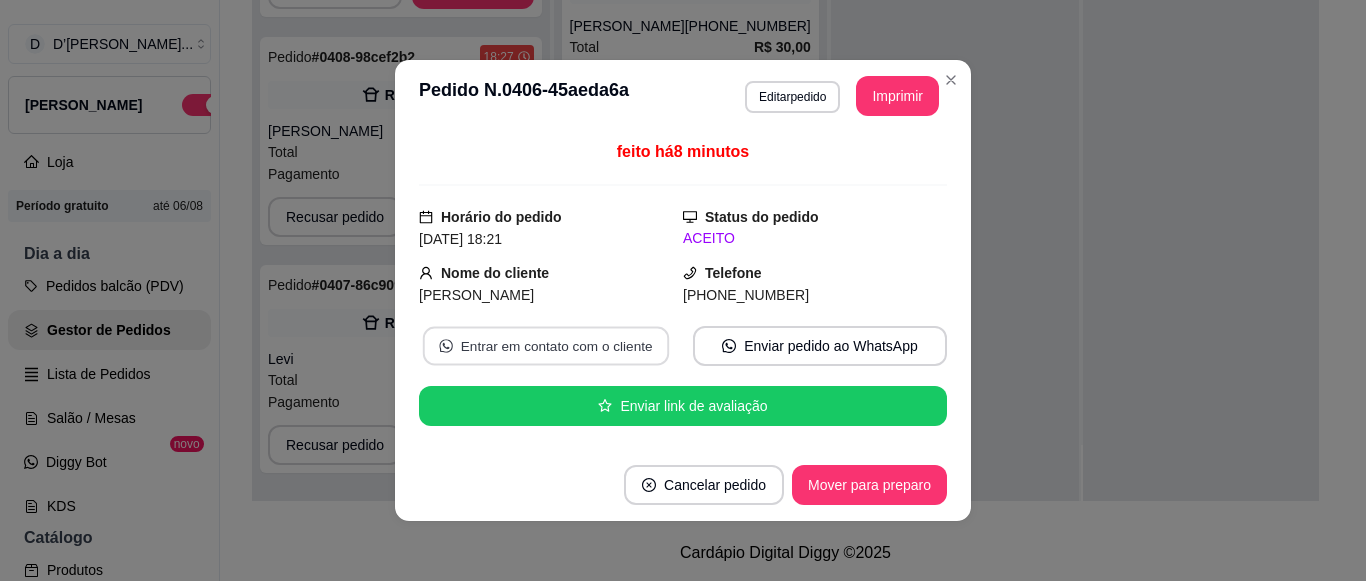 click on "Entrar em contato com o cliente" at bounding box center (546, 346) 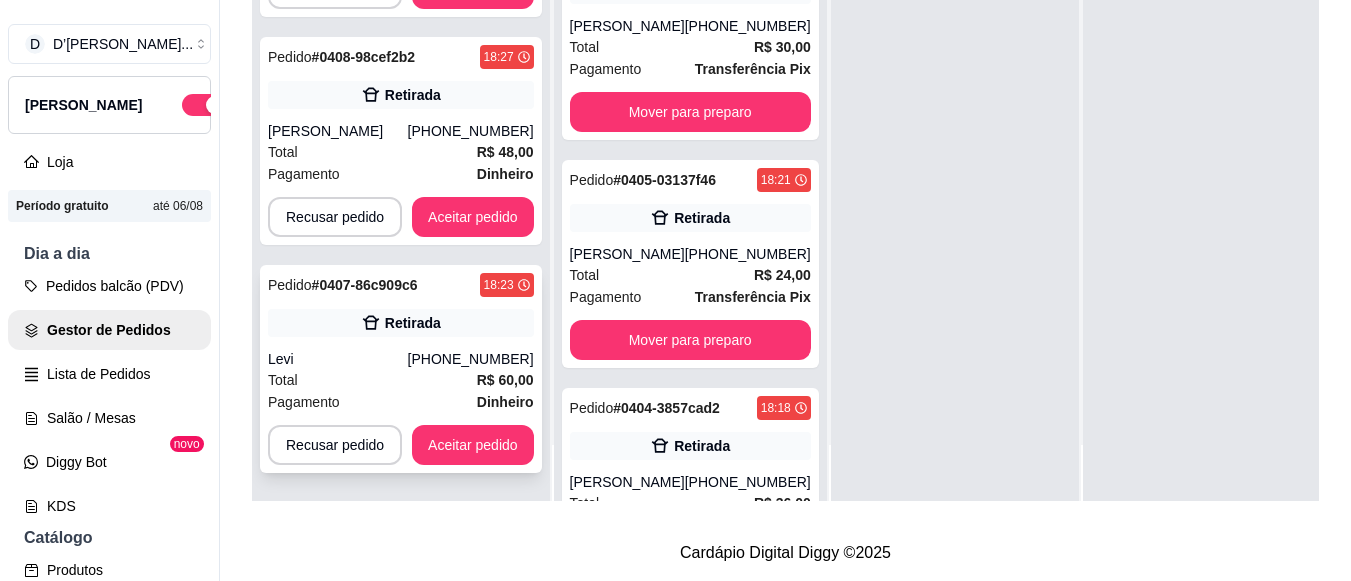 click on "Total R$ 60,00" at bounding box center (401, 380) 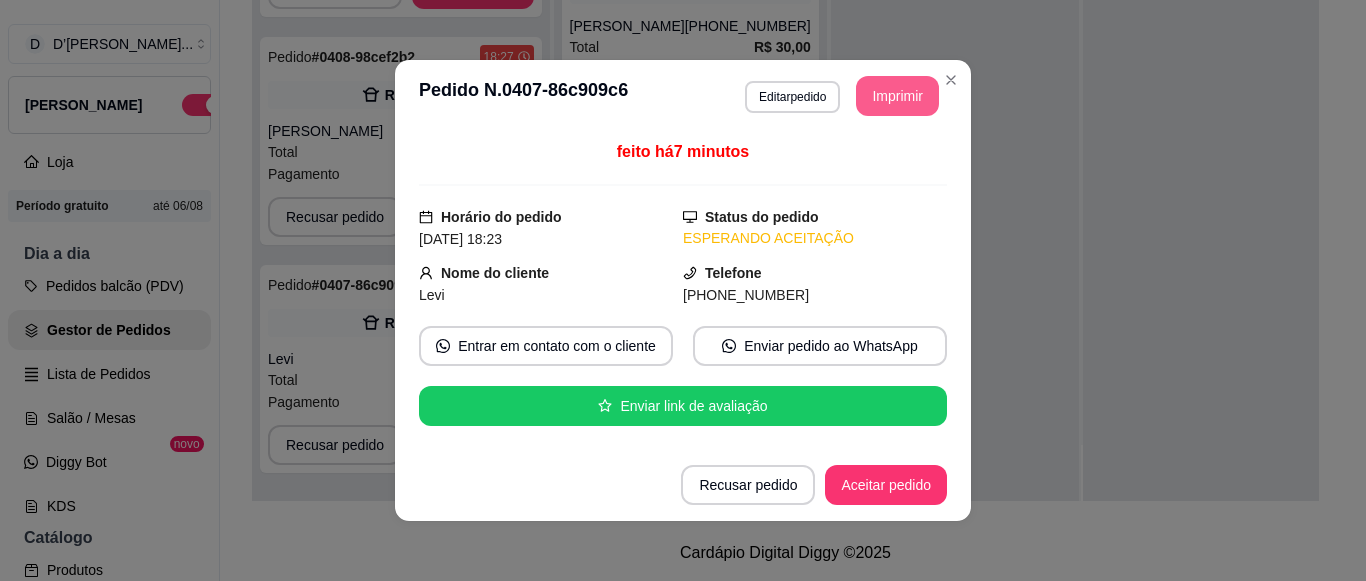click on "Imprimir" at bounding box center (897, 96) 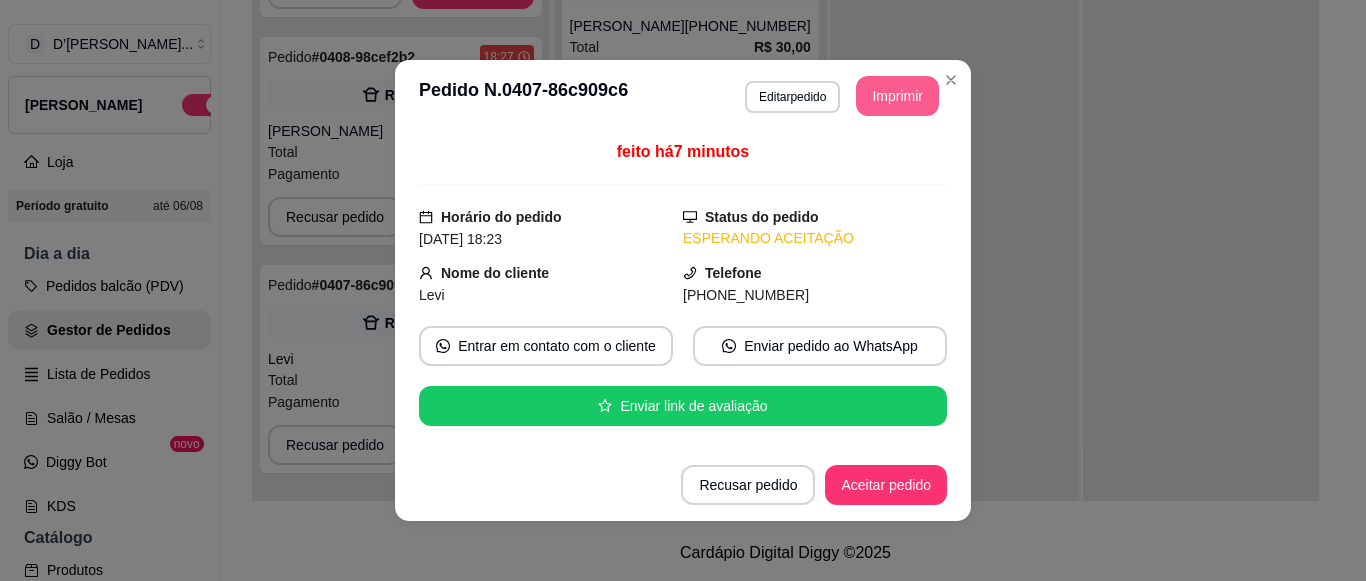 scroll, scrollTop: 0, scrollLeft: 0, axis: both 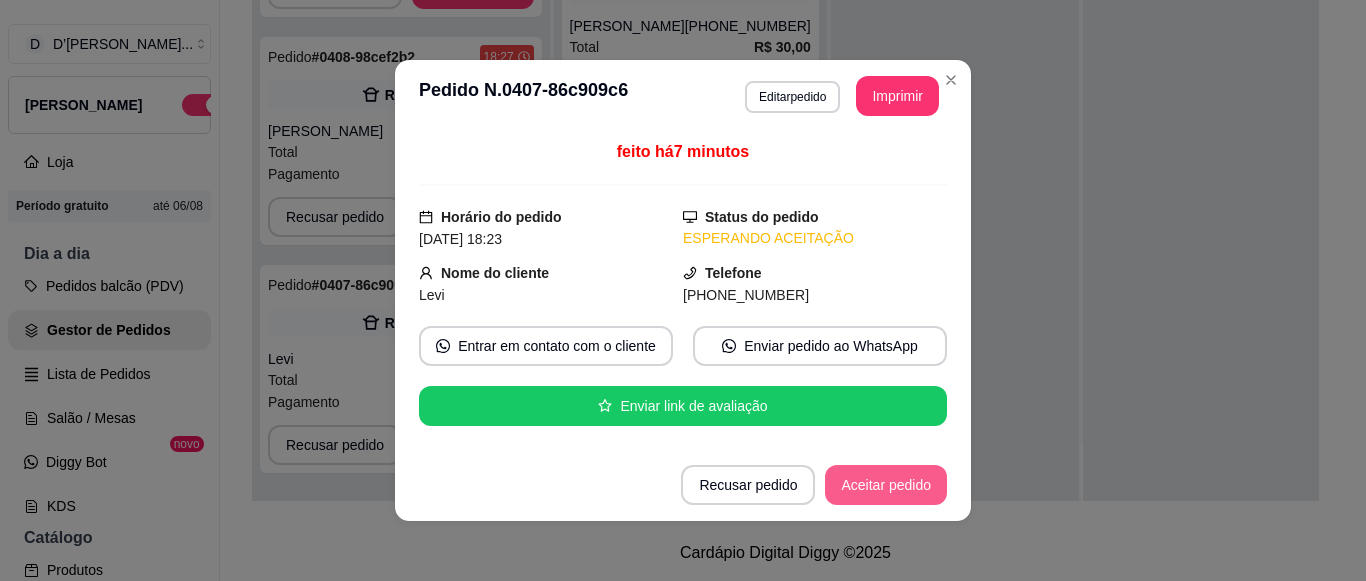 click on "Aceitar pedido" at bounding box center [886, 485] 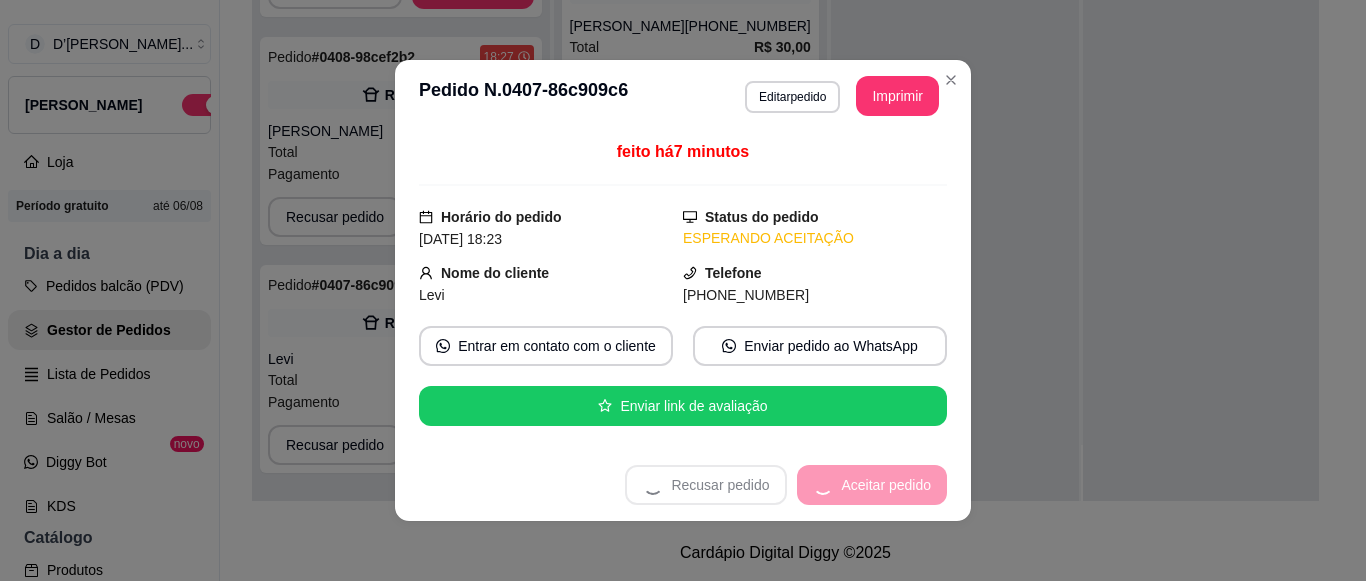scroll, scrollTop: 0, scrollLeft: 0, axis: both 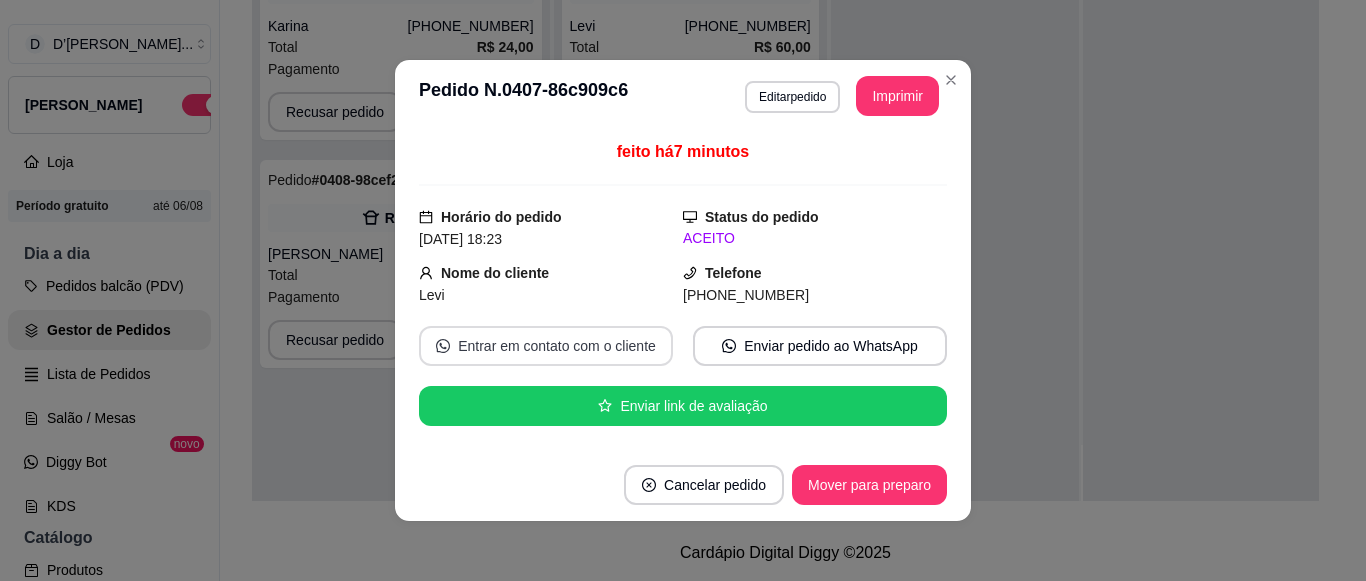 click on "Entrar em contato com o cliente" at bounding box center [546, 346] 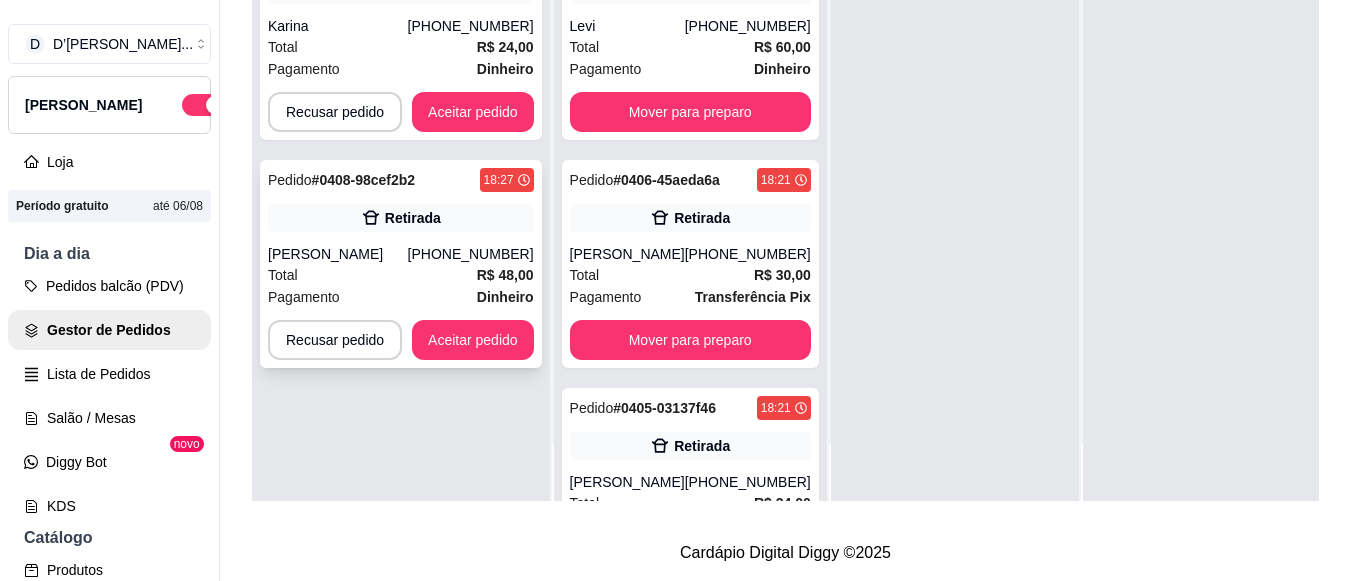 click on "[PHONE_NUMBER]" at bounding box center (471, 254) 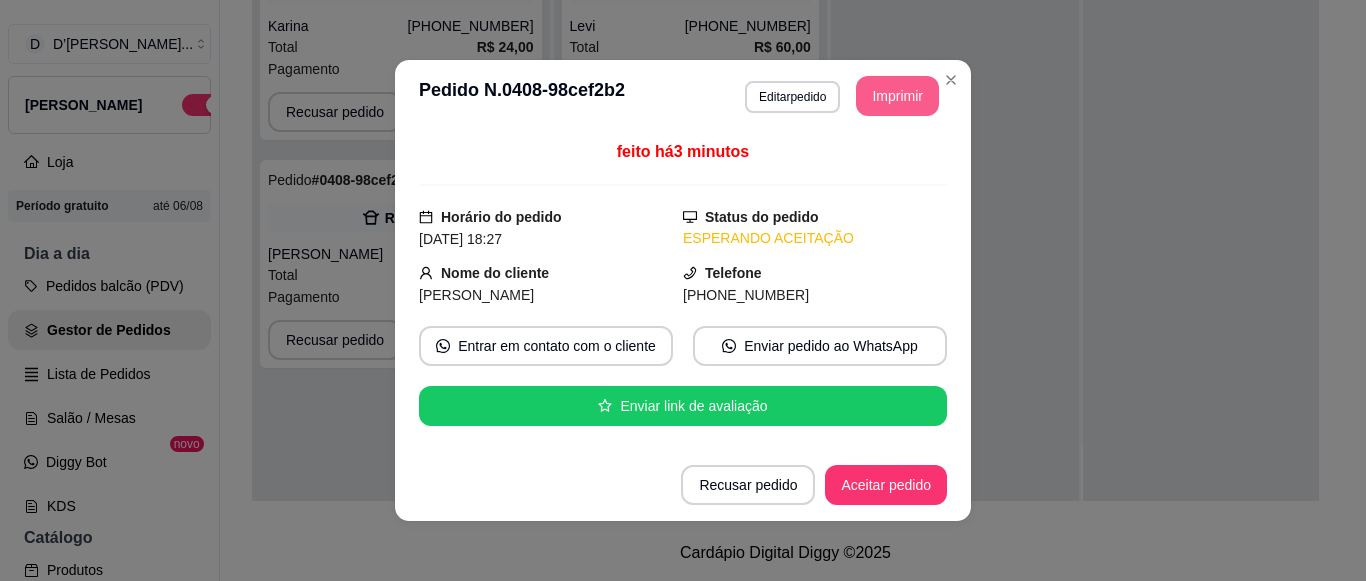 click on "Imprimir" at bounding box center [897, 96] 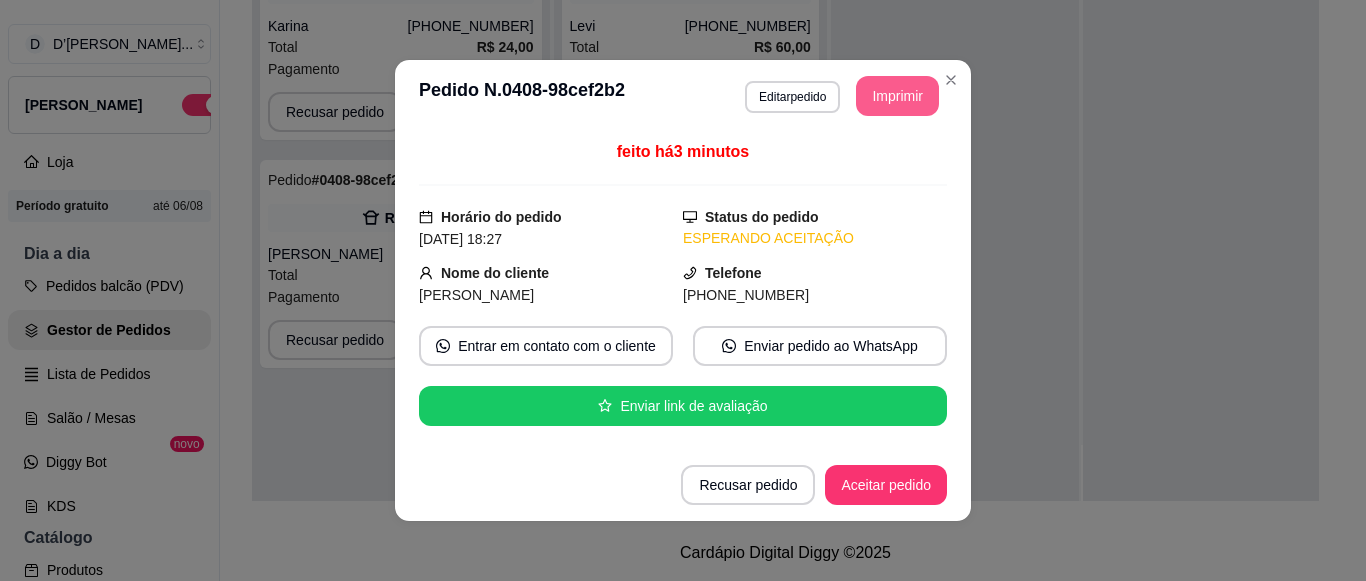 scroll, scrollTop: 0, scrollLeft: 0, axis: both 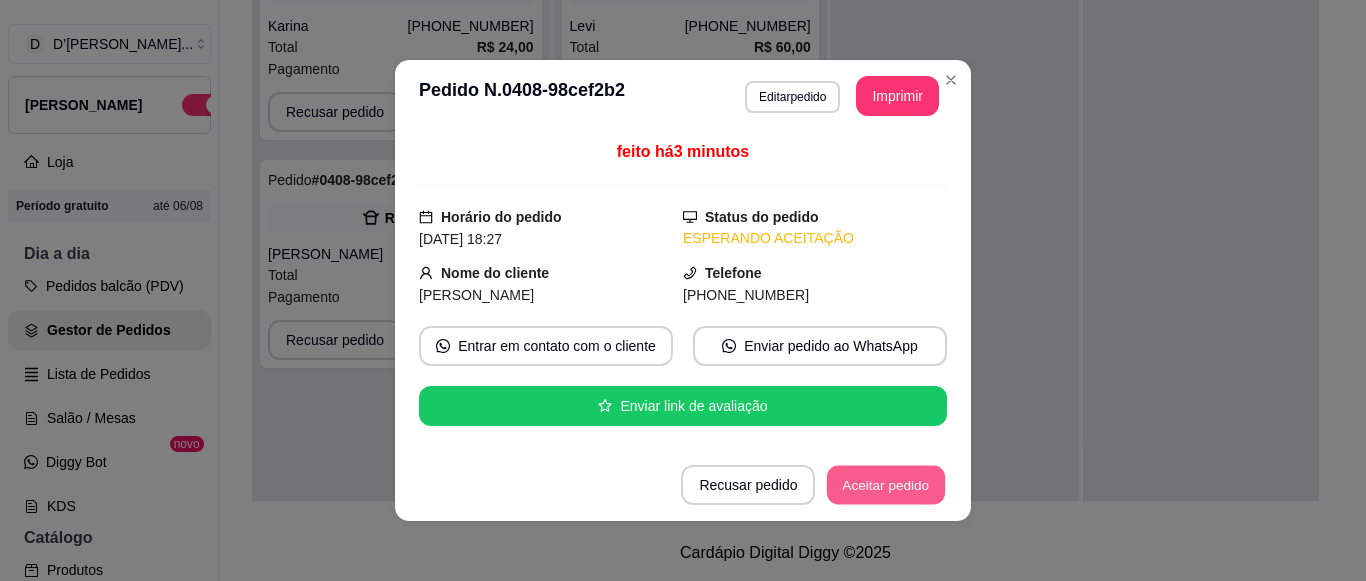 click on "Aceitar pedido" at bounding box center (886, 485) 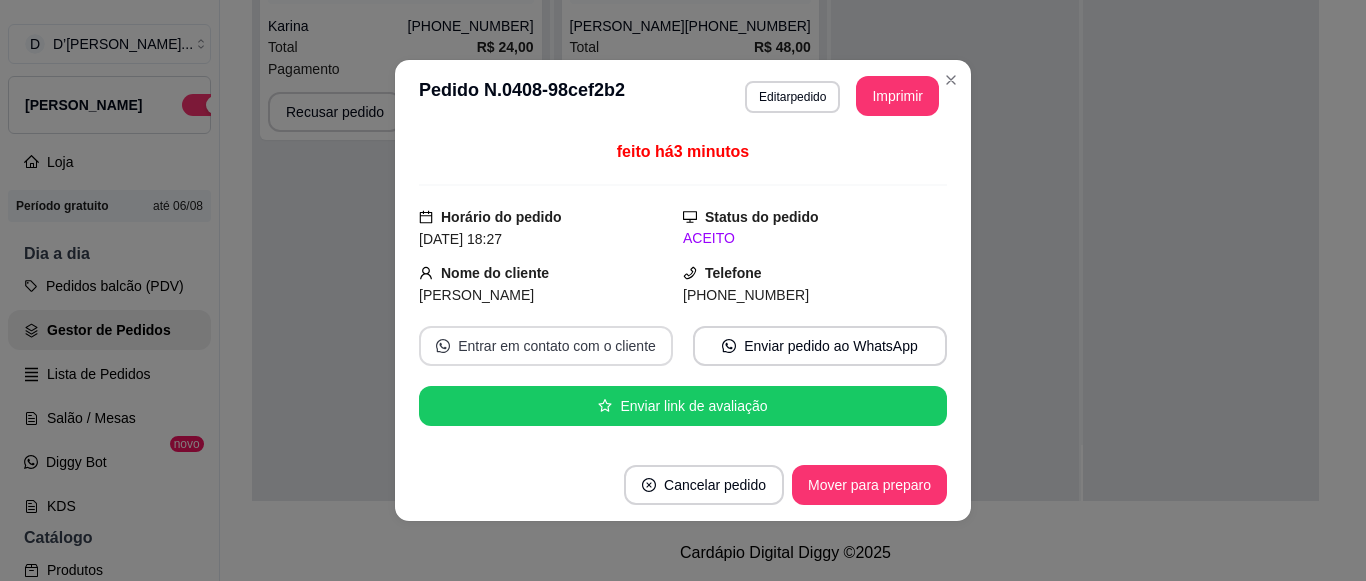 click on "Entrar em contato com o cliente" at bounding box center [546, 346] 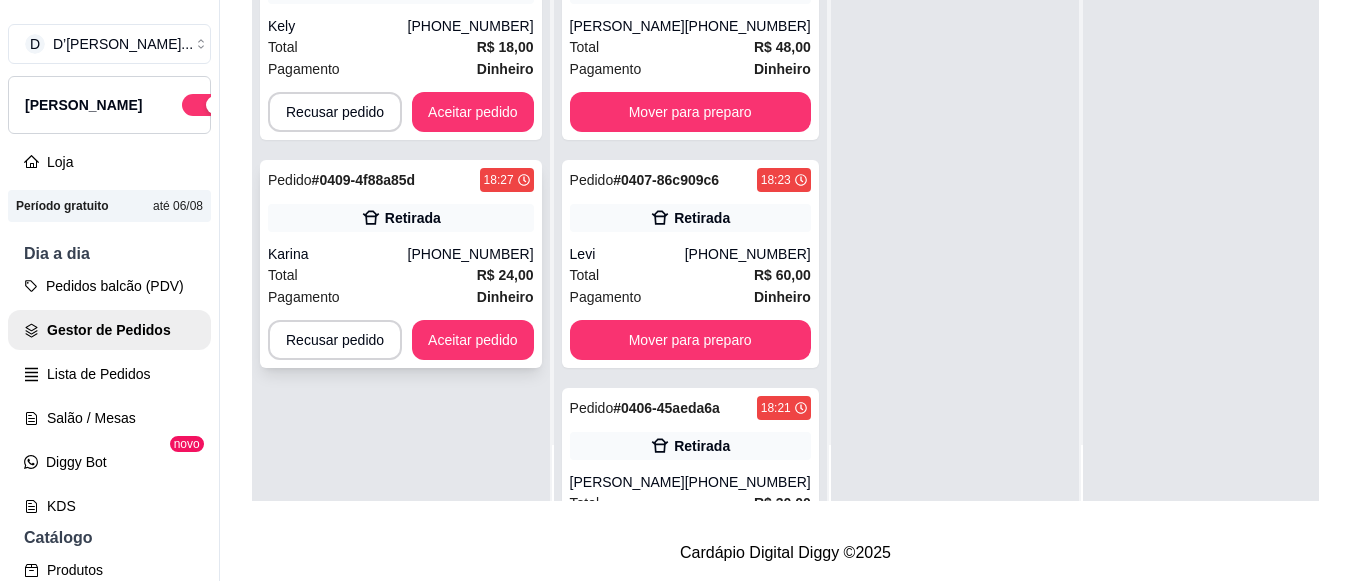 click on "Retirada" at bounding box center [401, 218] 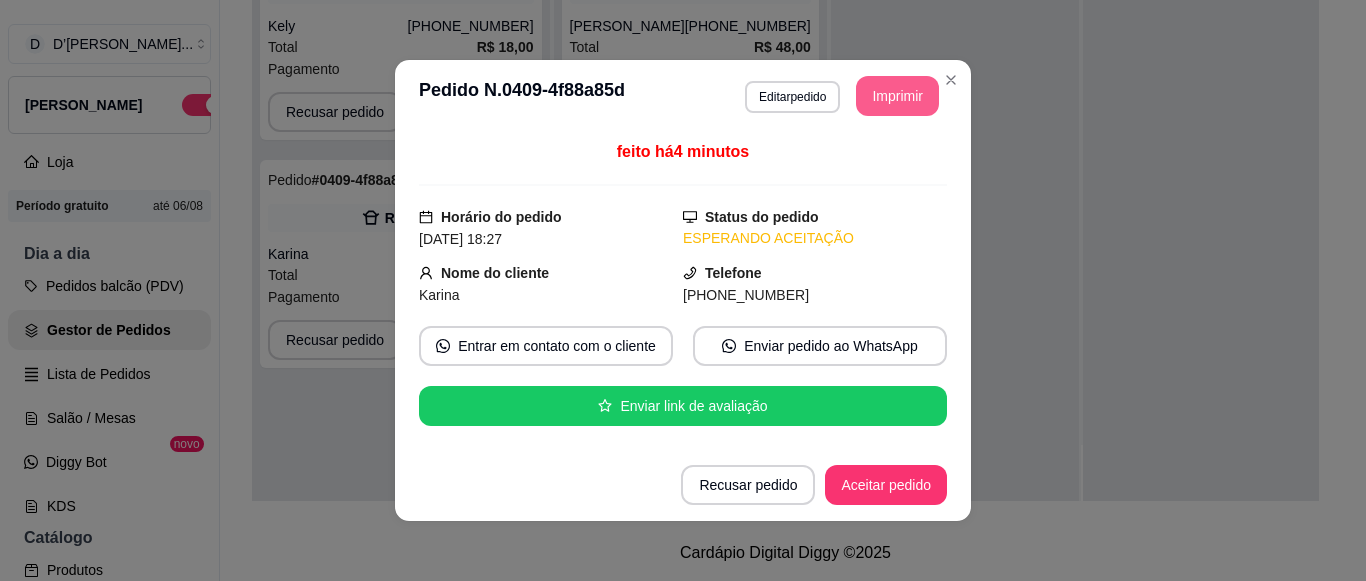 click on "Imprimir" at bounding box center [897, 96] 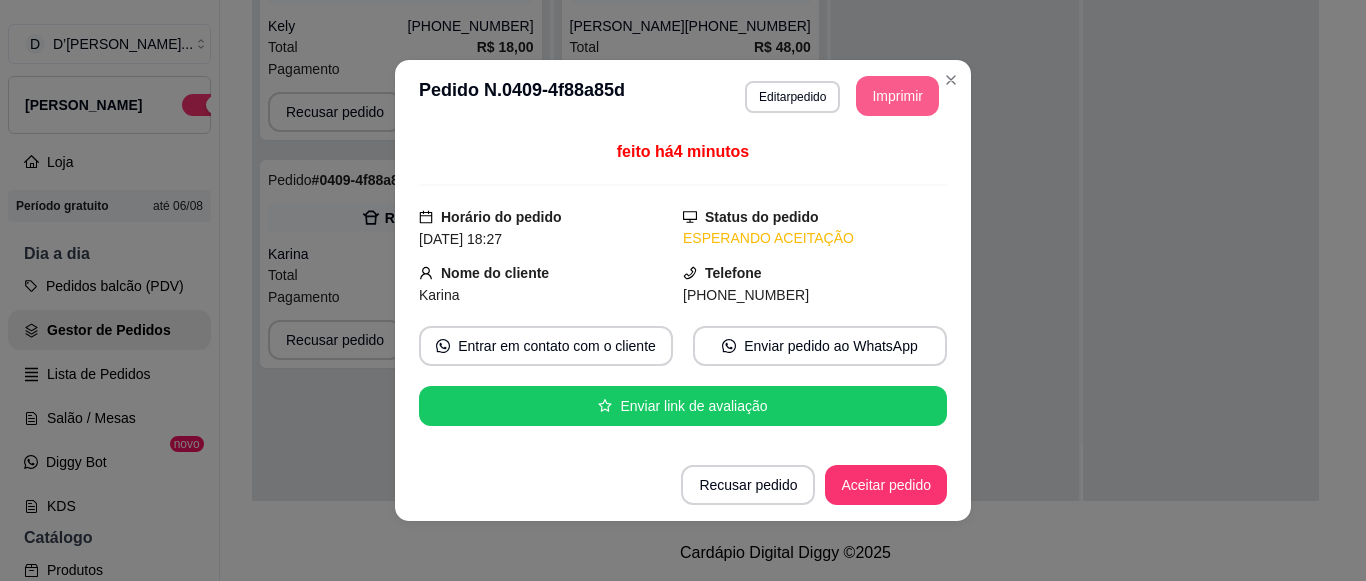 scroll, scrollTop: 0, scrollLeft: 0, axis: both 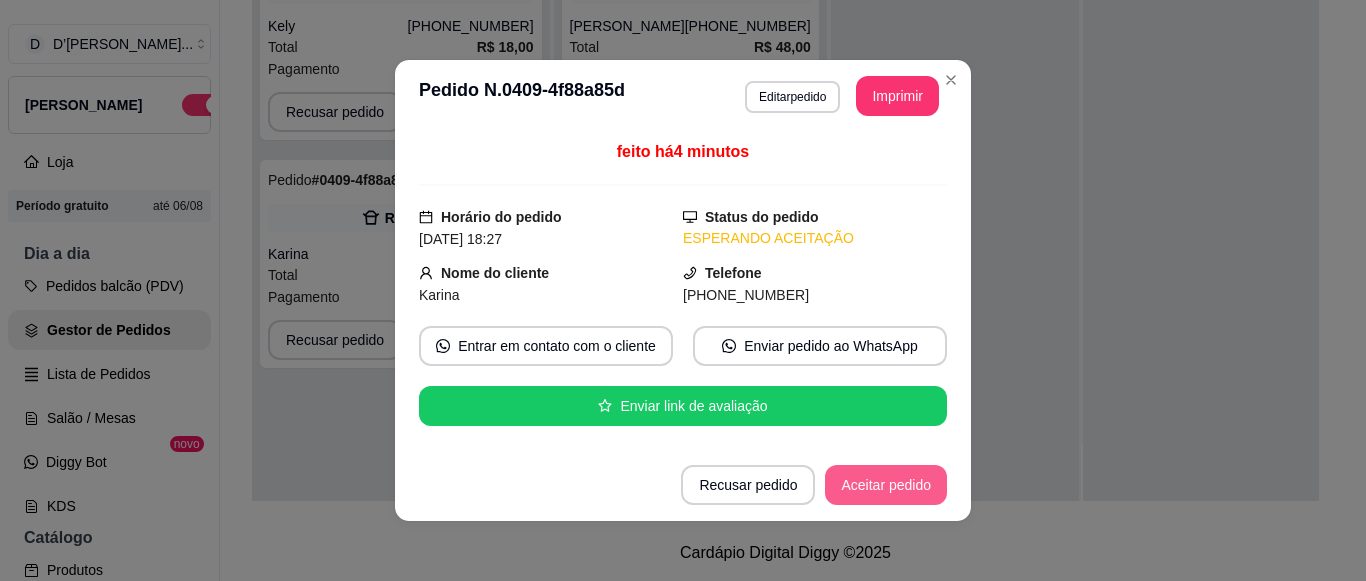 click on "Aceitar pedido" at bounding box center (886, 485) 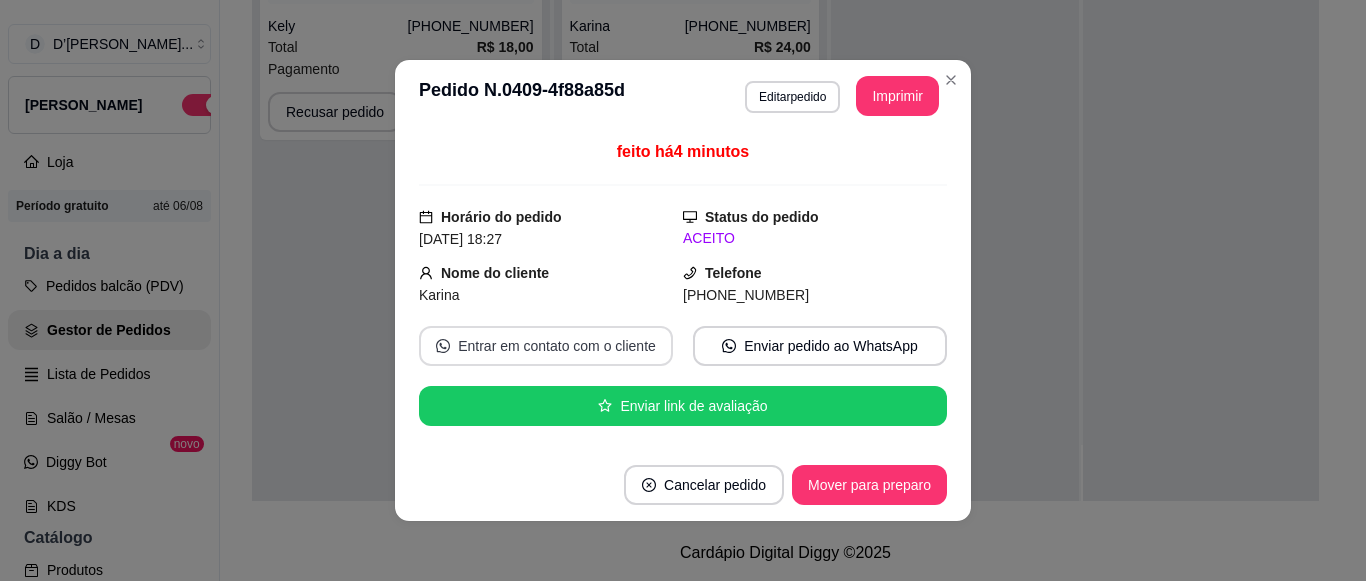 click on "Entrar em contato com o cliente" at bounding box center [546, 346] 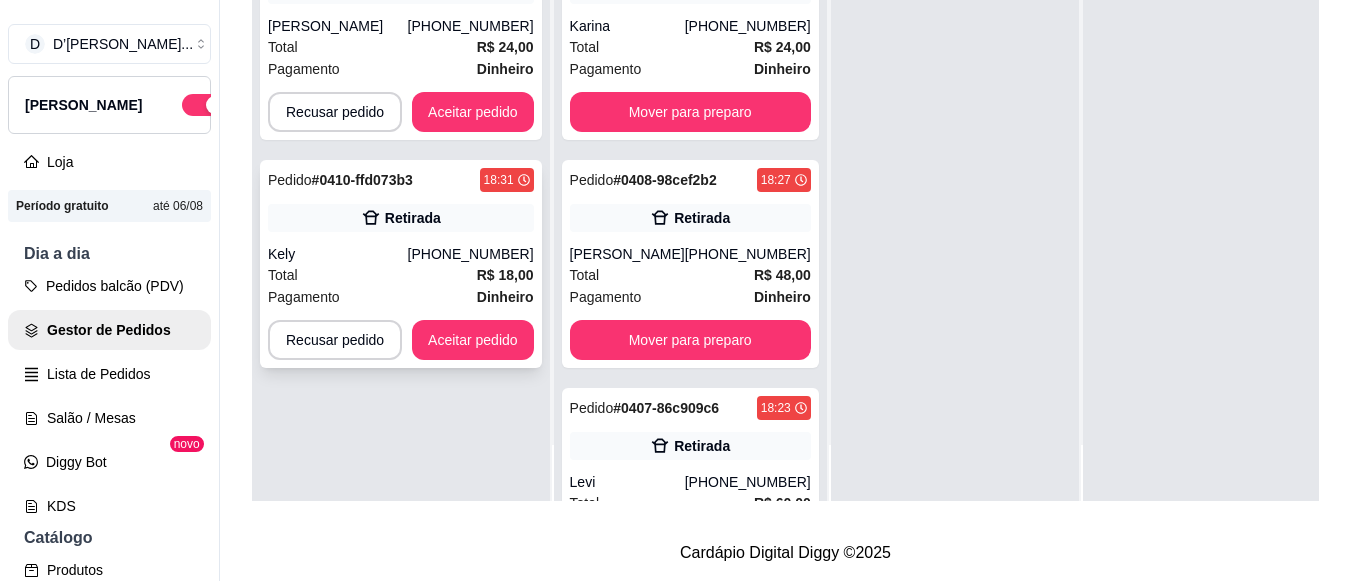 click on "Kely" at bounding box center [338, 254] 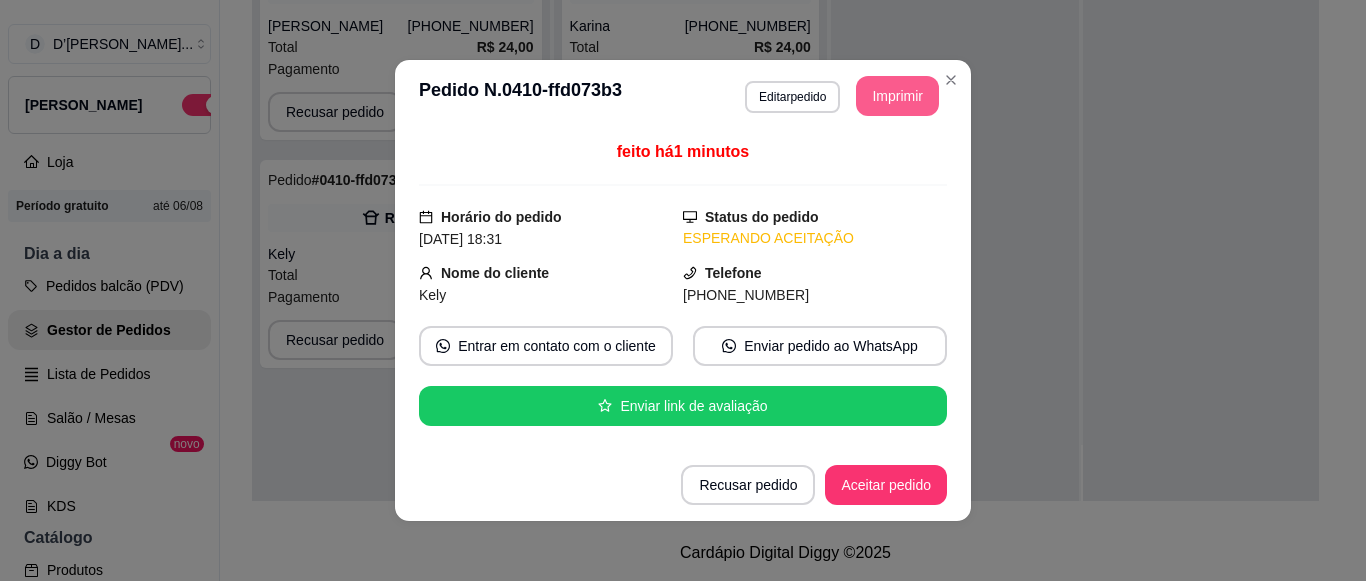 click on "Imprimir" at bounding box center [897, 96] 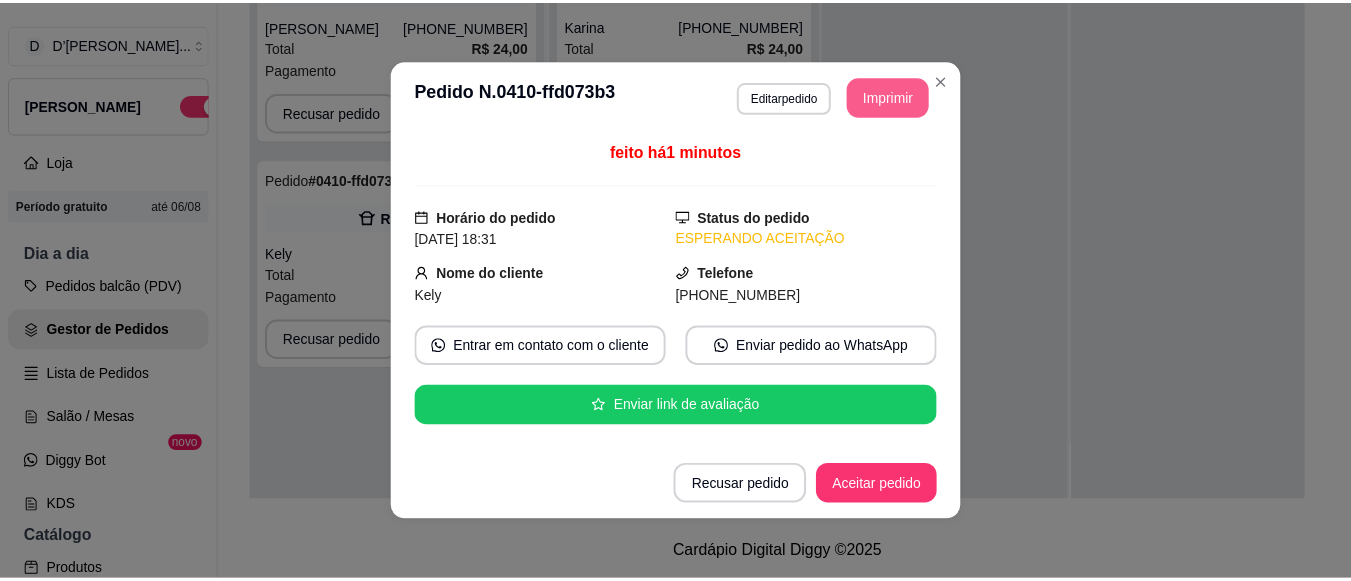 scroll, scrollTop: 0, scrollLeft: 0, axis: both 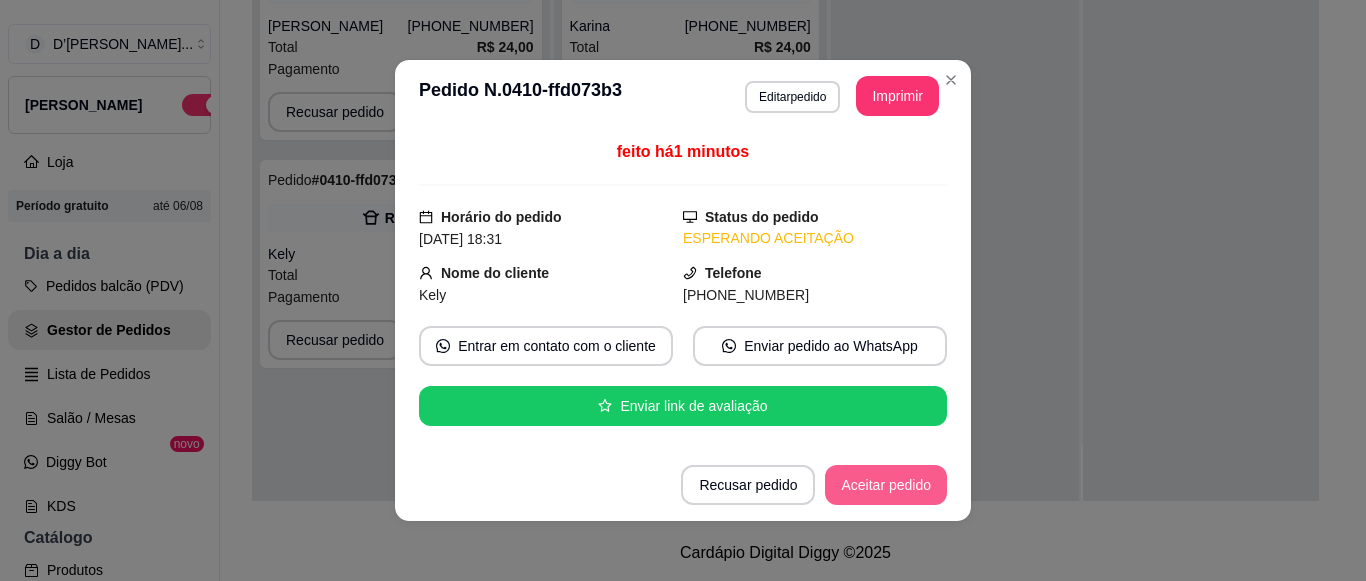 click on "Aceitar pedido" at bounding box center [886, 485] 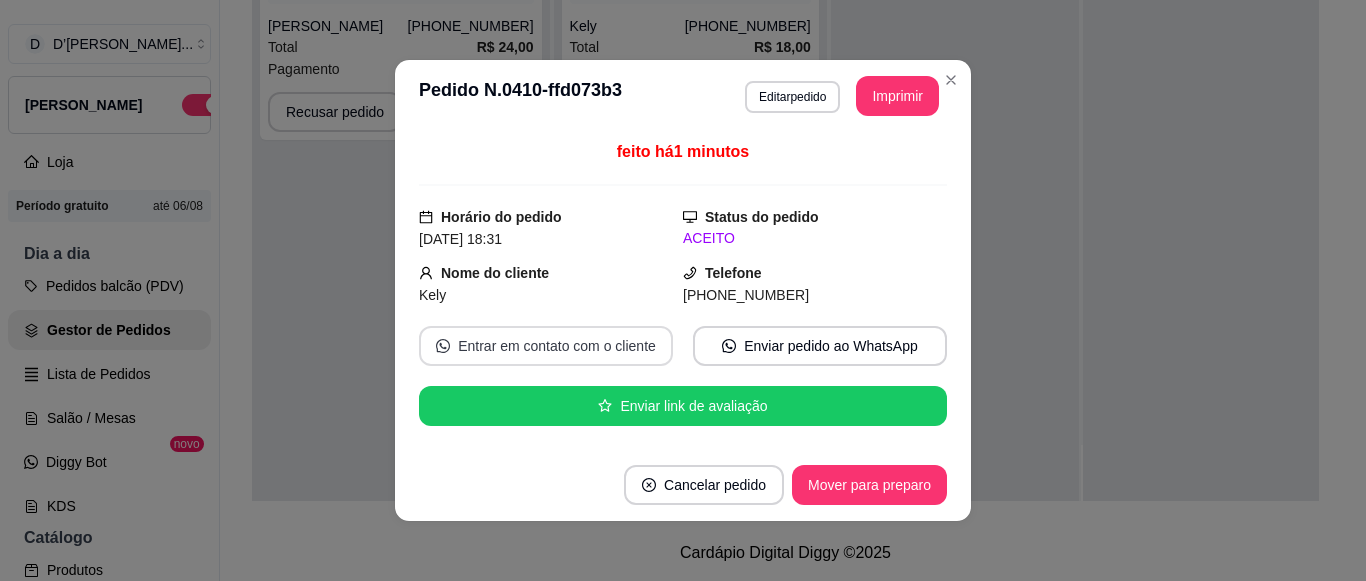 click on "Entrar em contato com o cliente" at bounding box center (546, 346) 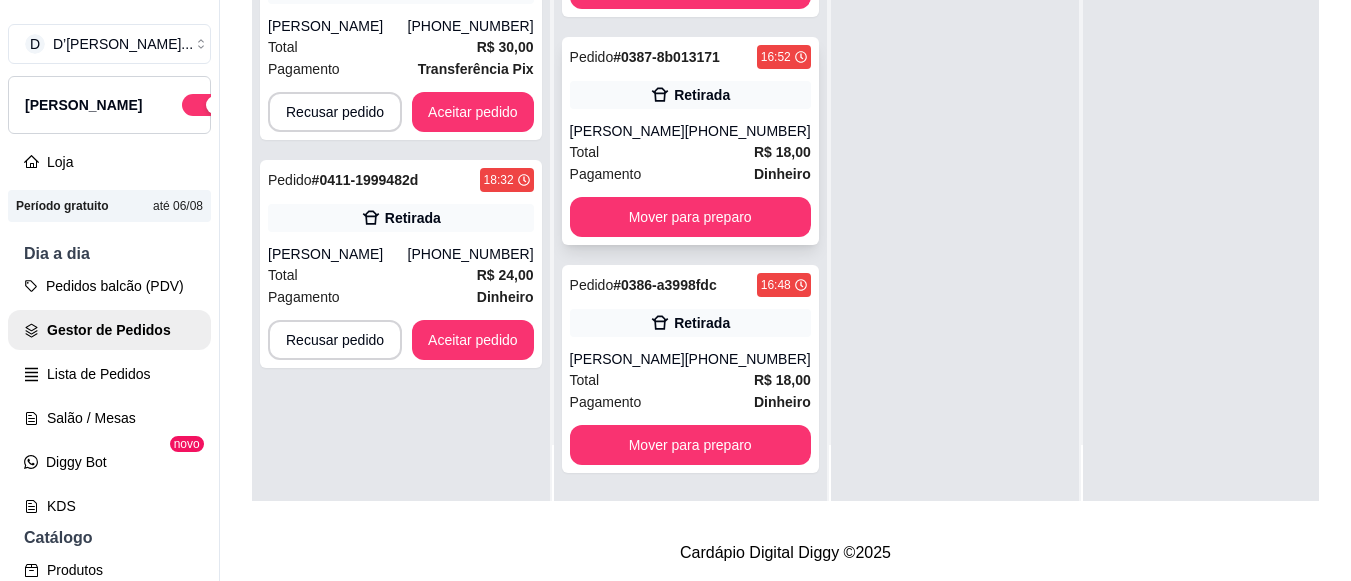 scroll, scrollTop: 5907, scrollLeft: 0, axis: vertical 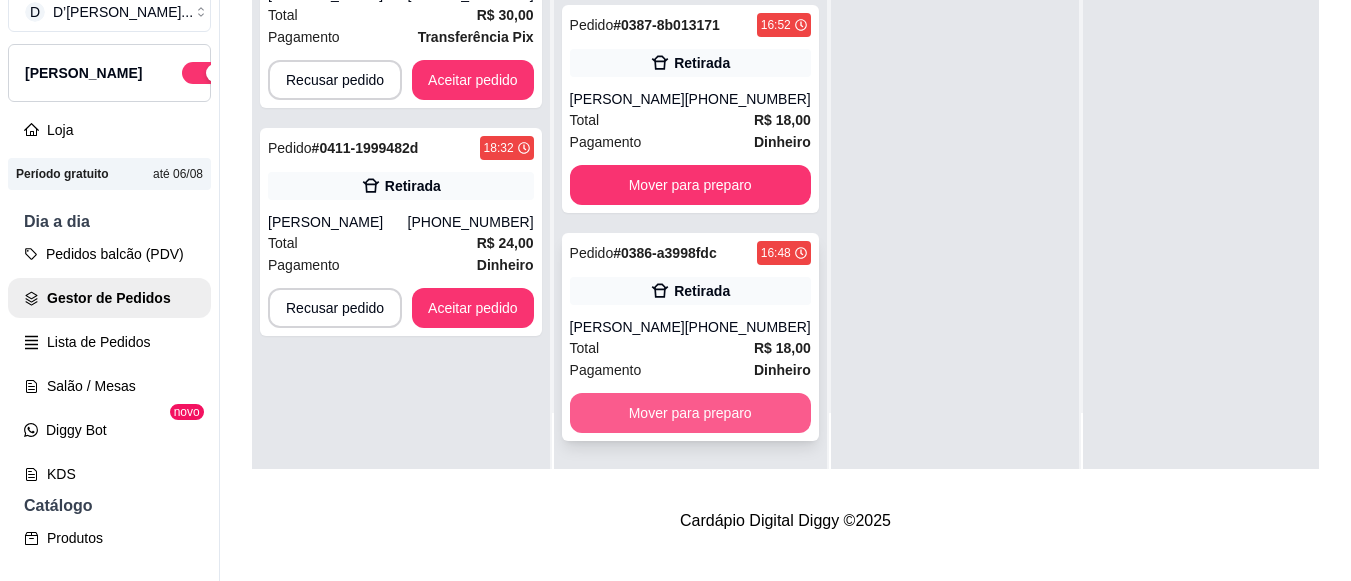 click on "Mover para preparo" at bounding box center (690, 413) 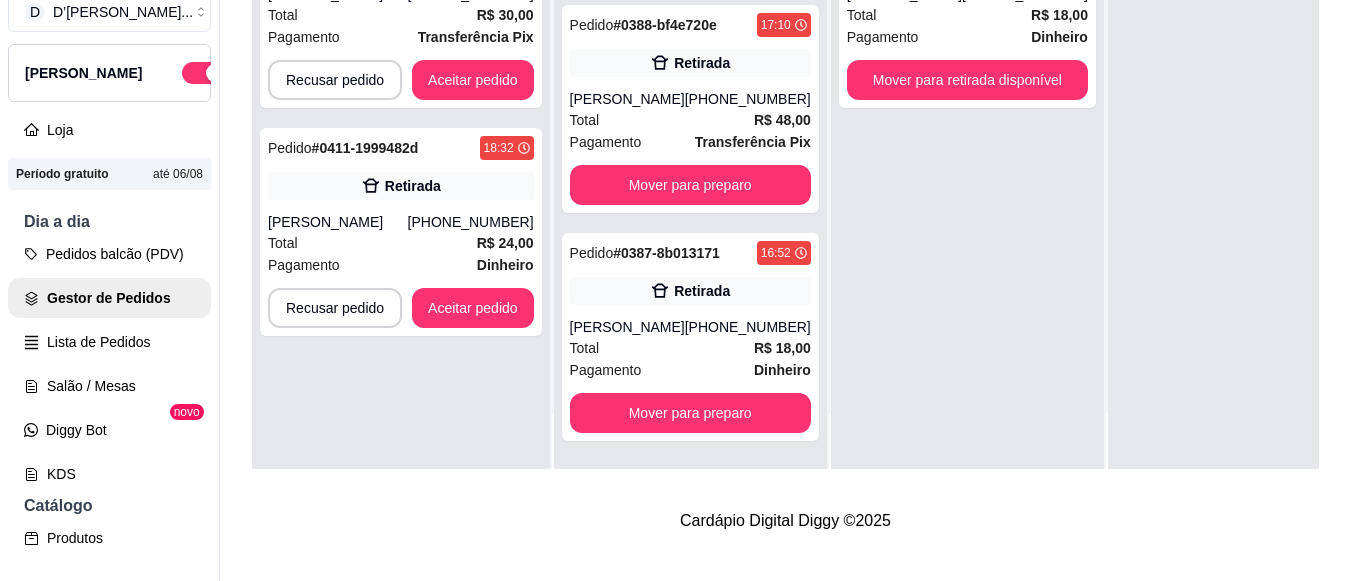 scroll, scrollTop: 5635, scrollLeft: 0, axis: vertical 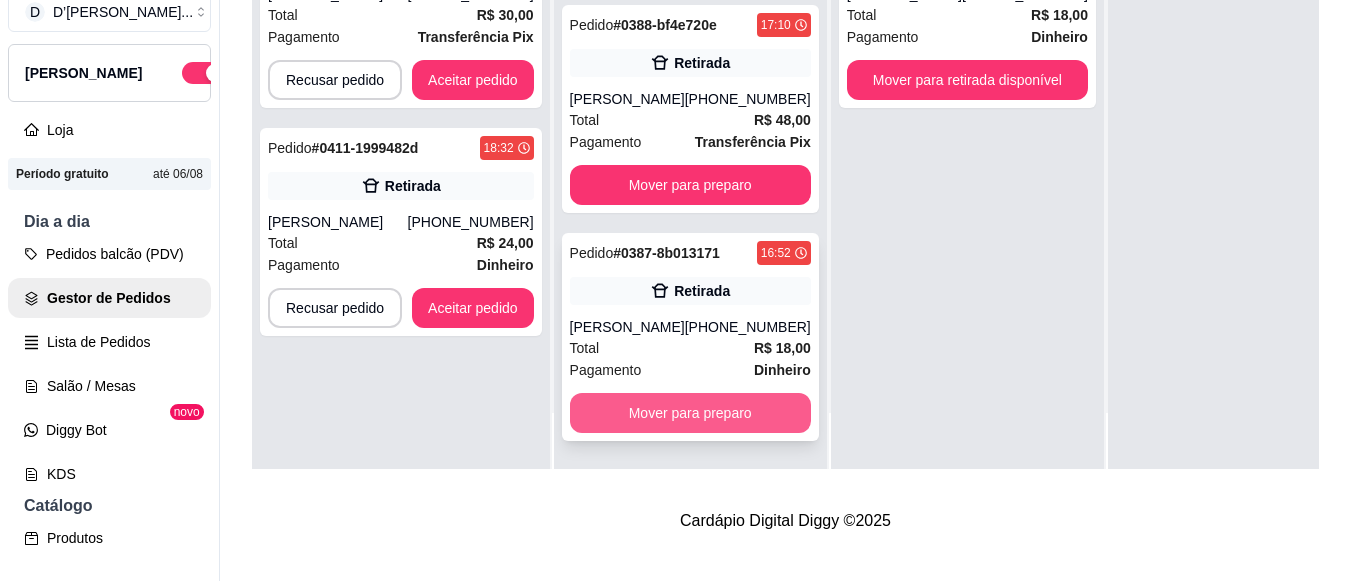 click on "Mover para preparo" at bounding box center (690, 413) 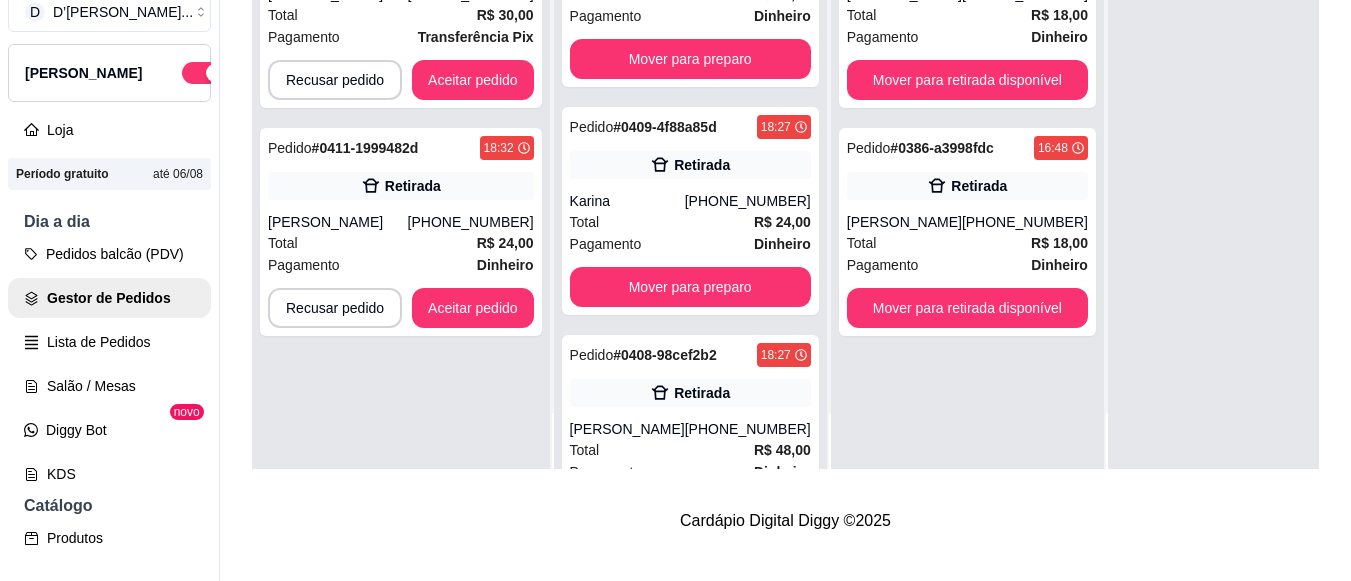 scroll, scrollTop: 0, scrollLeft: 0, axis: both 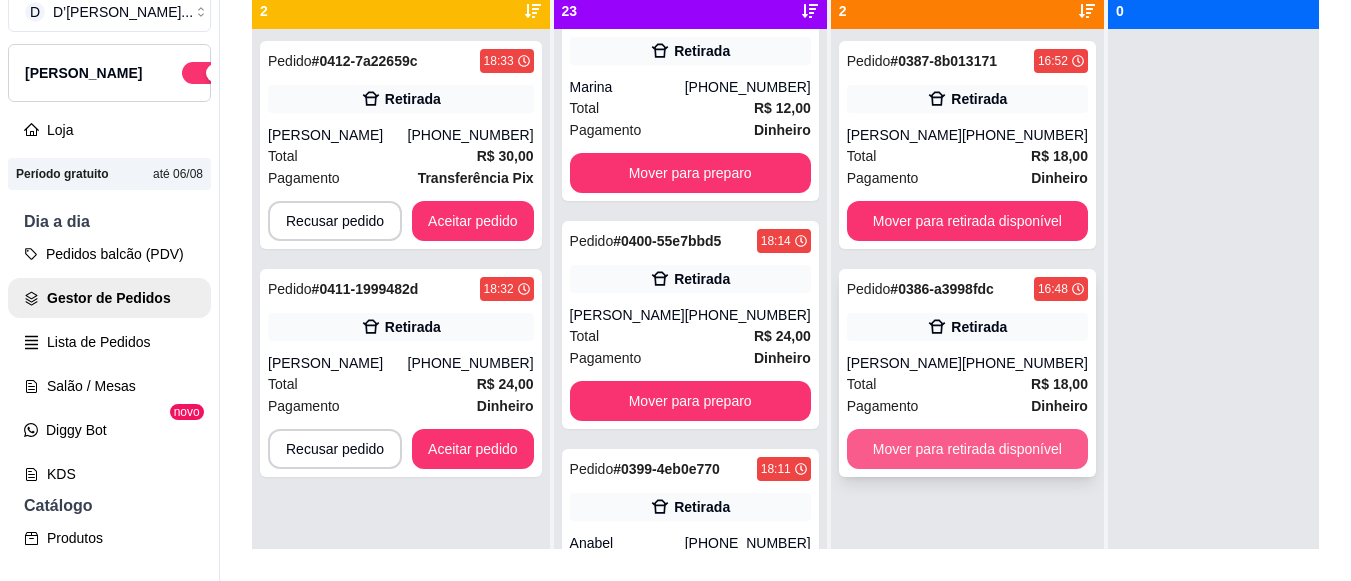 click on "Mover para retirada disponível" at bounding box center [967, 449] 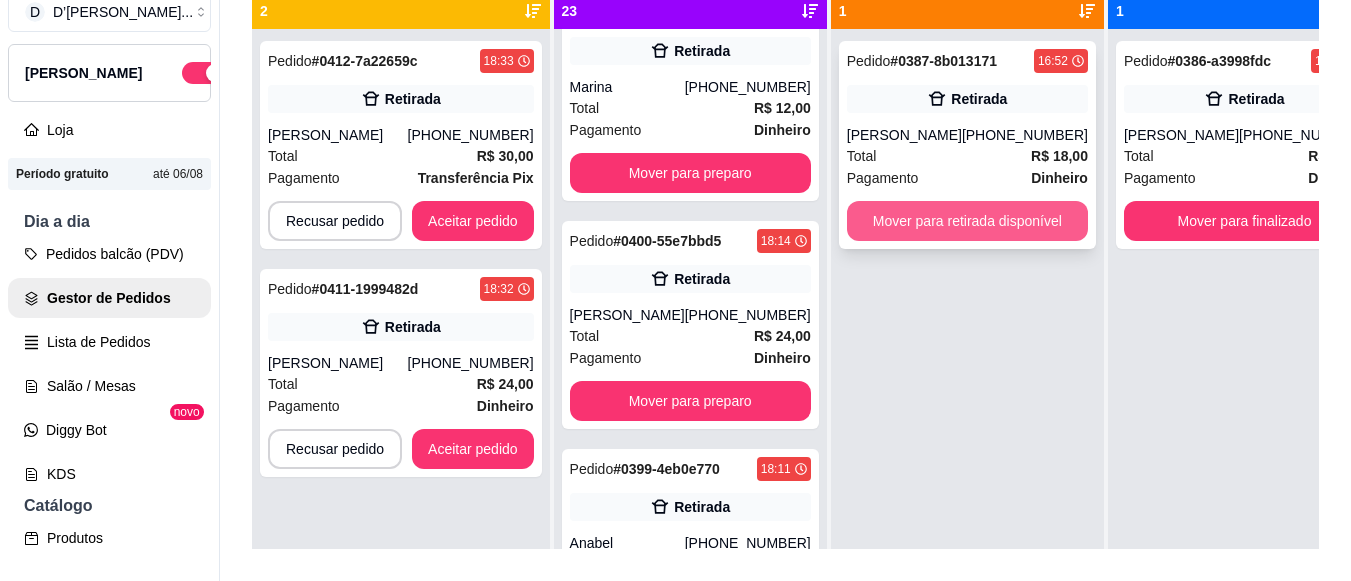 click on "Mover para retirada disponível" at bounding box center [967, 221] 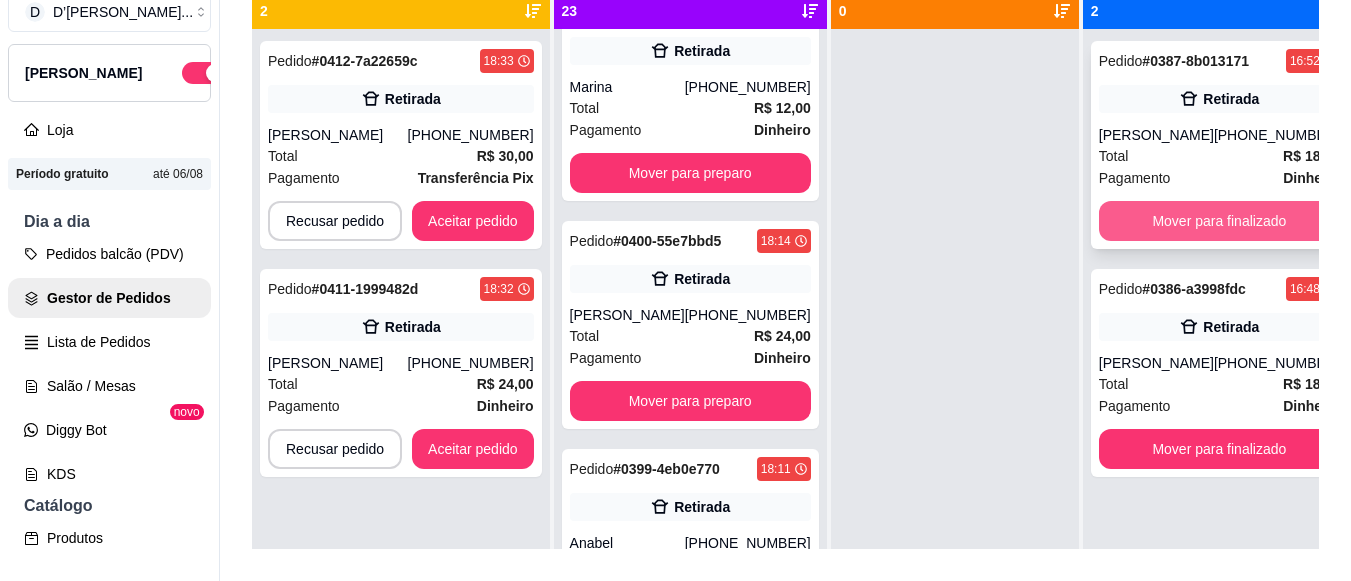 click on "Mover para finalizado" at bounding box center (1219, 221) 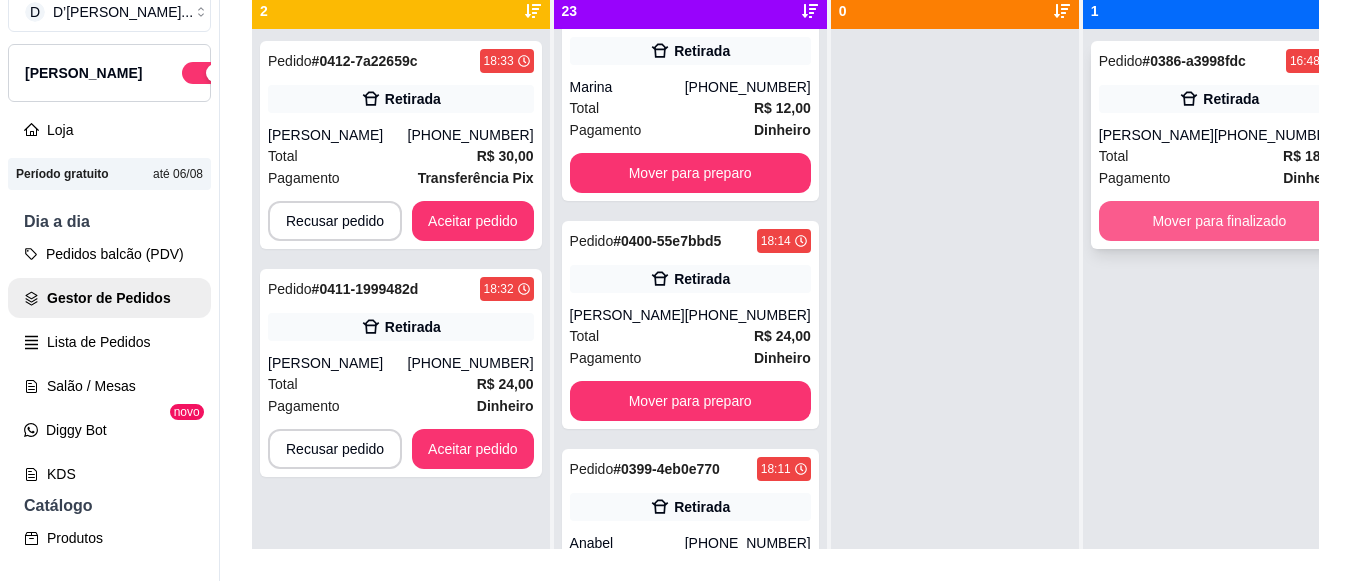 click on "Mover para finalizado" at bounding box center [1219, 221] 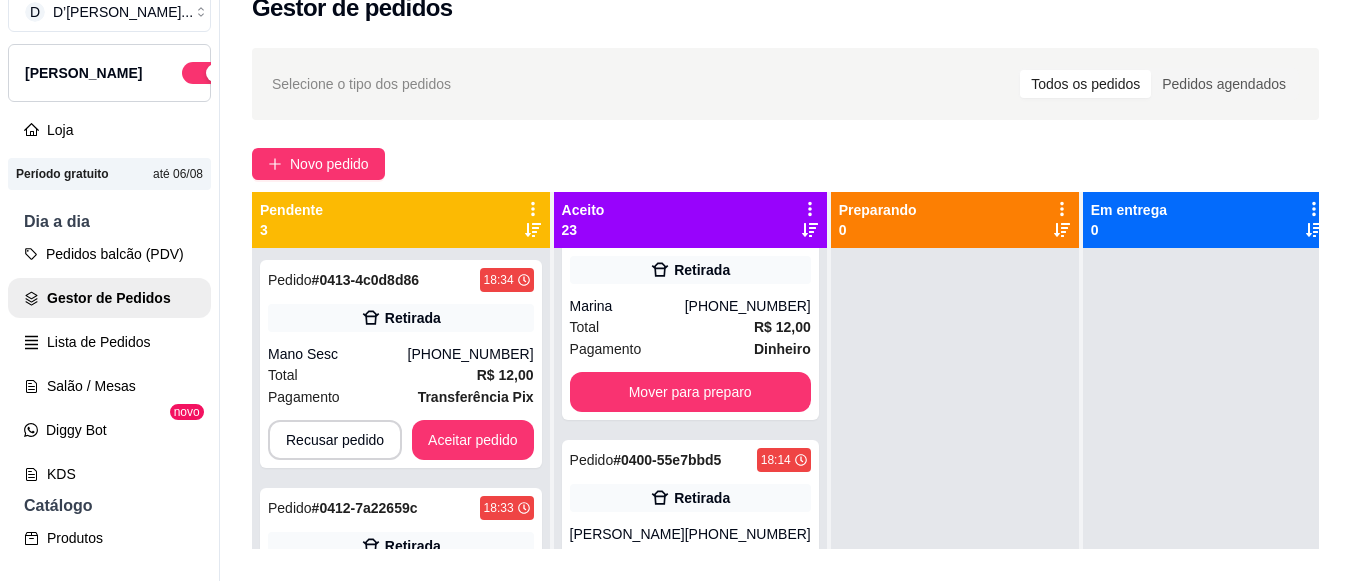 scroll, scrollTop: 300, scrollLeft: 0, axis: vertical 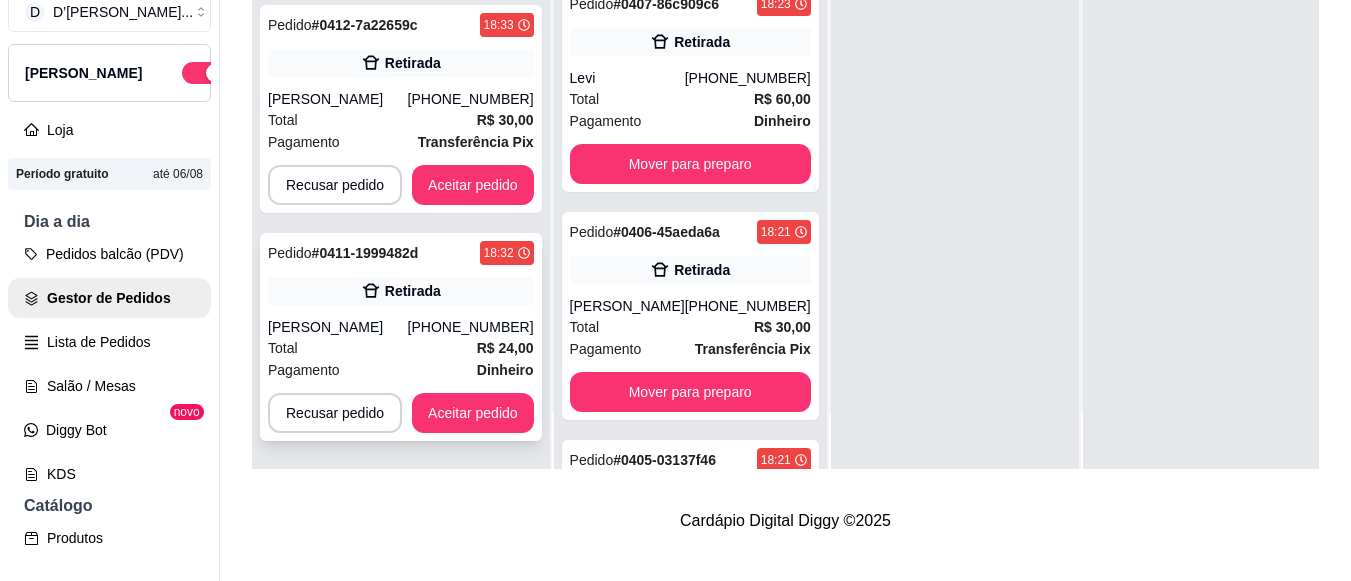 click on "[PERSON_NAME]" at bounding box center [338, 327] 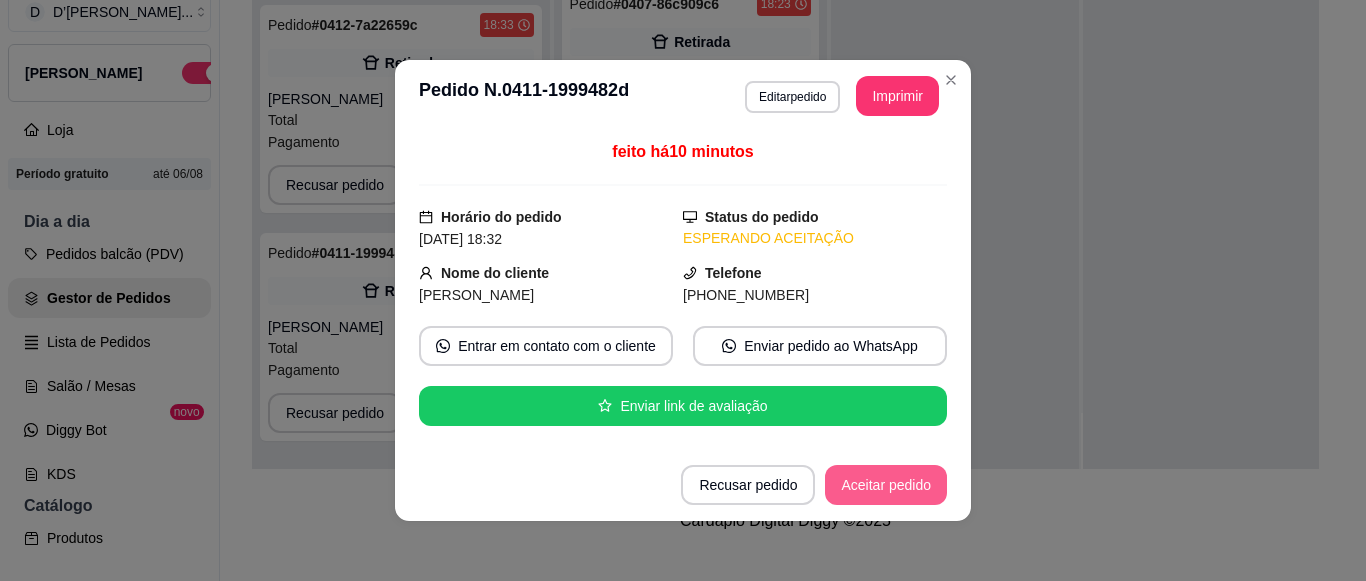click on "Aceitar pedido" at bounding box center [886, 485] 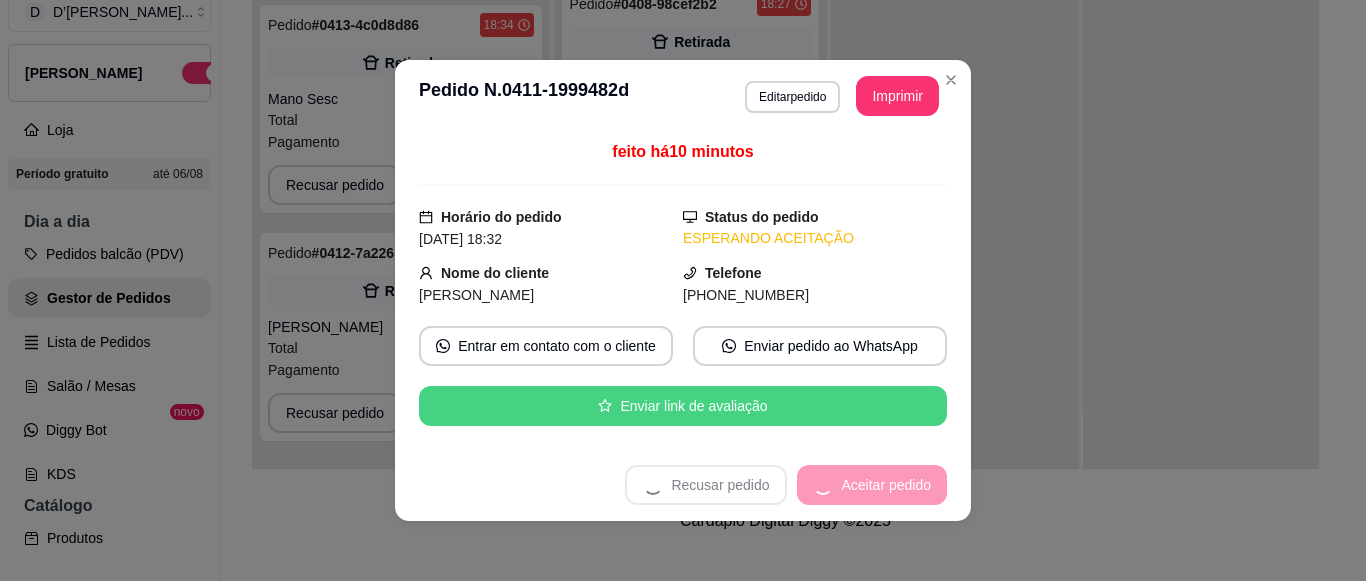 scroll, scrollTop: 579, scrollLeft: 0, axis: vertical 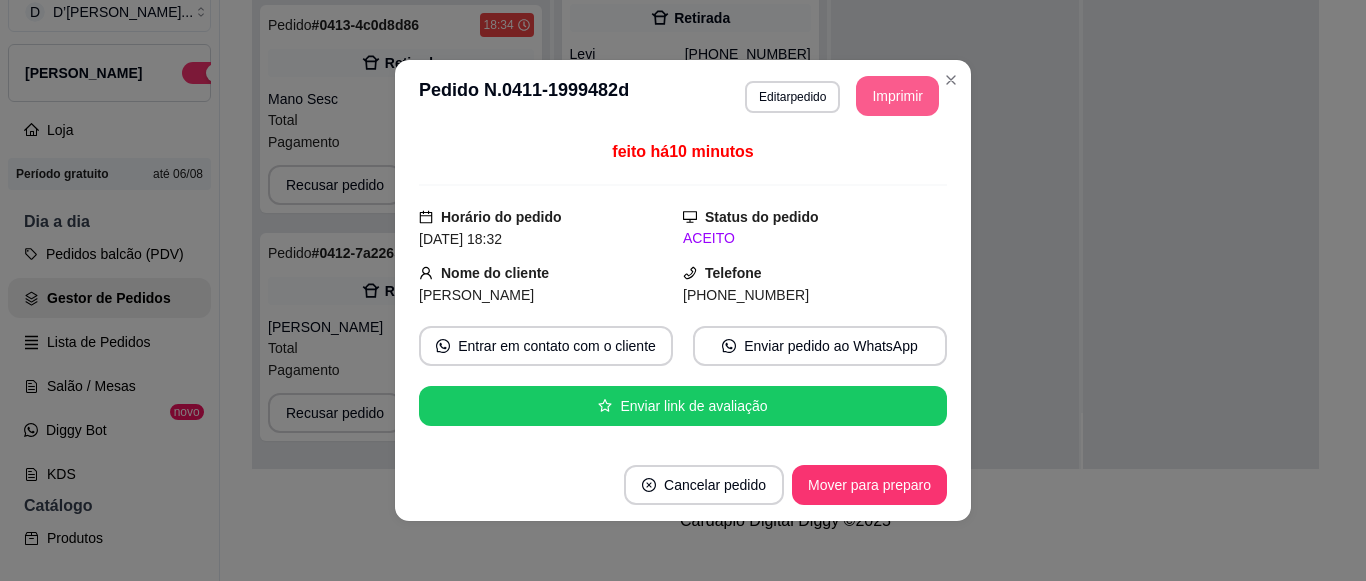 click on "Imprimir" at bounding box center [897, 96] 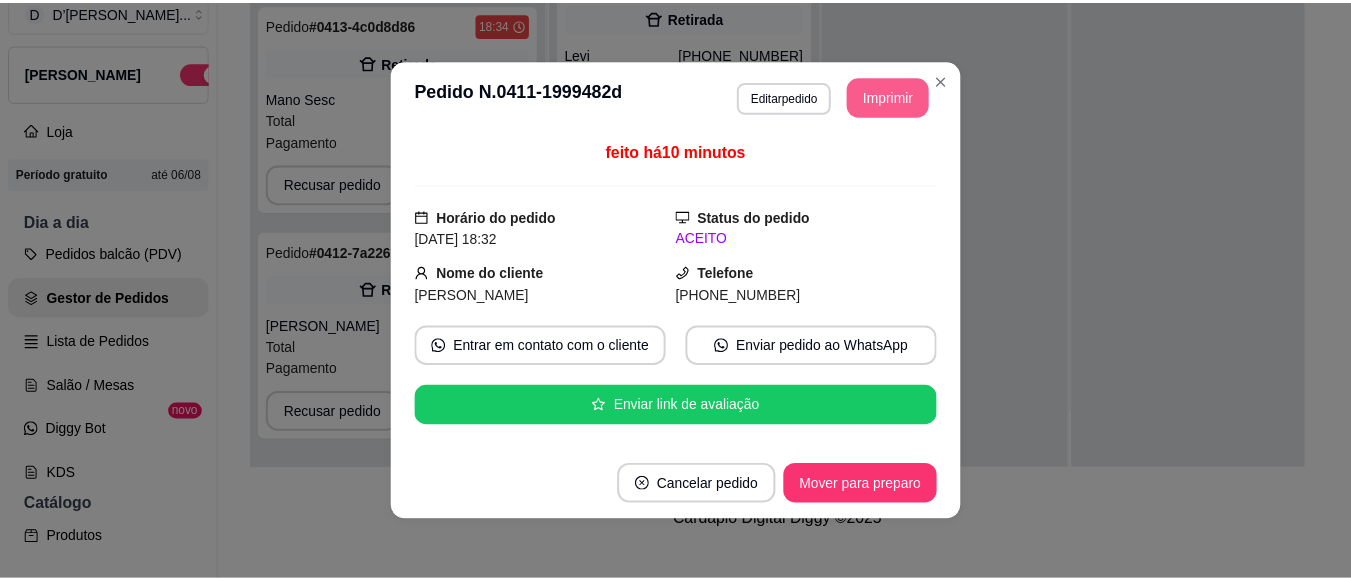 scroll, scrollTop: 0, scrollLeft: 0, axis: both 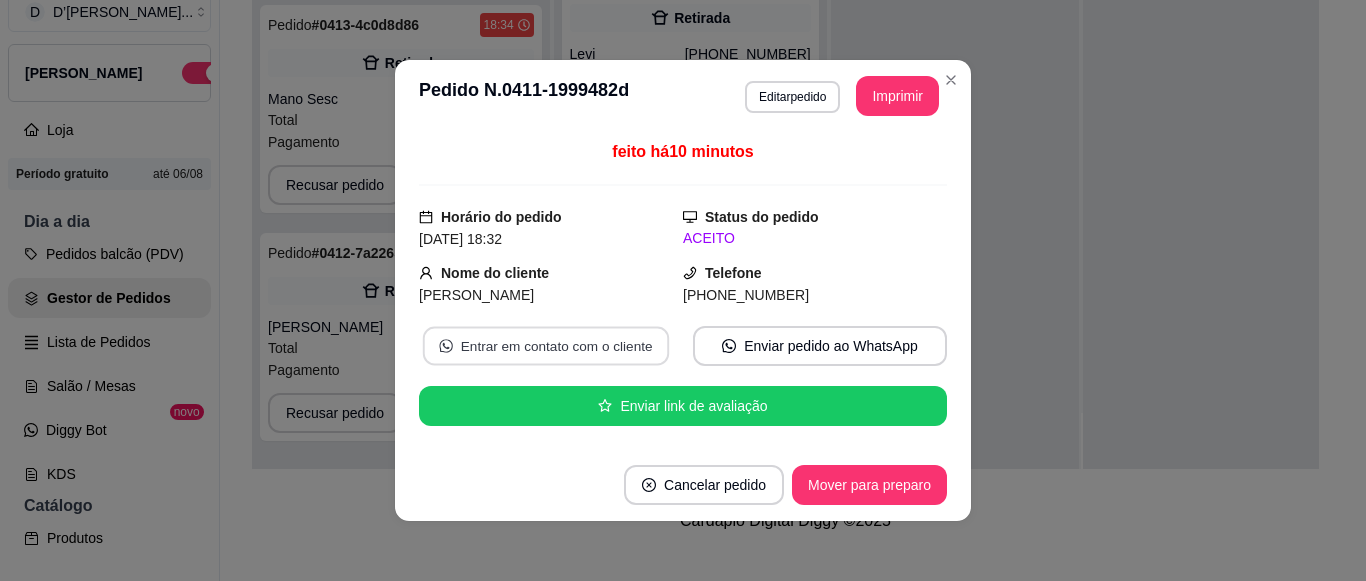 click on "Entrar em contato com o cliente" at bounding box center [546, 346] 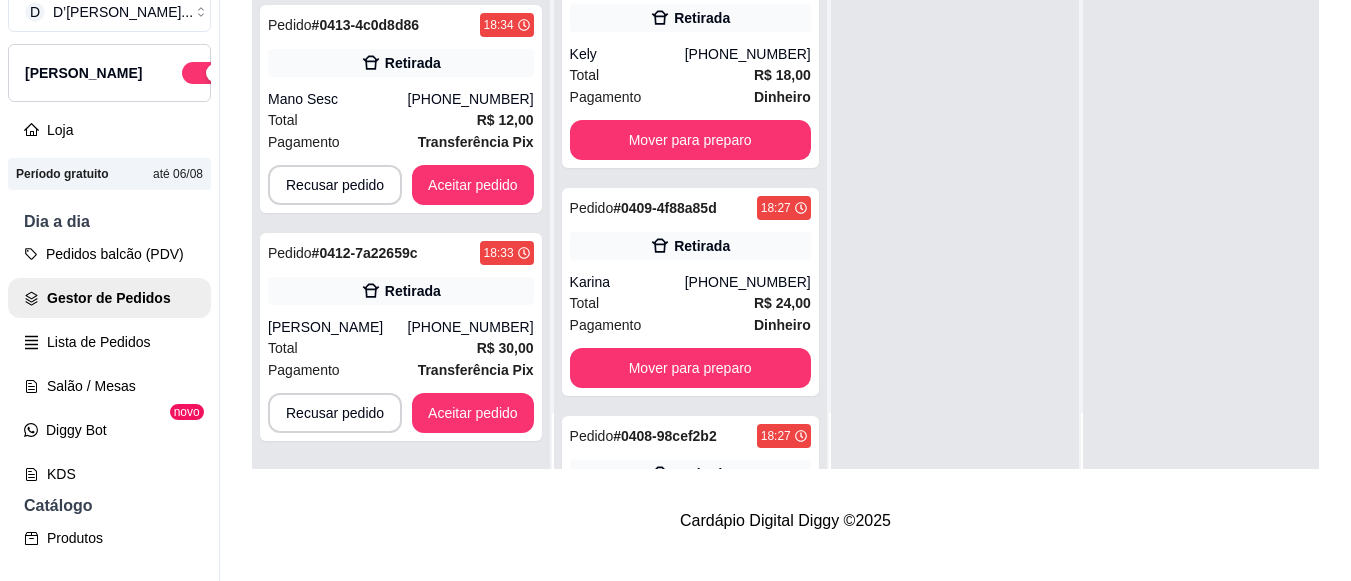 scroll, scrollTop: 0, scrollLeft: 0, axis: both 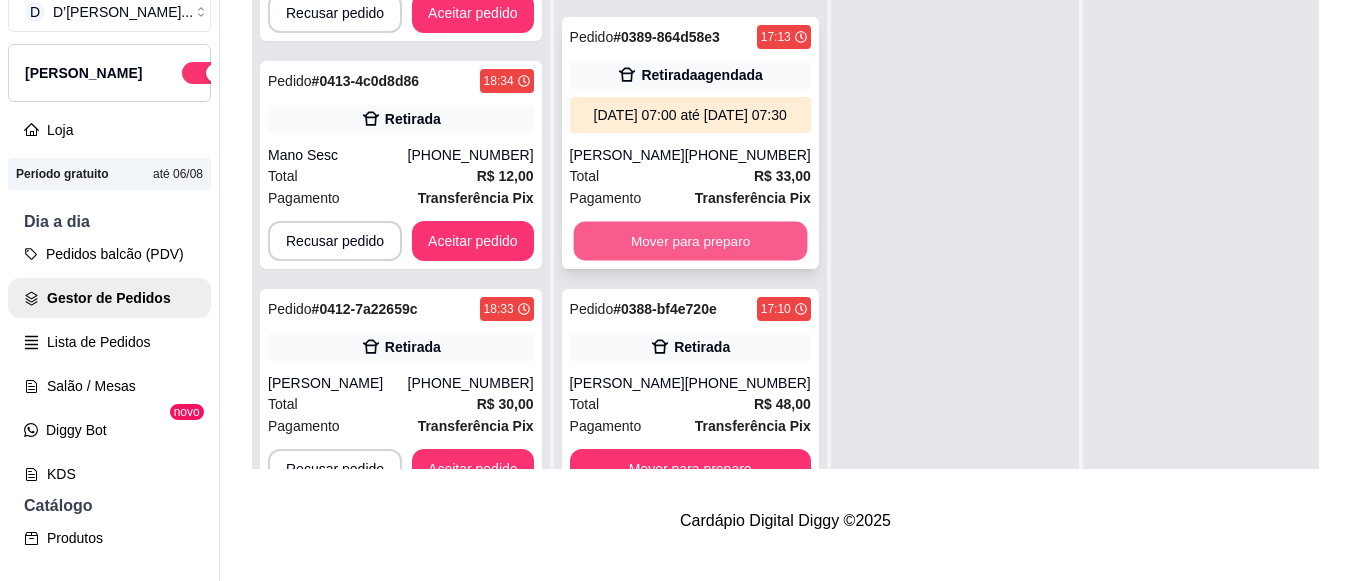 click on "Mover para preparo" at bounding box center (690, 241) 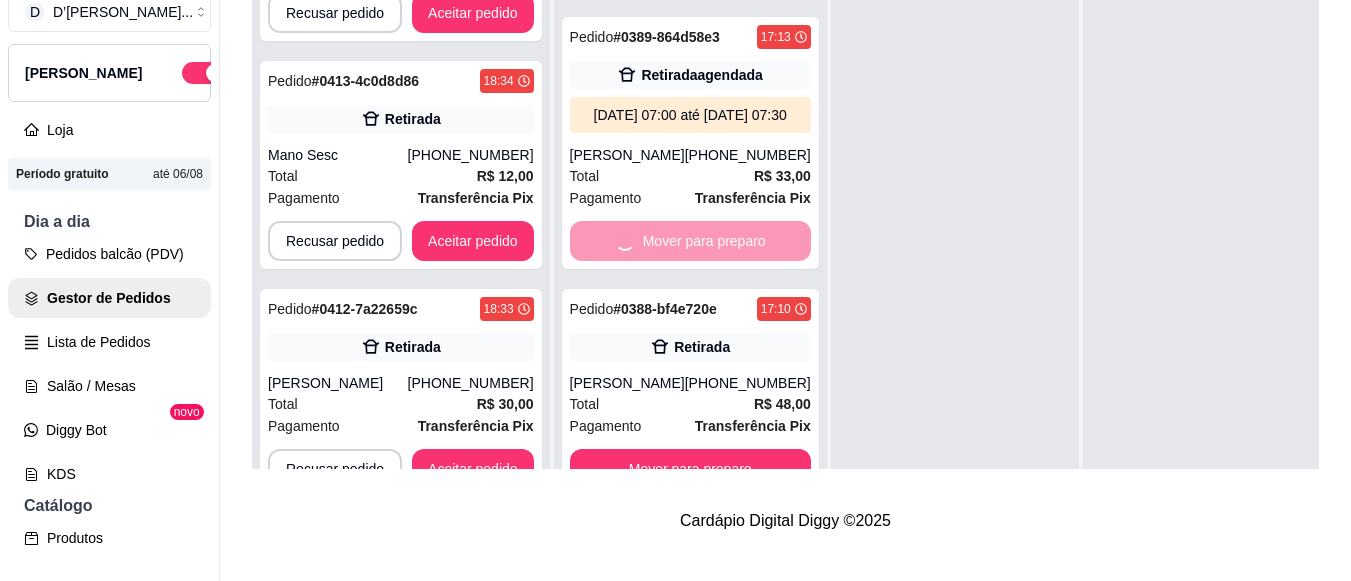 scroll, scrollTop: 5323, scrollLeft: 0, axis: vertical 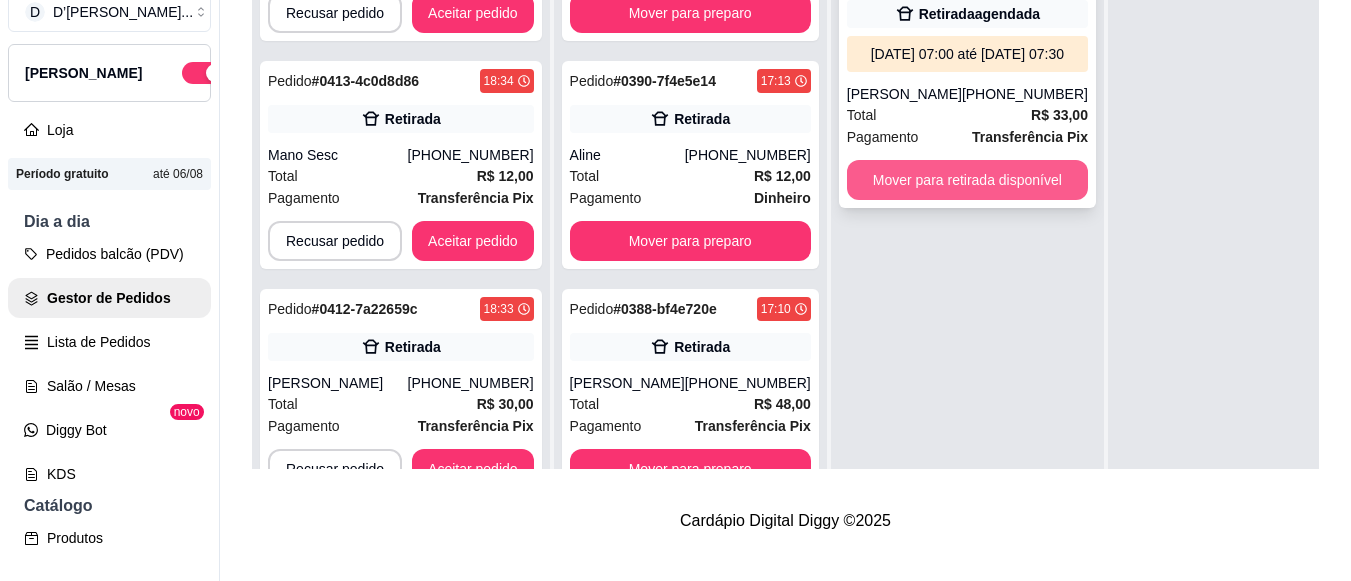click on "Mover para retirada disponível" at bounding box center (967, 180) 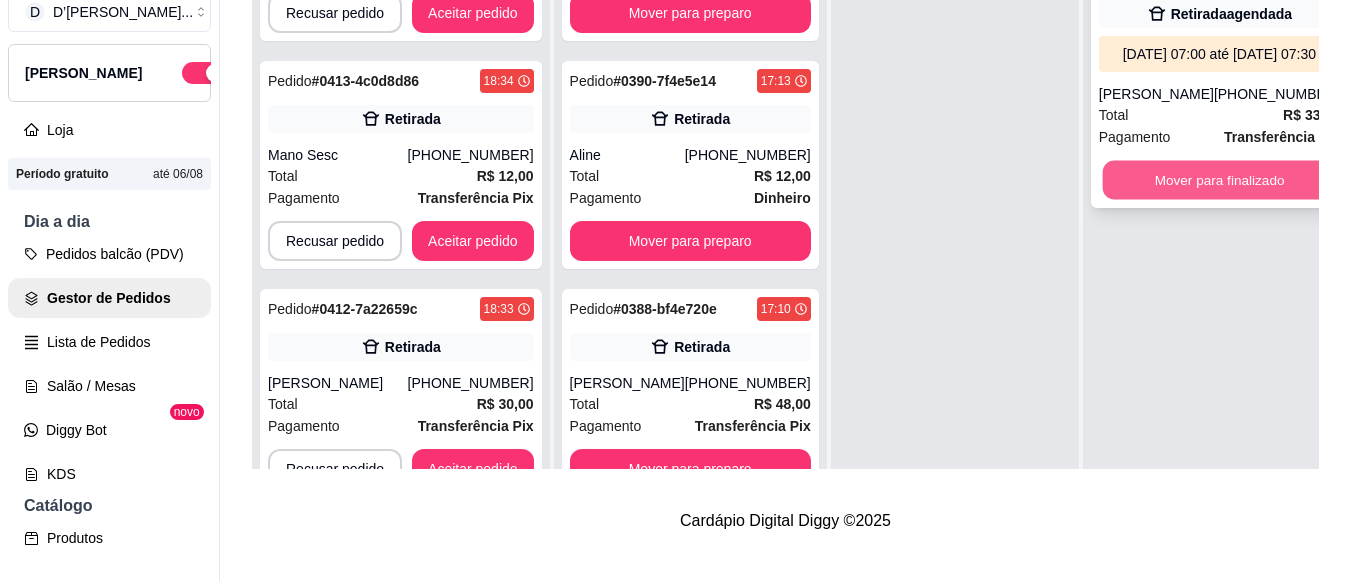 click on "Mover para finalizado" at bounding box center (1219, 180) 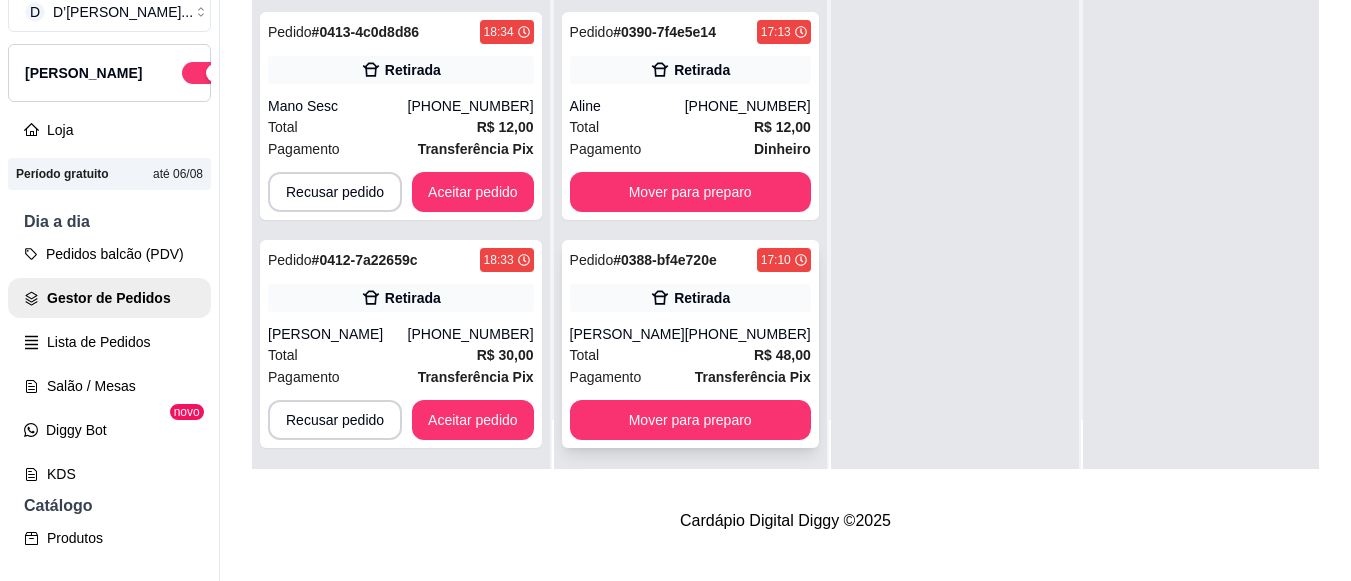 scroll, scrollTop: 71, scrollLeft: 0, axis: vertical 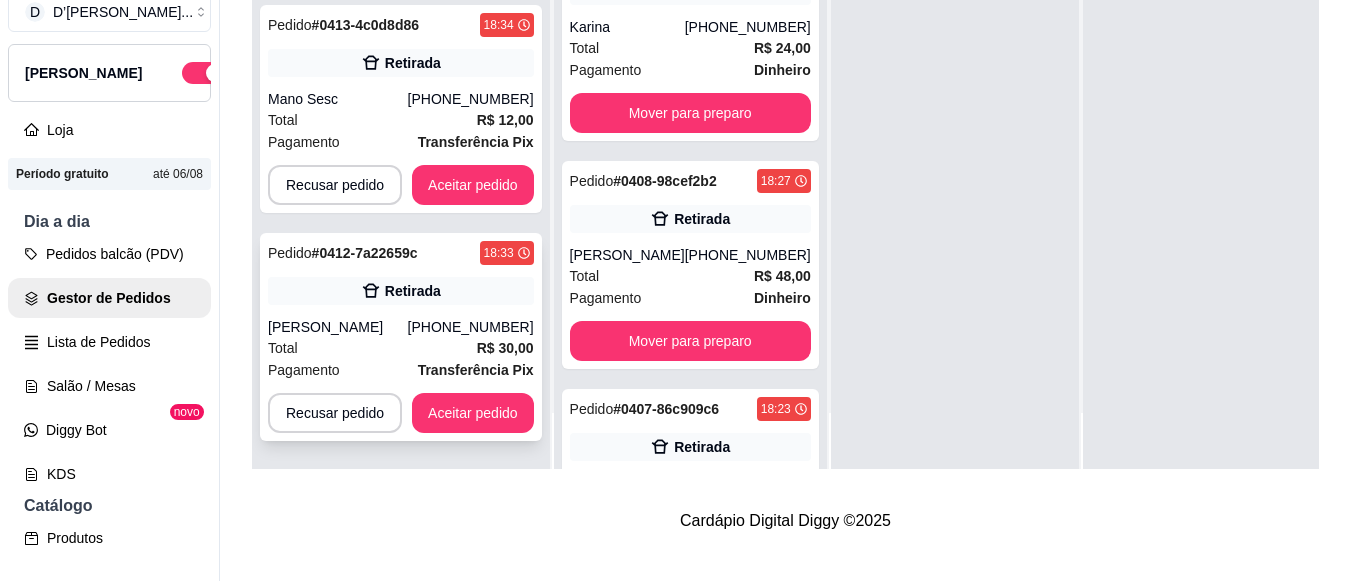 click on "Retirada" at bounding box center [401, 291] 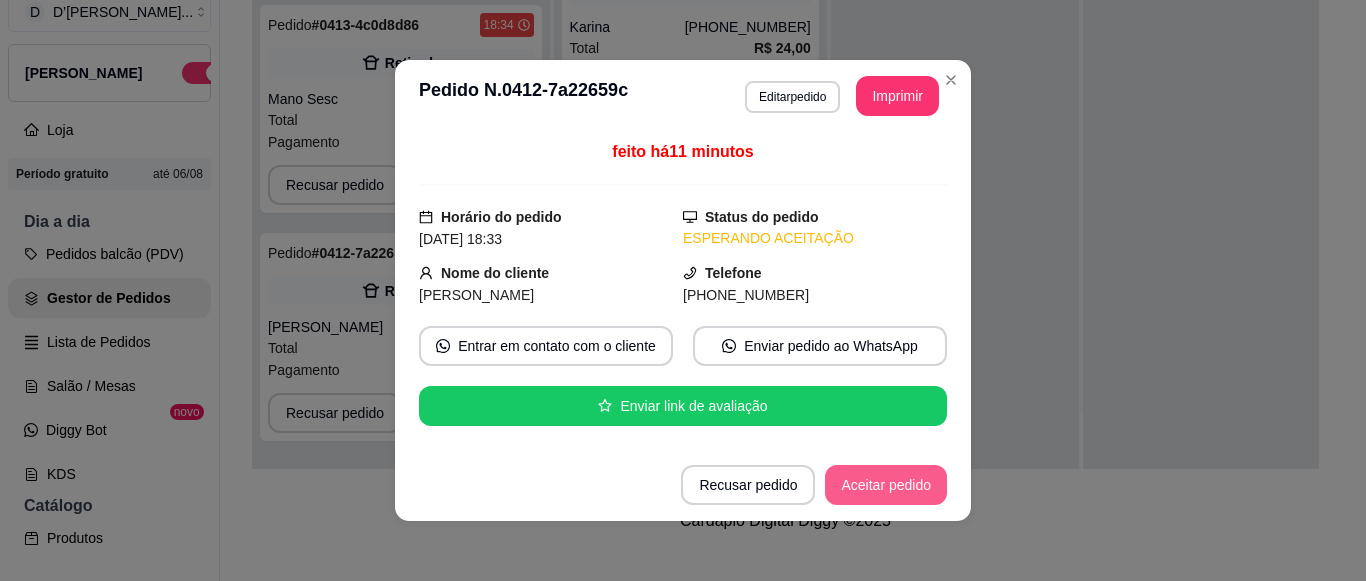 click on "Aceitar pedido" at bounding box center (886, 485) 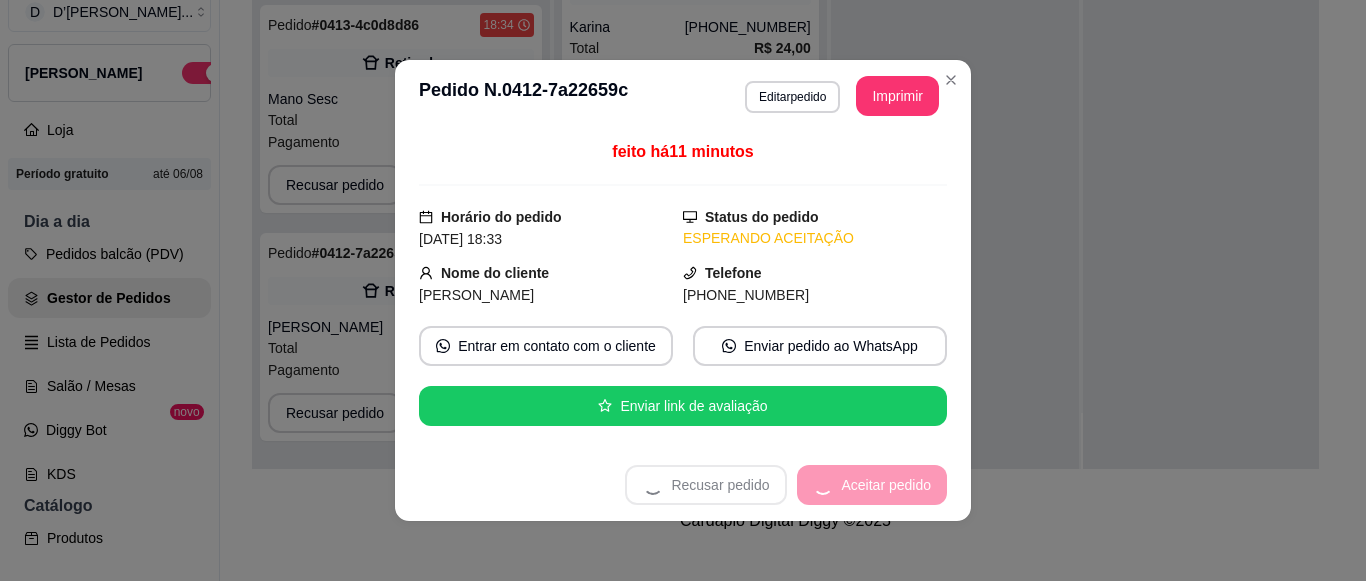 scroll, scrollTop: 579, scrollLeft: 0, axis: vertical 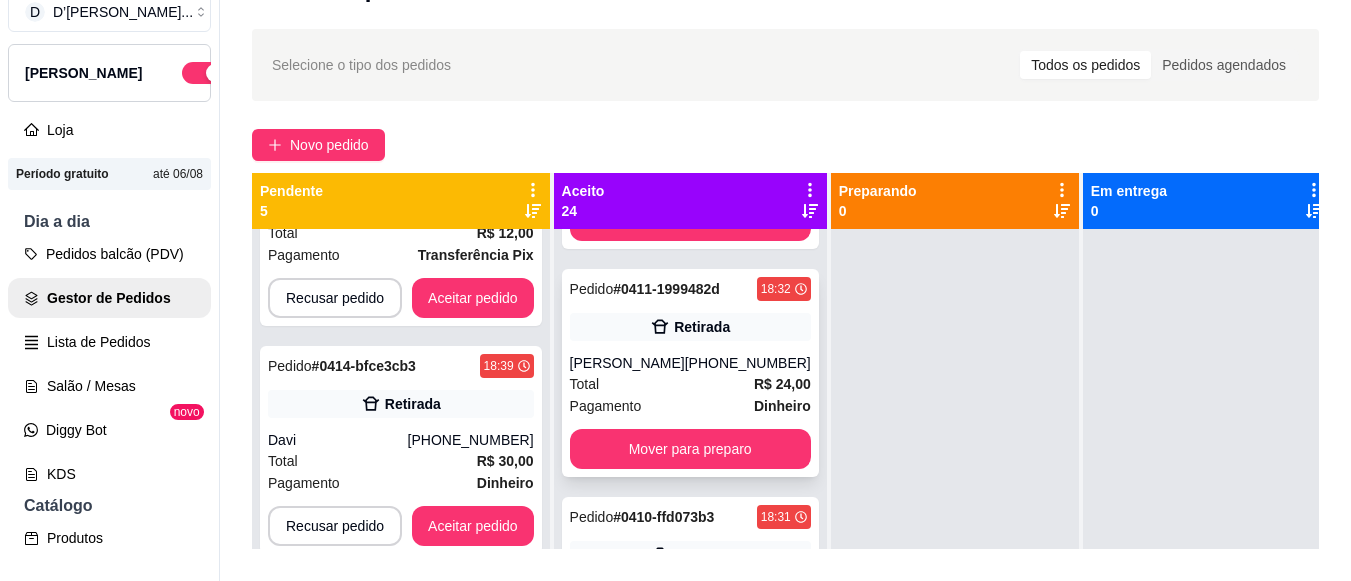 click on "Total R$ 24,00" at bounding box center [690, 384] 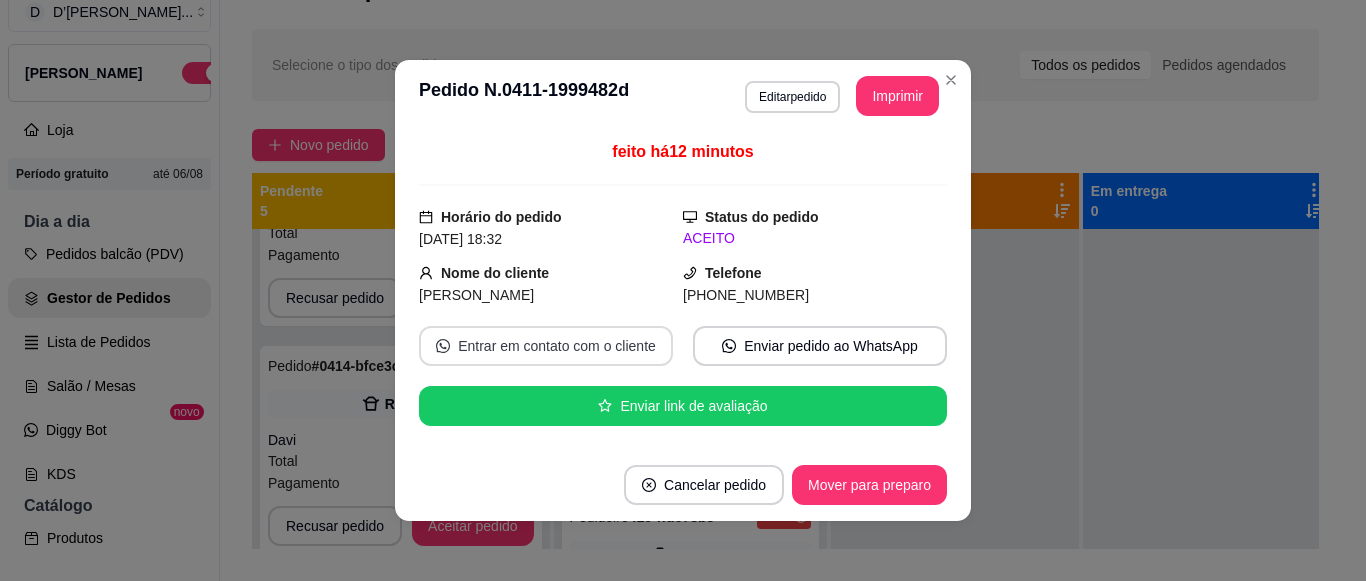 click on "Entrar em contato com o cliente" at bounding box center (546, 346) 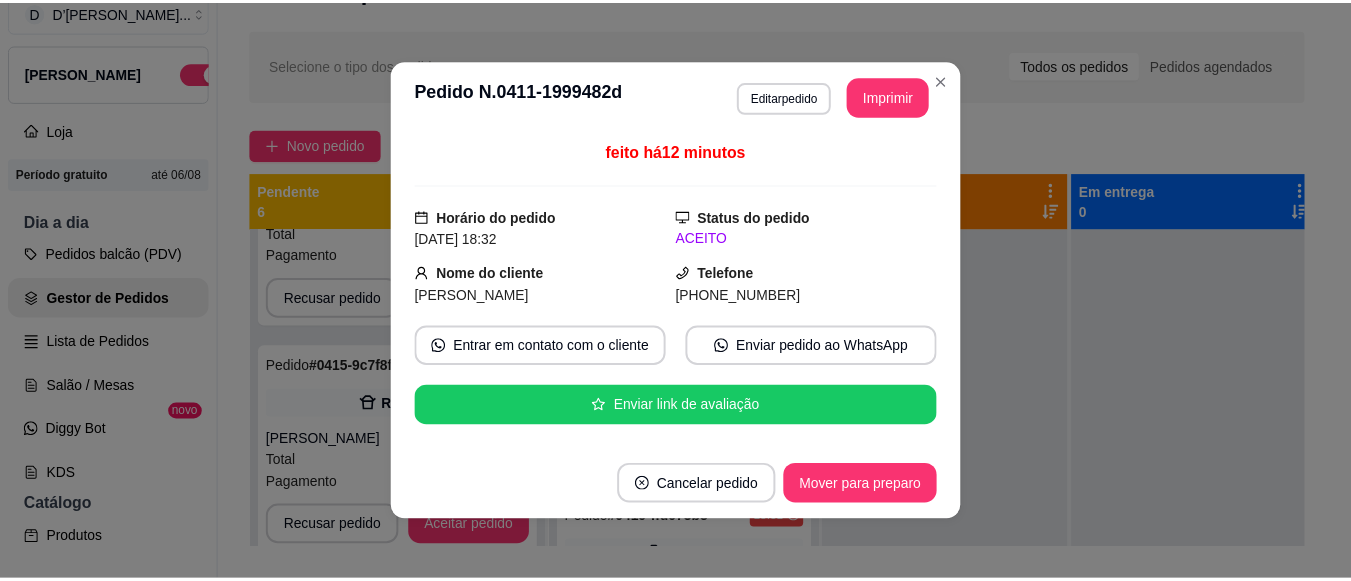 scroll, scrollTop: 807, scrollLeft: 0, axis: vertical 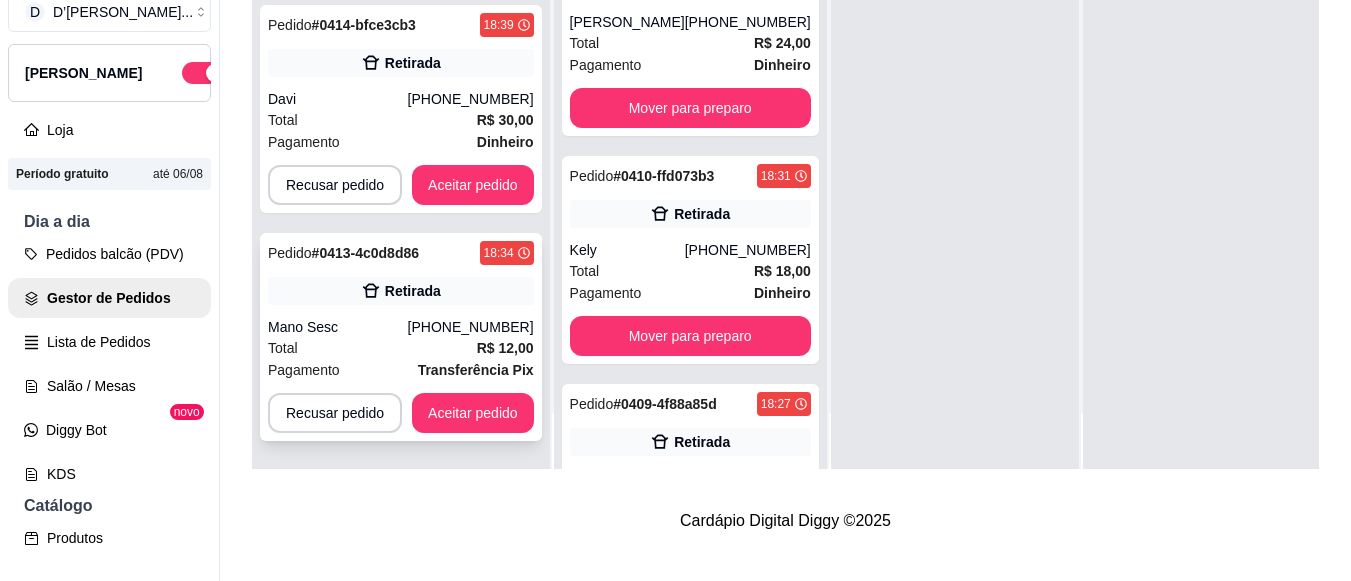 click on "Pedido  # 0413-4c0d8d86 18:34 Retirada Mano Sesc  [PHONE_NUMBER] Total R$ 12,00 Pagamento Transferência Pix Recusar pedido Aceitar pedido" at bounding box center [401, 337] 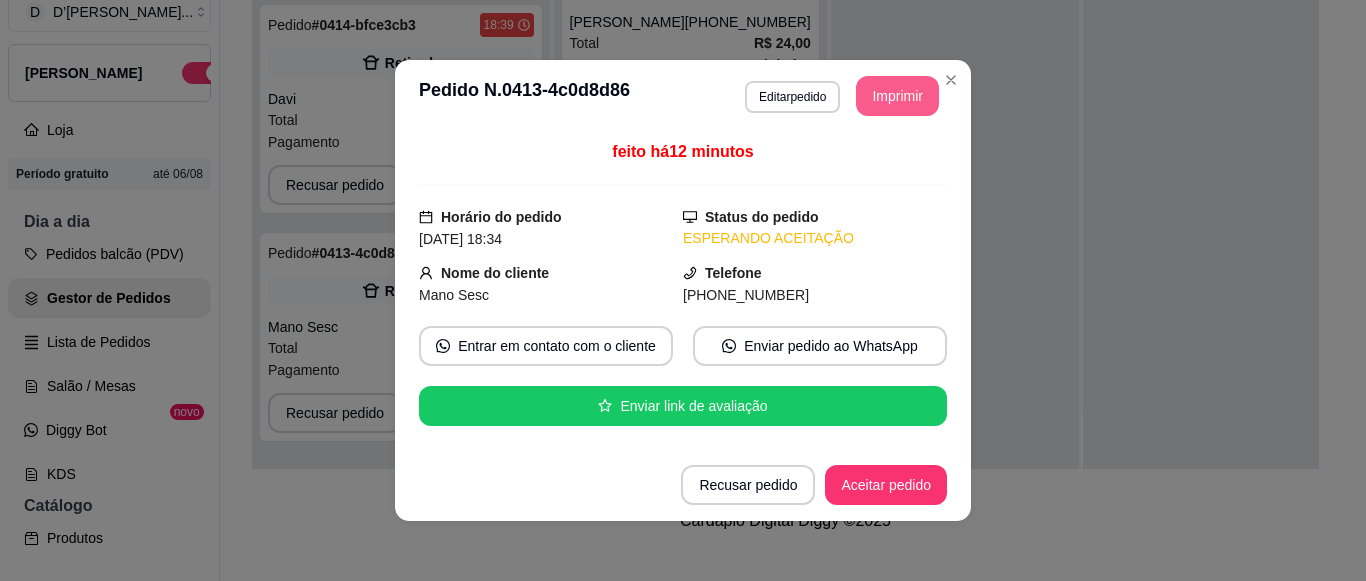 click on "Imprimir" at bounding box center (897, 96) 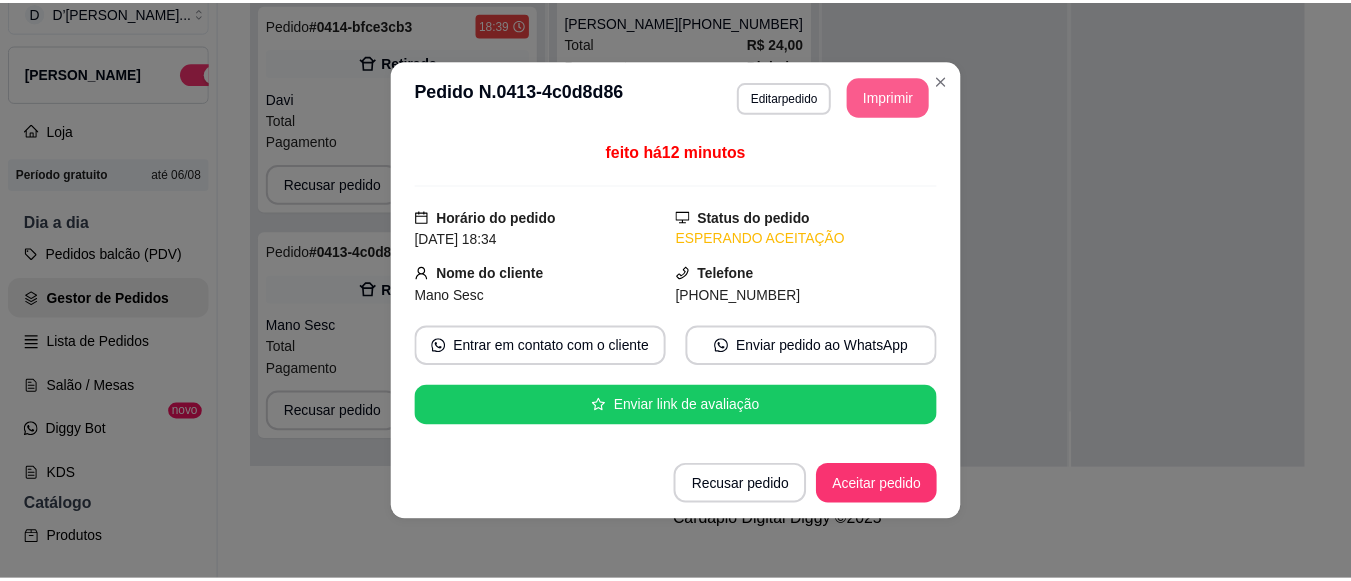 scroll, scrollTop: 0, scrollLeft: 0, axis: both 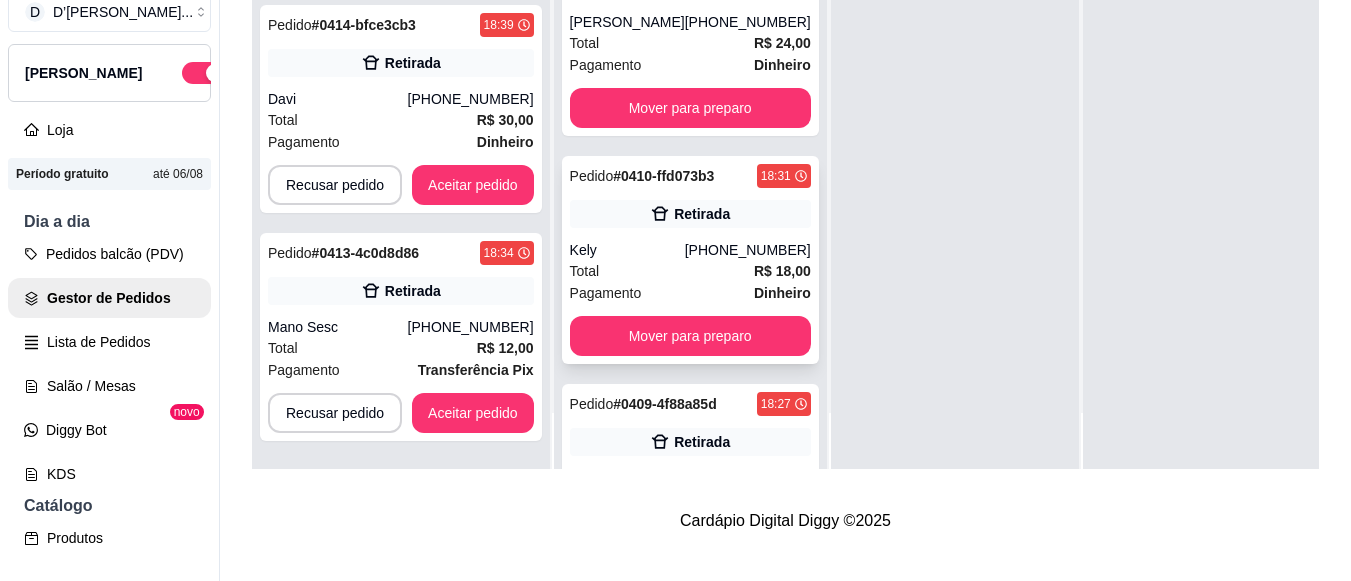 click on "R$ 18,00" at bounding box center (782, 271) 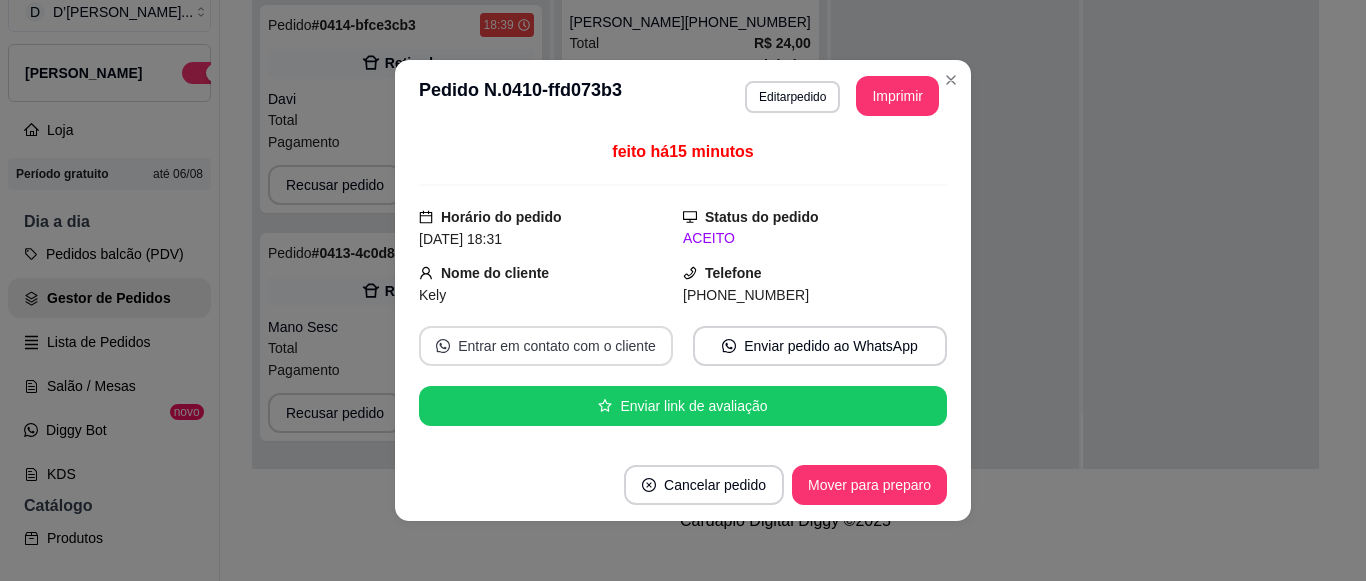click on "Entrar em contato com o cliente" at bounding box center (546, 346) 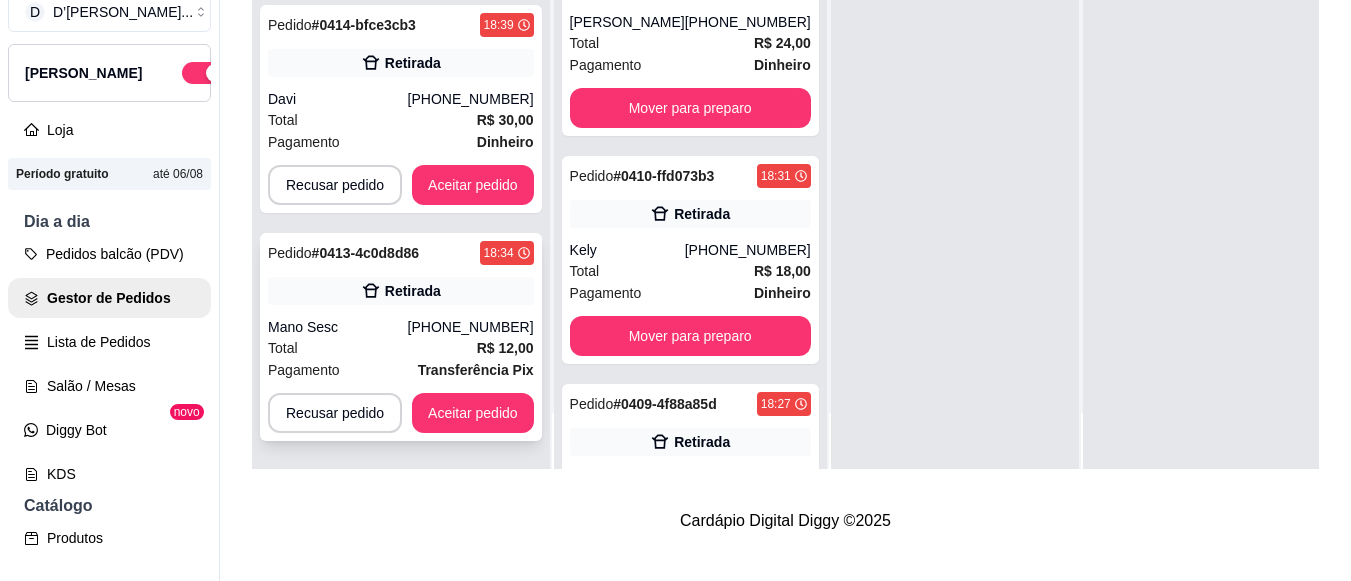 click on "Pedido  # 0413-4c0d8d86 18:34 Retirada Mano Sesc  [PHONE_NUMBER] Total R$ 12,00 Pagamento Transferência Pix Recusar pedido Aceitar pedido" at bounding box center (401, 337) 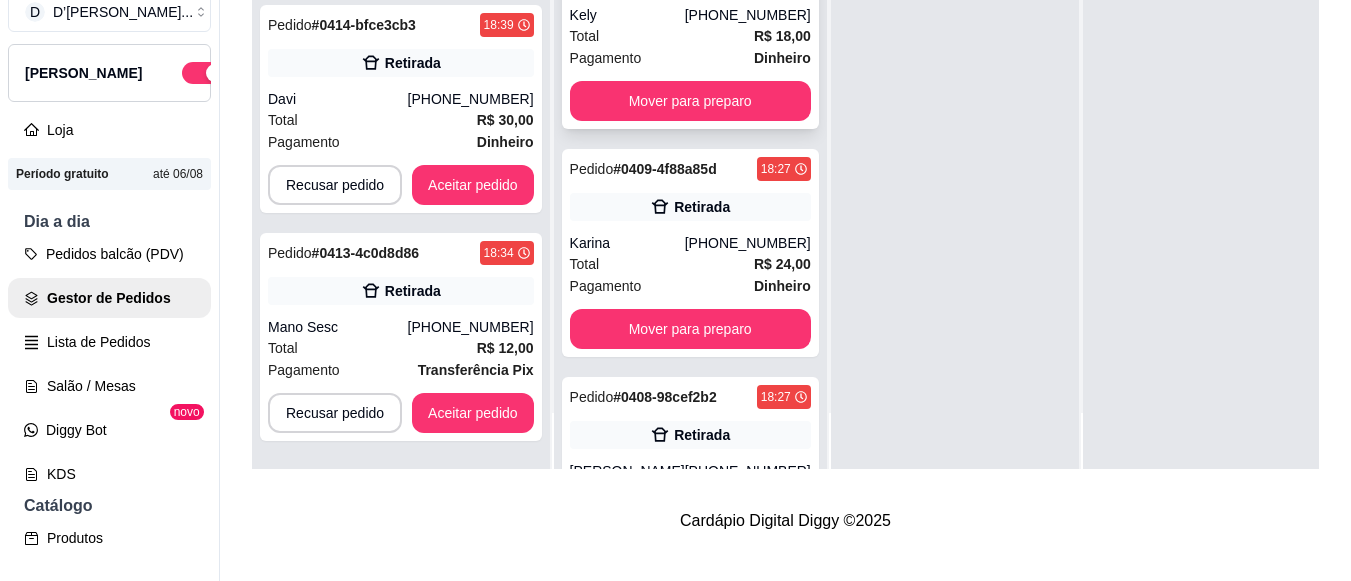 scroll, scrollTop: 400, scrollLeft: 0, axis: vertical 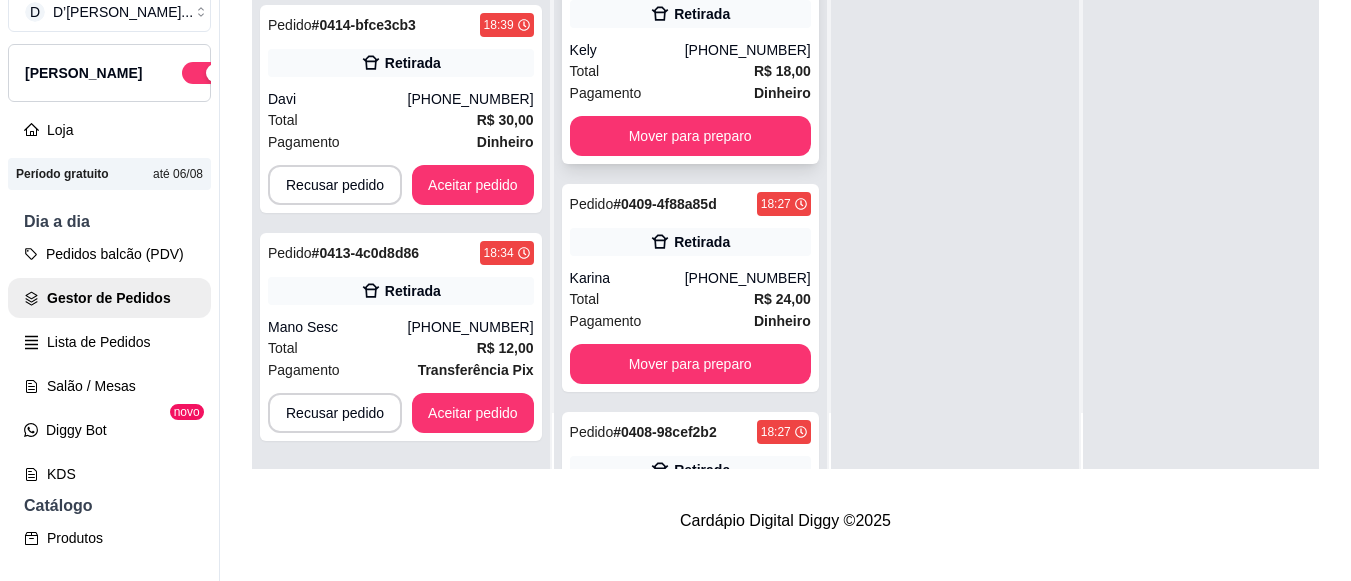 click on "Pagamento Dinheiro" at bounding box center [690, 93] 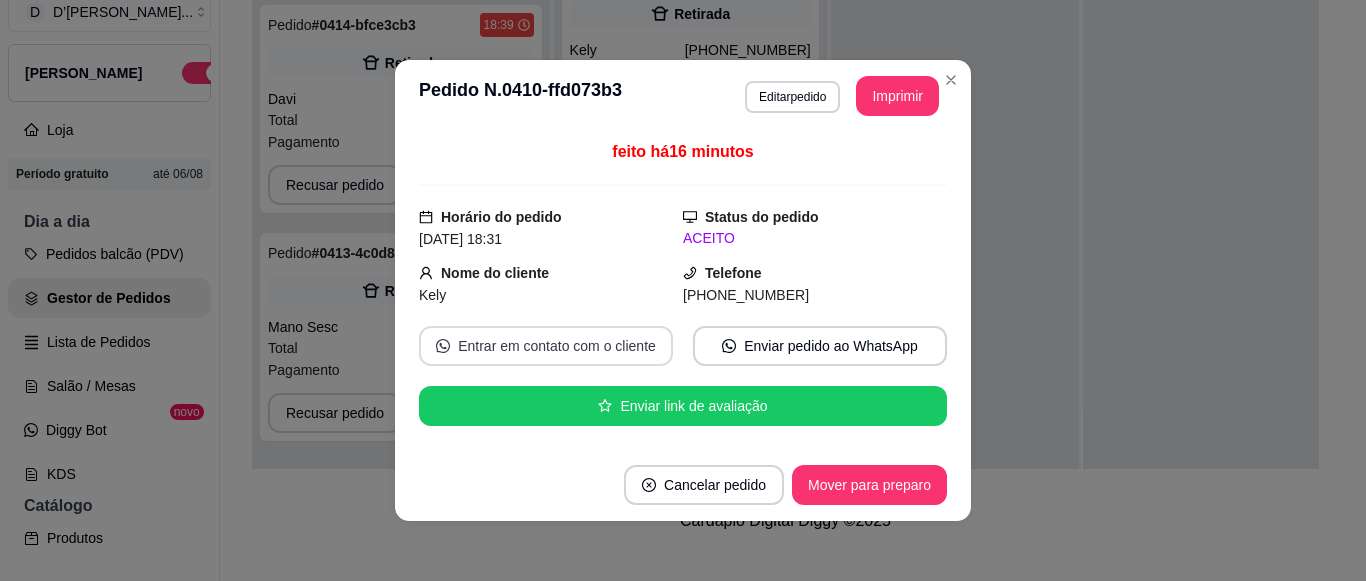click on "Entrar em contato com o cliente" at bounding box center (546, 346) 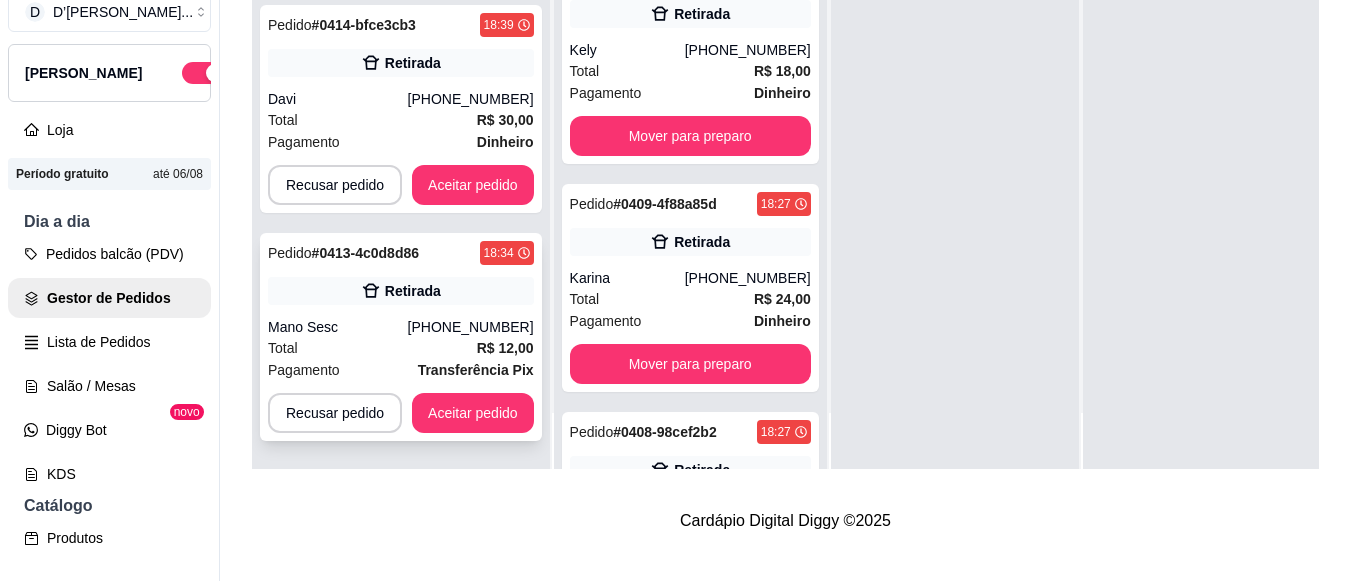 click on "Total R$ 12,00" at bounding box center [401, 348] 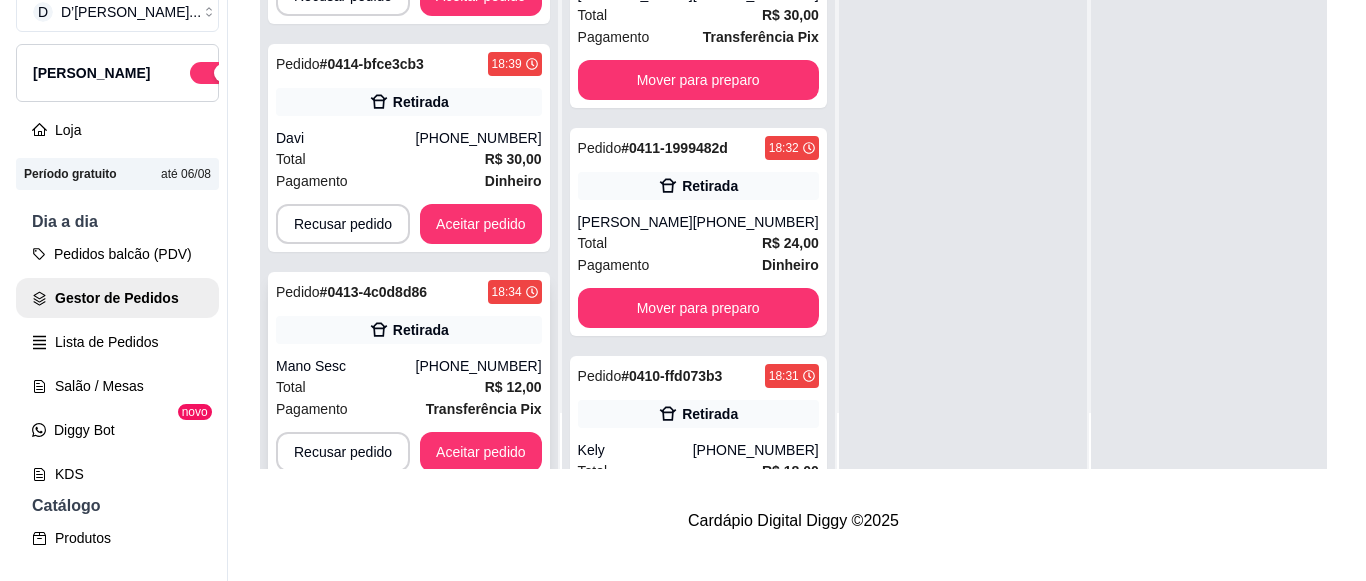scroll, scrollTop: 807, scrollLeft: 0, axis: vertical 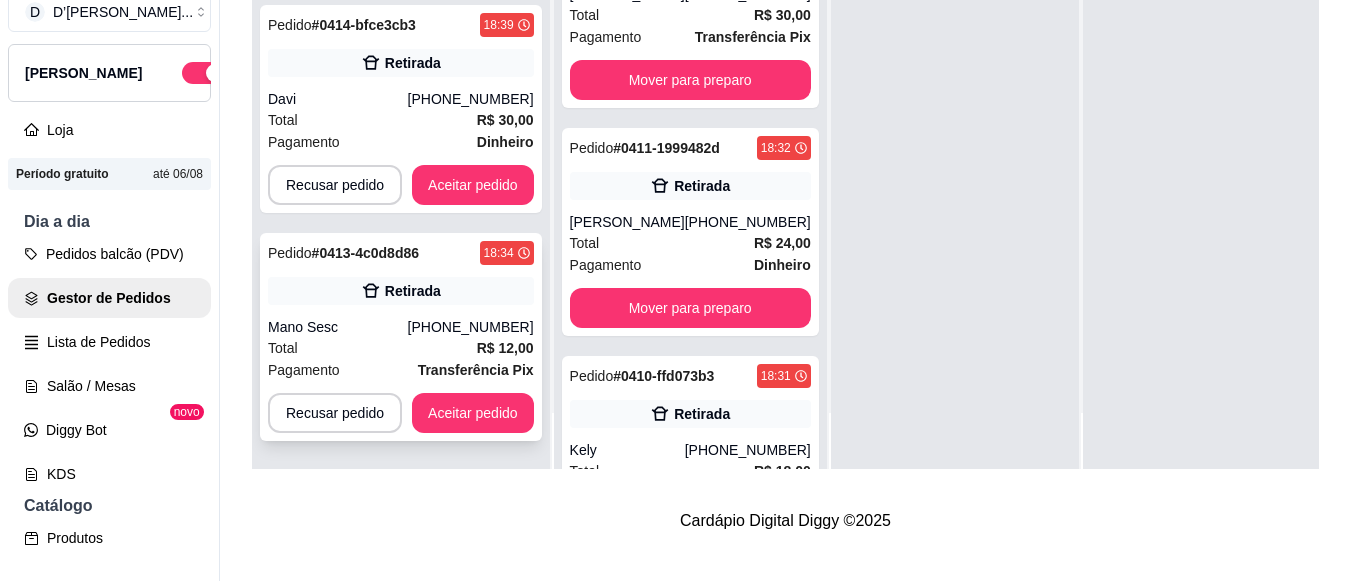 click on "Total R$ 12,00" at bounding box center [401, 348] 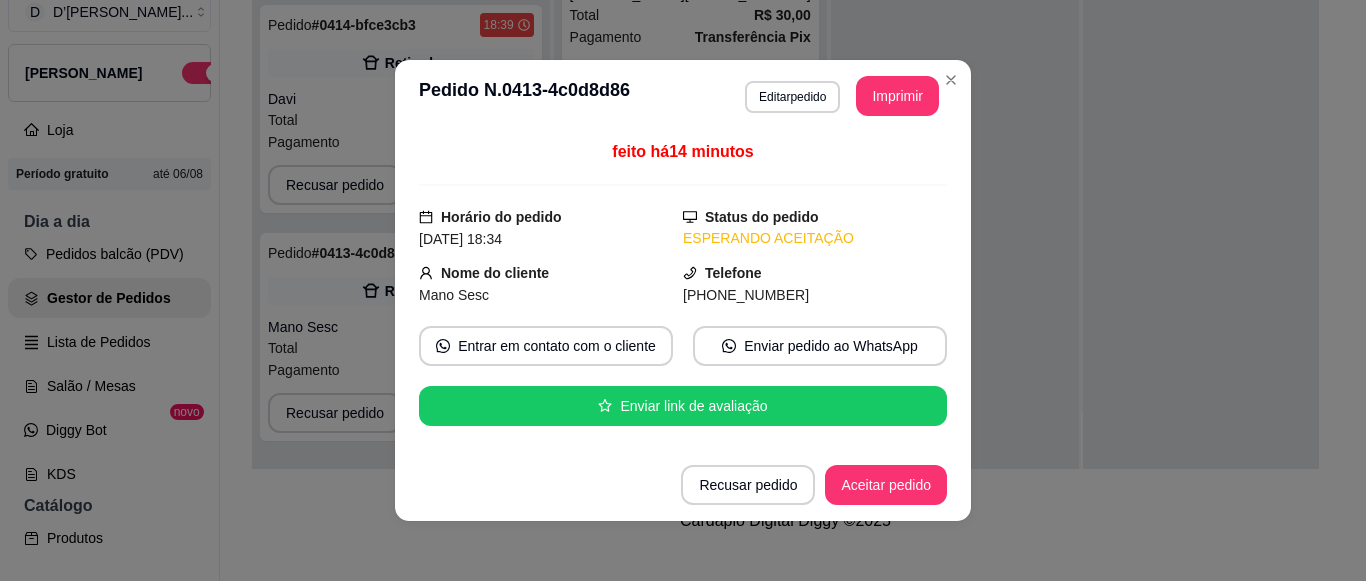 click on "Imprimir" at bounding box center [897, 96] 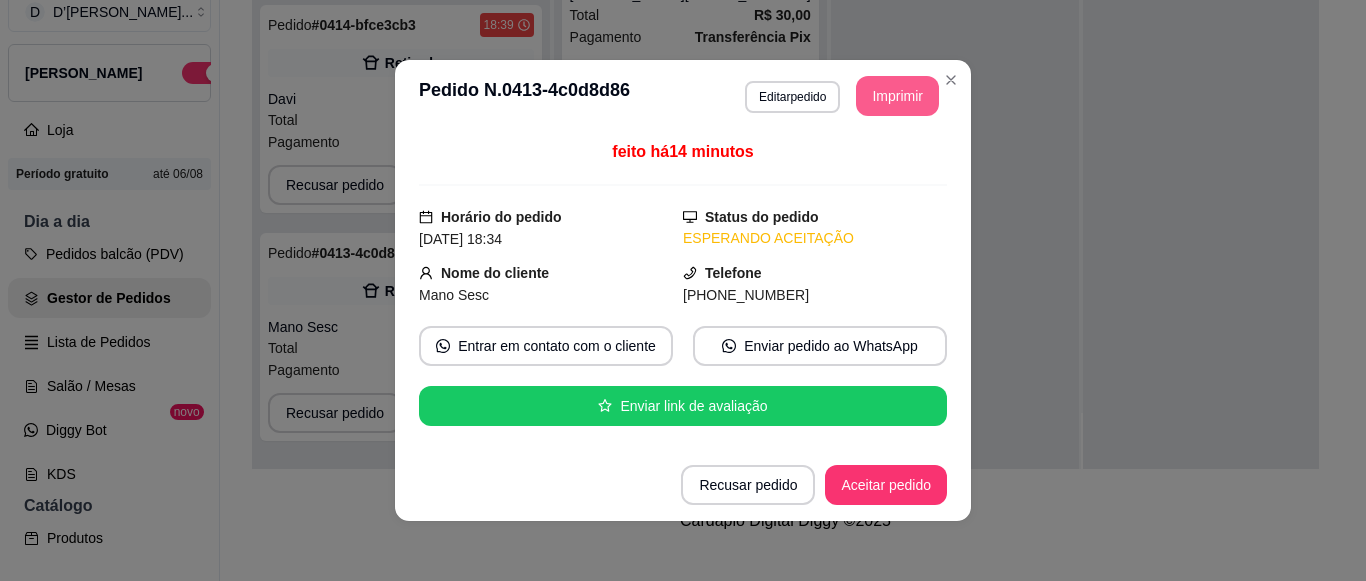 scroll, scrollTop: 0, scrollLeft: 0, axis: both 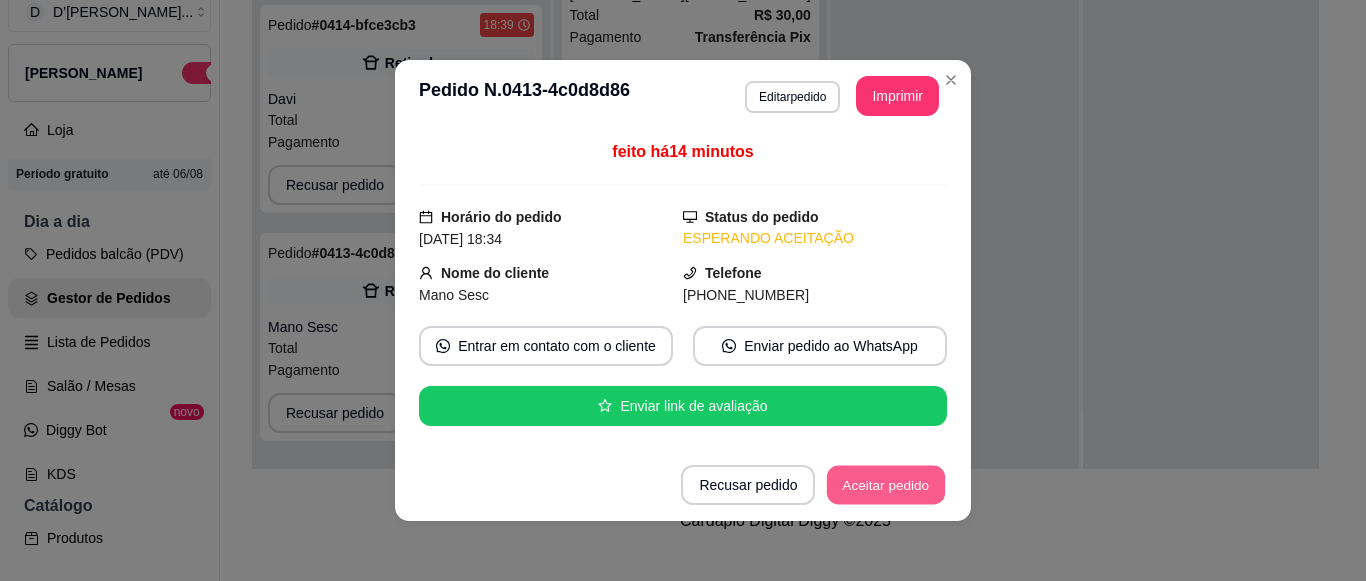 click on "Aceitar pedido" at bounding box center [886, 485] 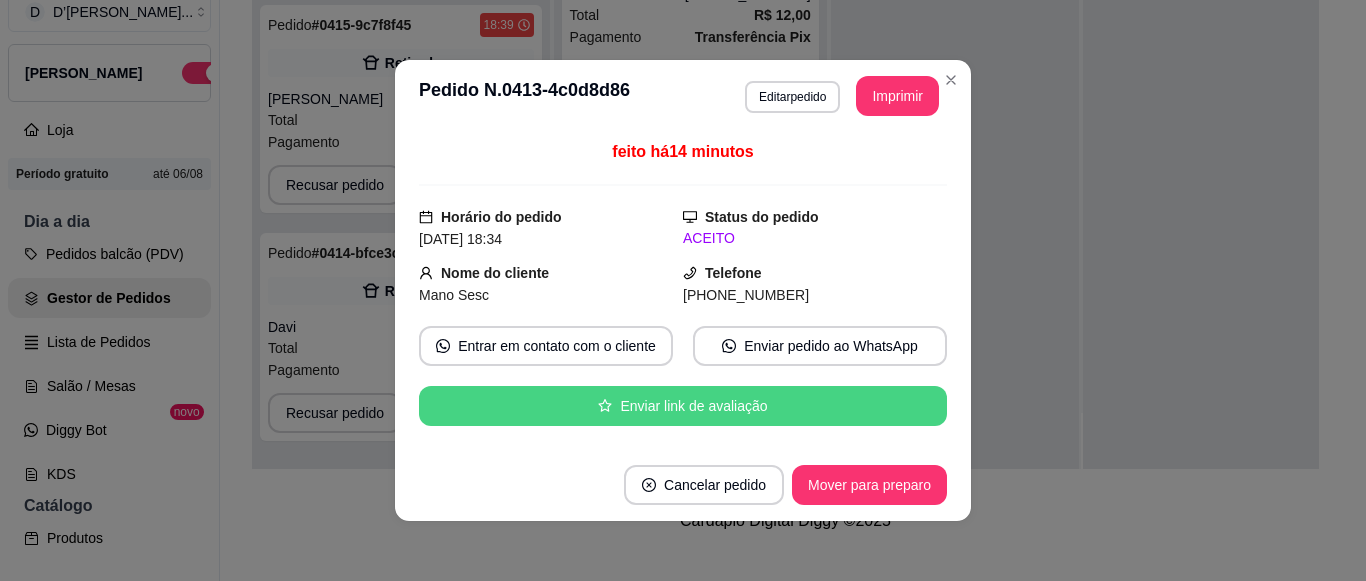 scroll, scrollTop: 807, scrollLeft: 0, axis: vertical 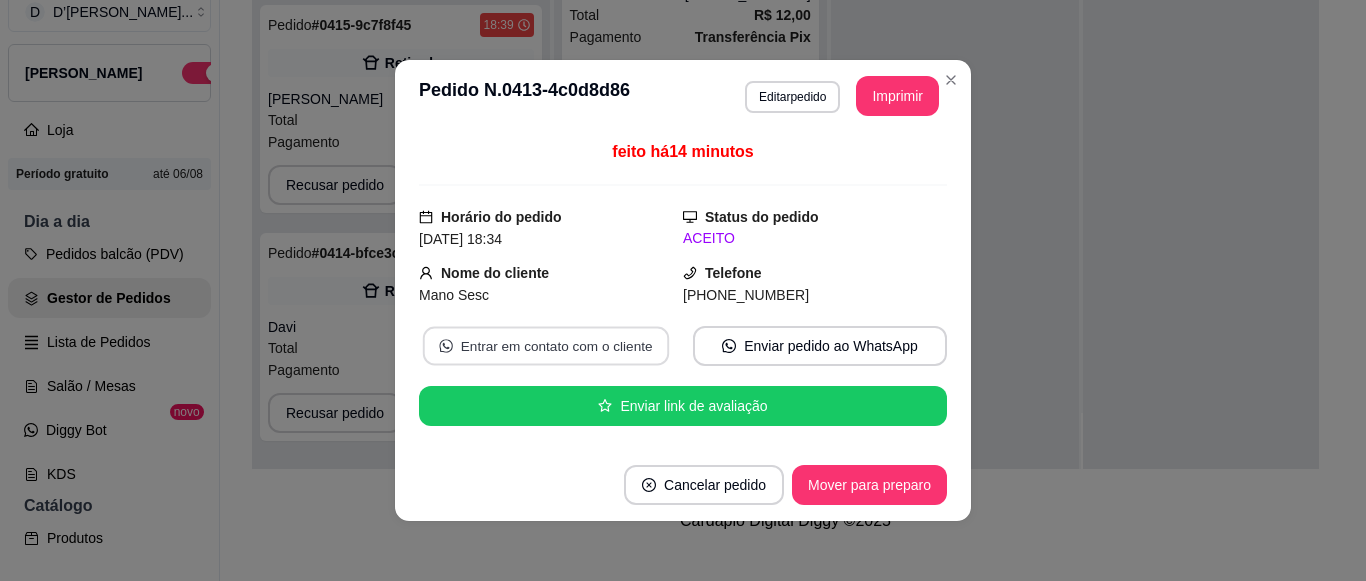 click on "Entrar em contato com o cliente" at bounding box center [546, 346] 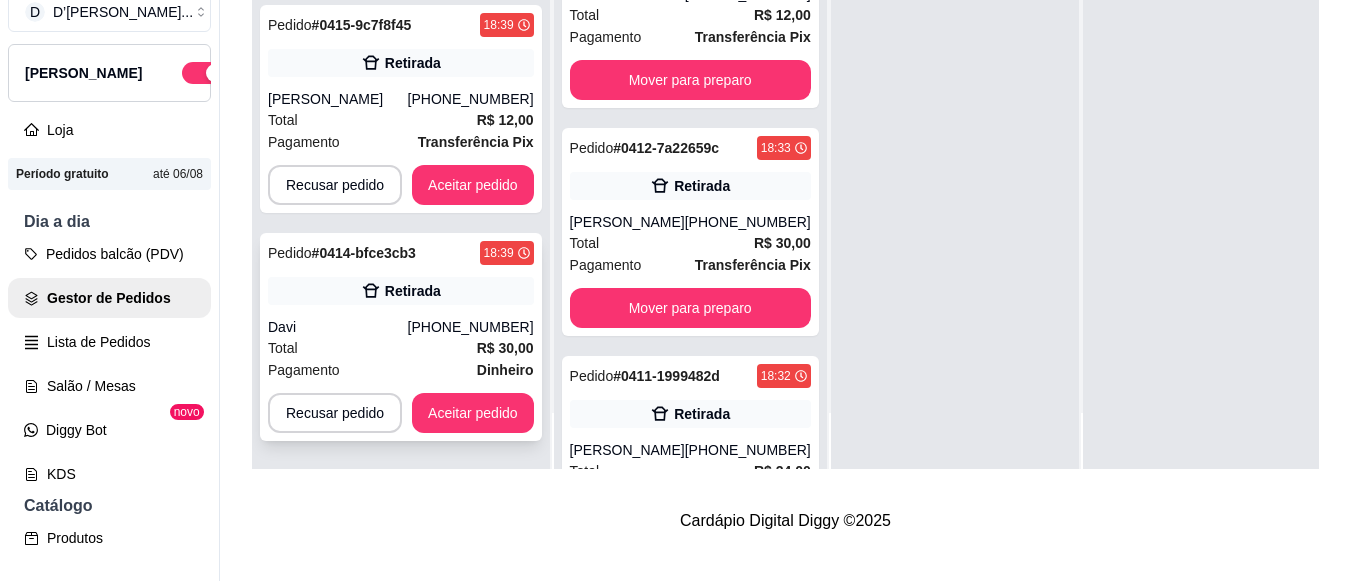 click on "Total R$ 30,00" at bounding box center (401, 348) 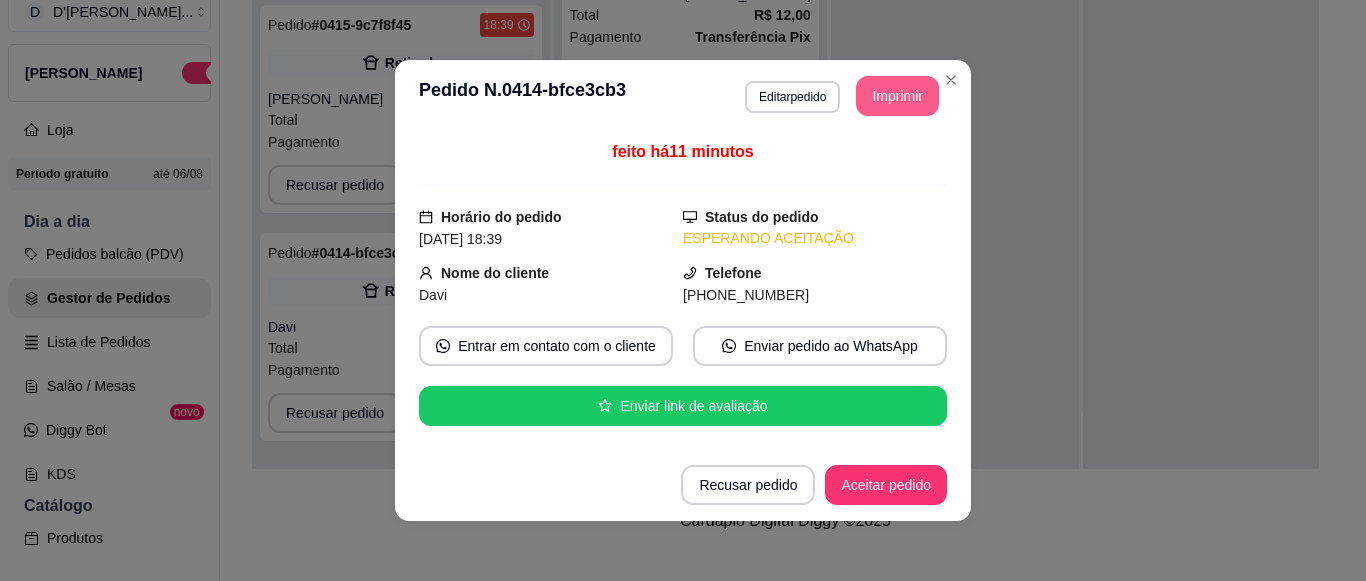 click on "Imprimir" at bounding box center [897, 96] 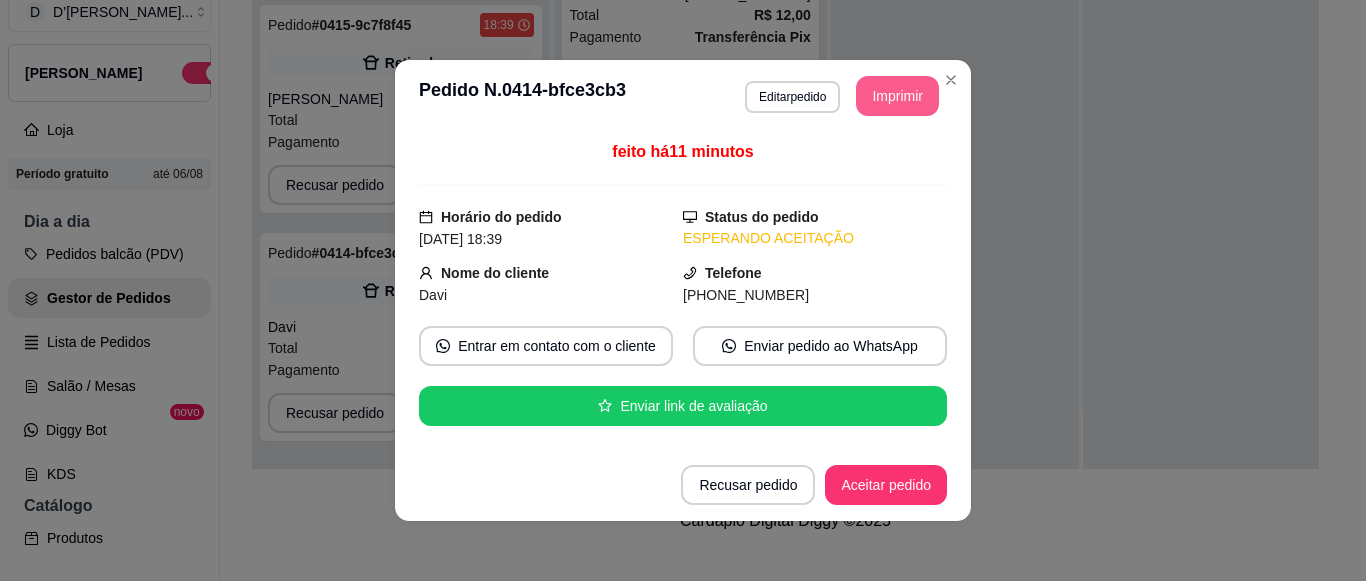 scroll, scrollTop: 0, scrollLeft: 0, axis: both 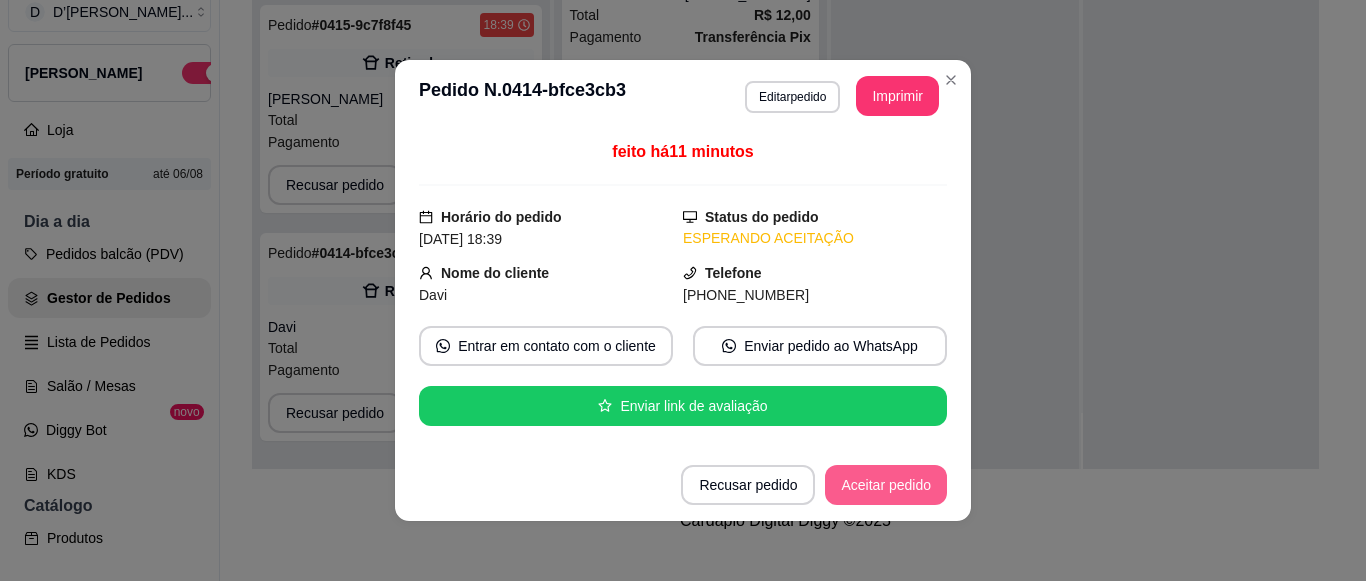 click on "Aceitar pedido" at bounding box center (886, 485) 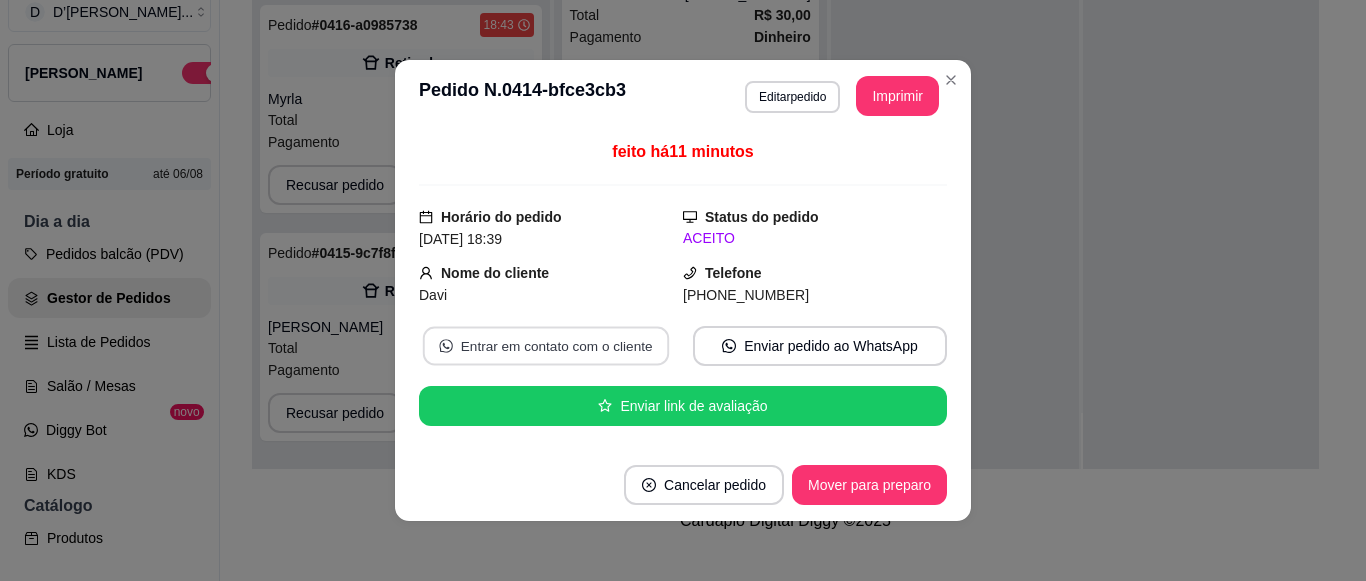 click on "Entrar em contato com o cliente" at bounding box center [546, 346] 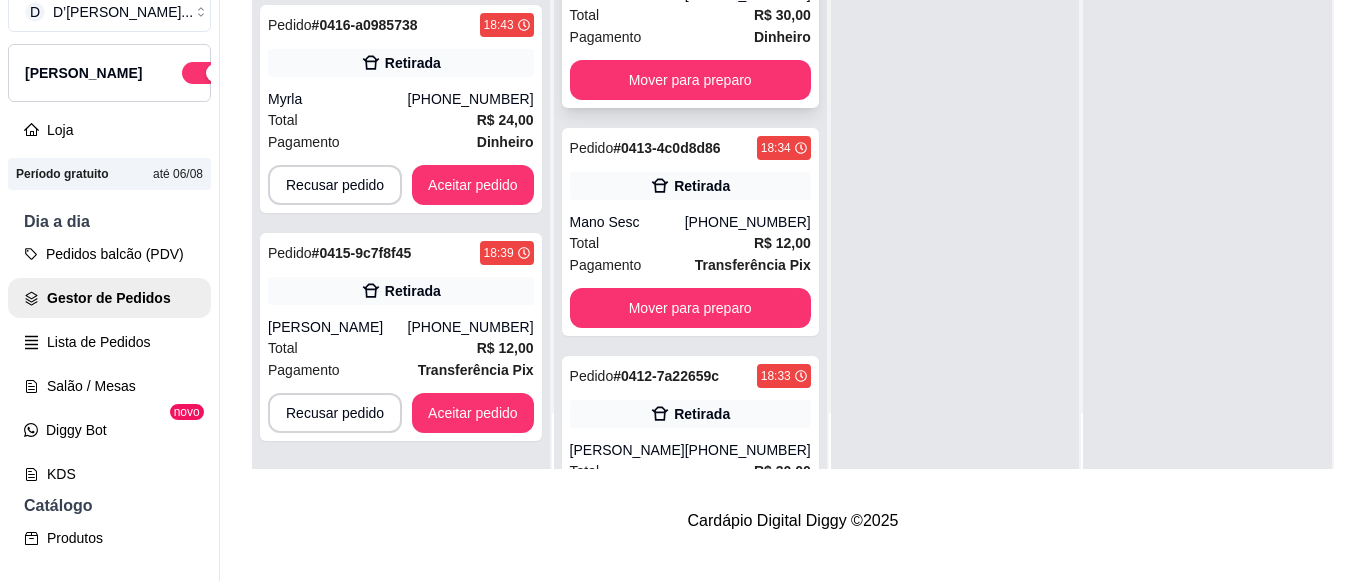 click 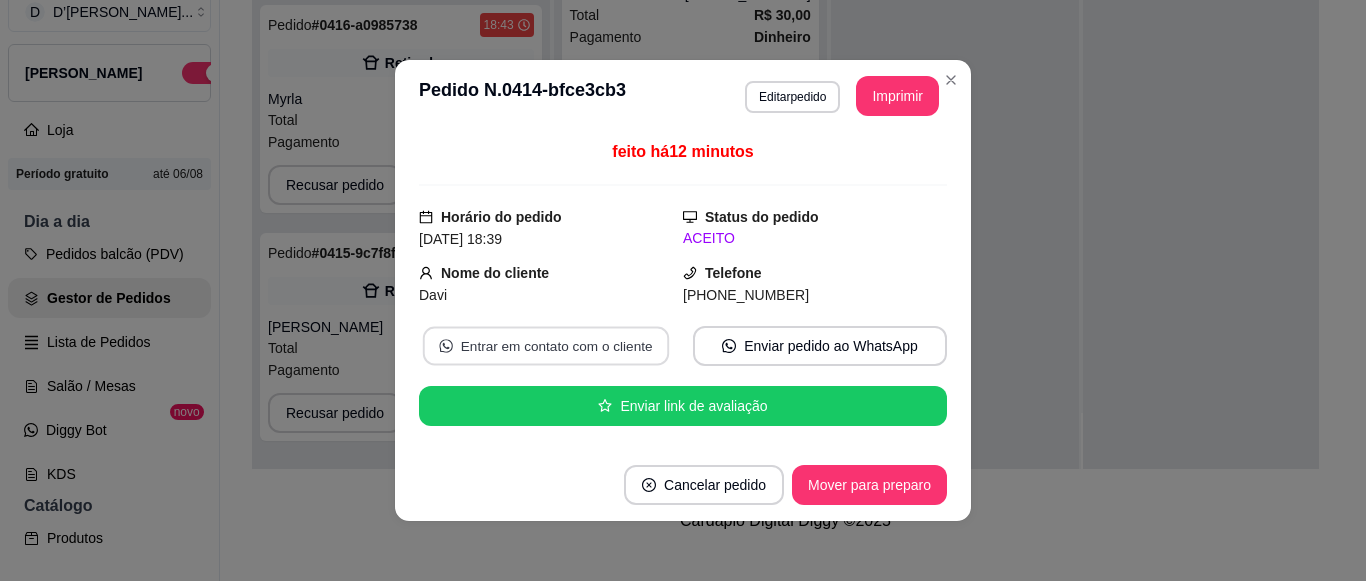 click on "Entrar em contato com o cliente" at bounding box center [546, 346] 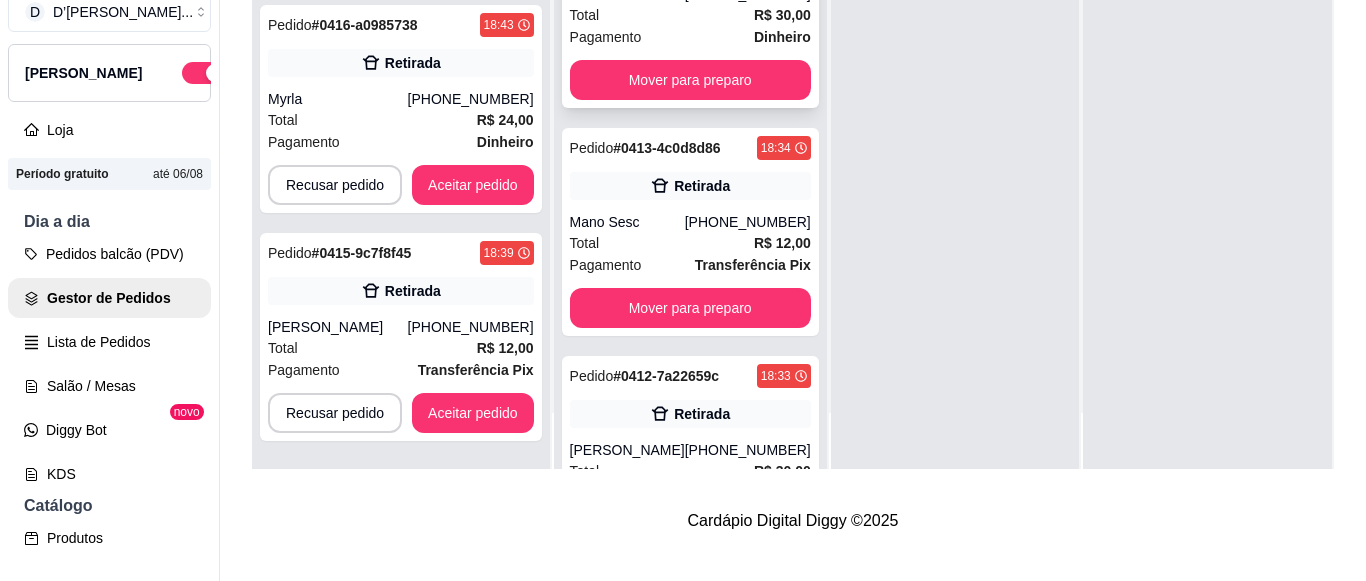 click on "Total R$ 30,00" at bounding box center (690, 15) 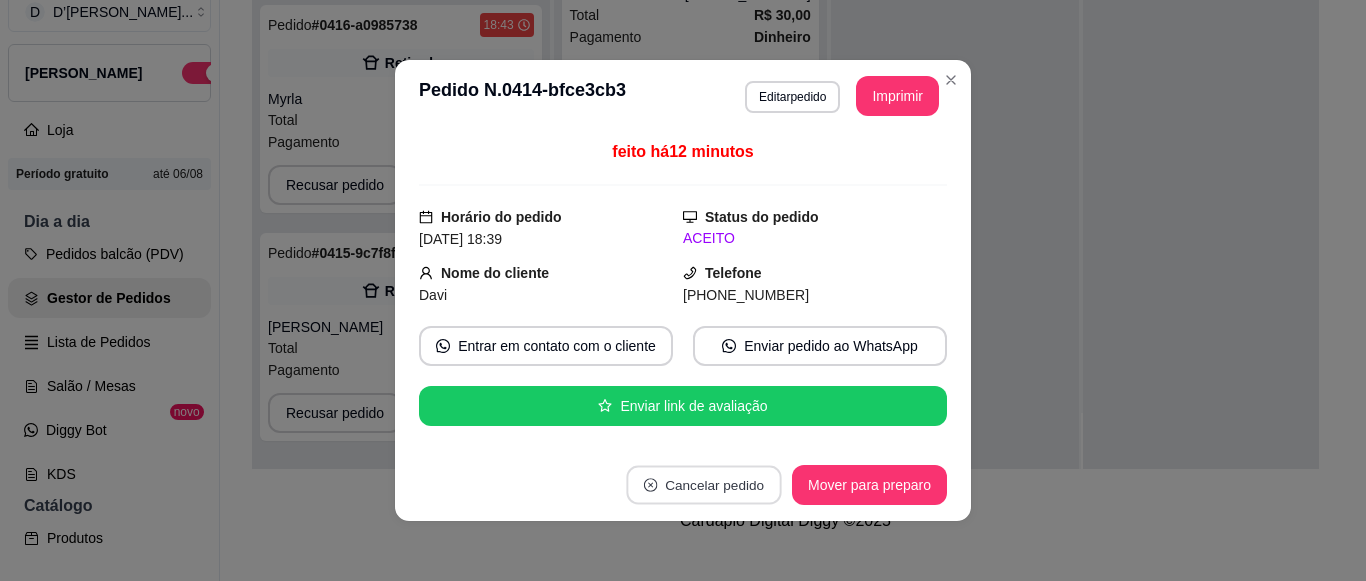 click on "Cancelar pedido" at bounding box center (703, 485) 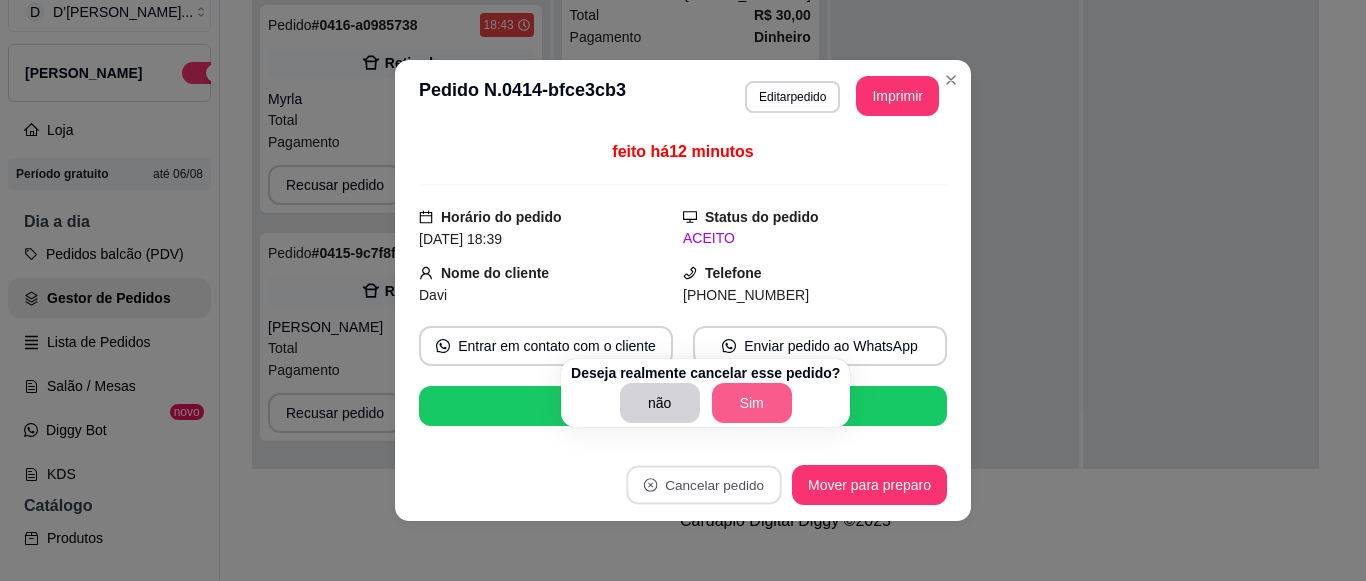 click on "Sim" at bounding box center (752, 403) 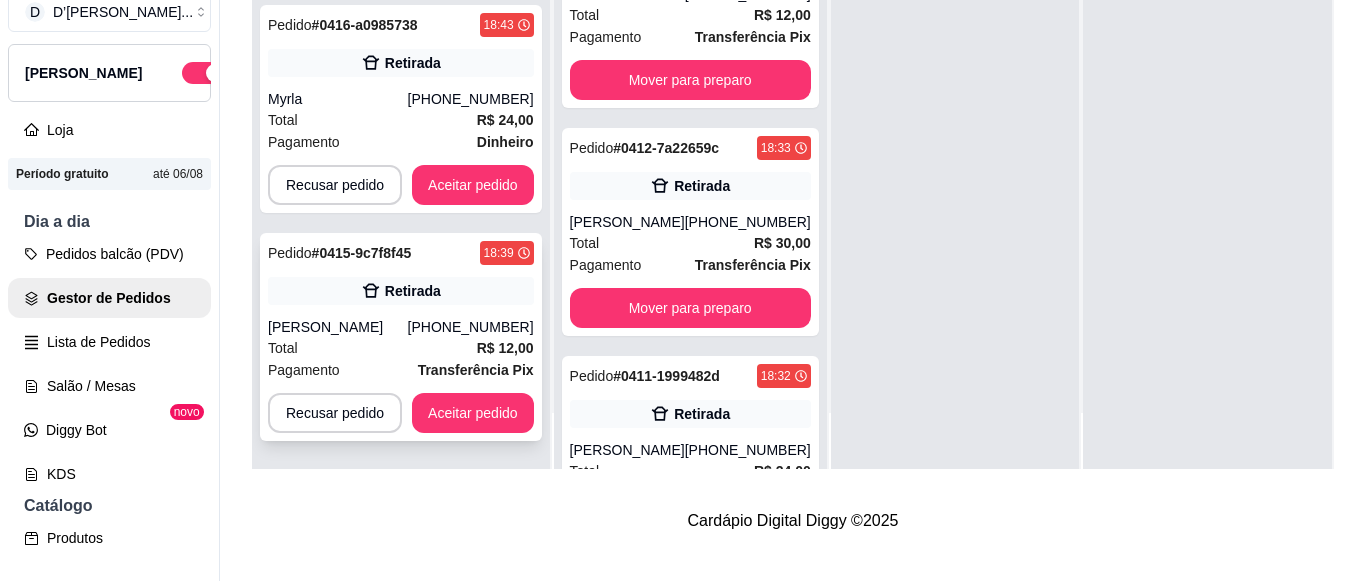 click on "[PHONE_NUMBER]" at bounding box center (471, 327) 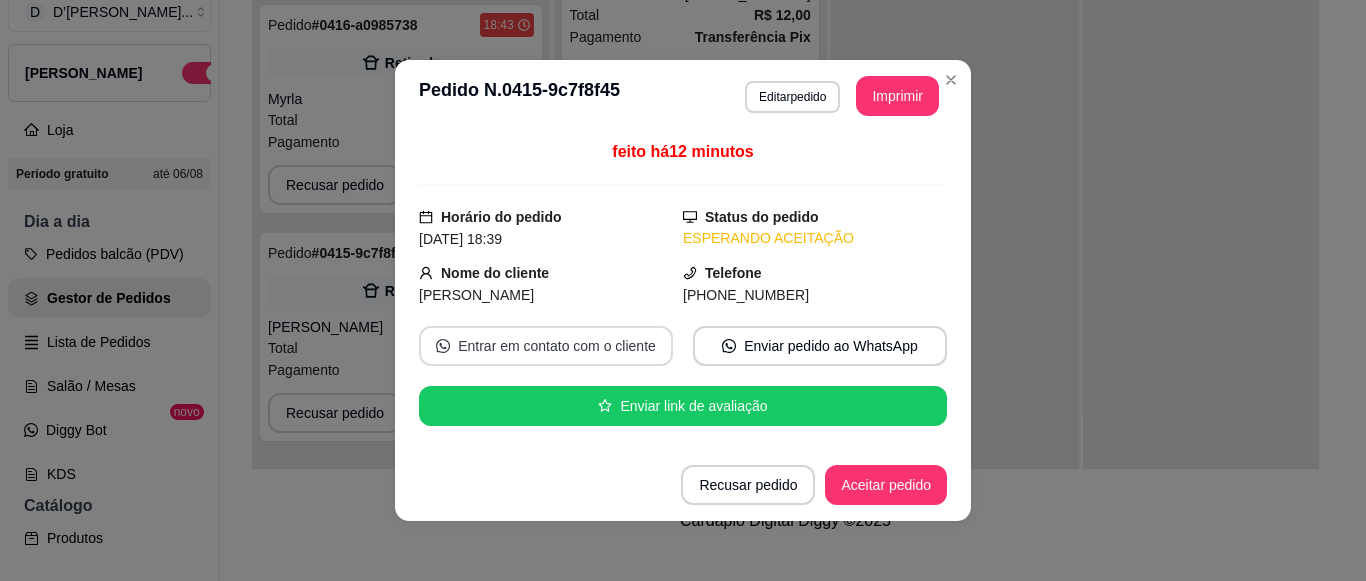click on "Entrar em contato com o cliente" at bounding box center [546, 346] 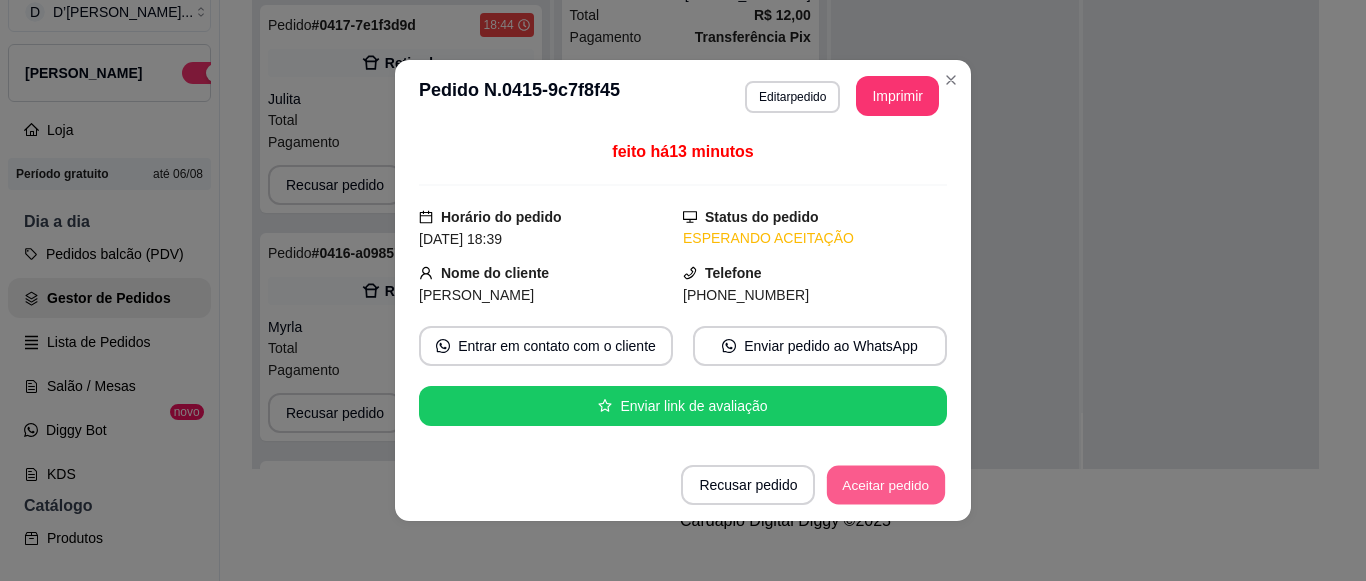 click on "Aceitar pedido" at bounding box center [886, 485] 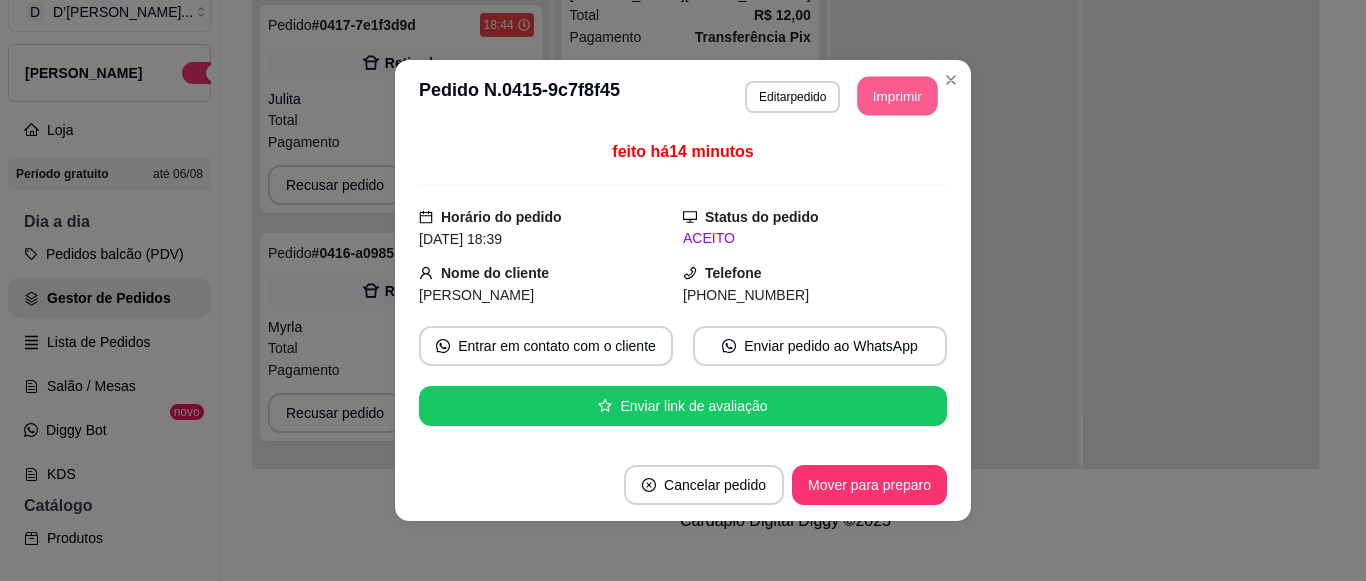 click on "Imprimir" at bounding box center (898, 96) 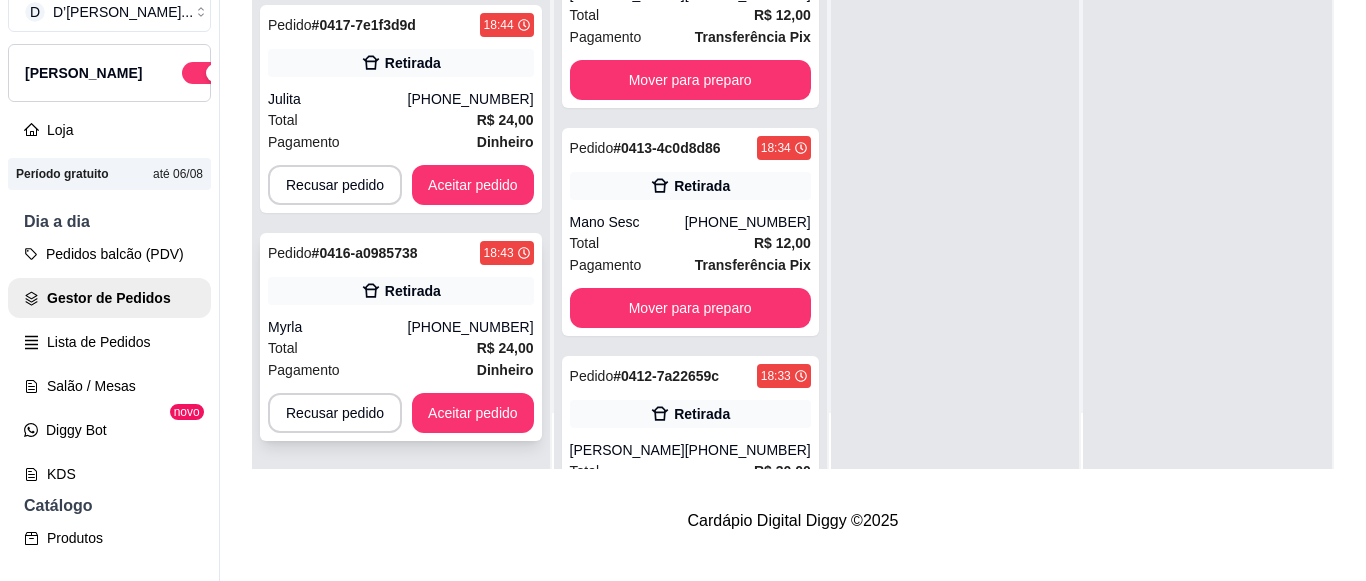 click on "Total R$ 24,00" at bounding box center [401, 348] 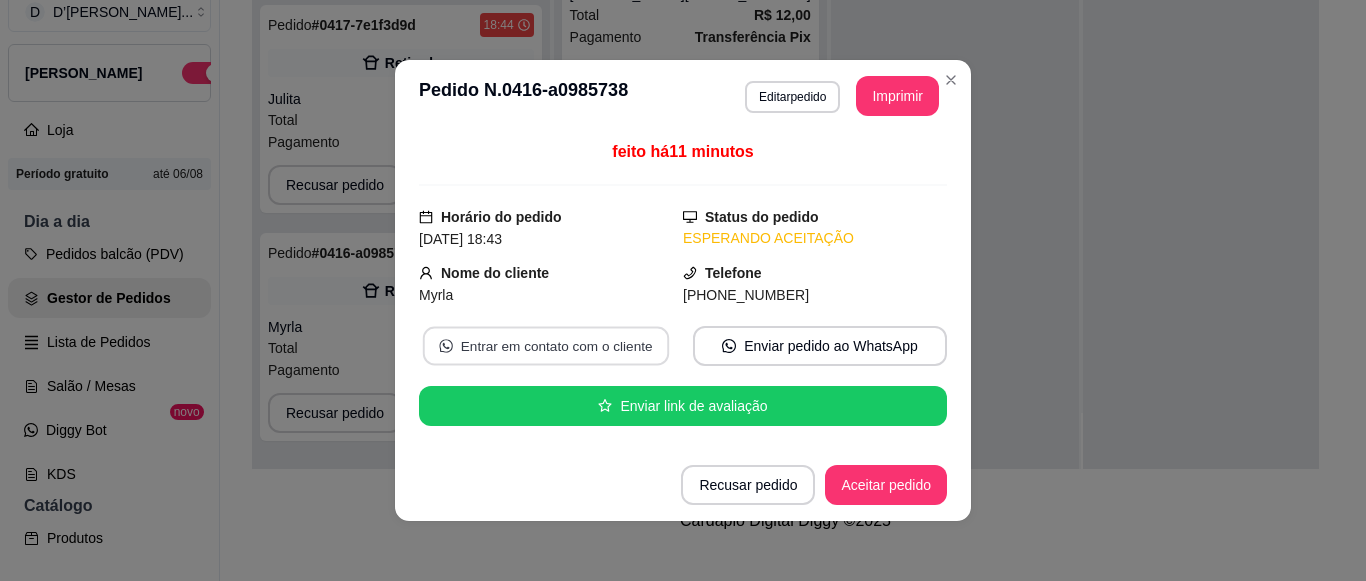 click on "Entrar em contato com o cliente" at bounding box center [546, 346] 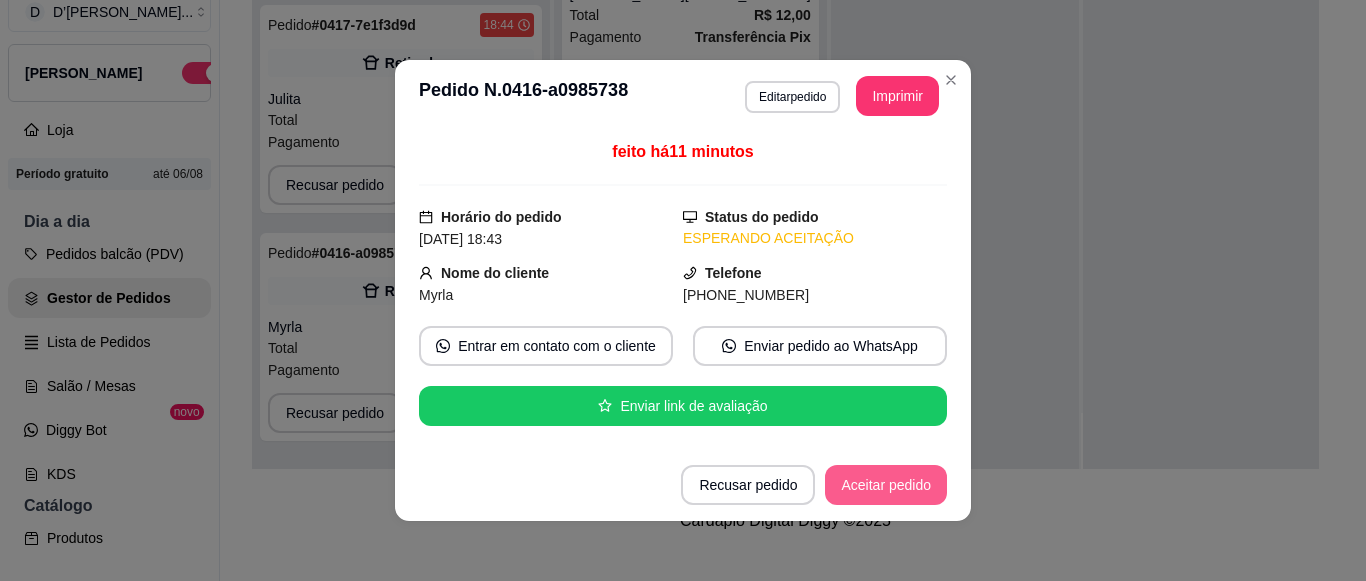 click on "Aceitar pedido" at bounding box center [886, 485] 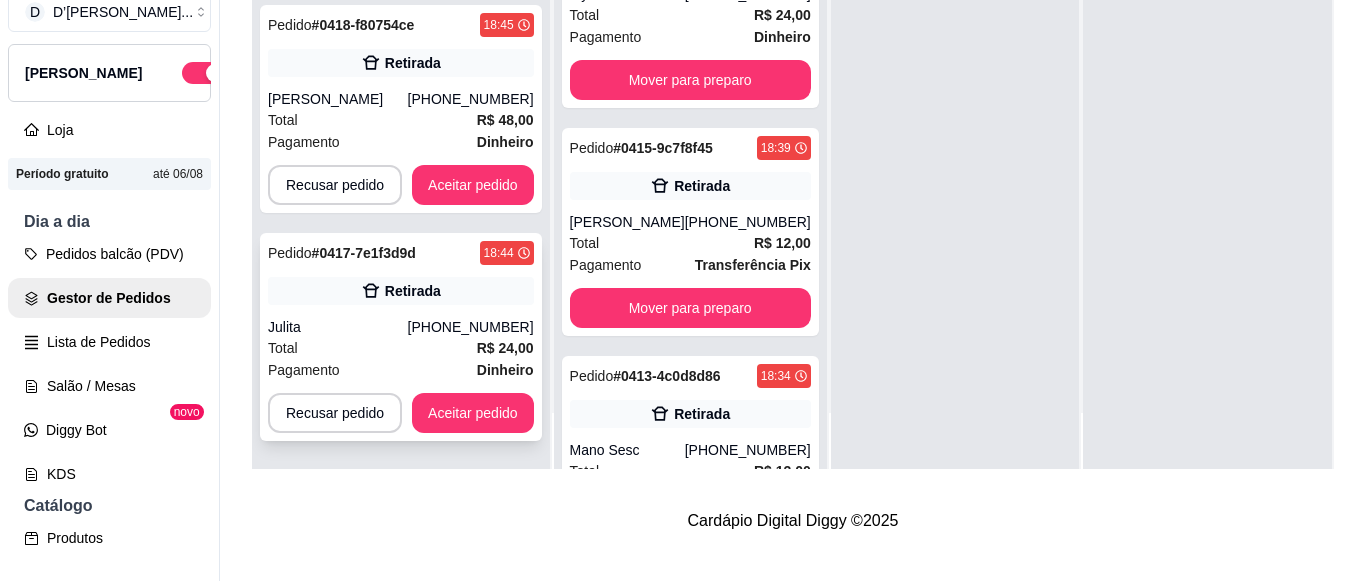 click on "Pagamento Dinheiro" at bounding box center [401, 370] 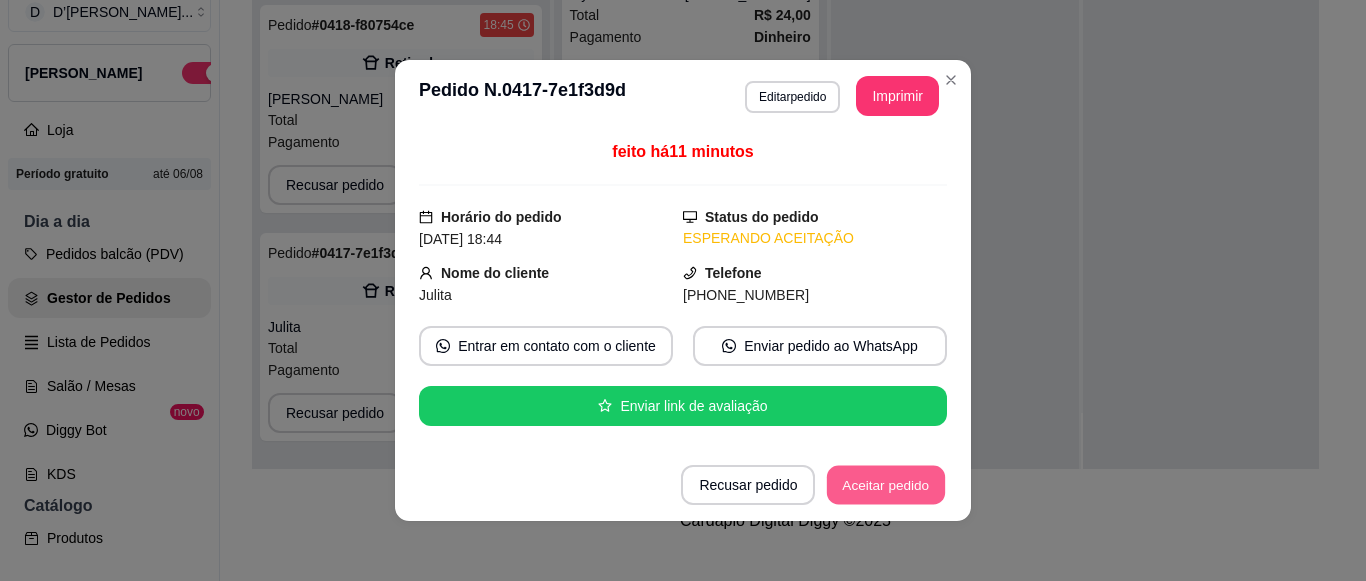 click on "Aceitar pedido" at bounding box center (886, 485) 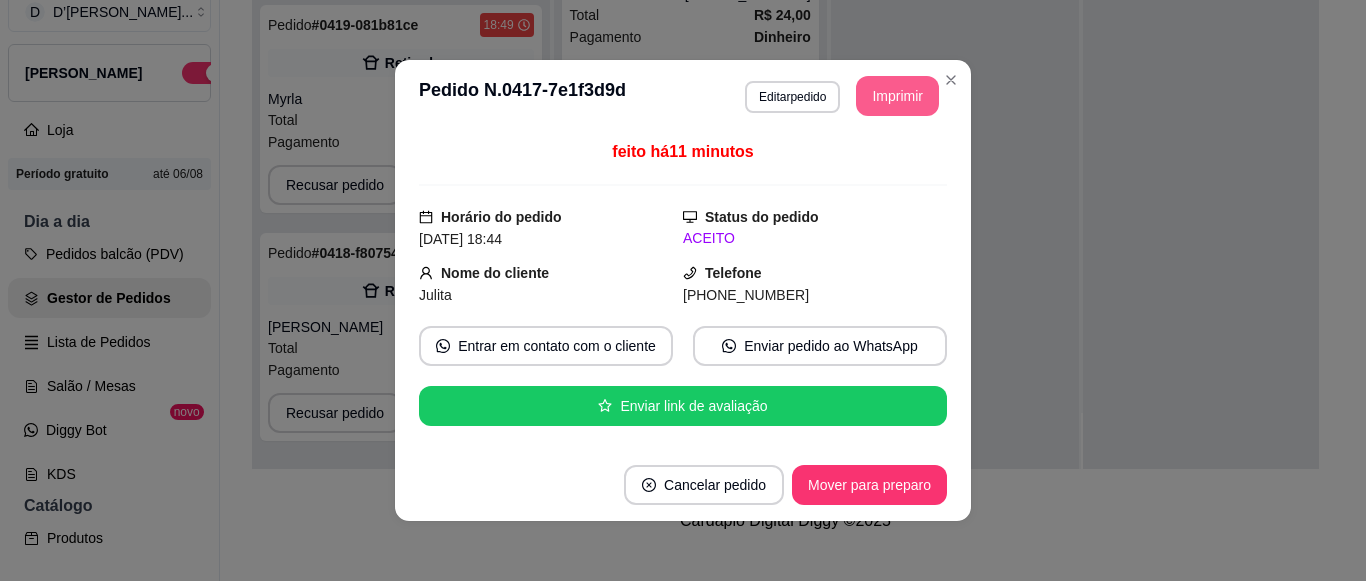 click on "Imprimir" at bounding box center [897, 96] 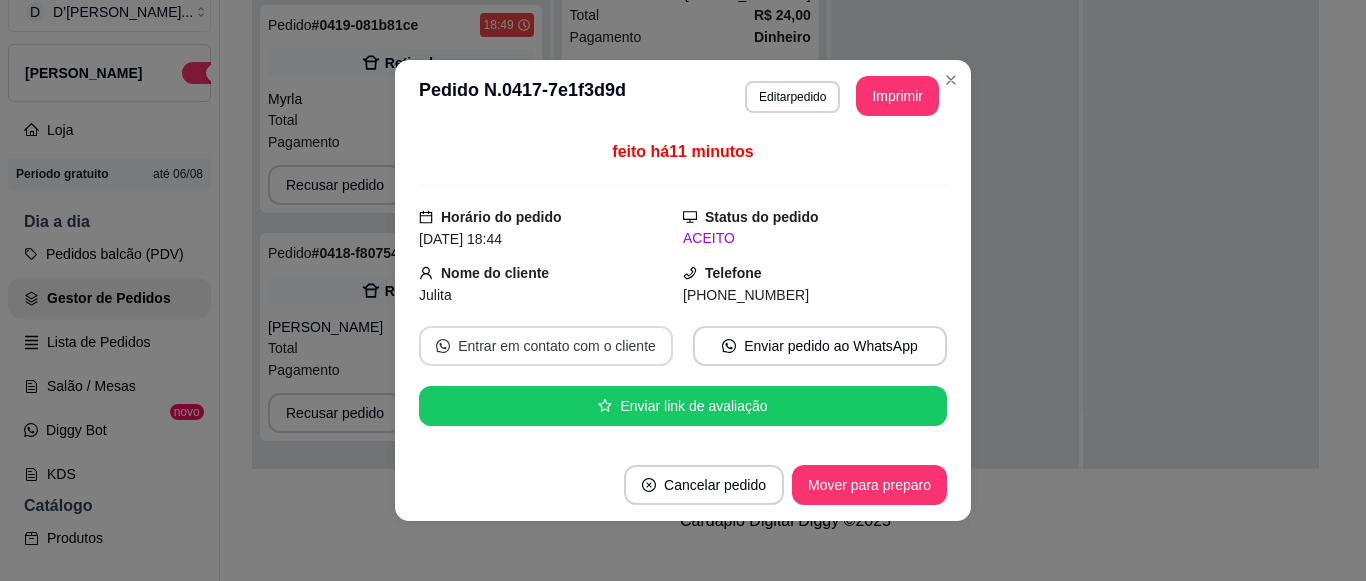 click on "Entrar em contato com o cliente" at bounding box center [546, 346] 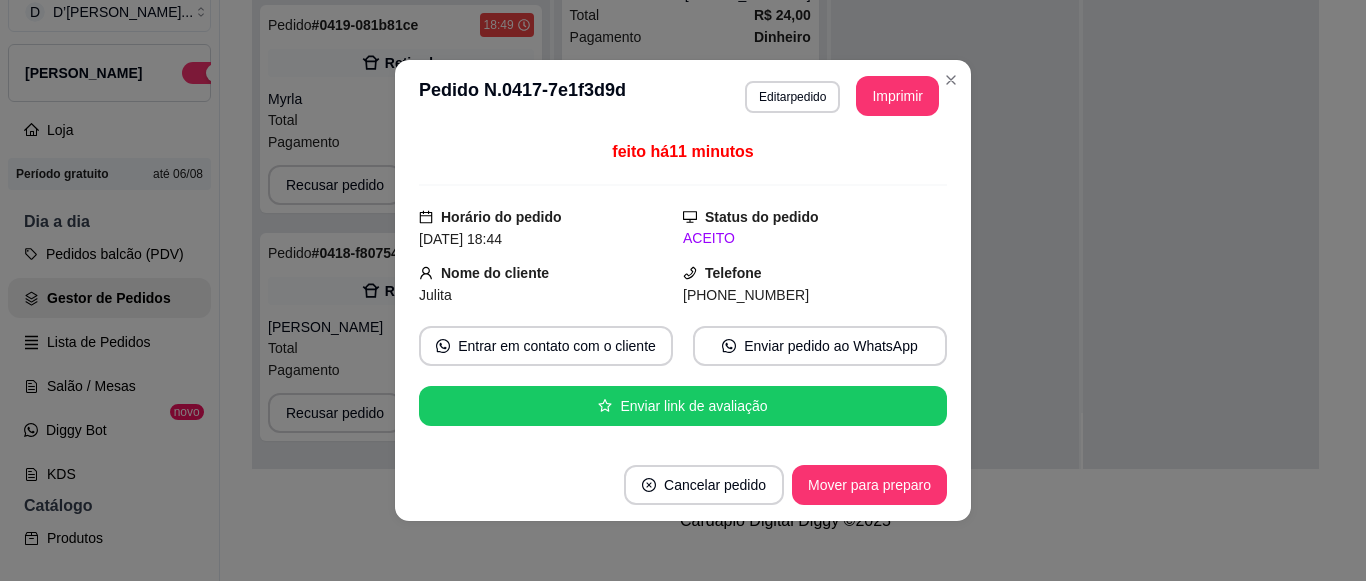 scroll, scrollTop: 0, scrollLeft: 0, axis: both 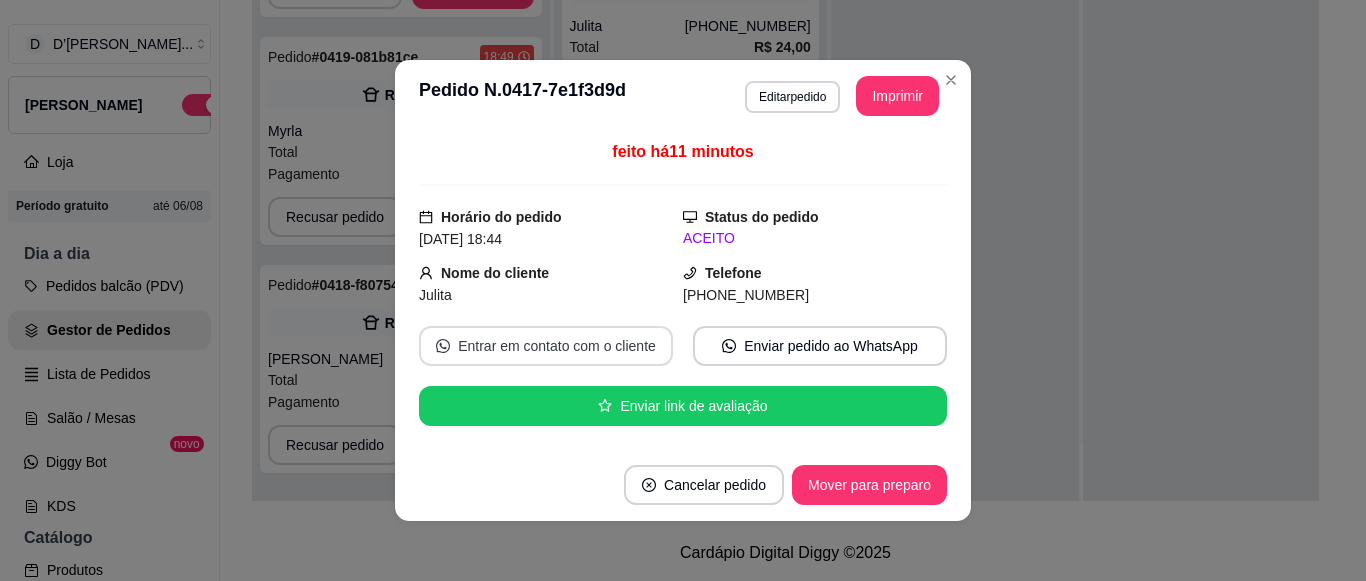 click on "Entrar em contato com o cliente" at bounding box center [546, 346] 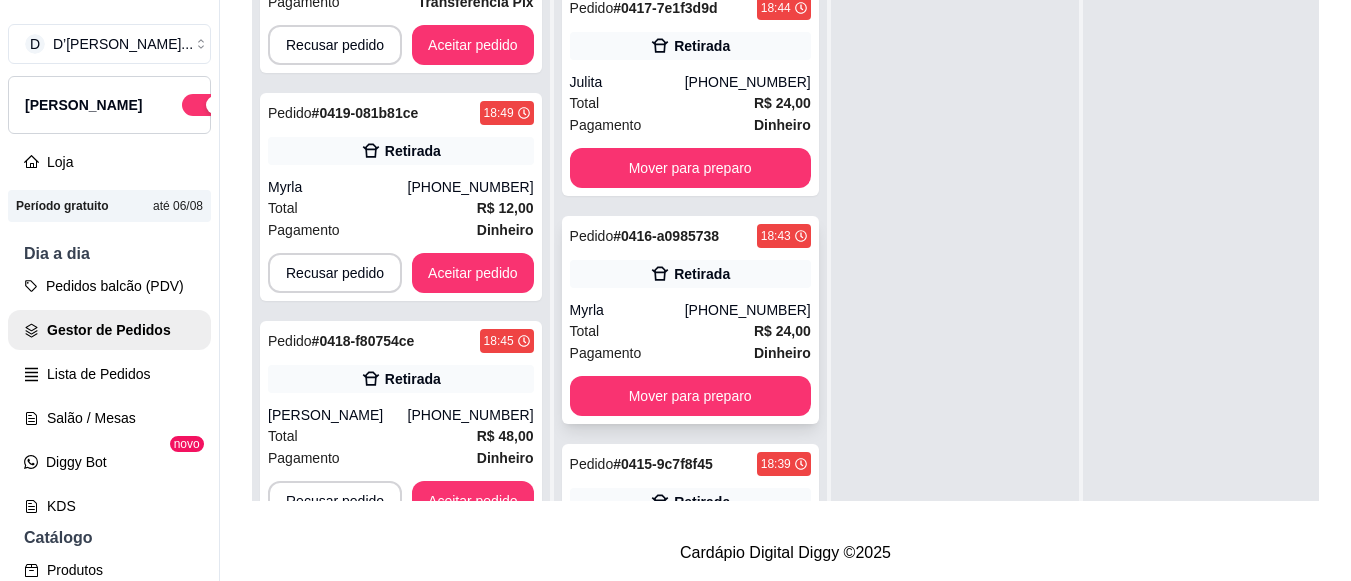 scroll, scrollTop: 71, scrollLeft: 0, axis: vertical 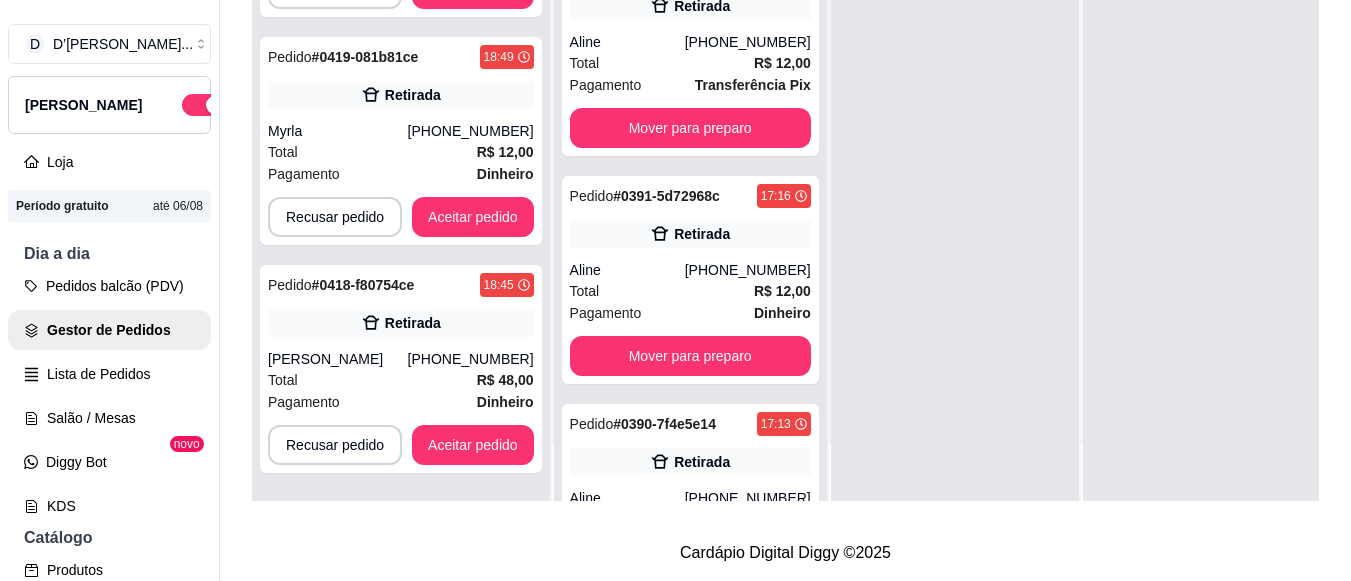click on "Pedido  # 0394-a83a1ed8 17:43 Retirada Virnna Figueiredo  (88) 99703-5693 Total R$ 24,00 Pagamento Dinheiro Mover para preparo" at bounding box center (690, -404) 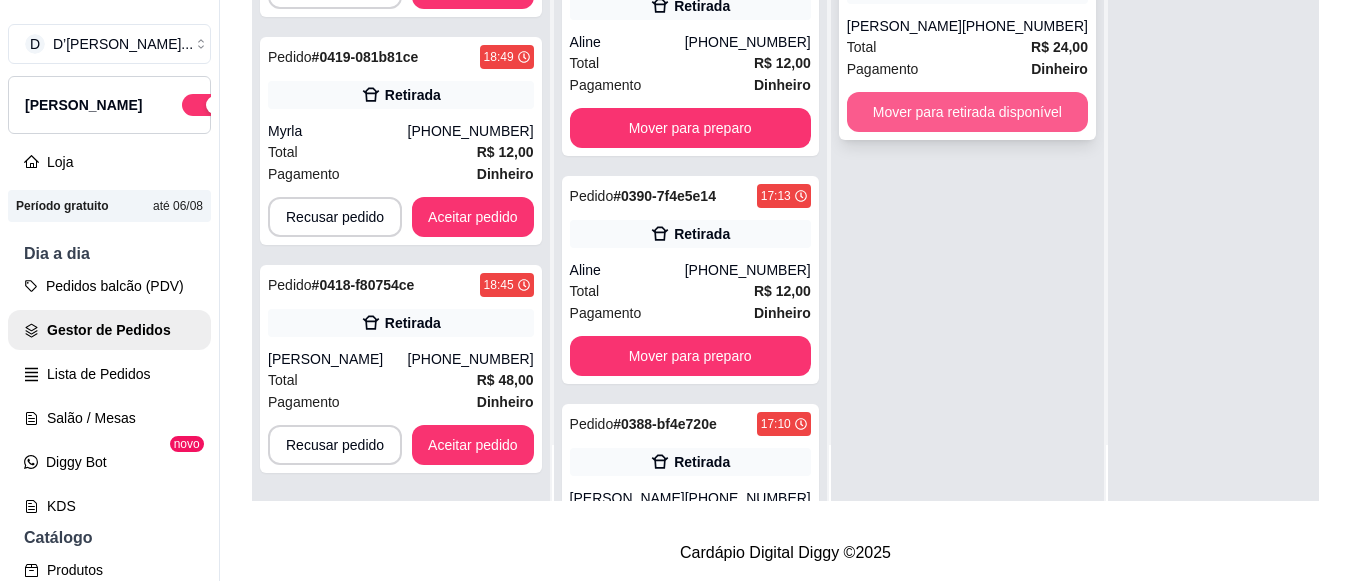 click on "Mover para retirada disponível" at bounding box center [967, 112] 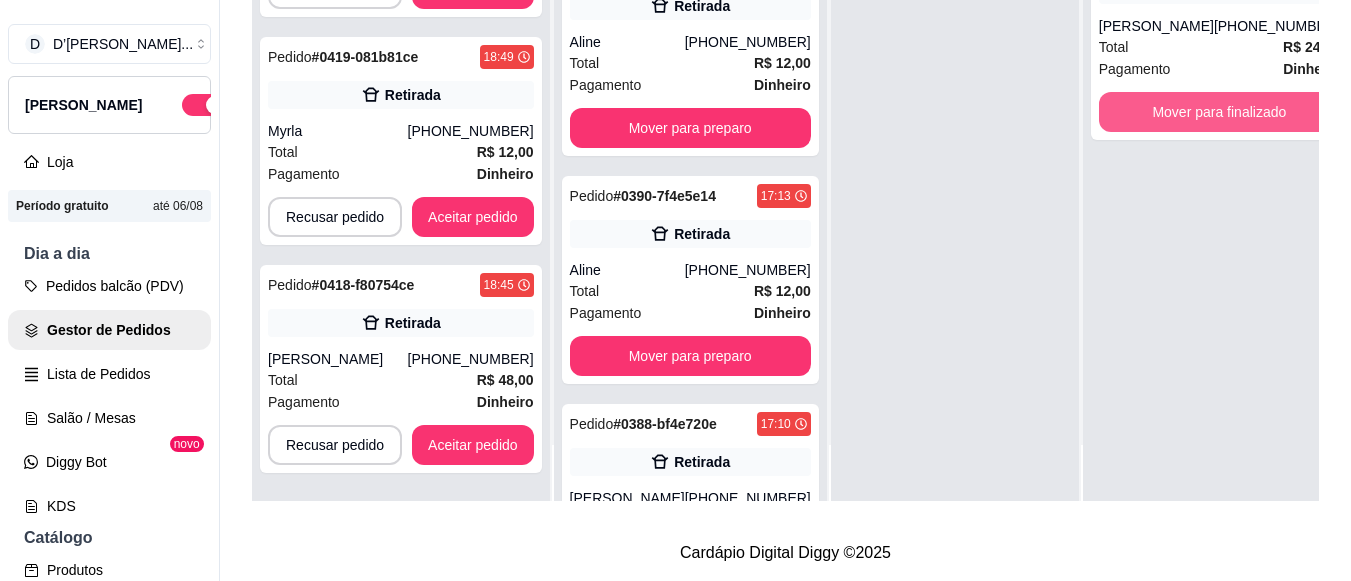 click on "Mover para finalizado" at bounding box center [1219, 112] 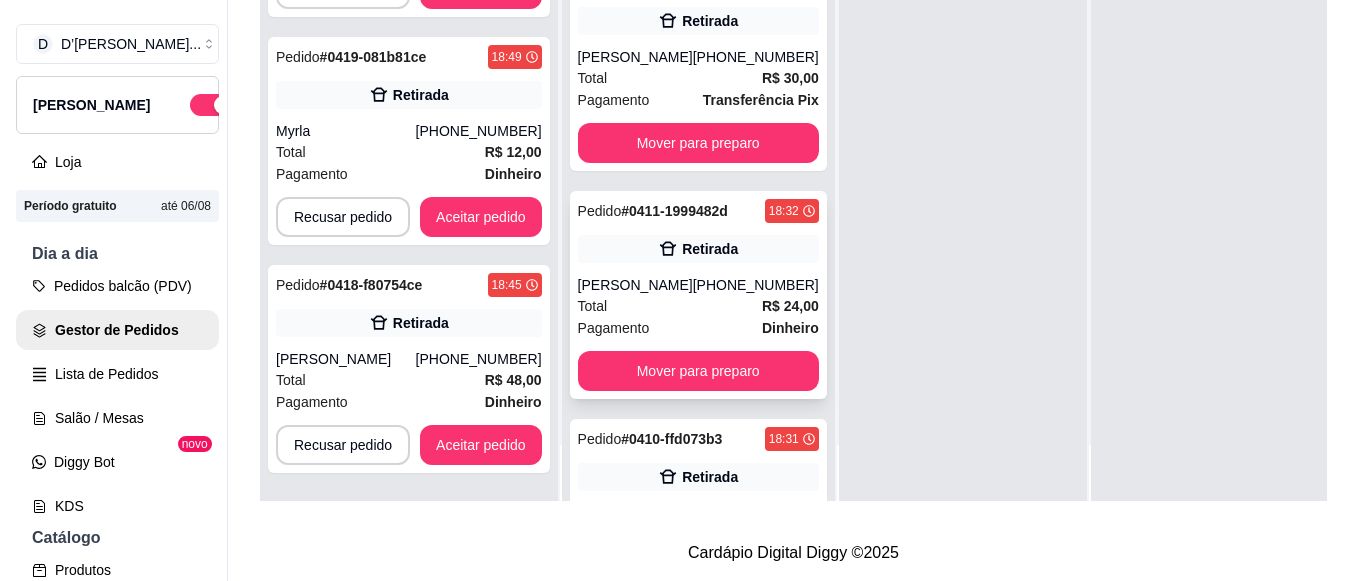scroll, scrollTop: 883, scrollLeft: 0, axis: vertical 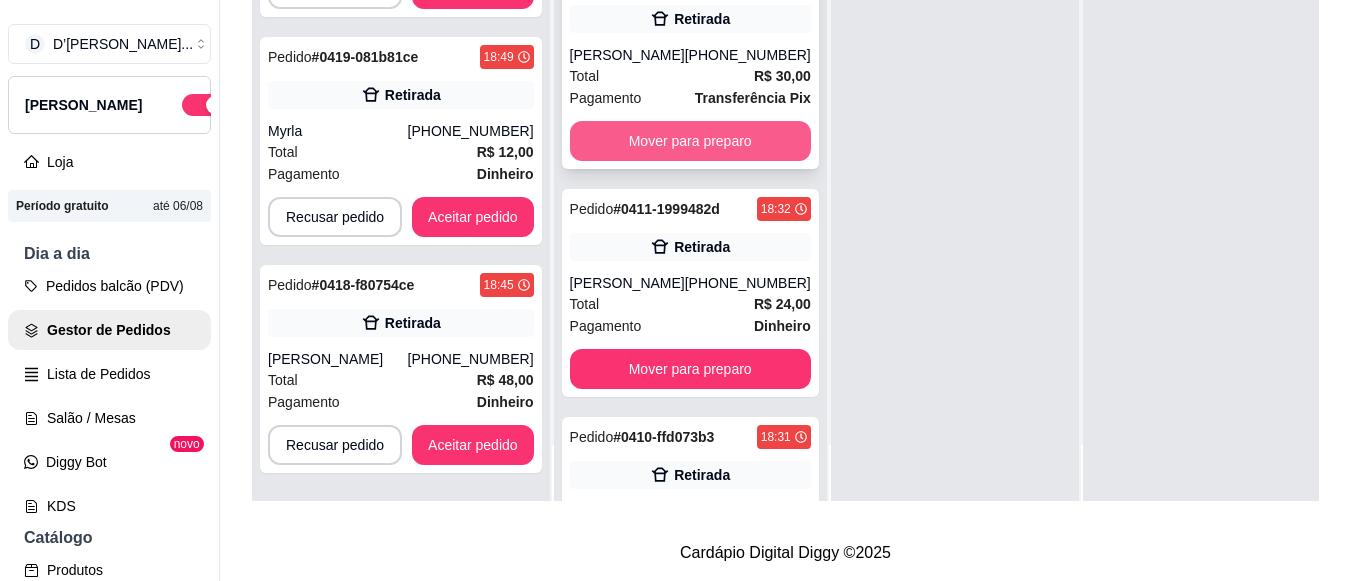 click on "Mover para preparo" at bounding box center (690, 141) 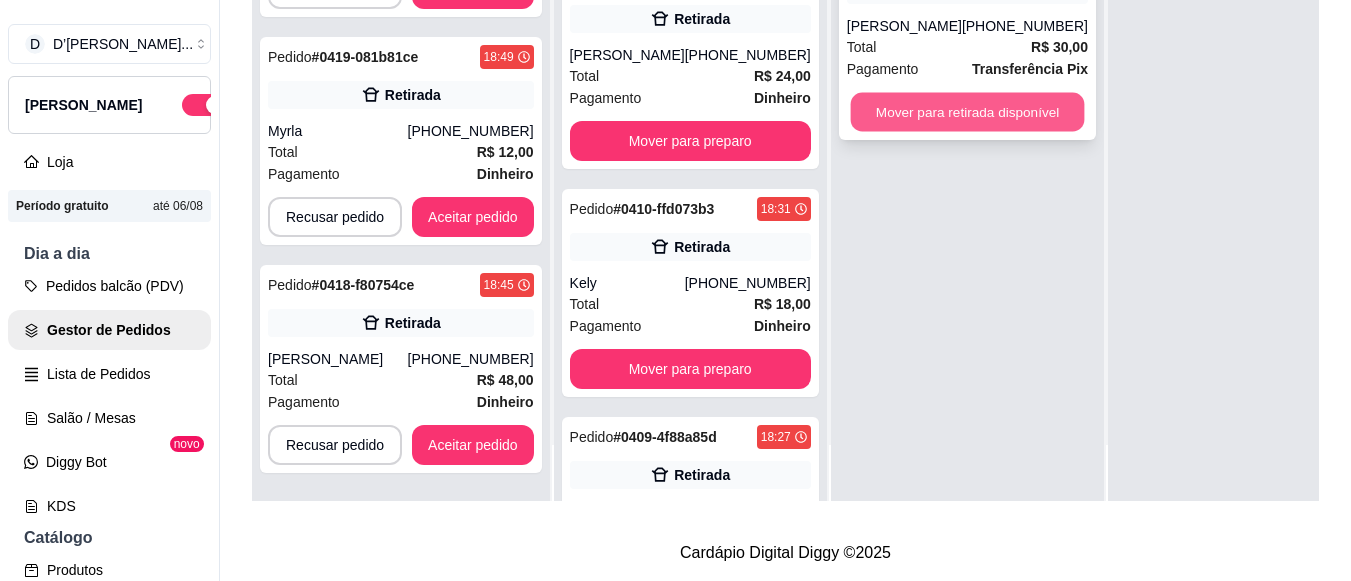 click on "Mover para retirada disponível" at bounding box center [967, 112] 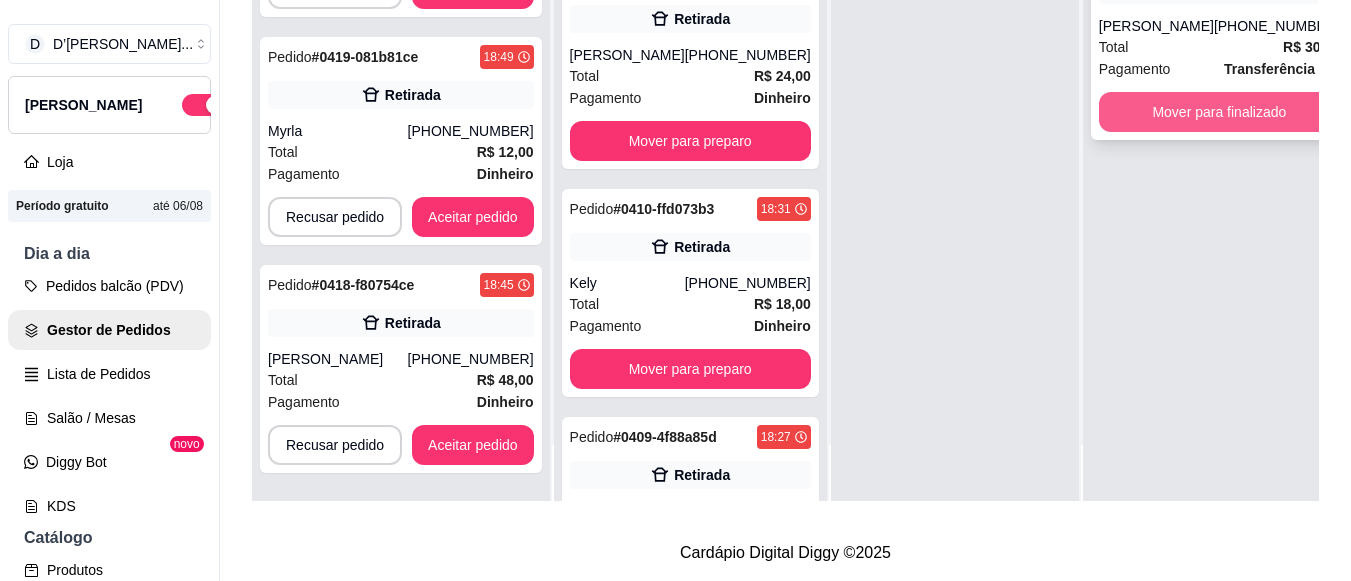 click on "Mover para finalizado" at bounding box center (1219, 112) 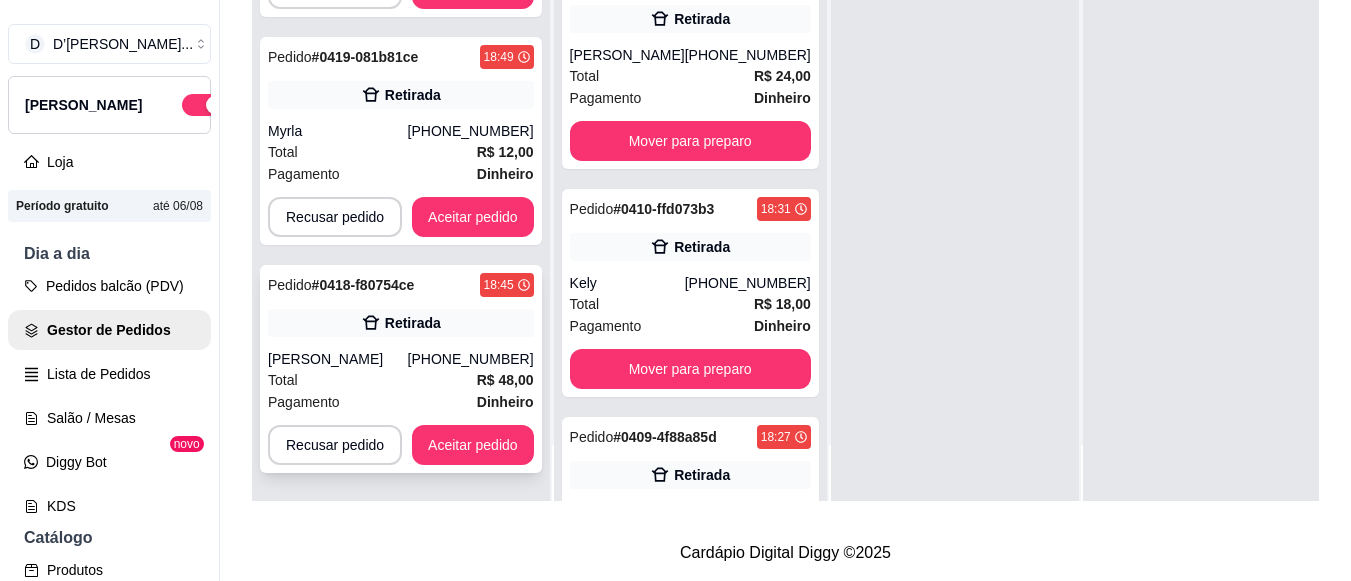 click on "[PERSON_NAME]" at bounding box center (338, 359) 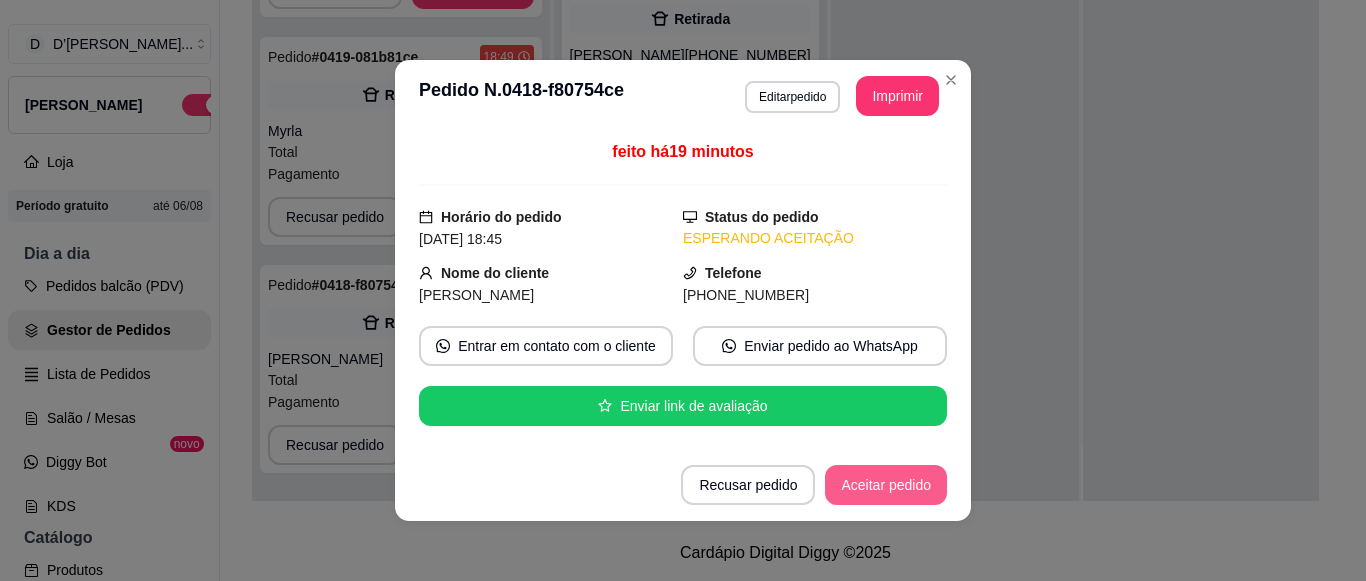 click on "Aceitar pedido" at bounding box center [886, 485] 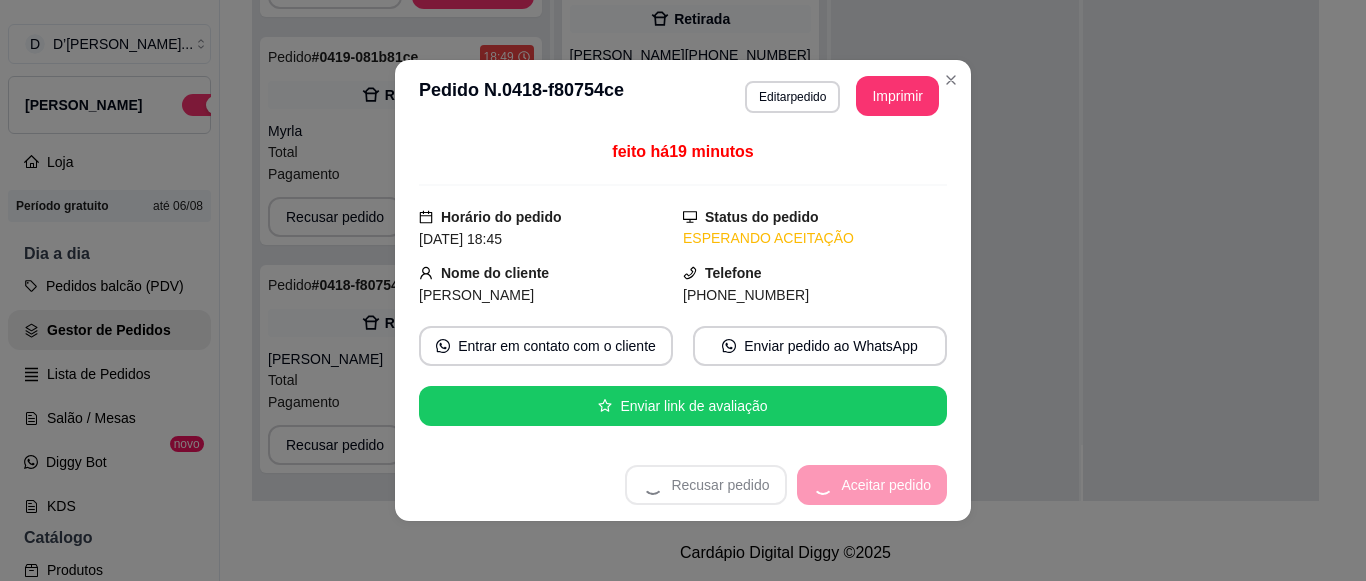 scroll, scrollTop: 123, scrollLeft: 0, axis: vertical 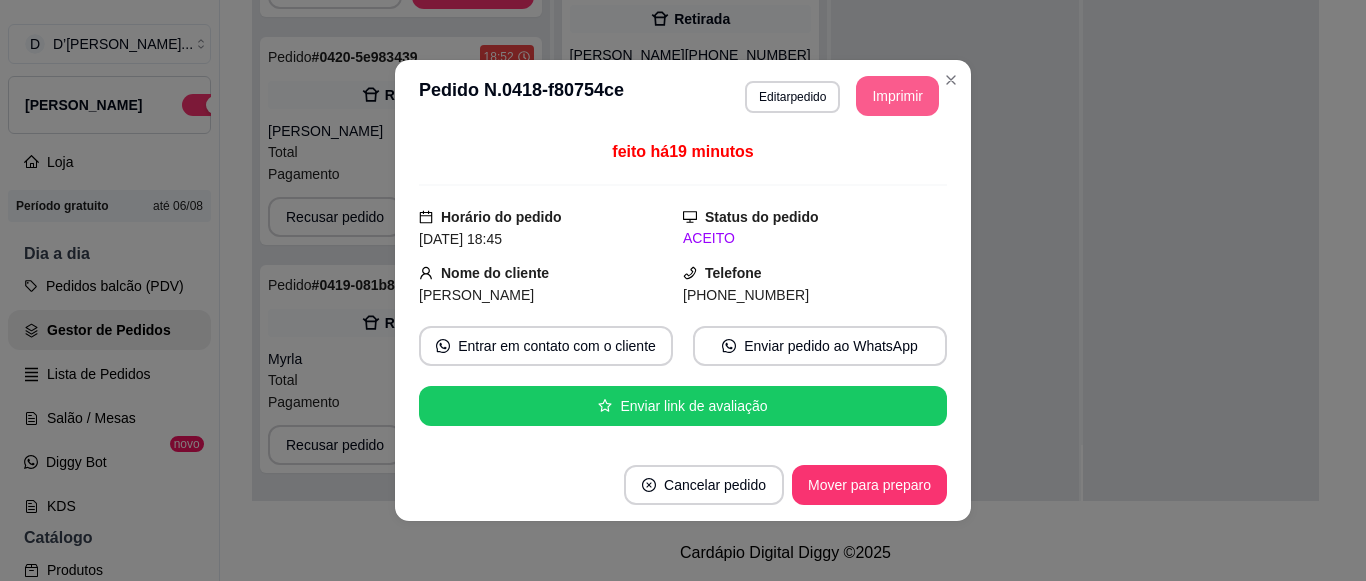 click on "Imprimir" at bounding box center [897, 96] 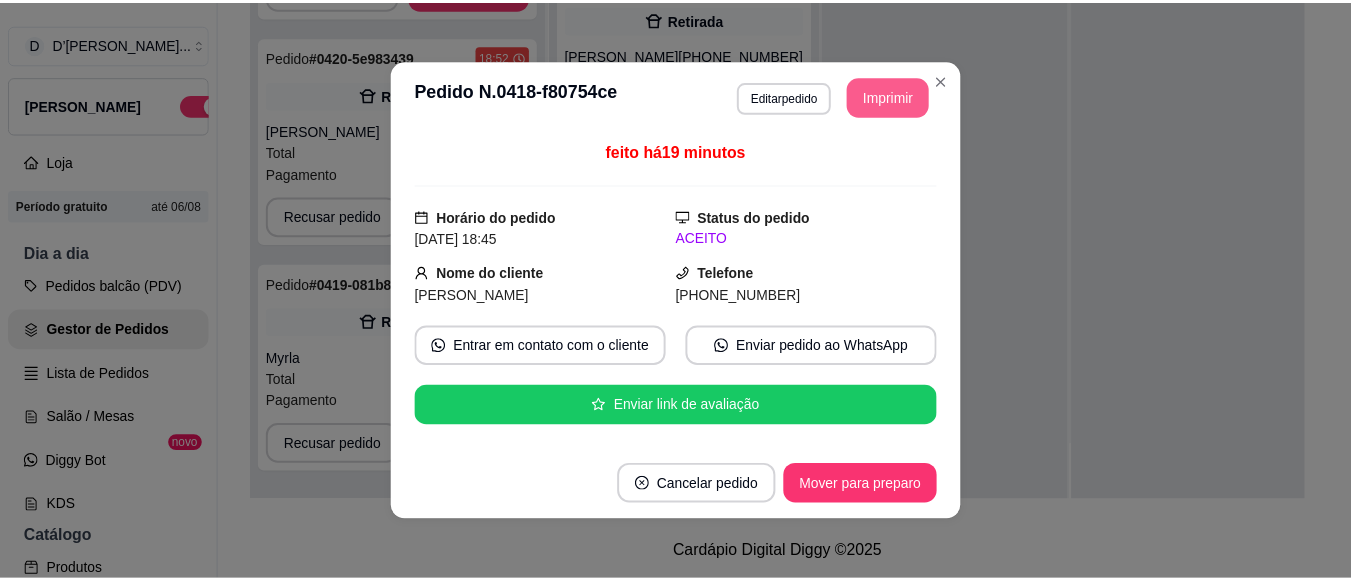 scroll, scrollTop: 0, scrollLeft: 0, axis: both 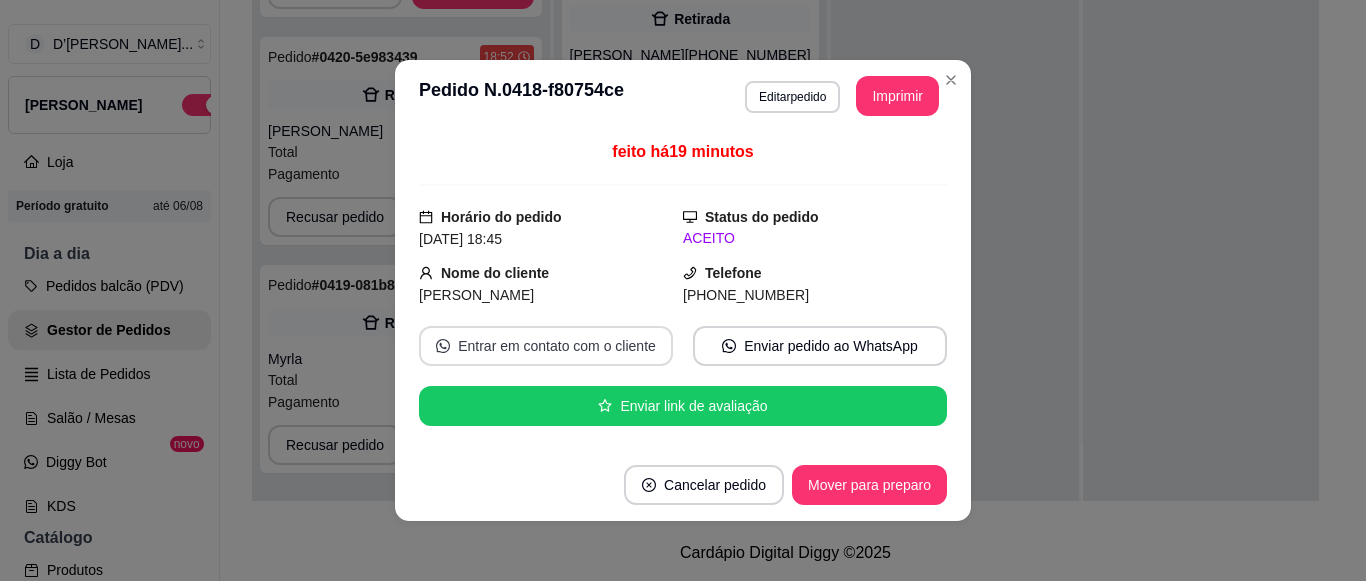 click on "Entrar em contato com o cliente" at bounding box center [546, 346] 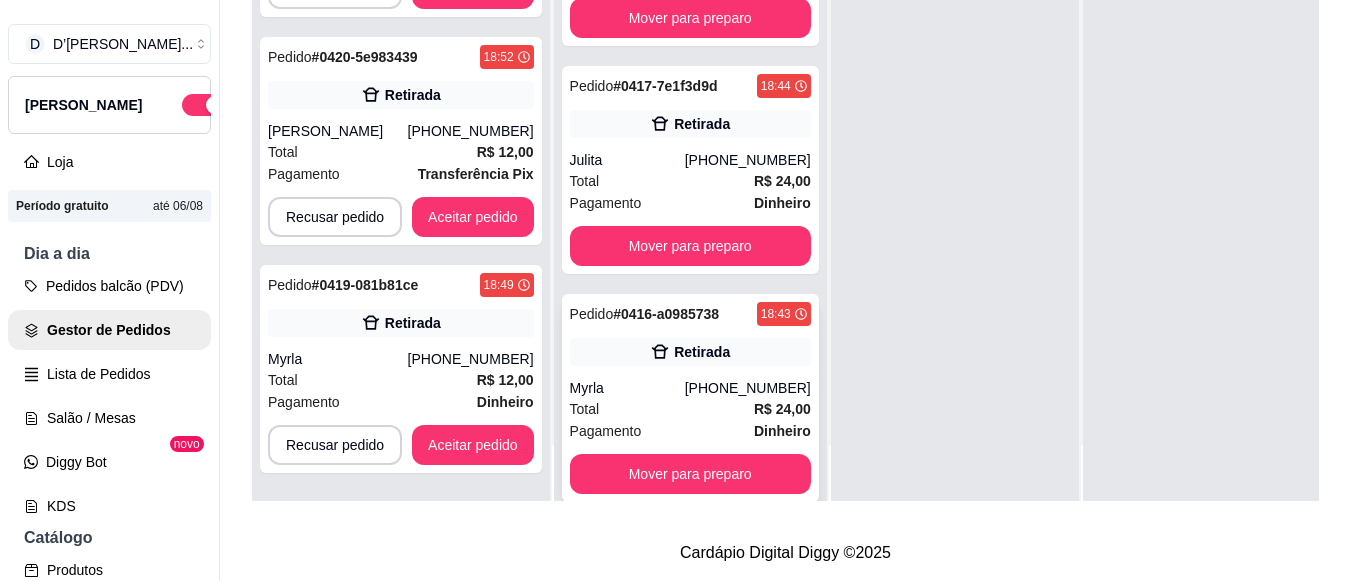 scroll, scrollTop: 0, scrollLeft: 0, axis: both 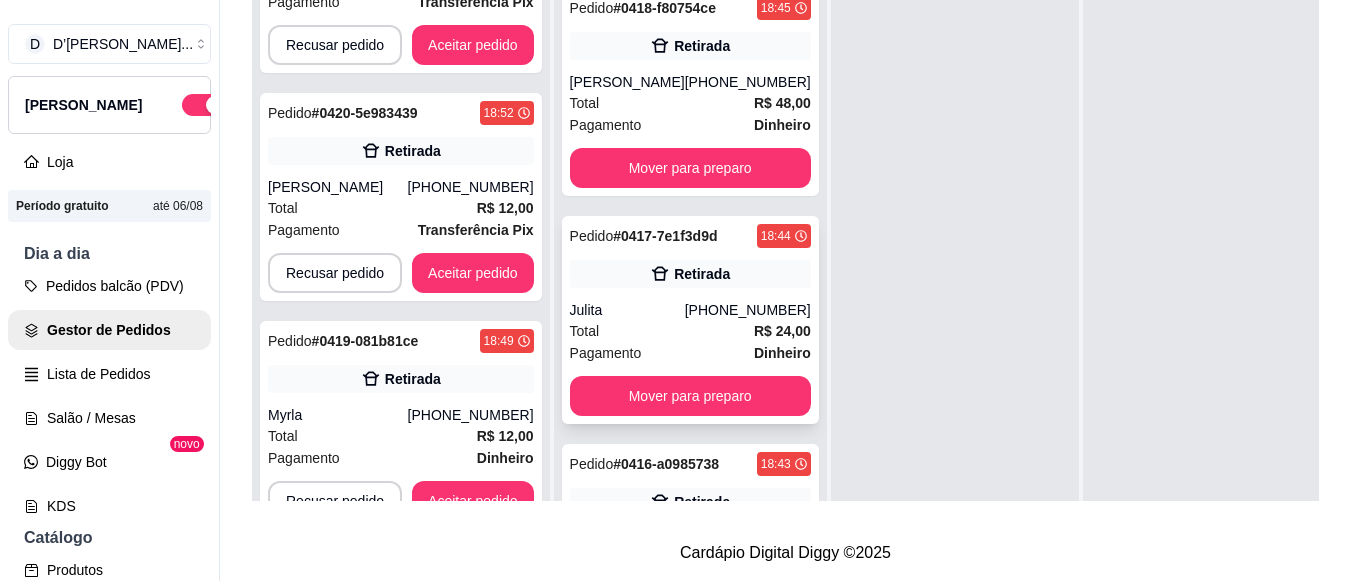 click on "Total R$ 24,00" at bounding box center [690, 331] 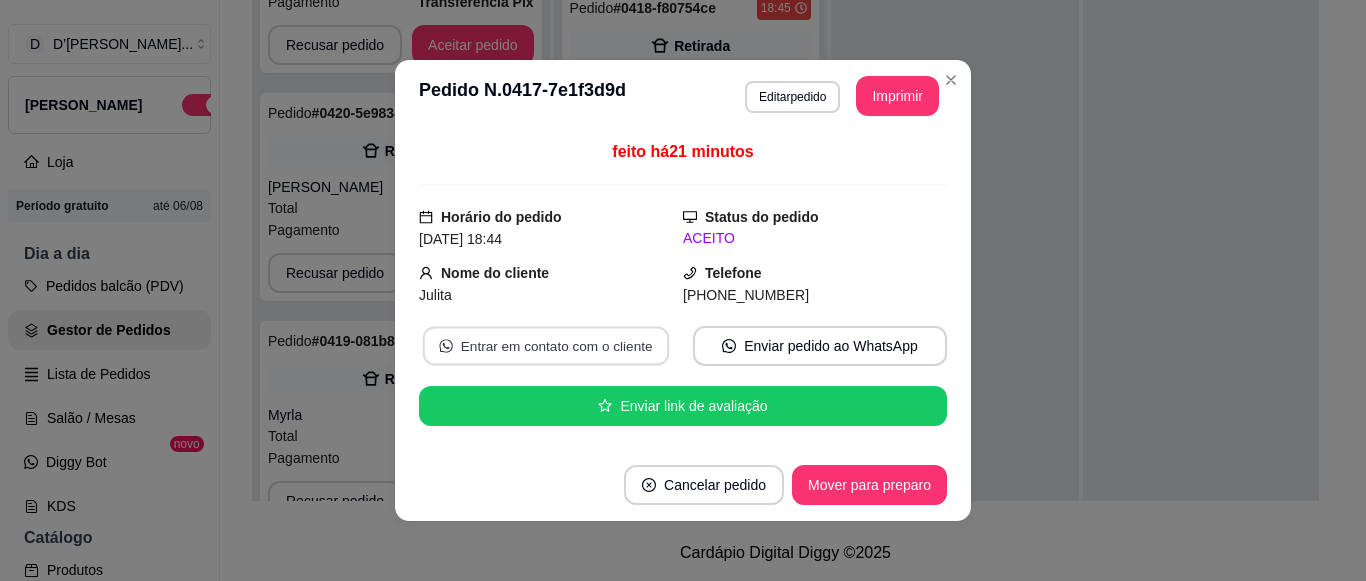 click on "Entrar em contato com o cliente" at bounding box center (546, 346) 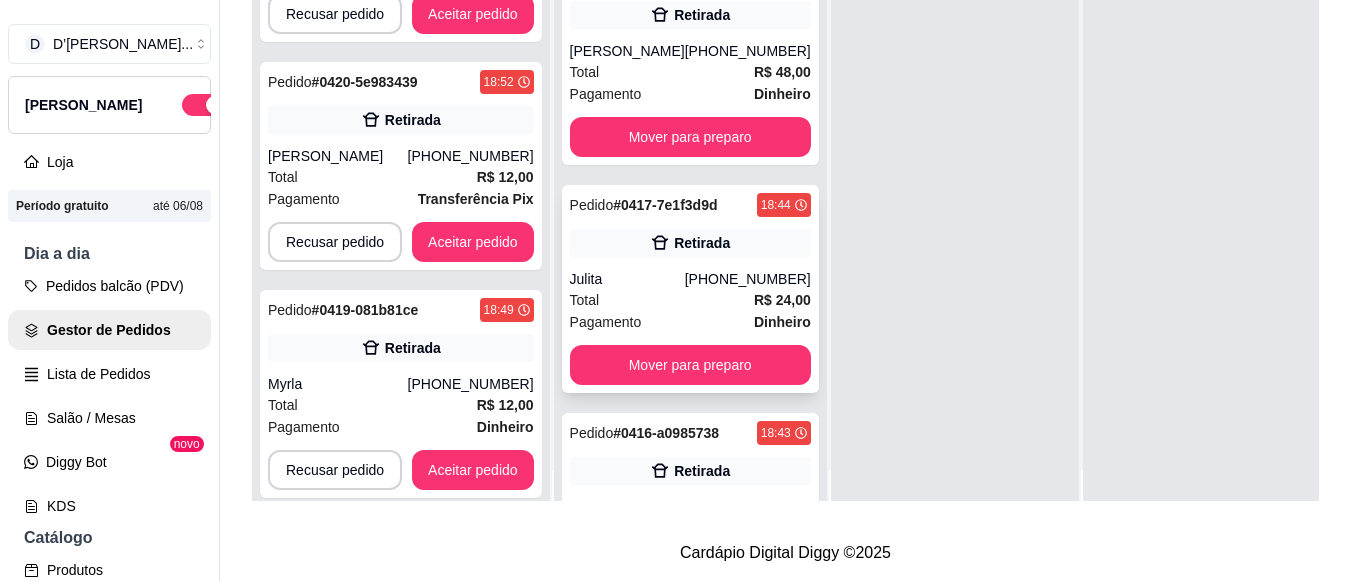 scroll, scrollTop: 0, scrollLeft: 0, axis: both 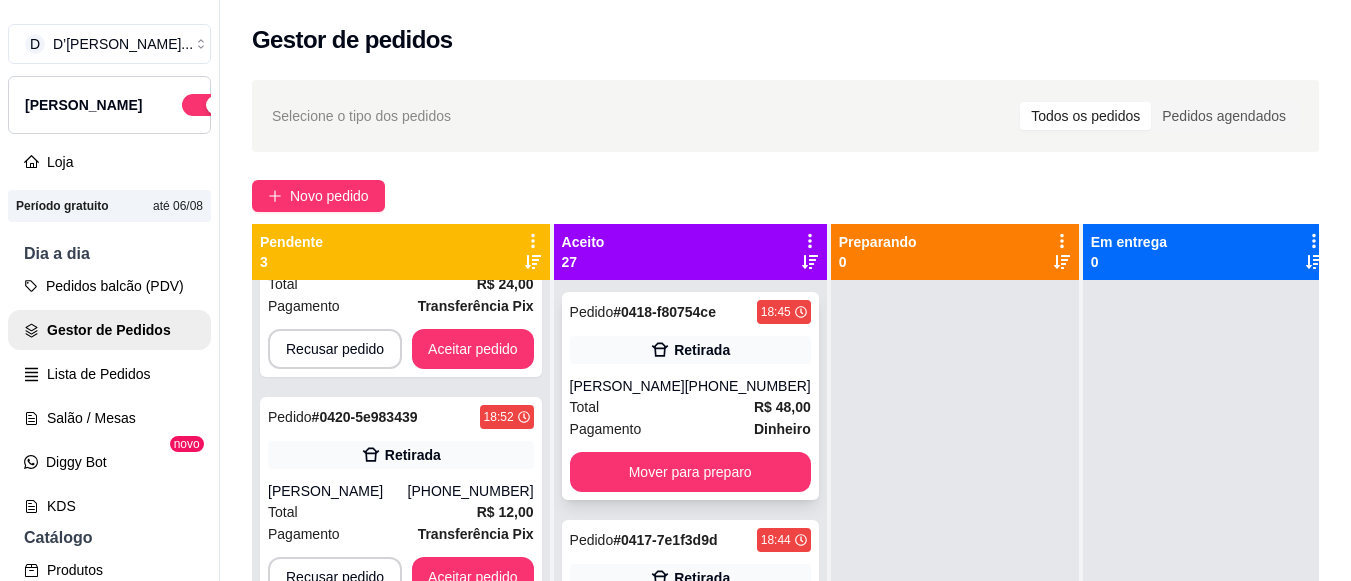 click on "Retirada" at bounding box center [702, 350] 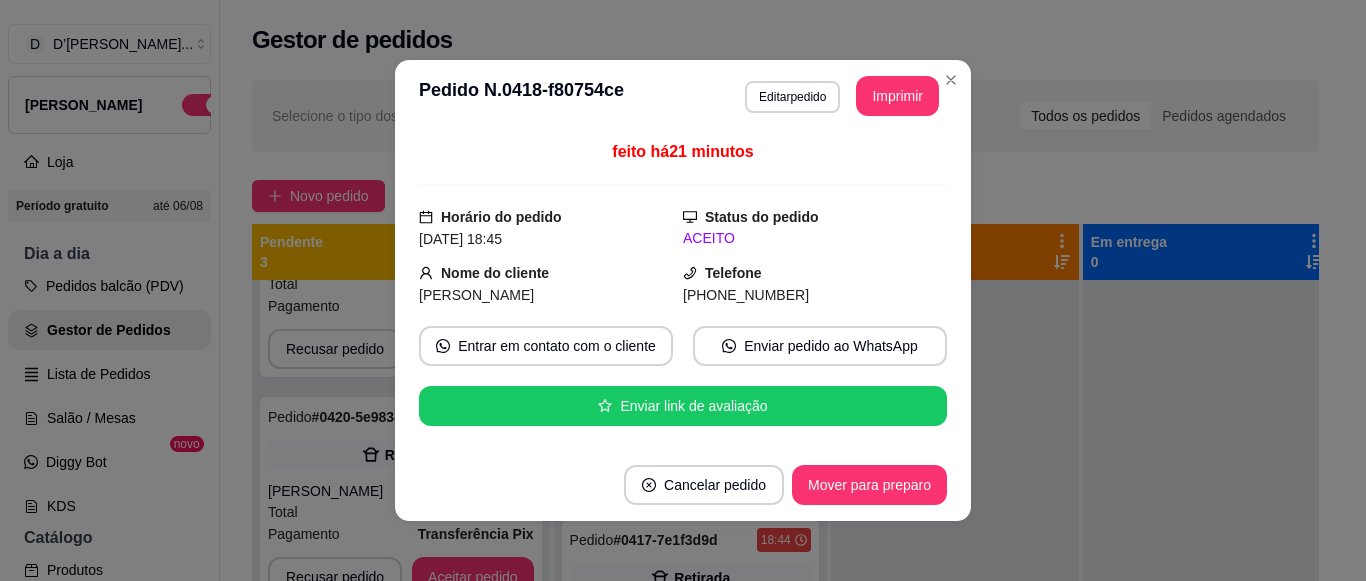 click on "Entrar em contato com o cliente" at bounding box center (546, 346) 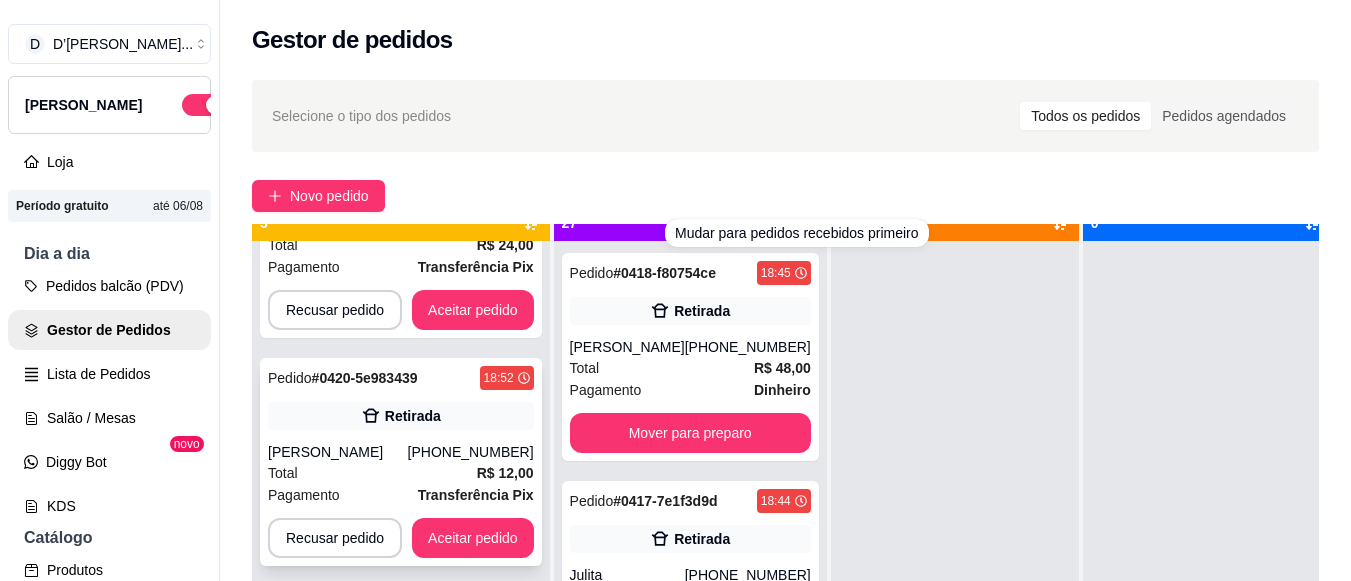 scroll, scrollTop: 71, scrollLeft: 0, axis: vertical 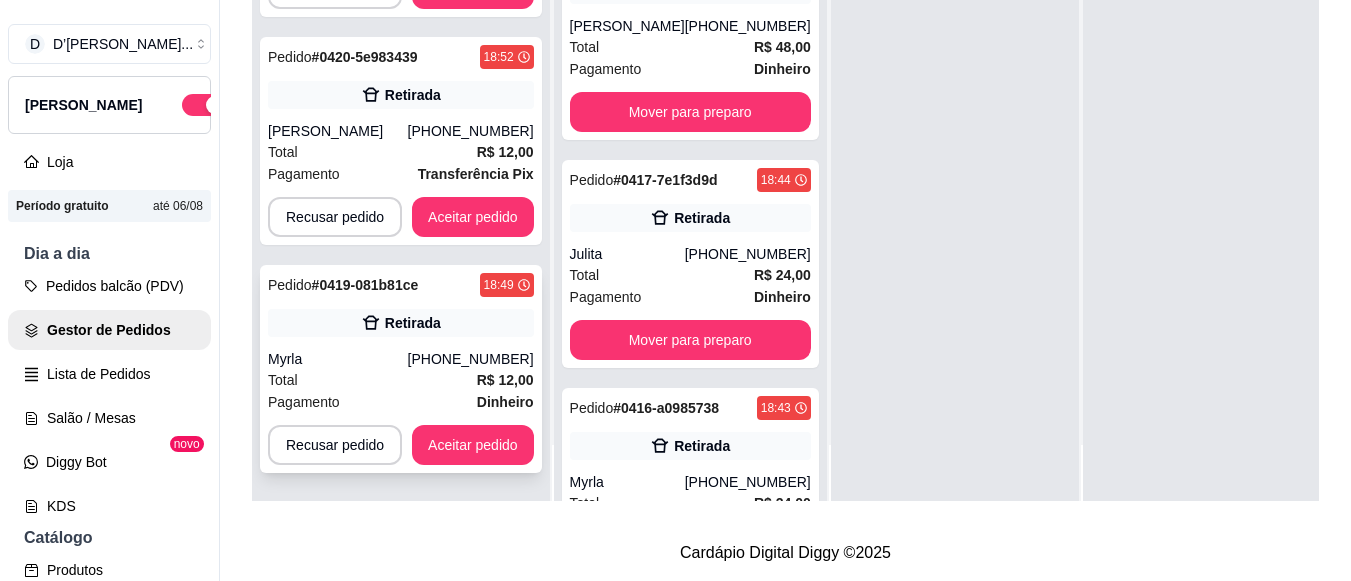 click on "R$ 12,00" at bounding box center [505, 380] 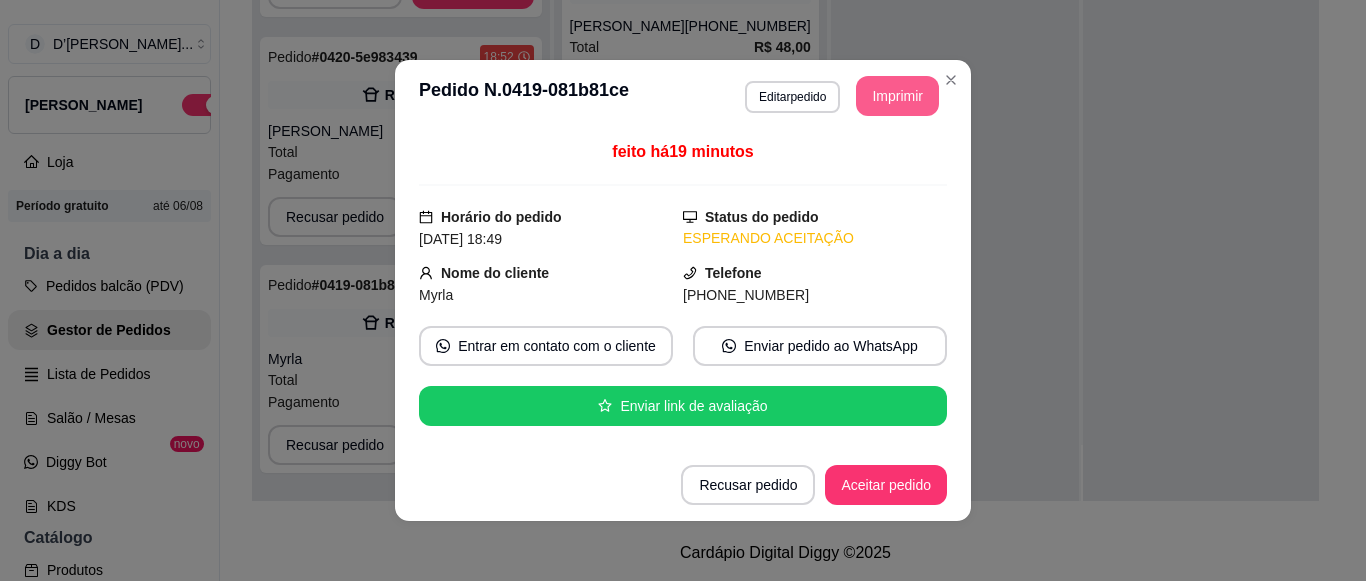 click on "Imprimir" at bounding box center (897, 96) 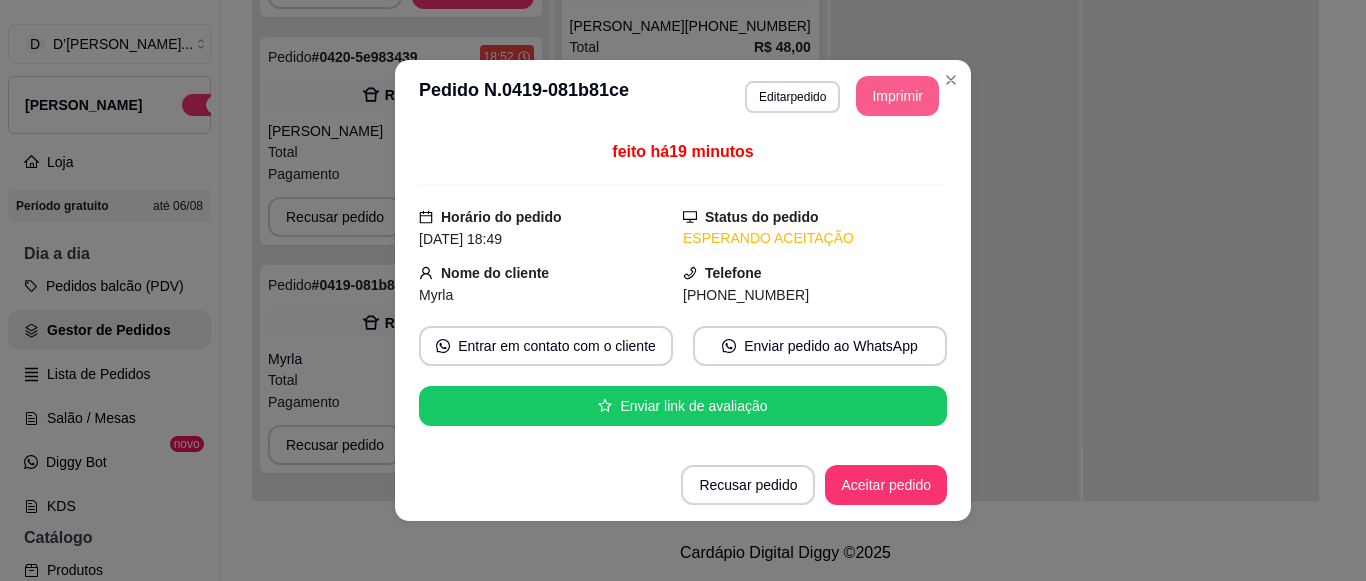 scroll, scrollTop: 0, scrollLeft: 0, axis: both 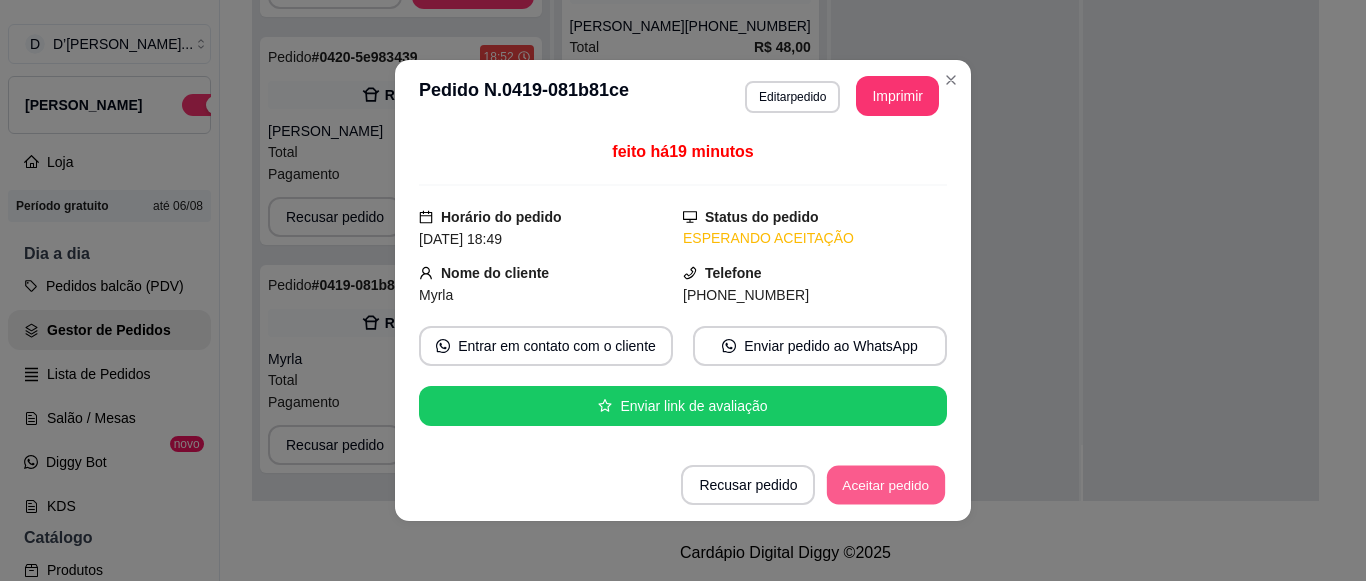 click on "Aceitar pedido" at bounding box center (886, 485) 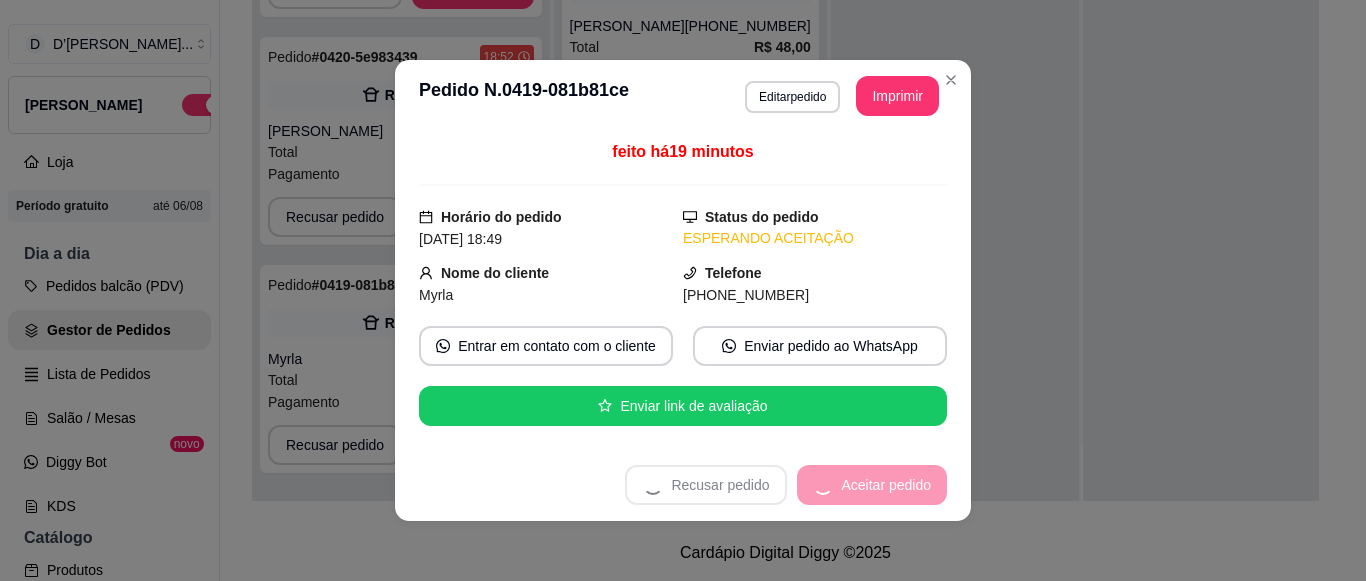 scroll, scrollTop: 0, scrollLeft: 0, axis: both 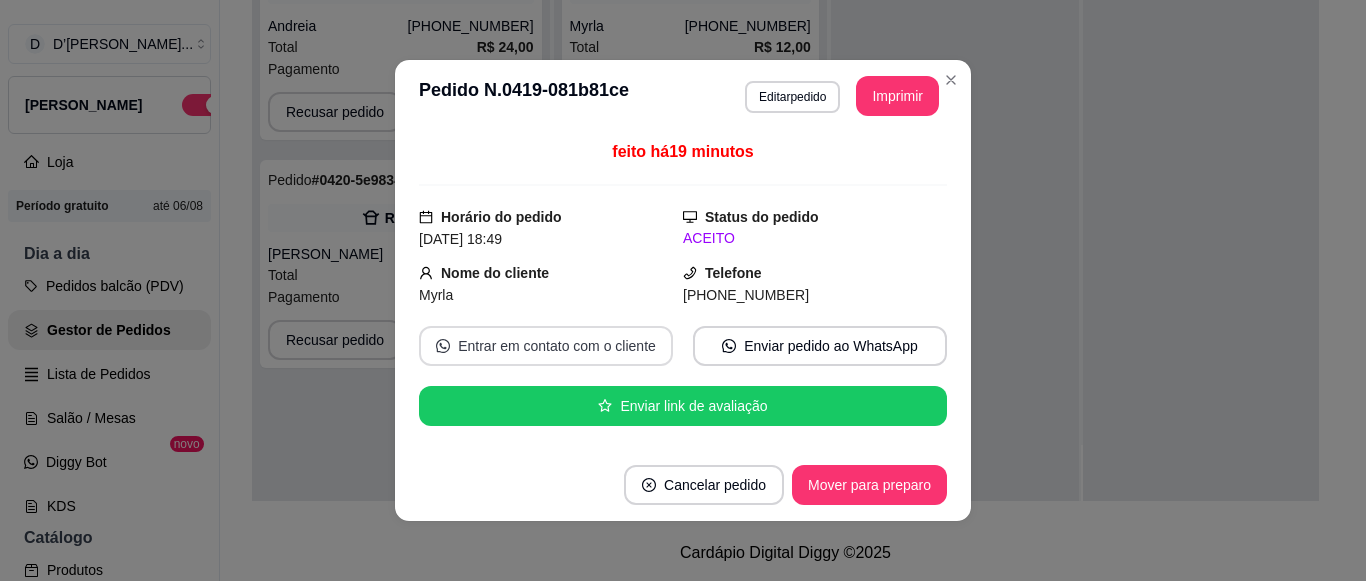 click on "Entrar em contato com o cliente" at bounding box center [546, 346] 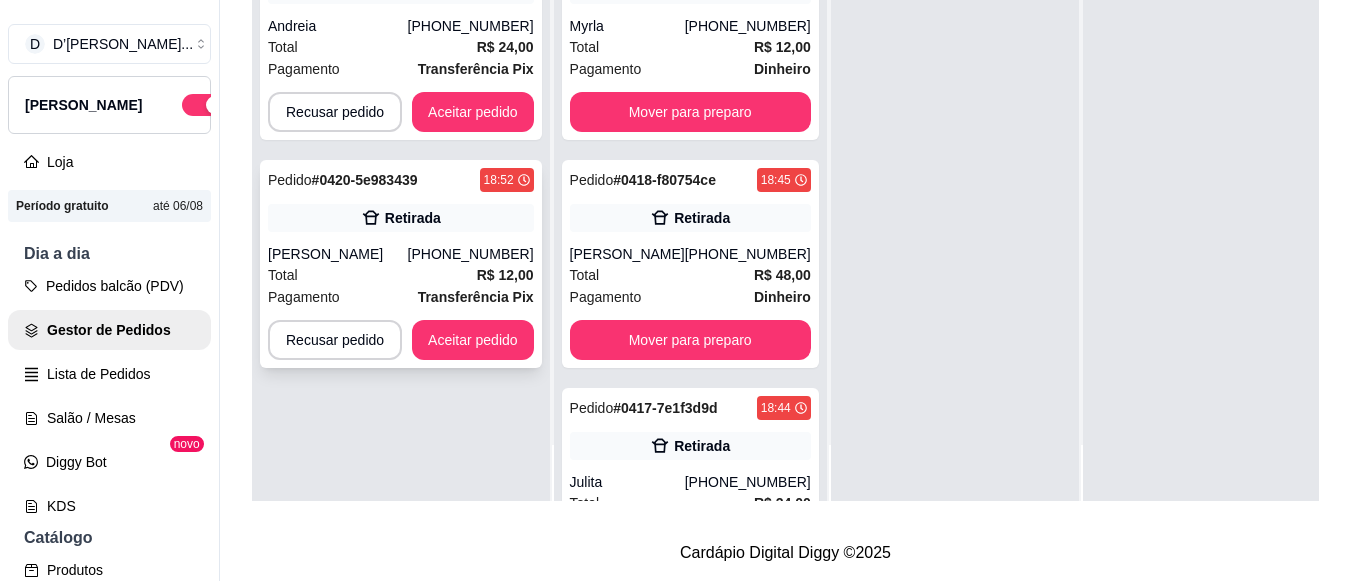click on "[PERSON_NAME]" at bounding box center (338, 254) 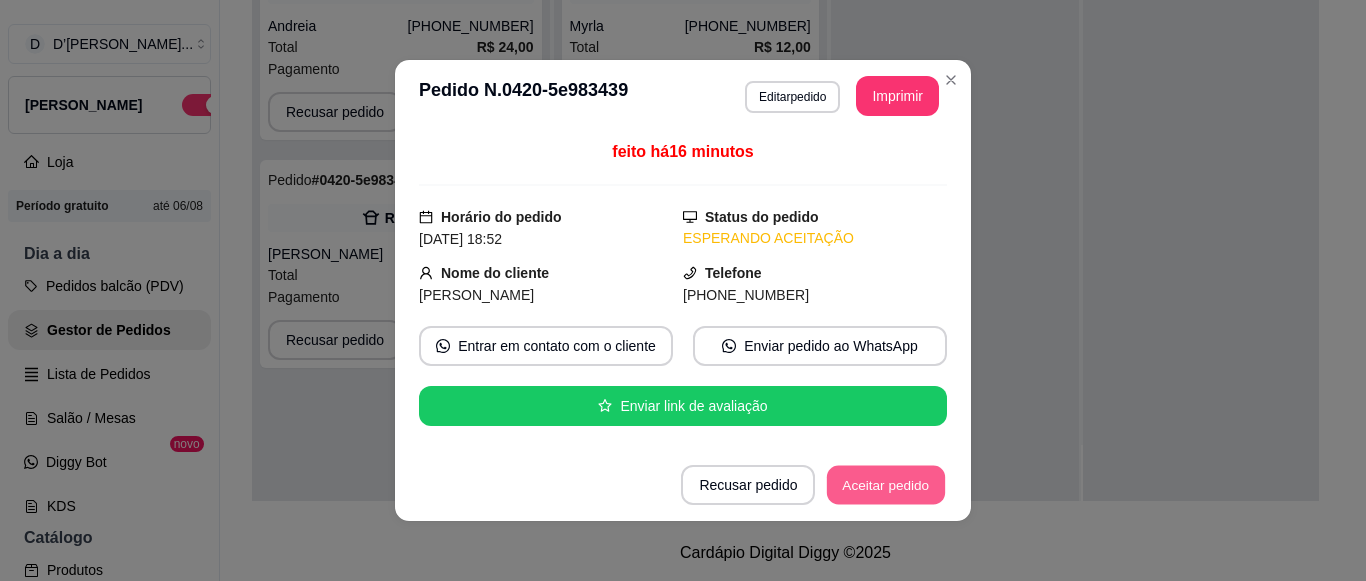 click on "Aceitar pedido" at bounding box center [886, 485] 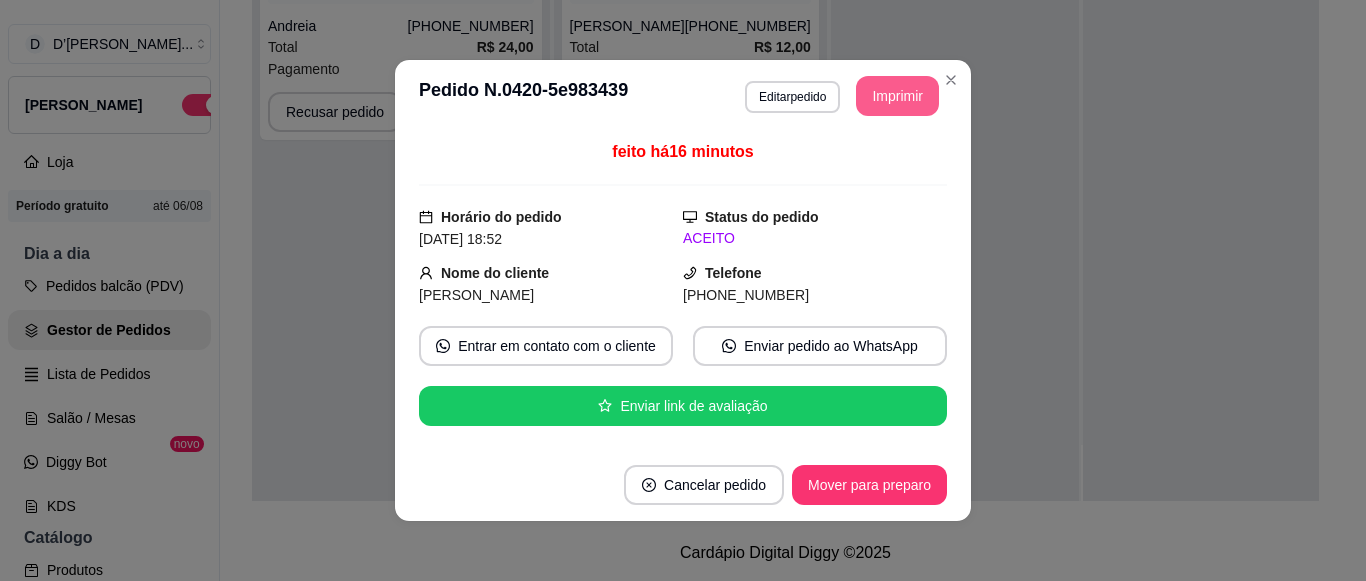 click on "Imprimir" at bounding box center (897, 96) 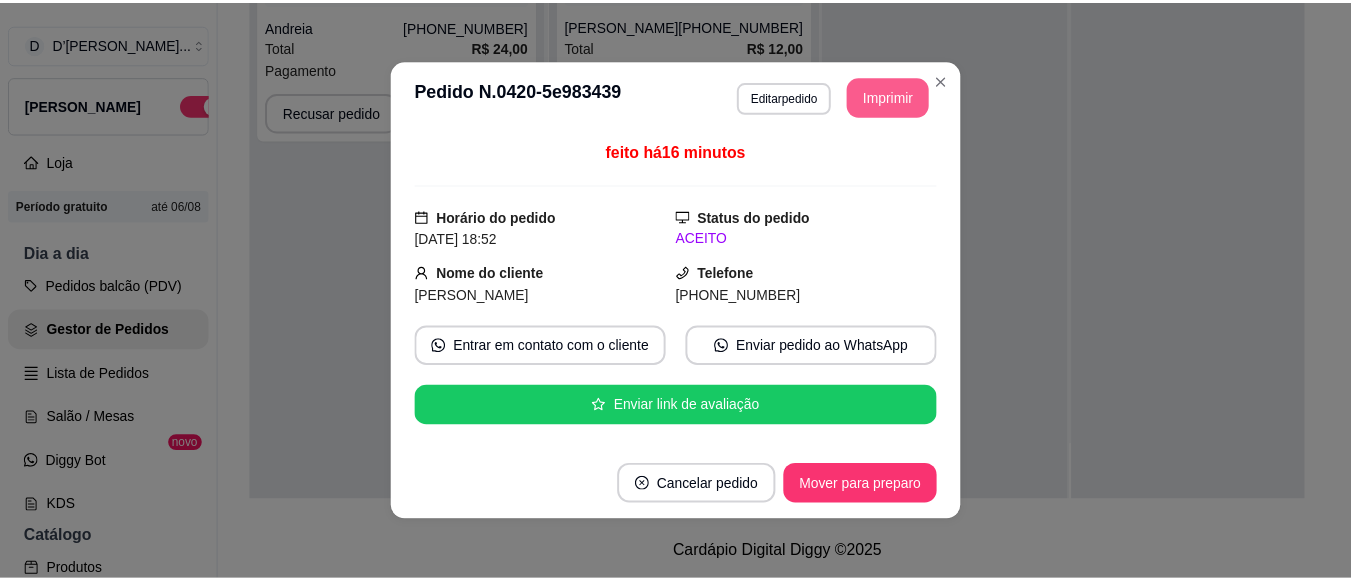 scroll, scrollTop: 0, scrollLeft: 0, axis: both 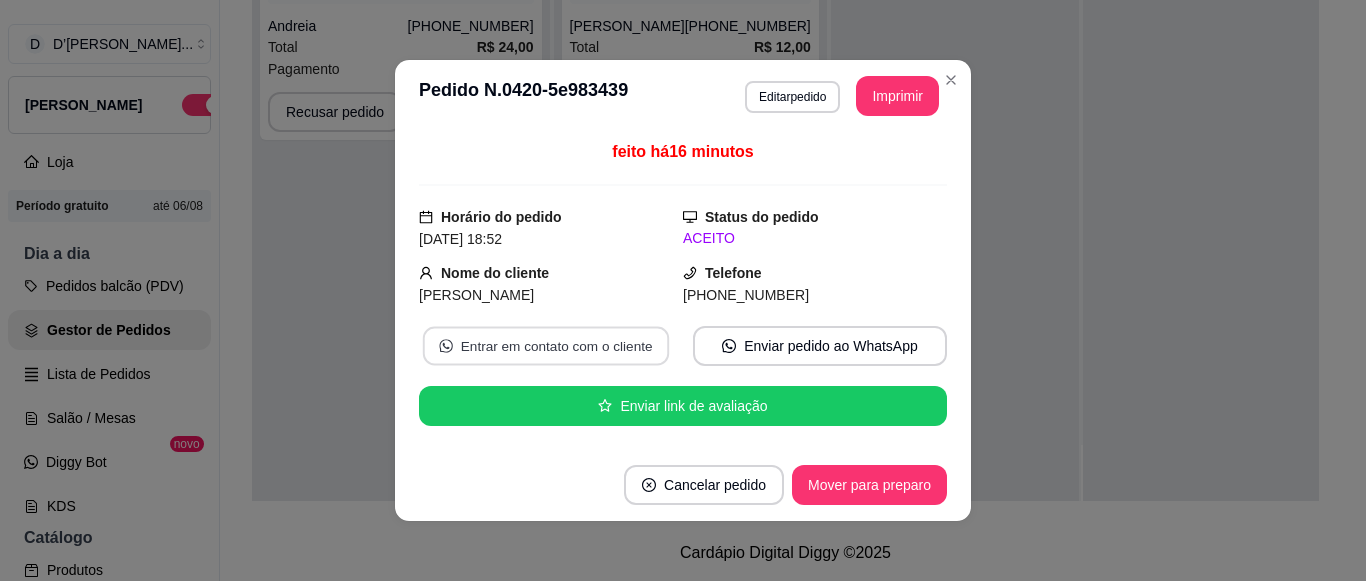 click on "Entrar em contato com o cliente" at bounding box center (546, 346) 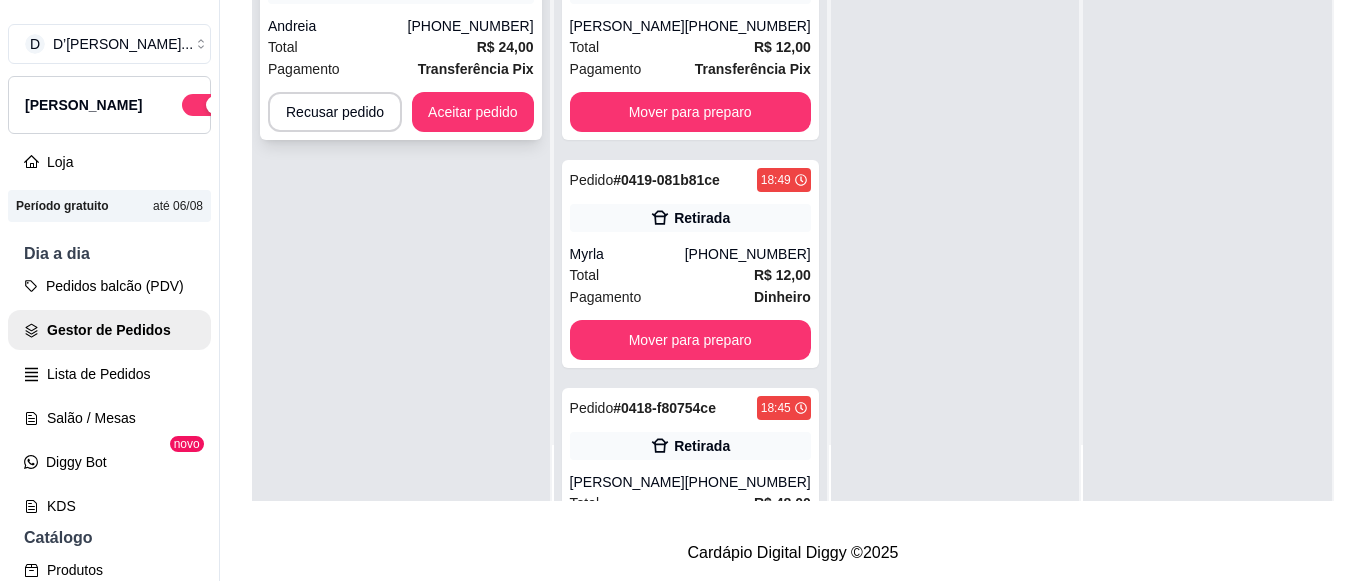 click on "Total R$ 24,00" at bounding box center [401, 47] 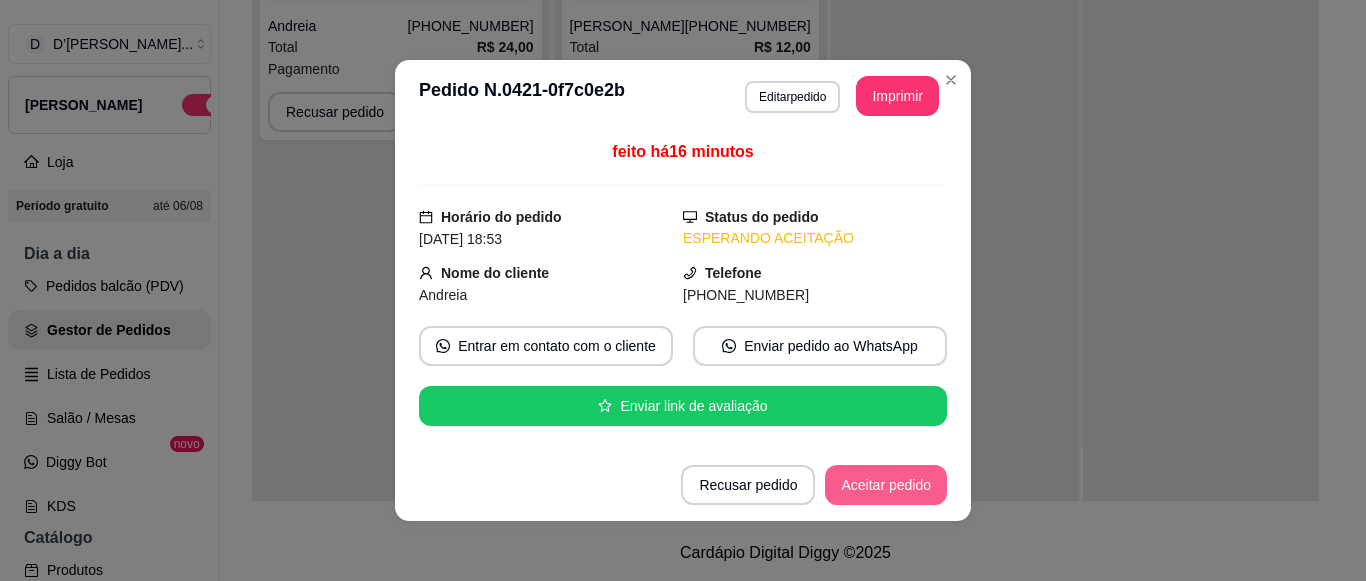 click on "Aceitar pedido" at bounding box center [886, 485] 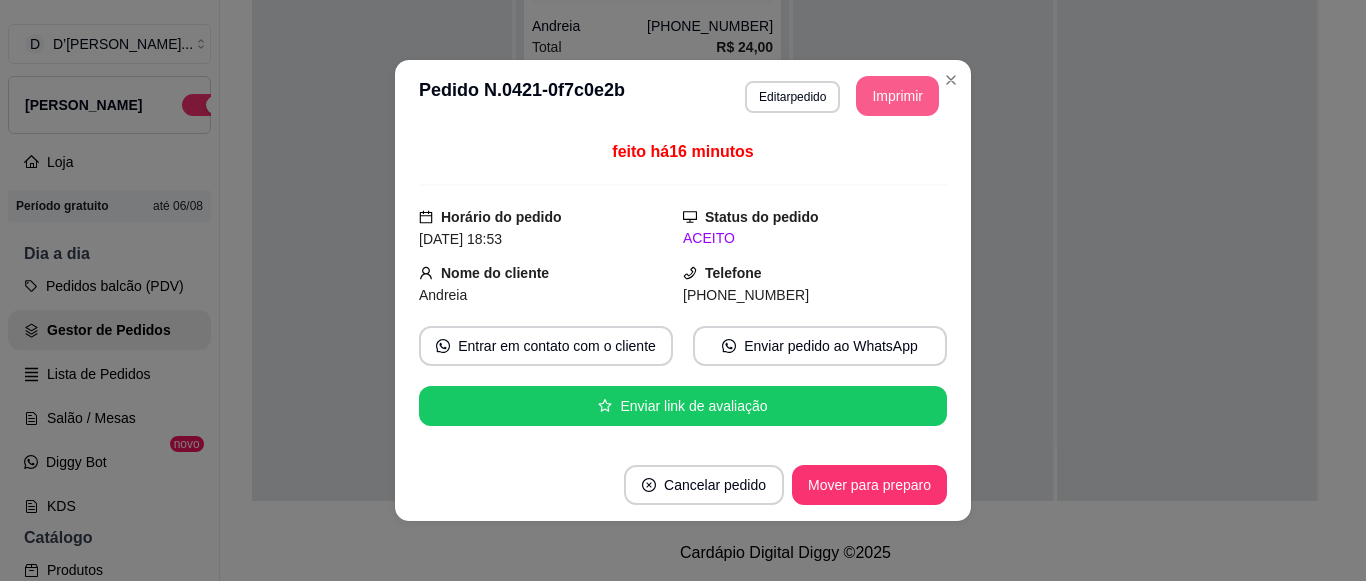 click on "Imprimir" at bounding box center (897, 96) 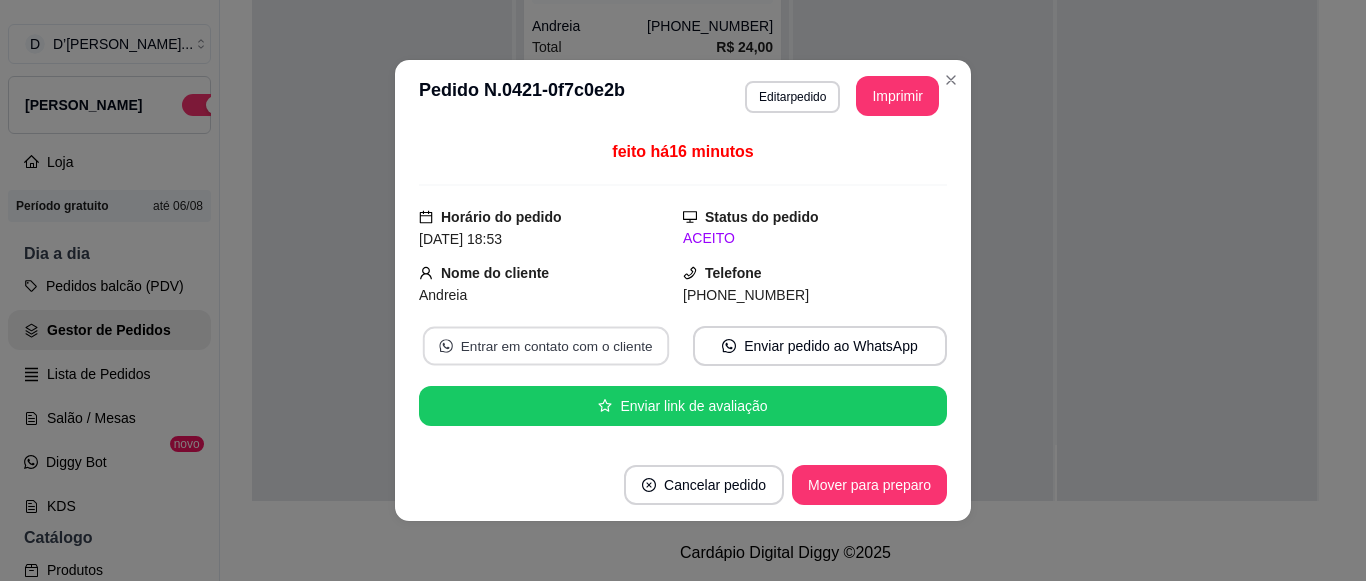 click on "Entrar em contato com o cliente" at bounding box center [546, 346] 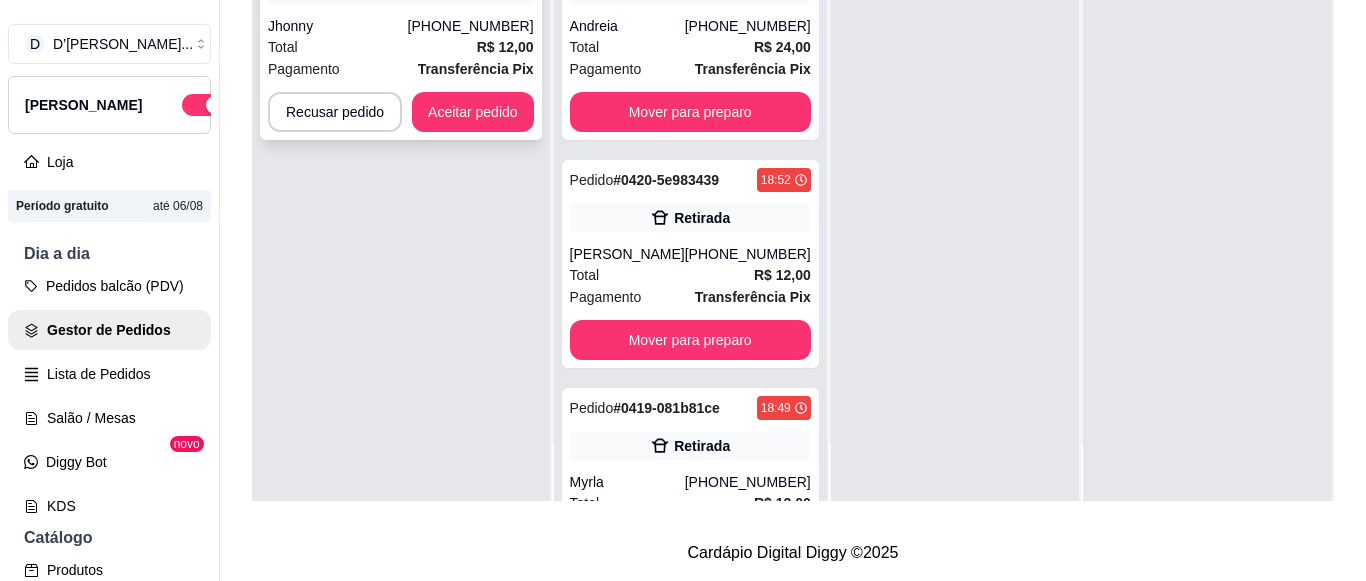 click on "Pagamento" at bounding box center (304, 69) 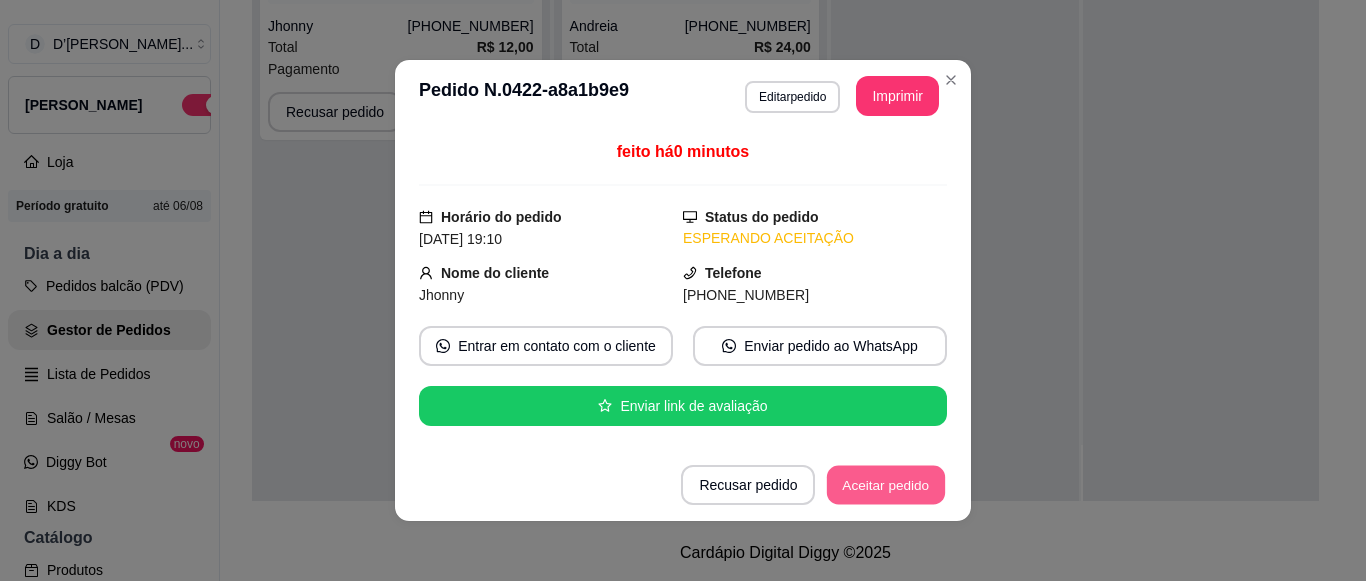 click on "Aceitar pedido" at bounding box center (886, 485) 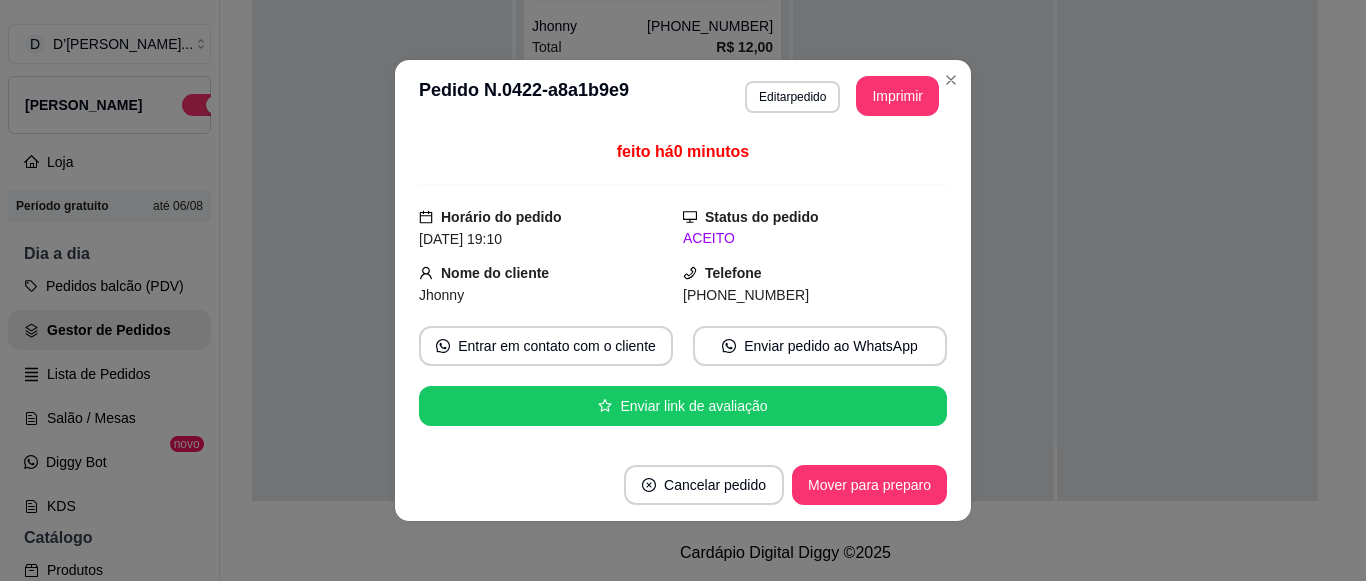 click on "Imprimir" at bounding box center (897, 96) 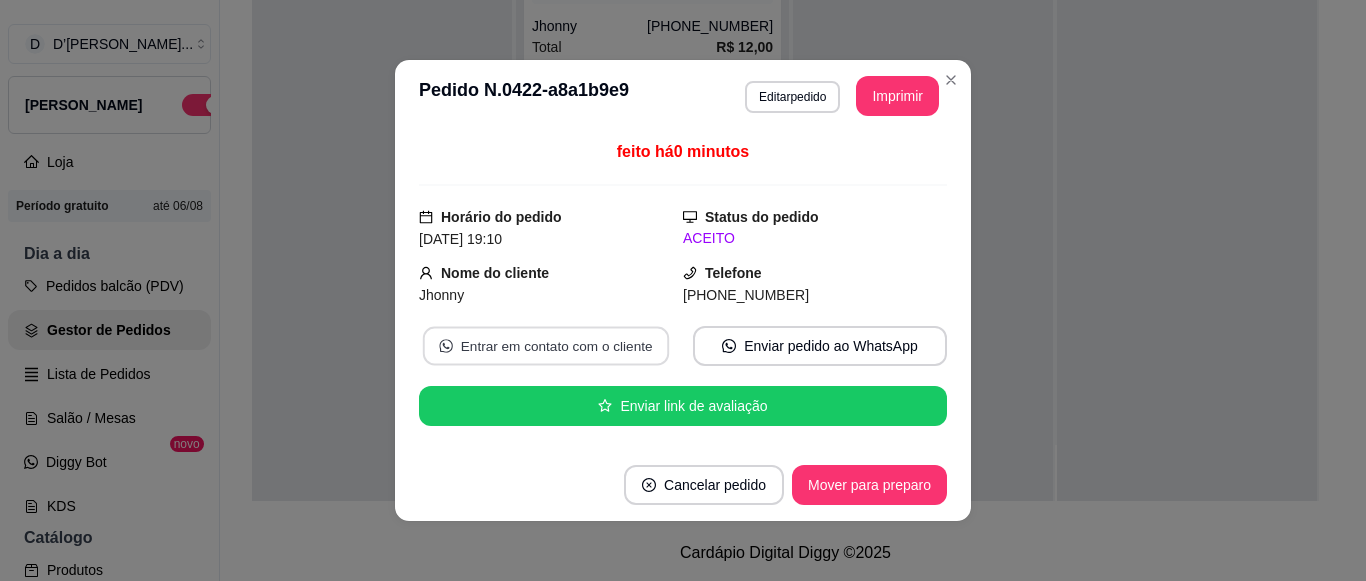 click on "Entrar em contato com o cliente" at bounding box center [546, 346] 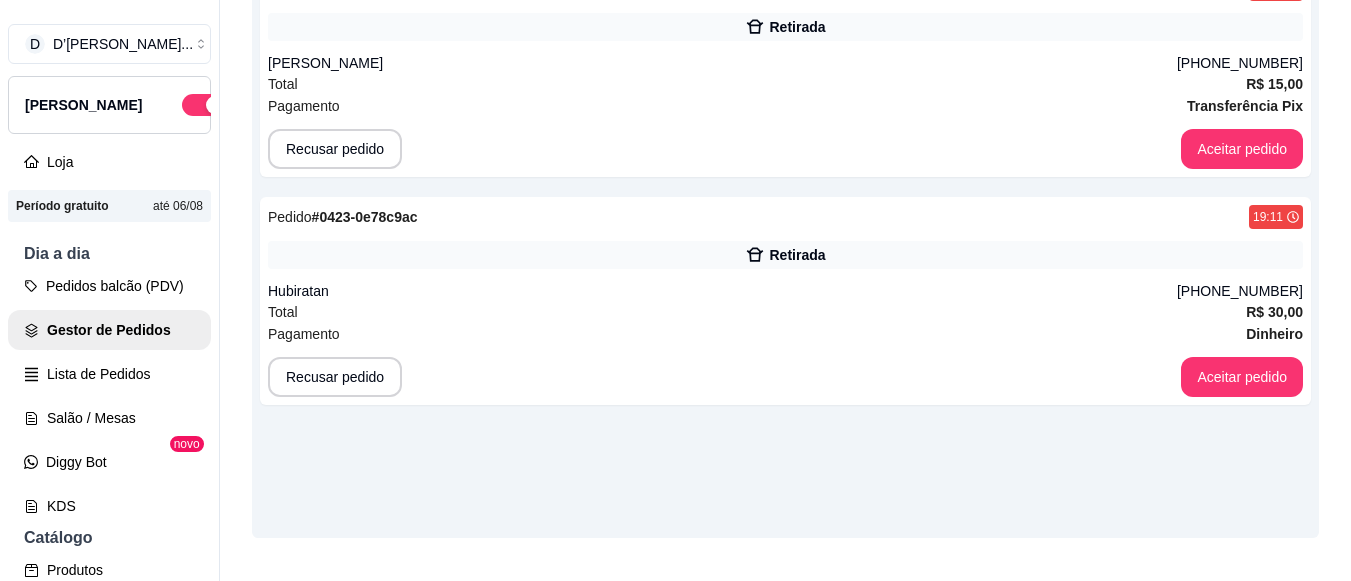 scroll, scrollTop: 71, scrollLeft: 0, axis: vertical 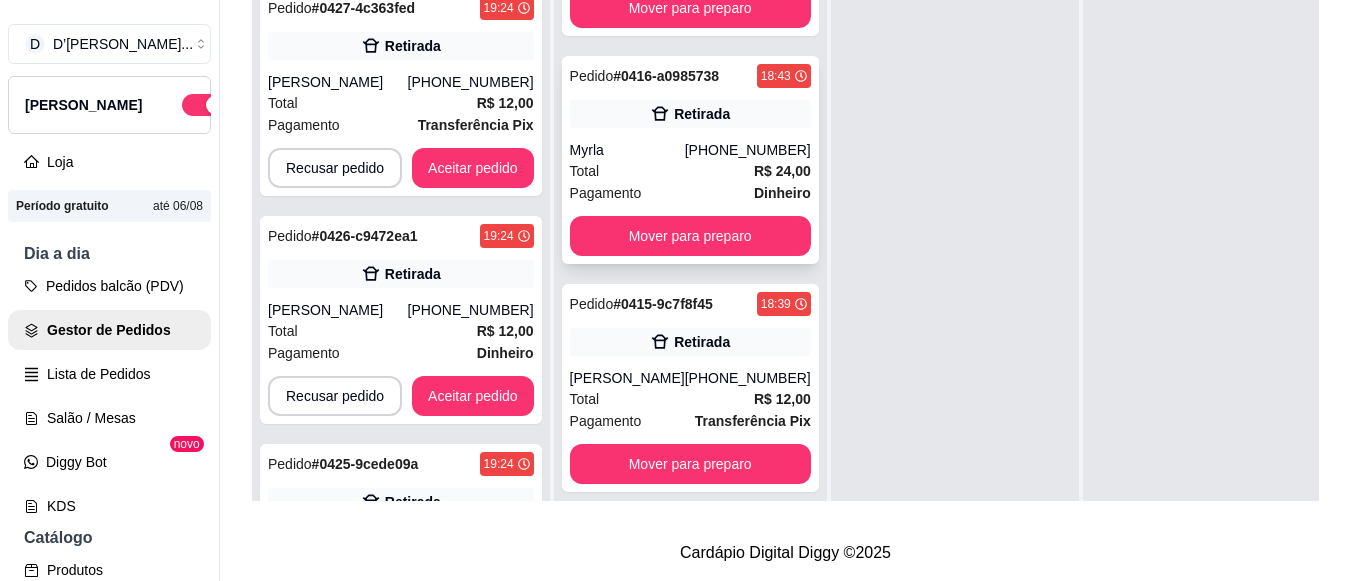 click on "Total R$ 24,00" at bounding box center (690, 171) 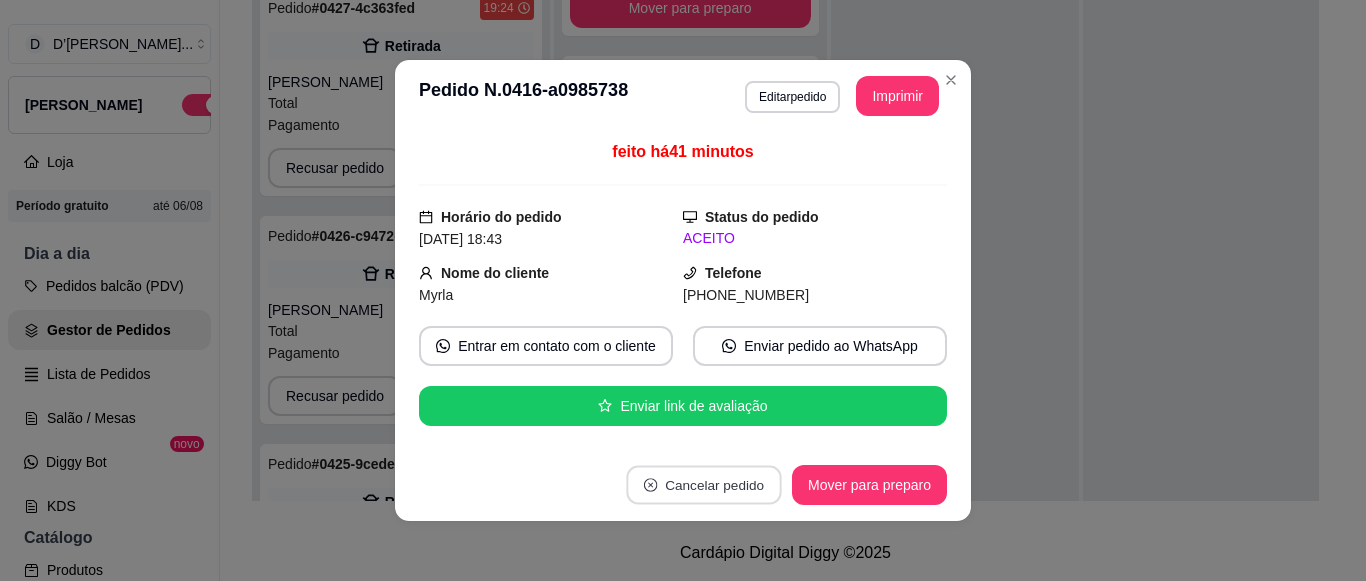 click on "Cancelar pedido" at bounding box center (703, 485) 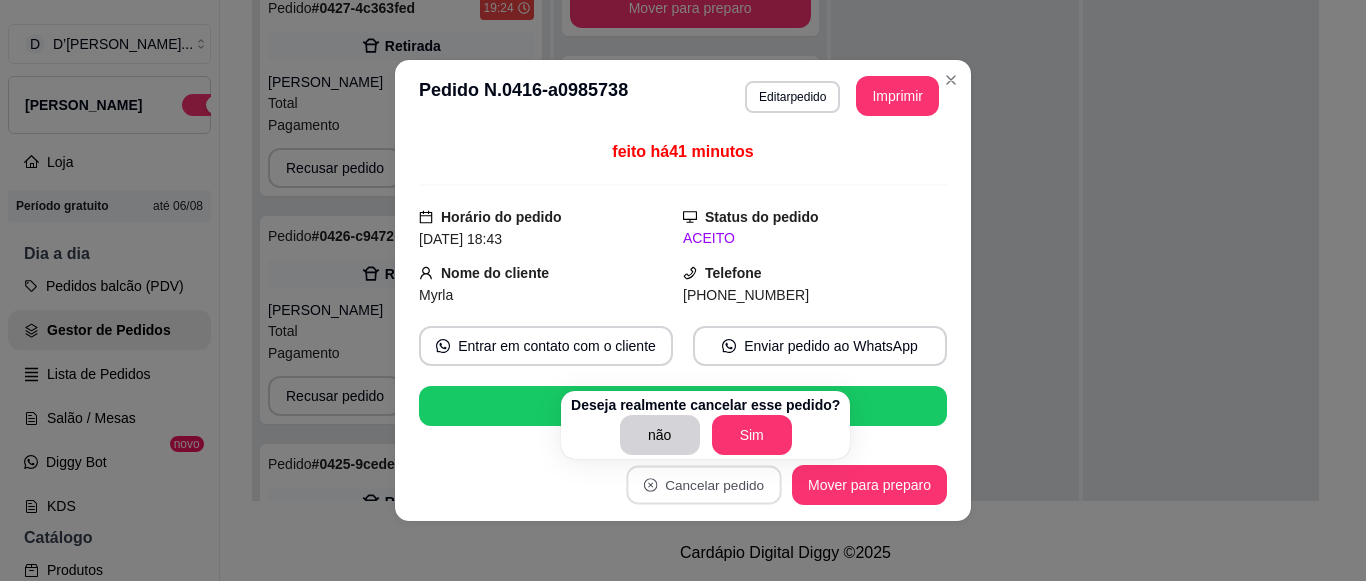 click on "Deseja realmente cancelar esse pedido?" at bounding box center [705, 405] 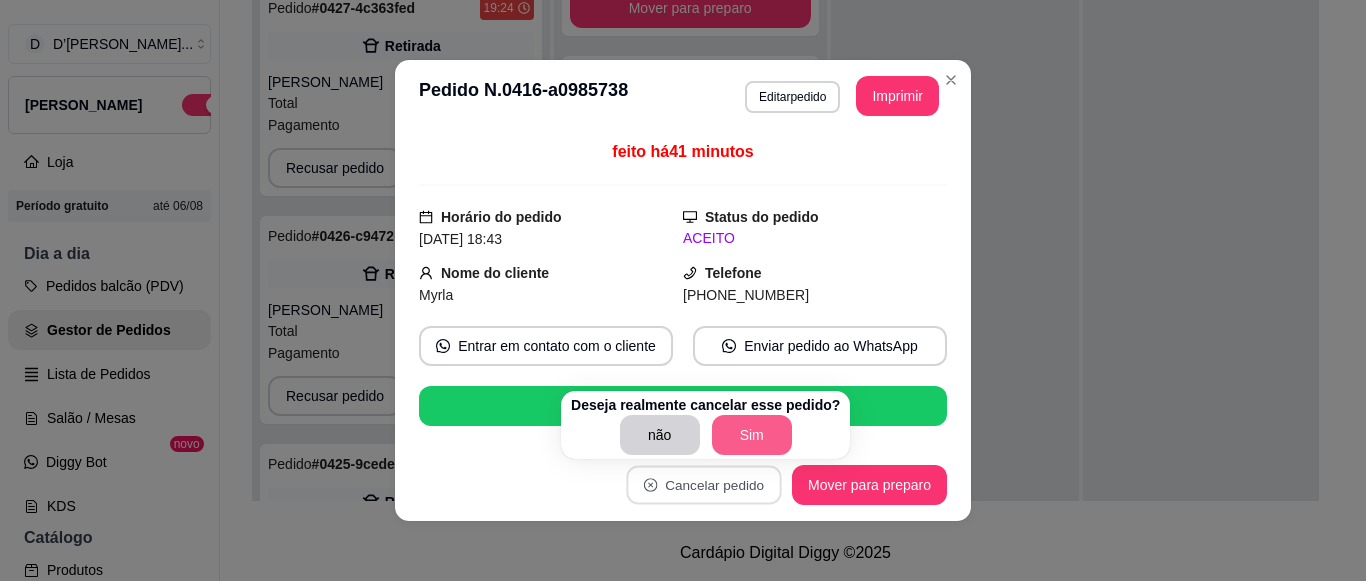 click on "Sim" at bounding box center (752, 435) 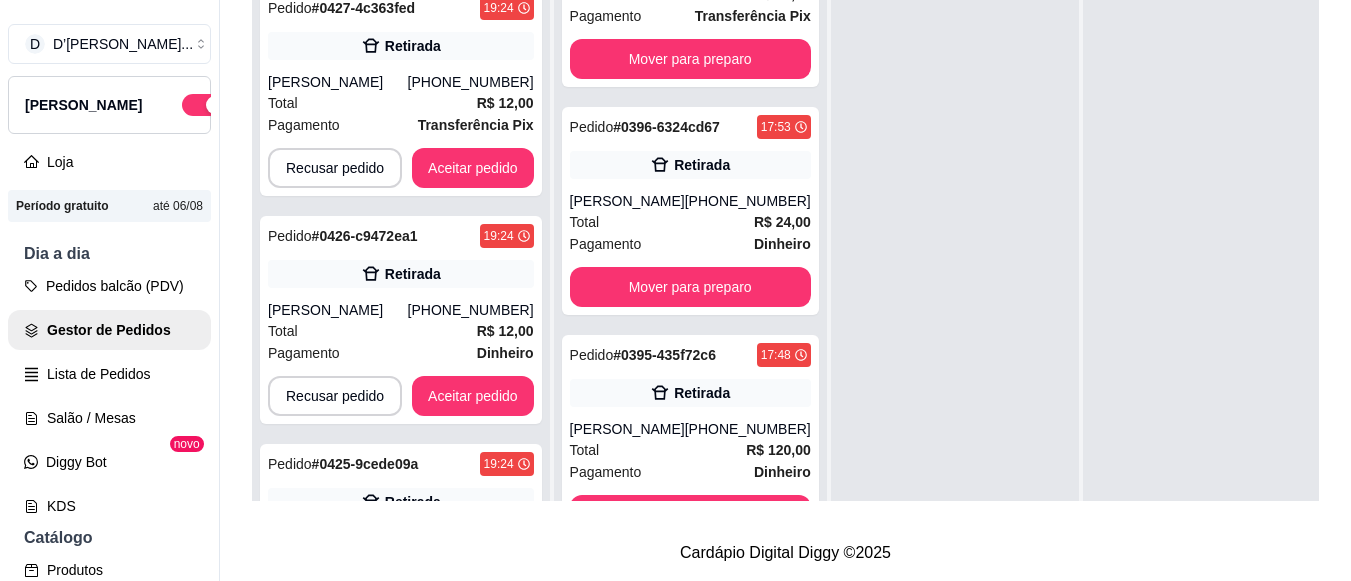 scroll, scrollTop: 5200, scrollLeft: 0, axis: vertical 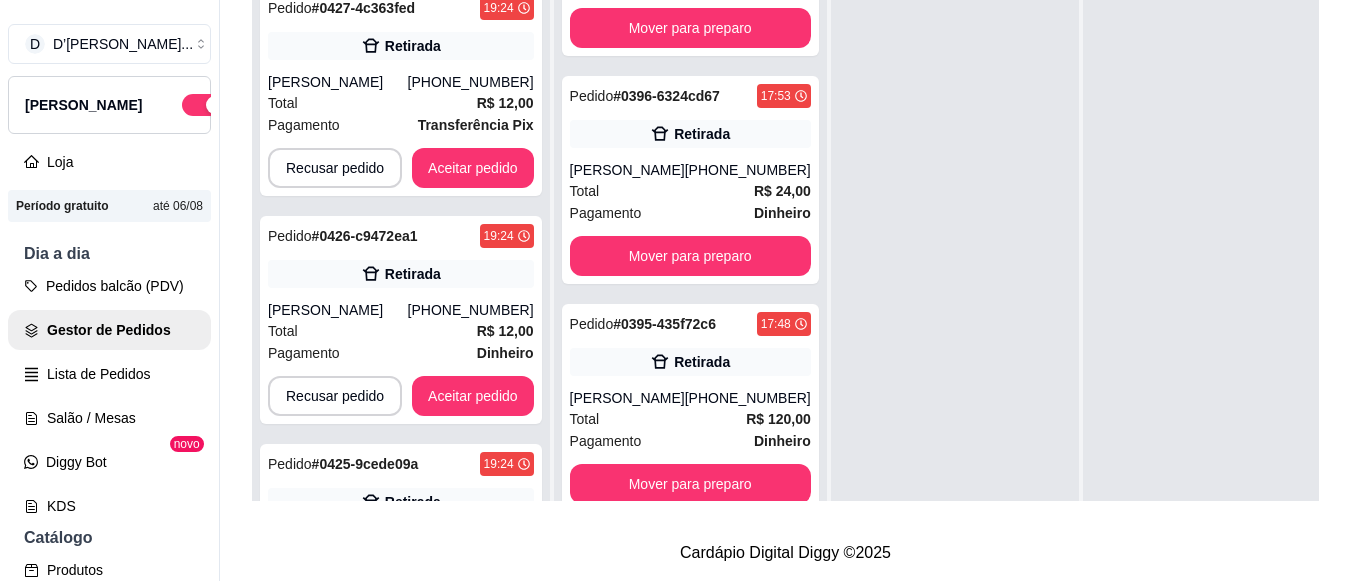click on "Mover para preparo" at bounding box center [690, -244] 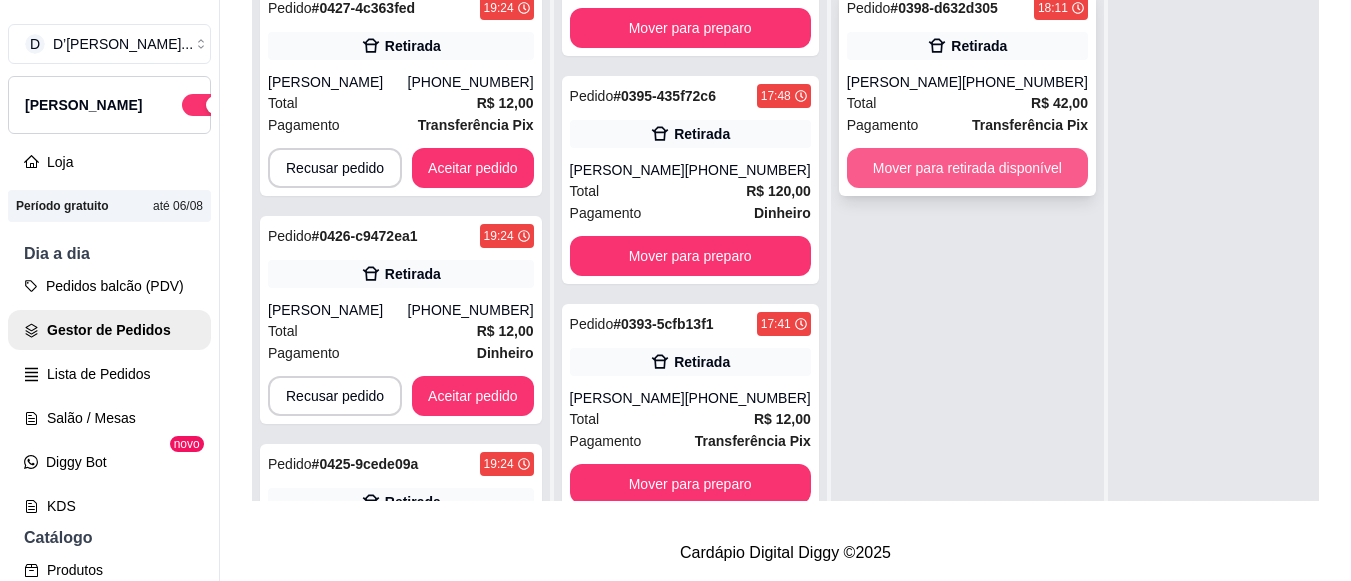 click on "Mover para retirada disponível" at bounding box center (967, 168) 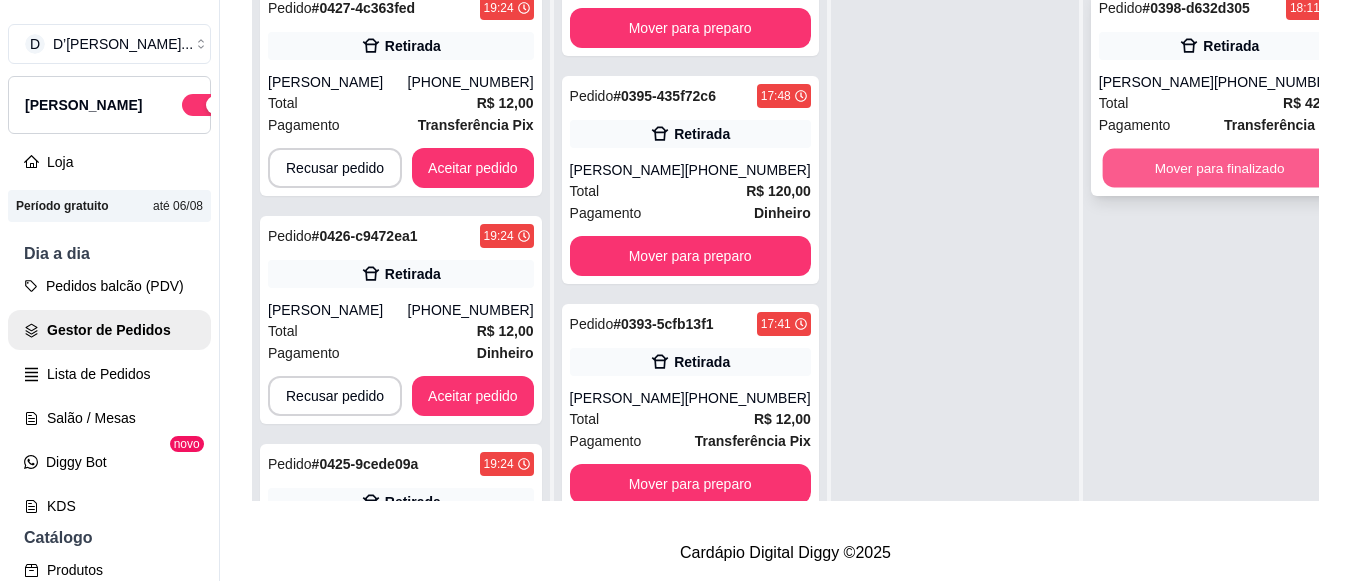 click on "Mover para finalizado" at bounding box center [1219, 168] 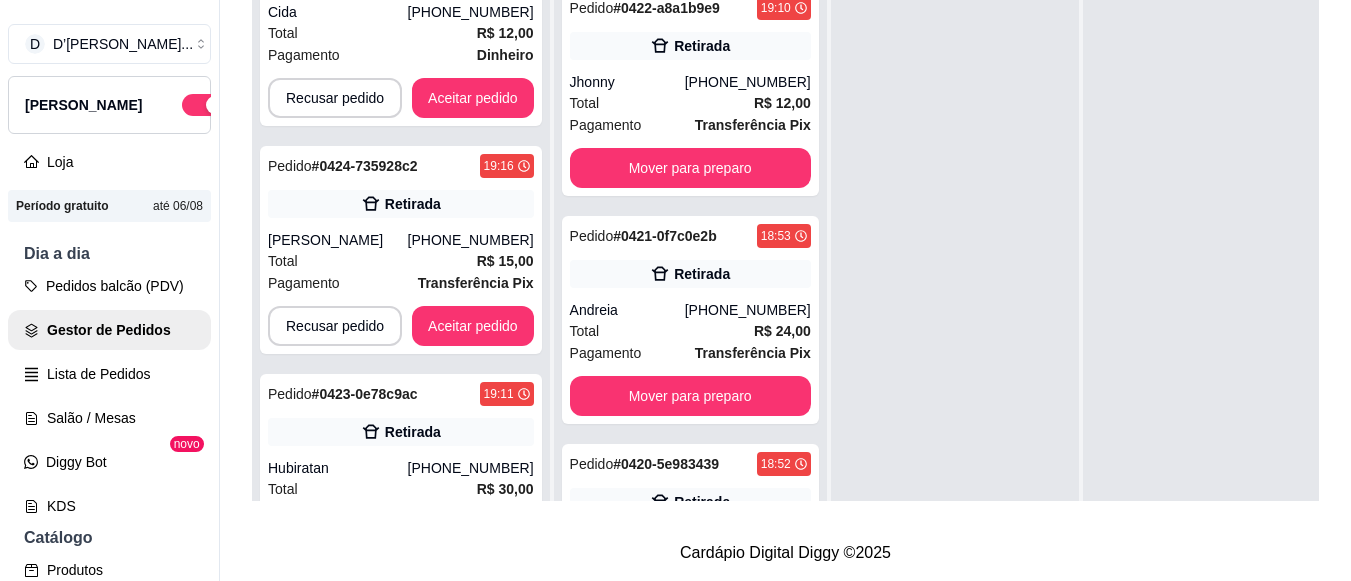 scroll, scrollTop: 1055, scrollLeft: 0, axis: vertical 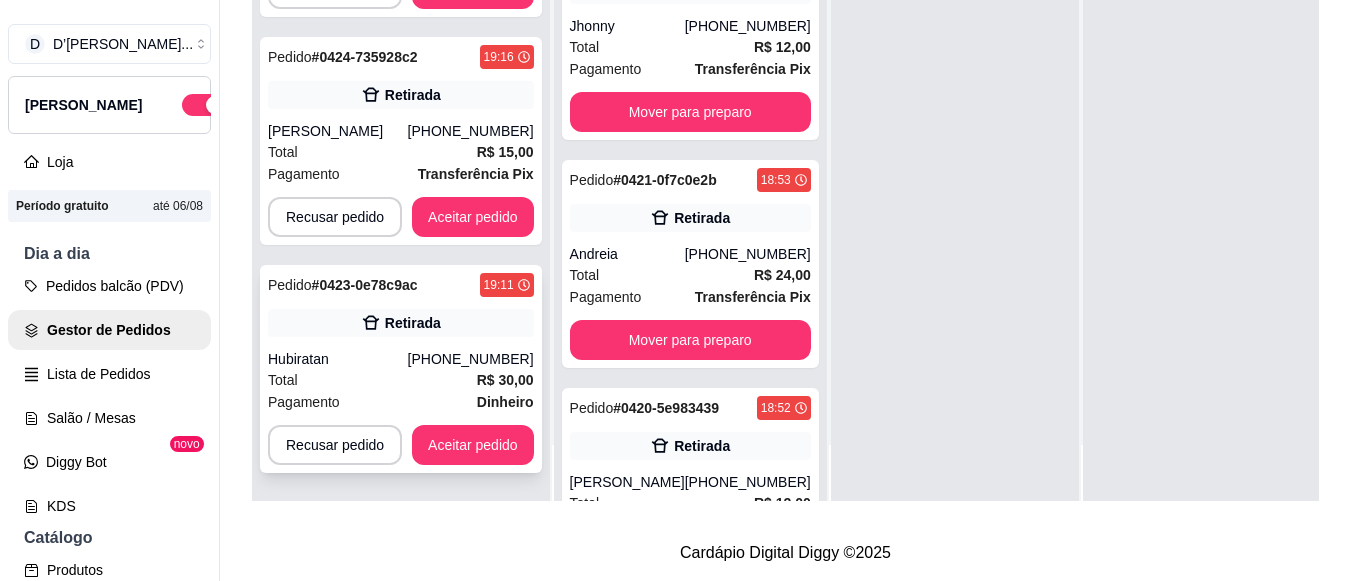 click on "Retirada" at bounding box center (413, 323) 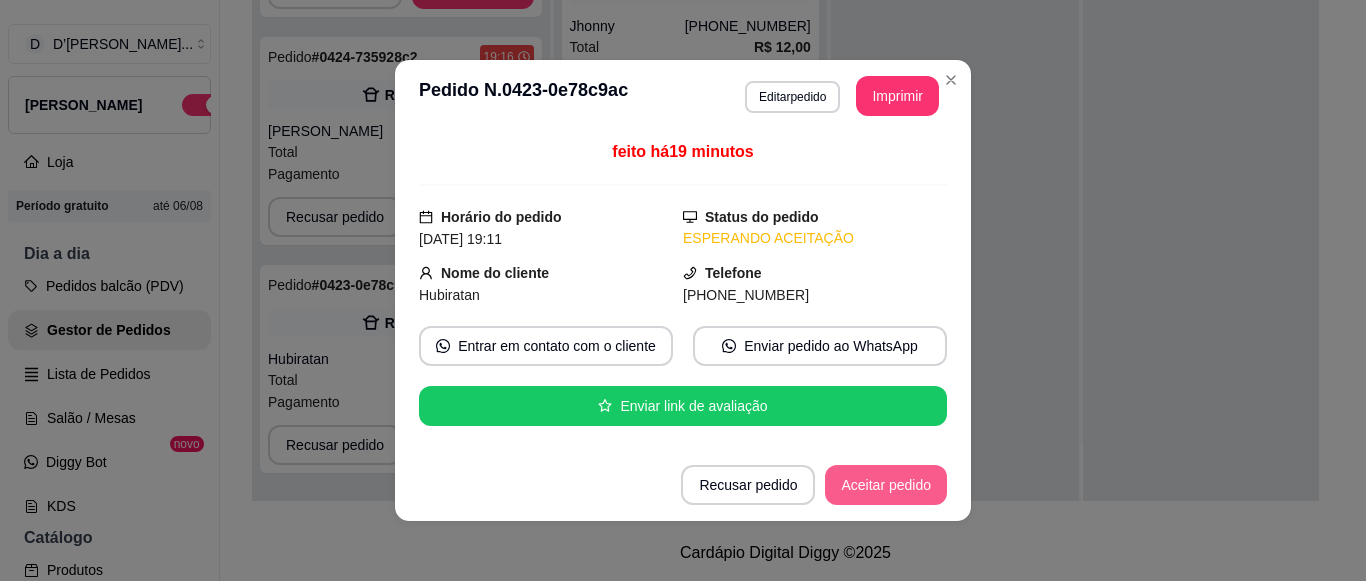 click on "Aceitar pedido" at bounding box center (886, 485) 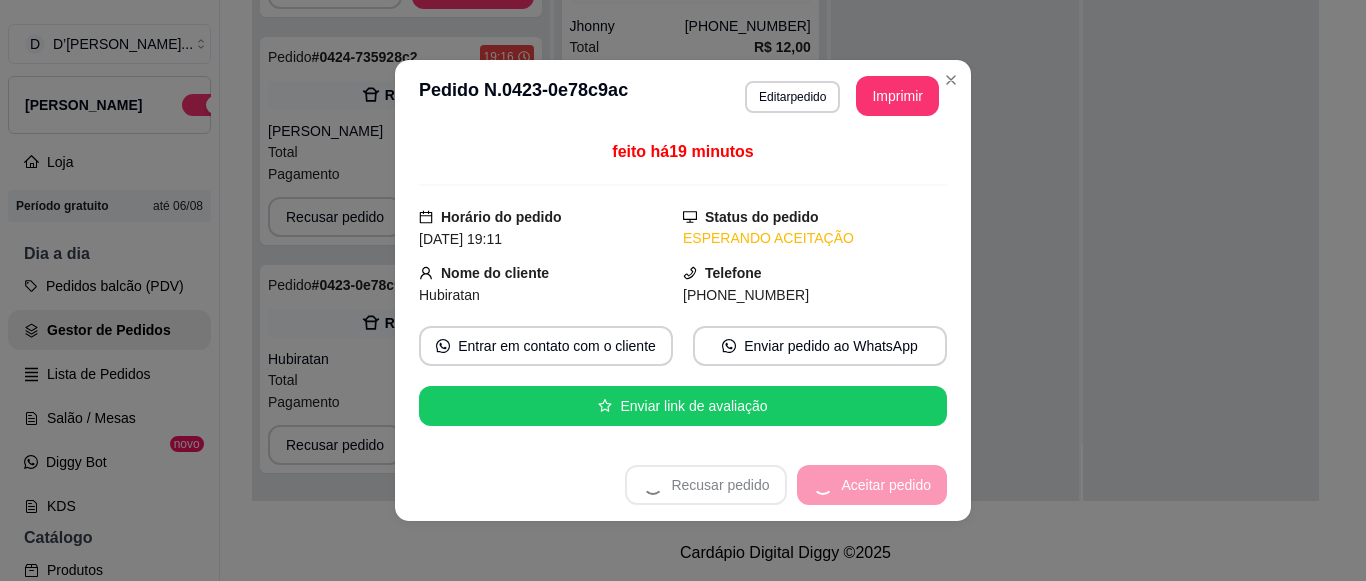 scroll, scrollTop: 827, scrollLeft: 0, axis: vertical 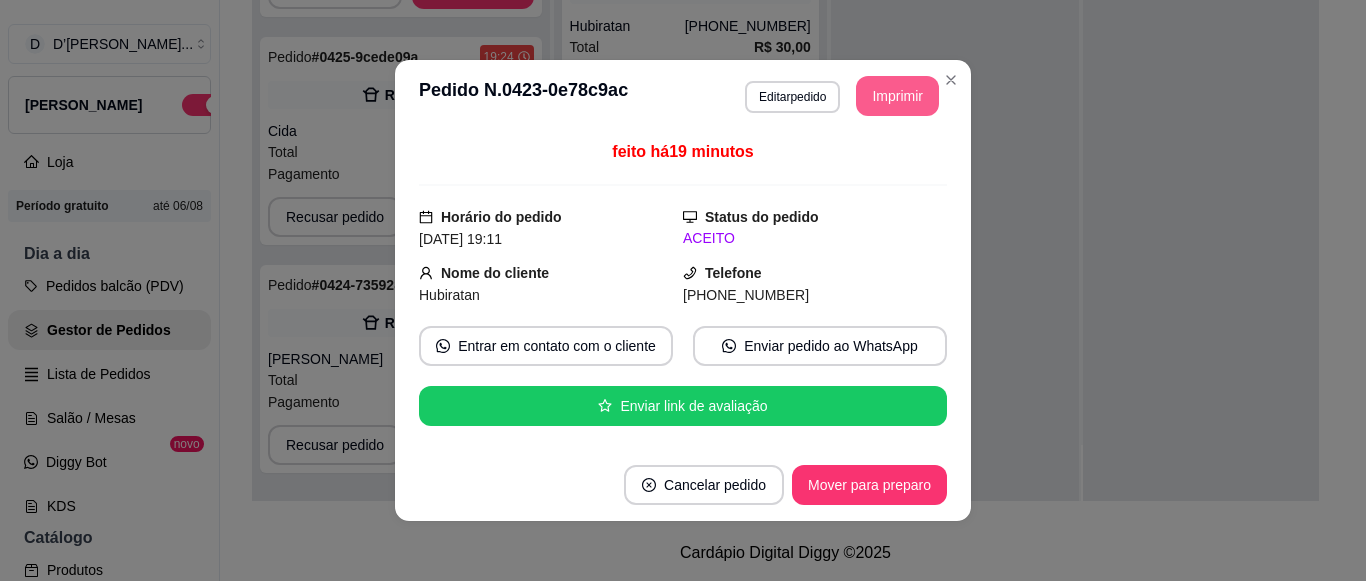 click on "Imprimir" at bounding box center [897, 96] 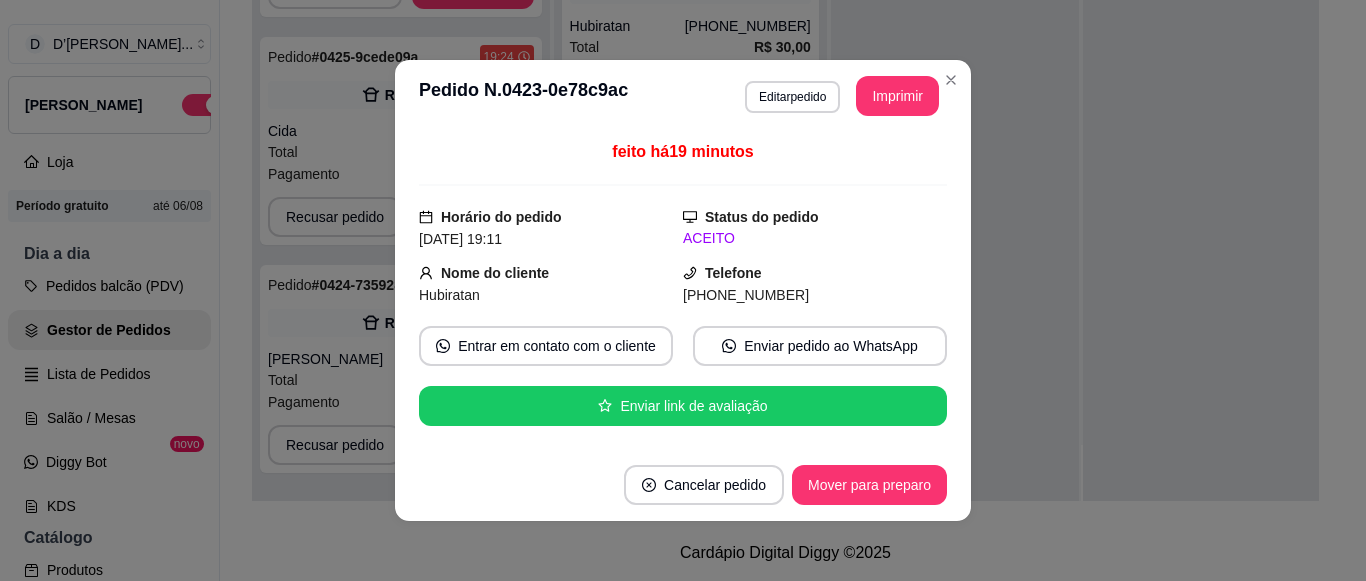 scroll, scrollTop: 0, scrollLeft: 0, axis: both 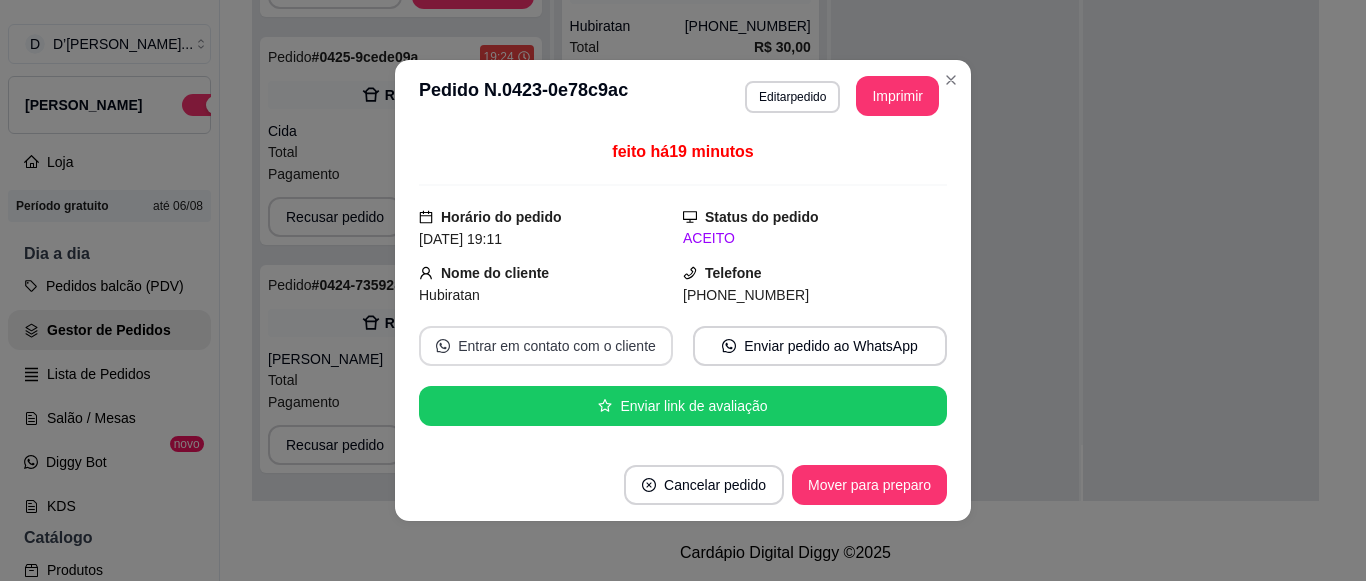 click on "Entrar em contato com o cliente" at bounding box center (546, 346) 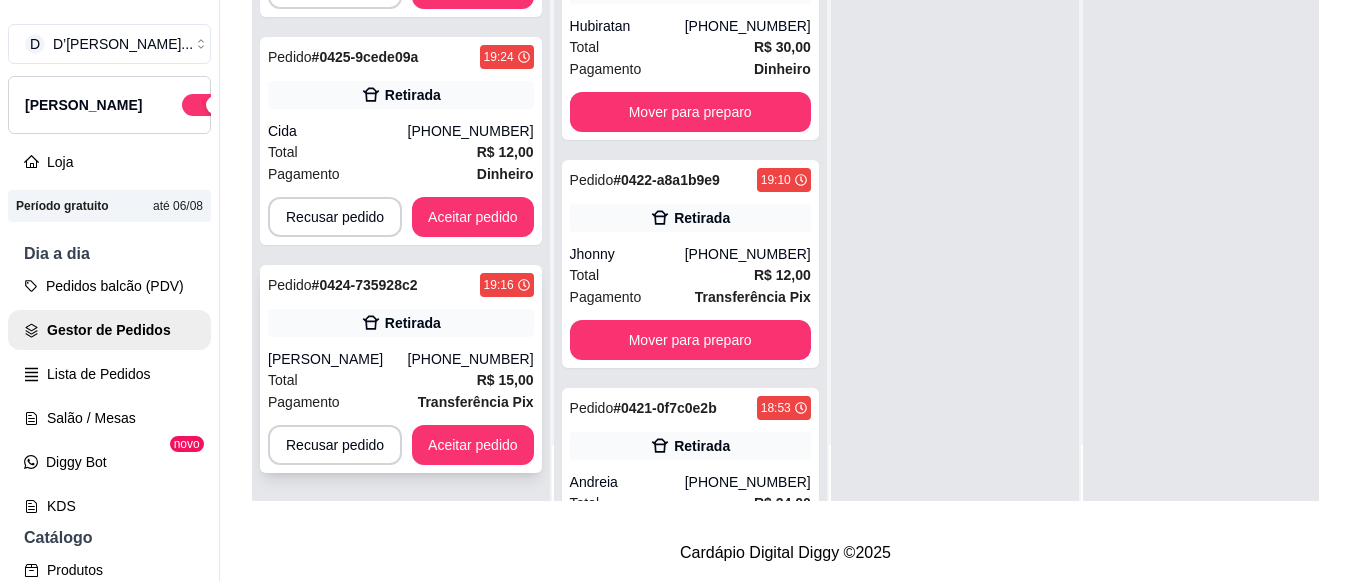 click on "Pedido  # 0424-735928c2 19:16 Retirada Edimilson  (88) 99792-6158 Total R$ 15,00 Pagamento Transferência Pix Recusar pedido Aceitar pedido" at bounding box center [401, 369] 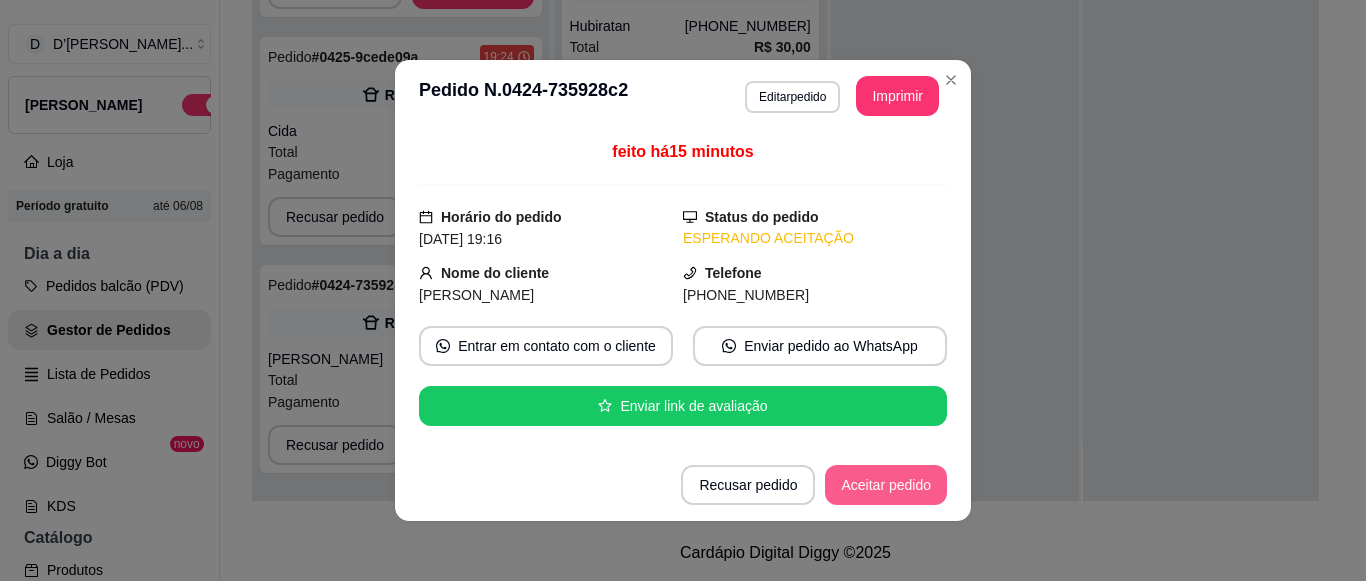 click on "Aceitar pedido" at bounding box center (886, 485) 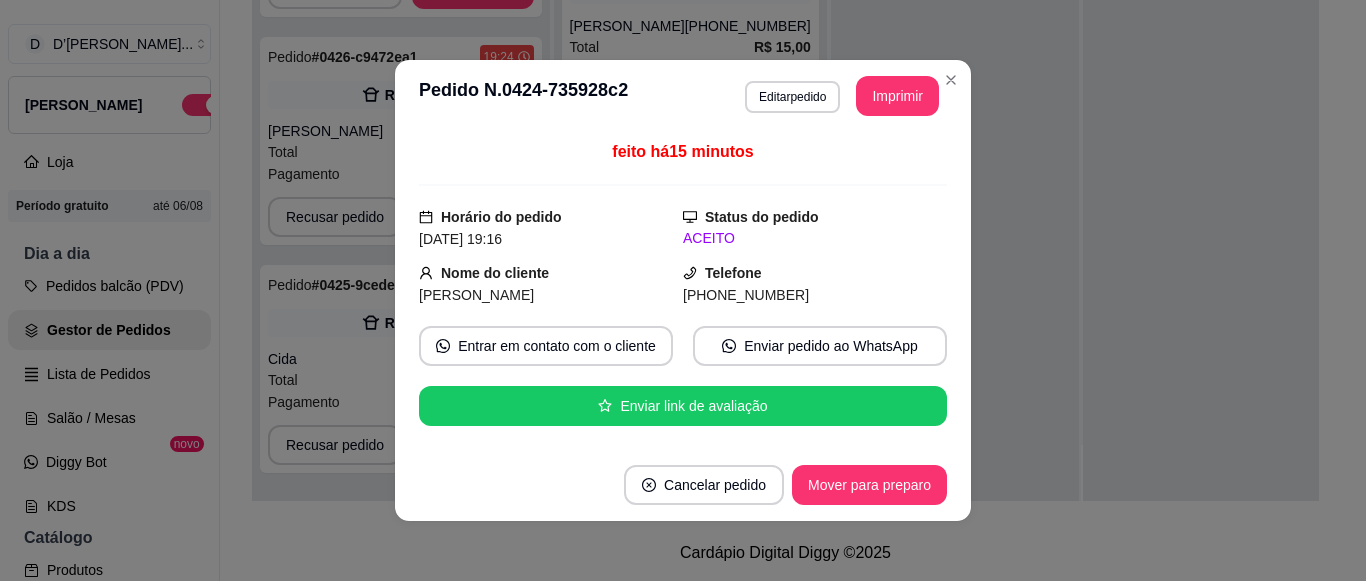 scroll, scrollTop: 599, scrollLeft: 0, axis: vertical 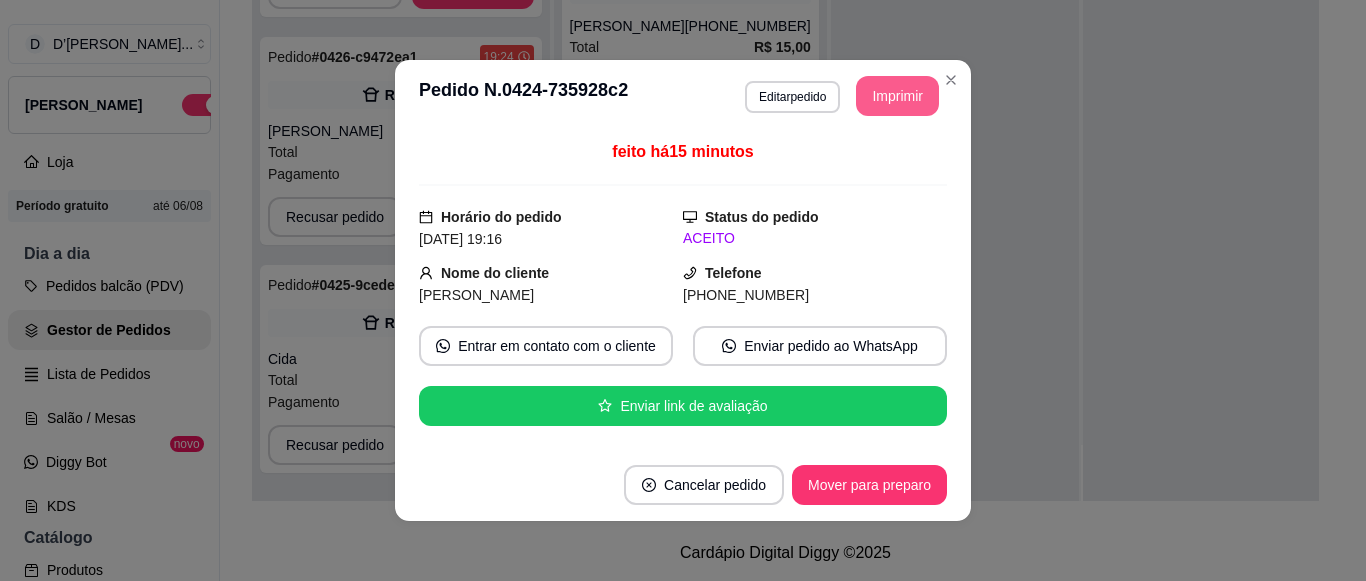 click on "Imprimir" at bounding box center [897, 96] 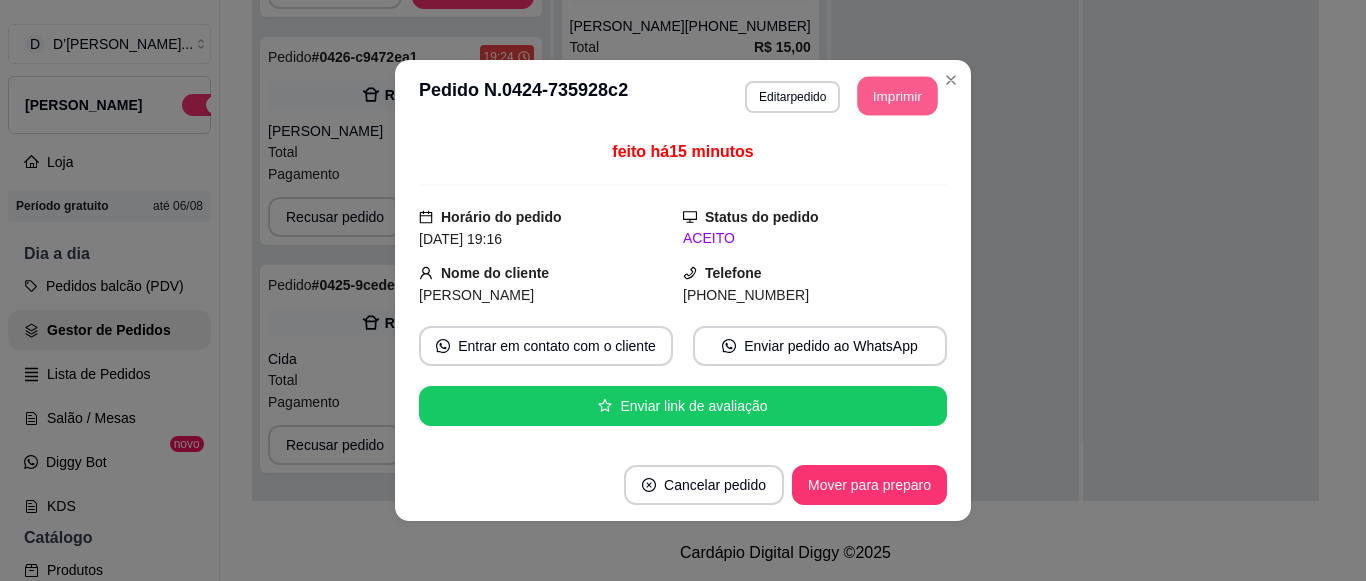 click on "Imprimir" at bounding box center (898, 96) 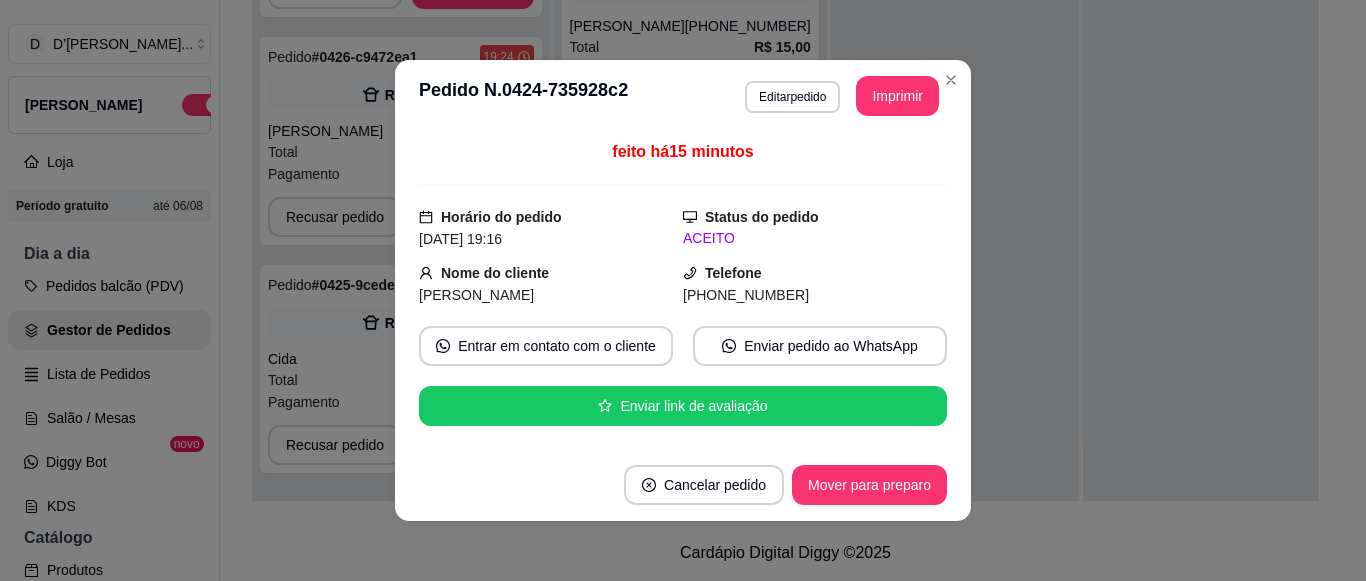 scroll, scrollTop: 0, scrollLeft: 0, axis: both 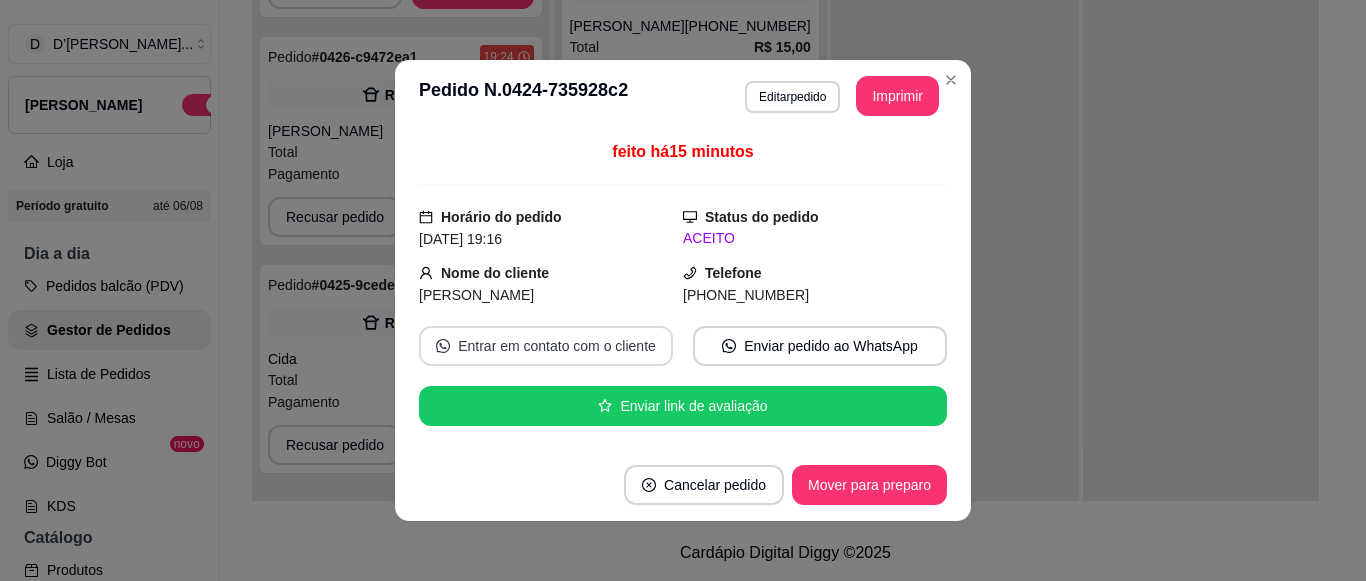 click on "Entrar em contato com o cliente" at bounding box center (546, 346) 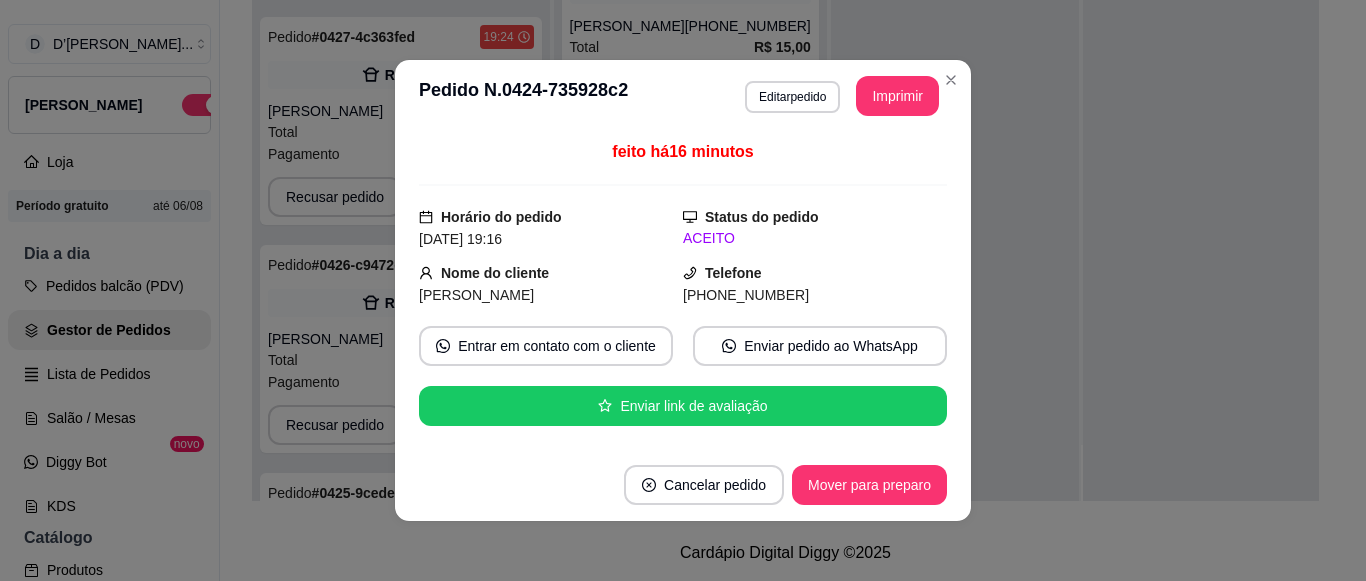 scroll, scrollTop: 827, scrollLeft: 0, axis: vertical 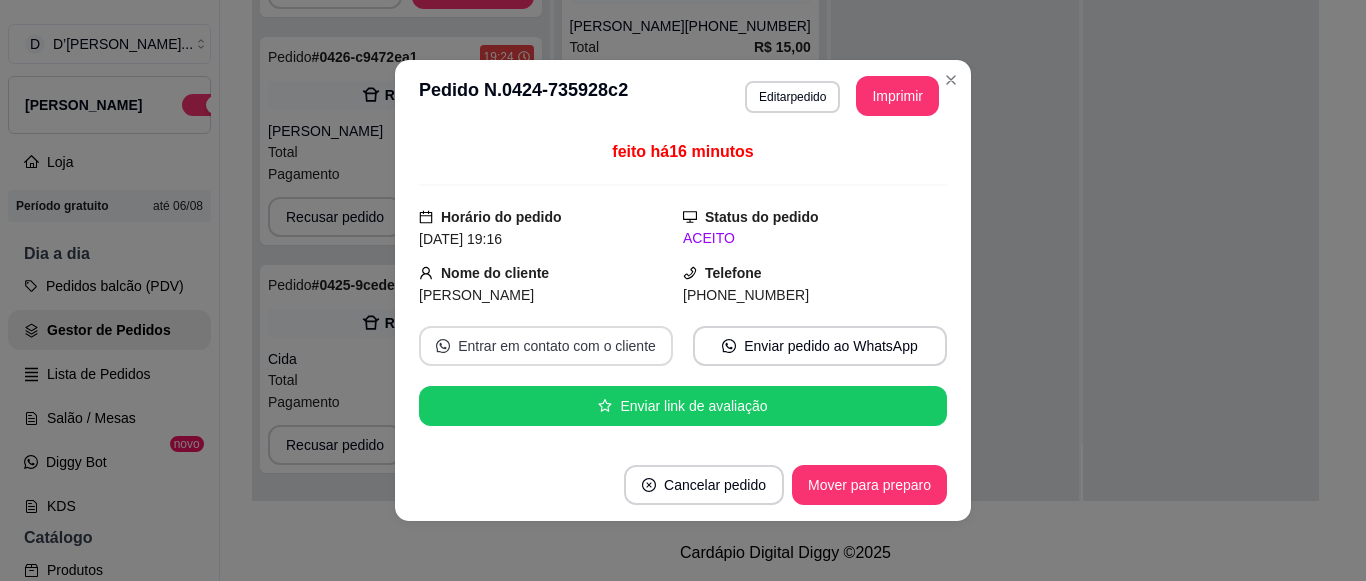 click on "Entrar em contato com o cliente" at bounding box center (546, 346) 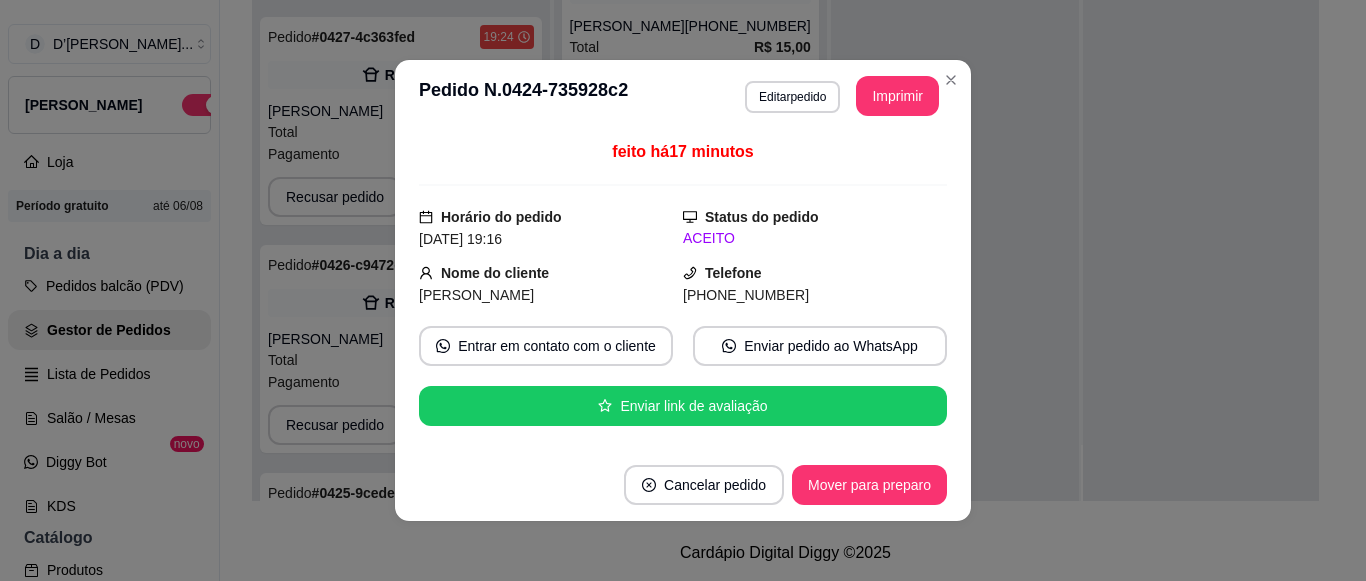 scroll, scrollTop: 1055, scrollLeft: 0, axis: vertical 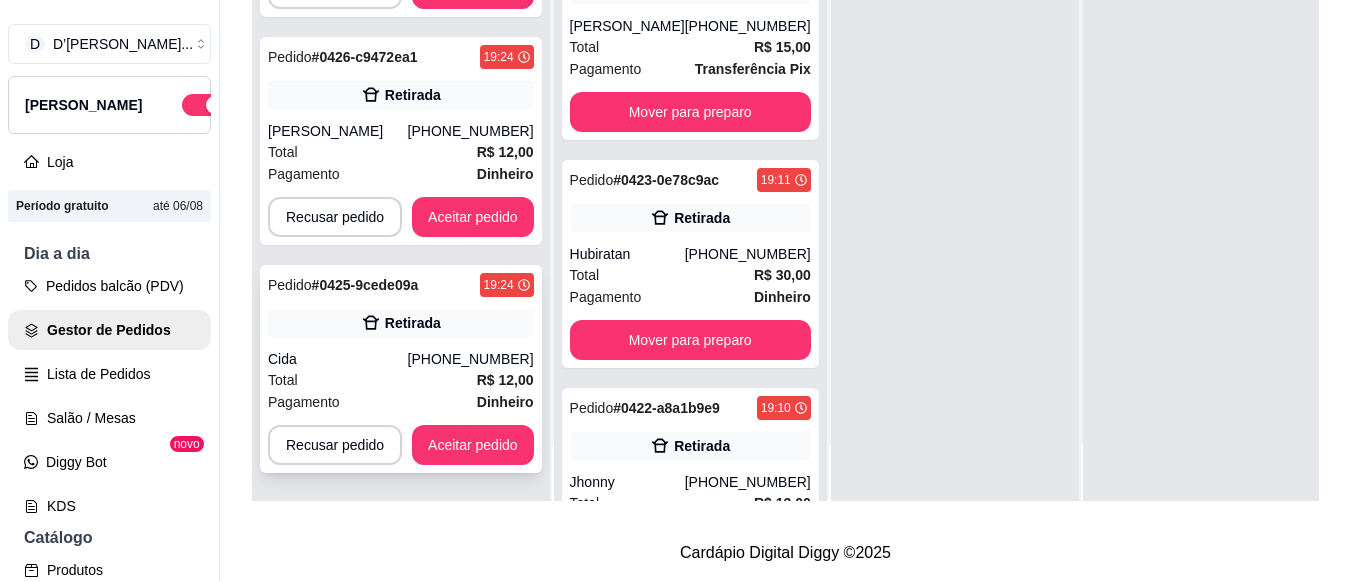 click on "(88) 99213-2988" at bounding box center (471, 359) 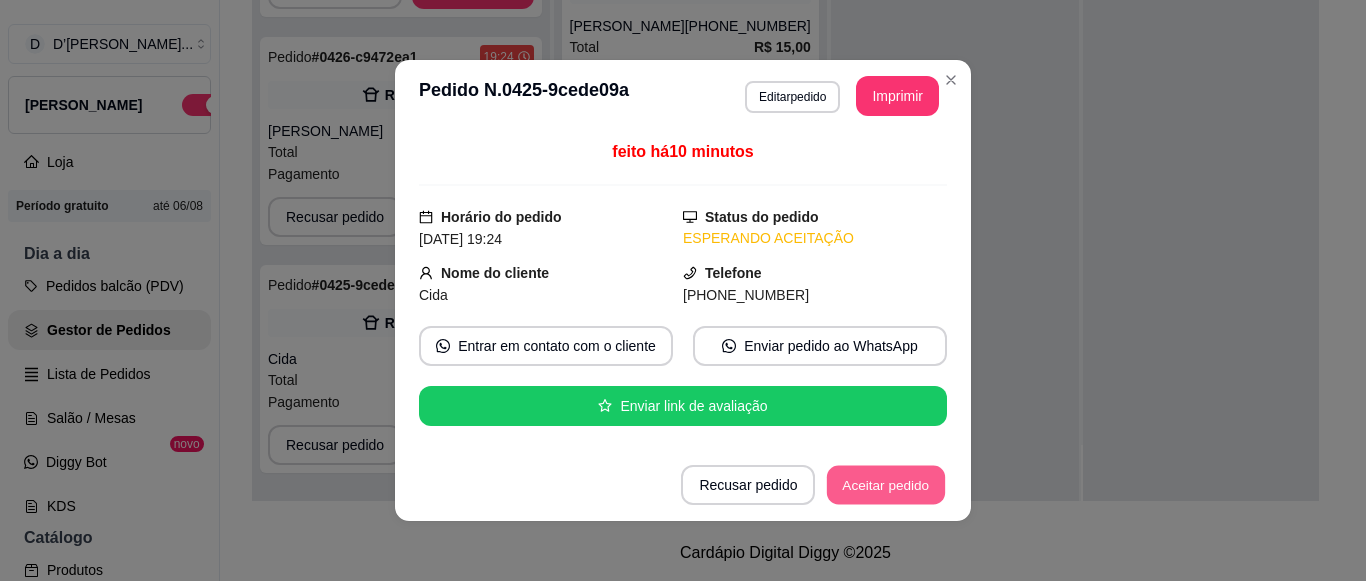 click on "Aceitar pedido" at bounding box center [886, 485] 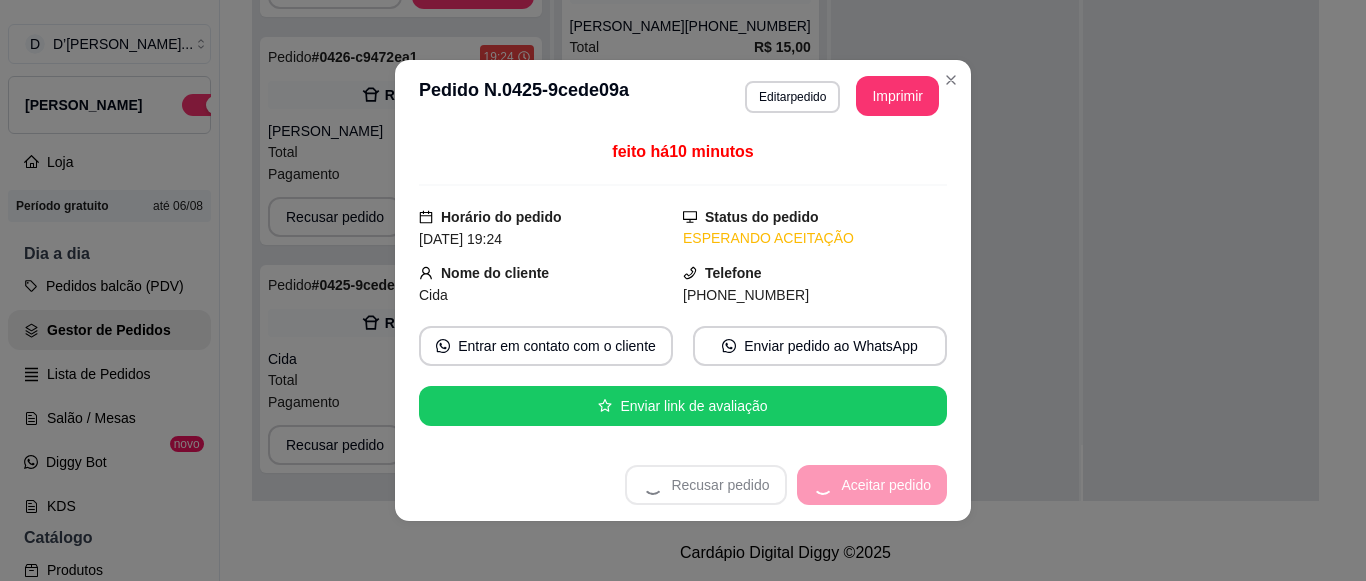 scroll, scrollTop: 827, scrollLeft: 0, axis: vertical 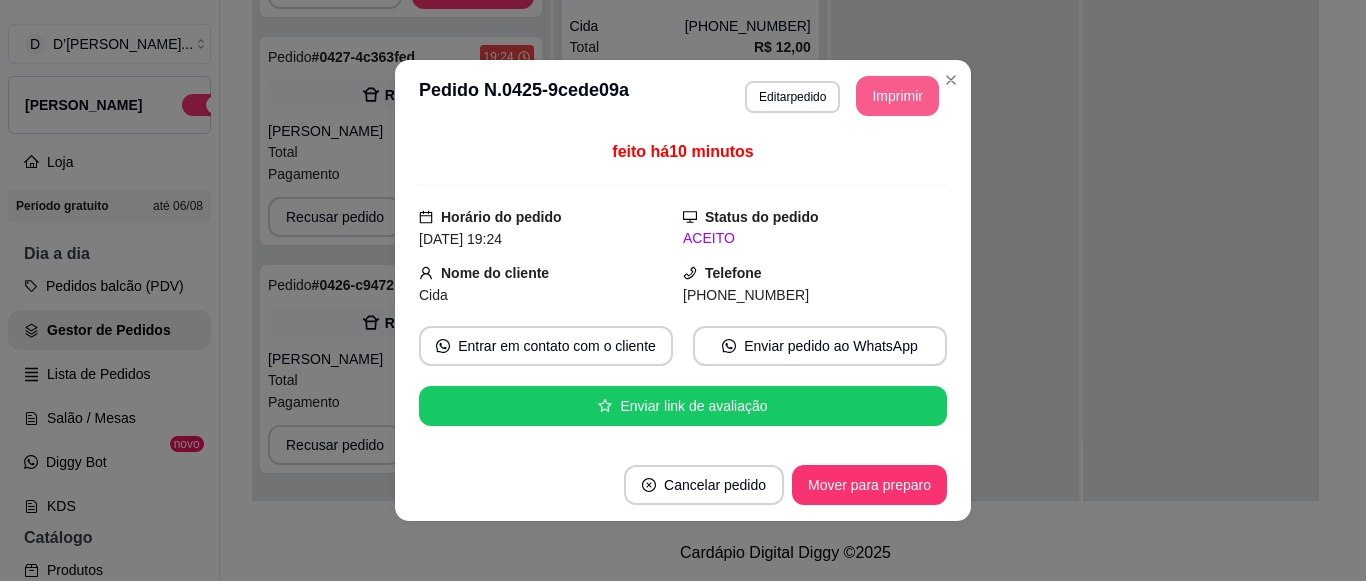 click on "Imprimir" at bounding box center [897, 96] 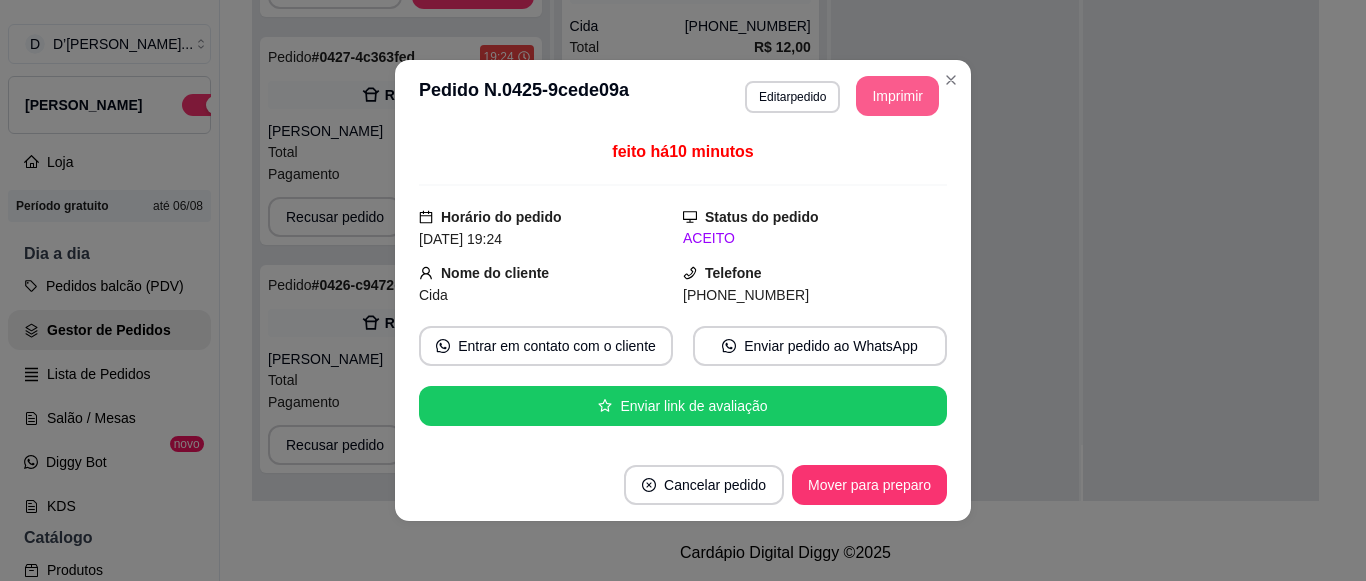scroll, scrollTop: 0, scrollLeft: 0, axis: both 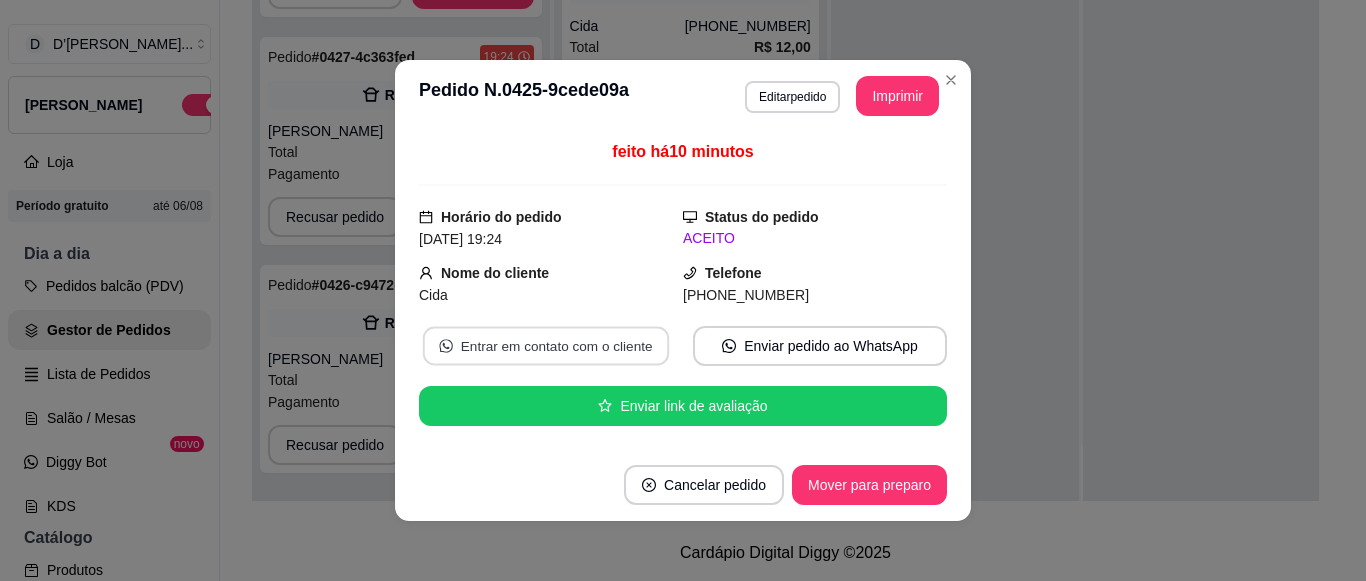 click on "Entrar em contato com o cliente" at bounding box center [546, 346] 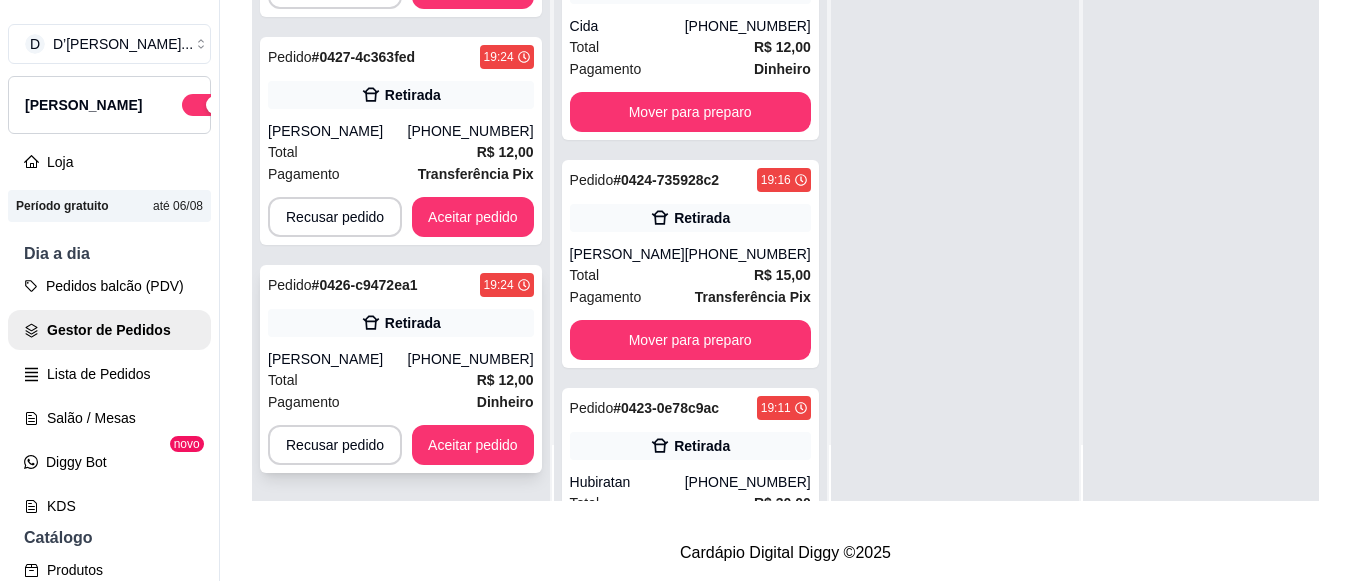 click on "Victor Mykael da Silva Ferreira" at bounding box center (338, 359) 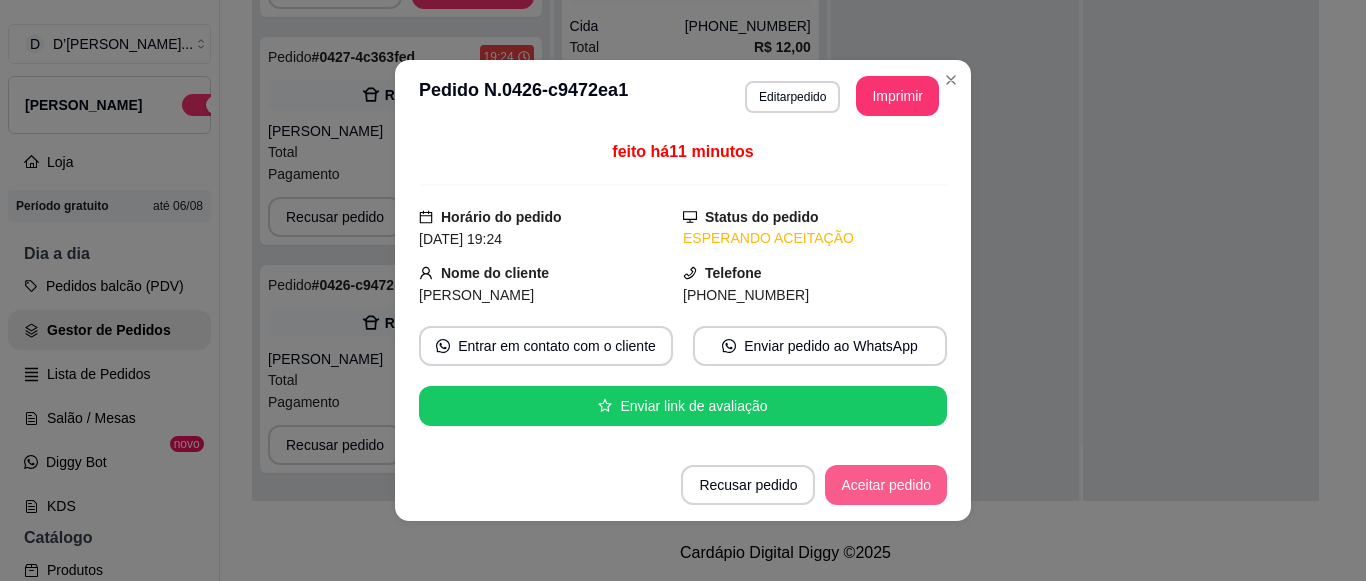 click on "Aceitar pedido" at bounding box center [886, 485] 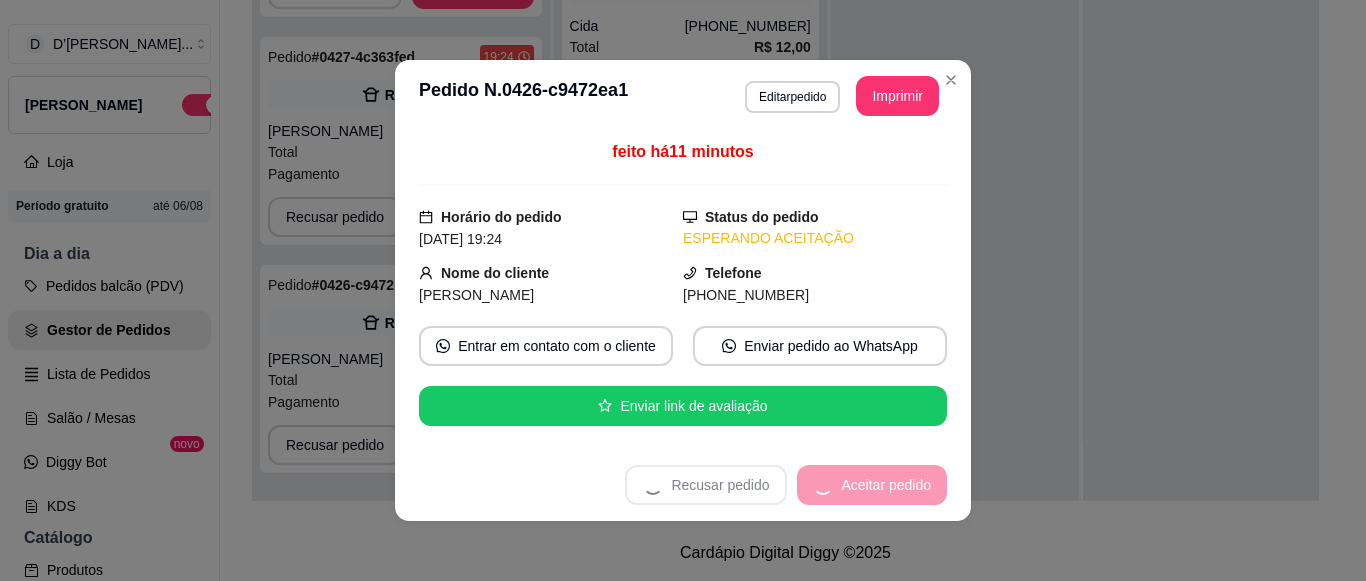 scroll, scrollTop: 579, scrollLeft: 0, axis: vertical 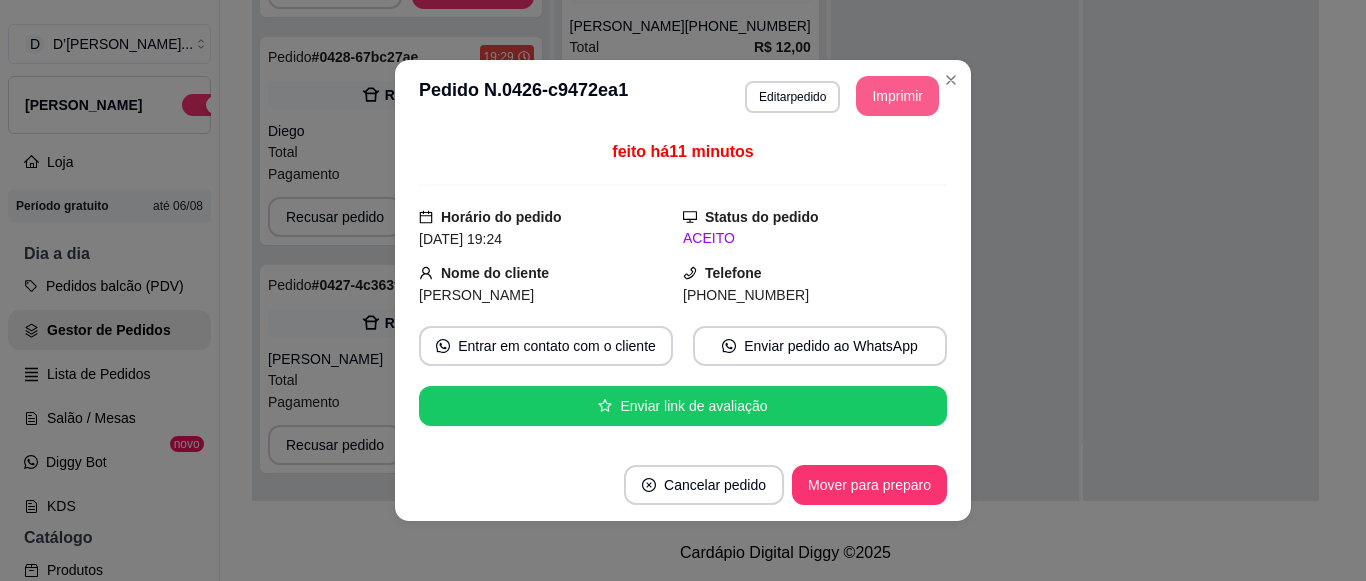 click on "Imprimir" at bounding box center (897, 96) 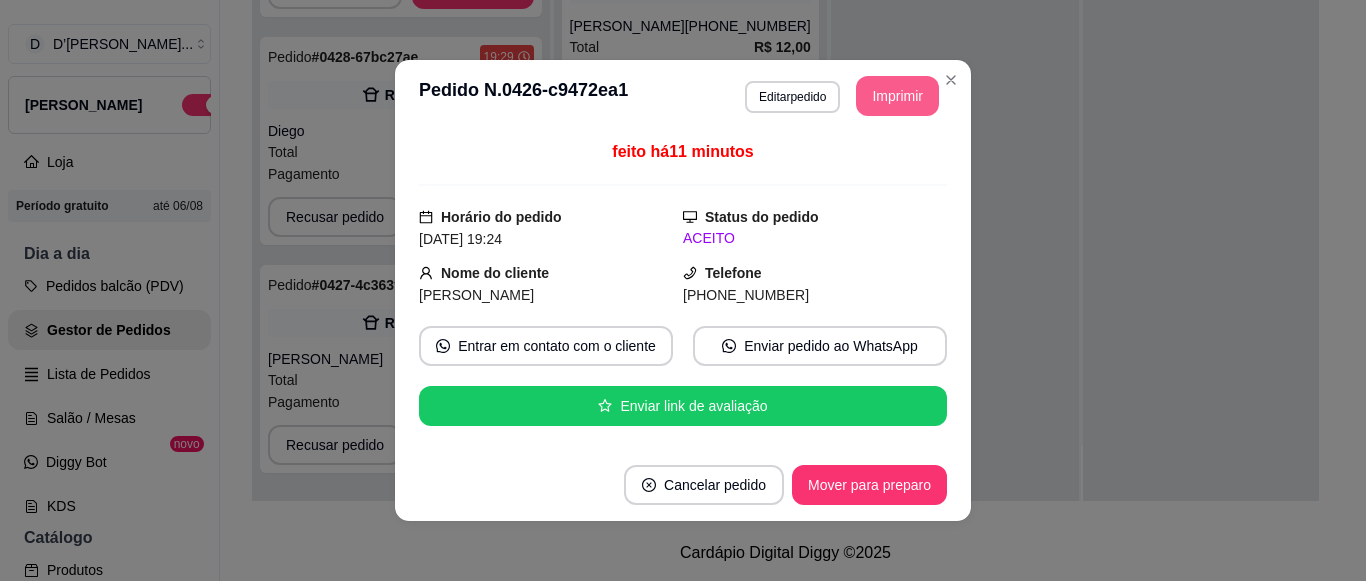 scroll, scrollTop: 0, scrollLeft: 0, axis: both 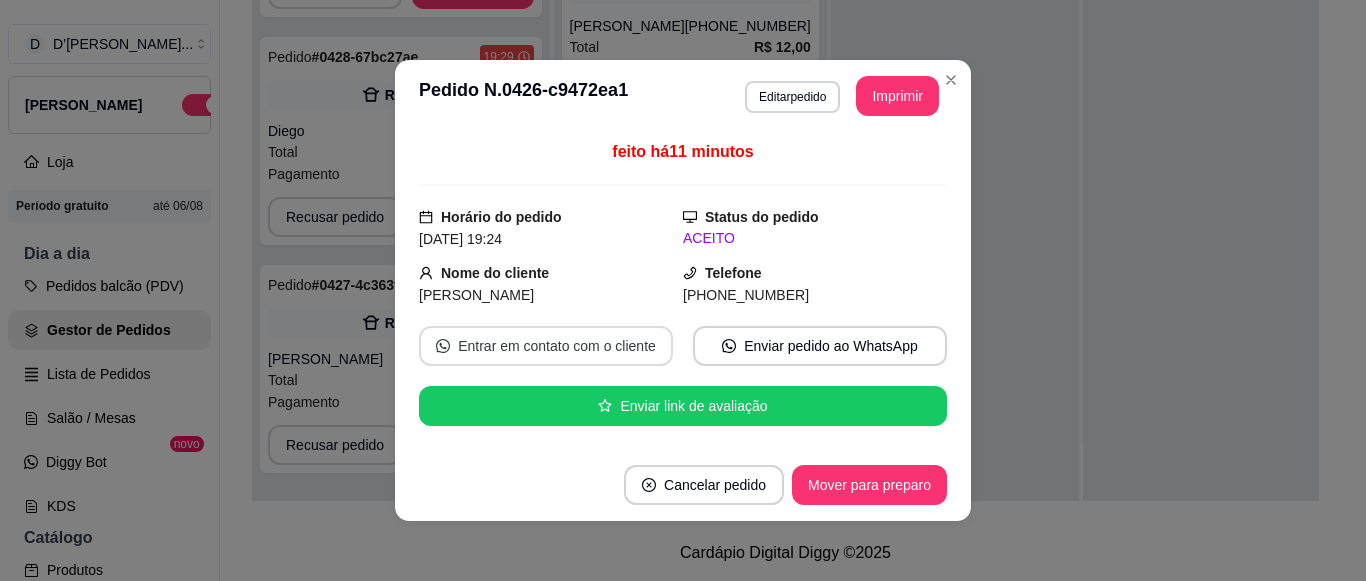 click on "Entrar em contato com o cliente" at bounding box center (546, 346) 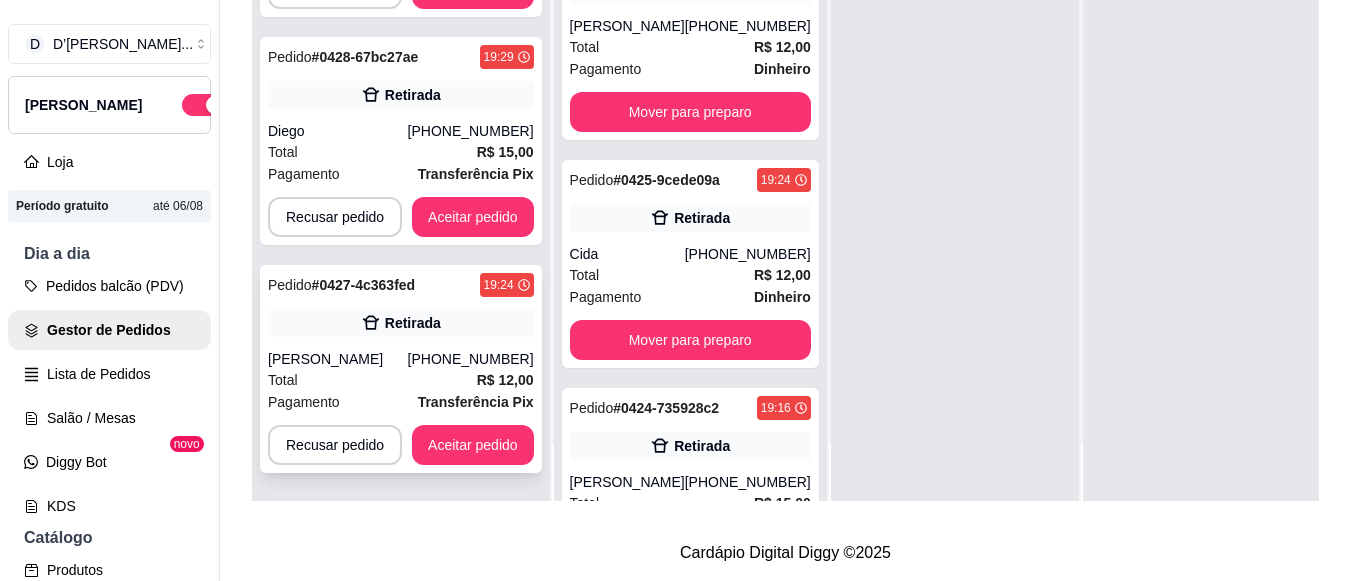 click on "Retirada" at bounding box center [413, 323] 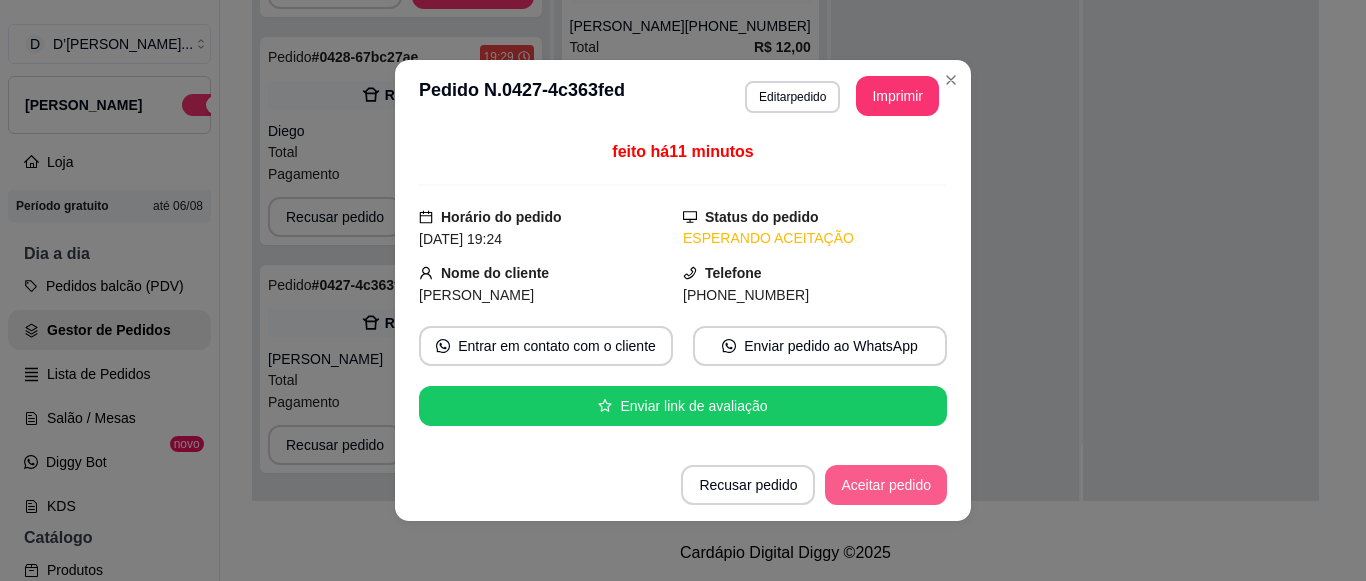 click on "Aceitar pedido" at bounding box center [886, 485] 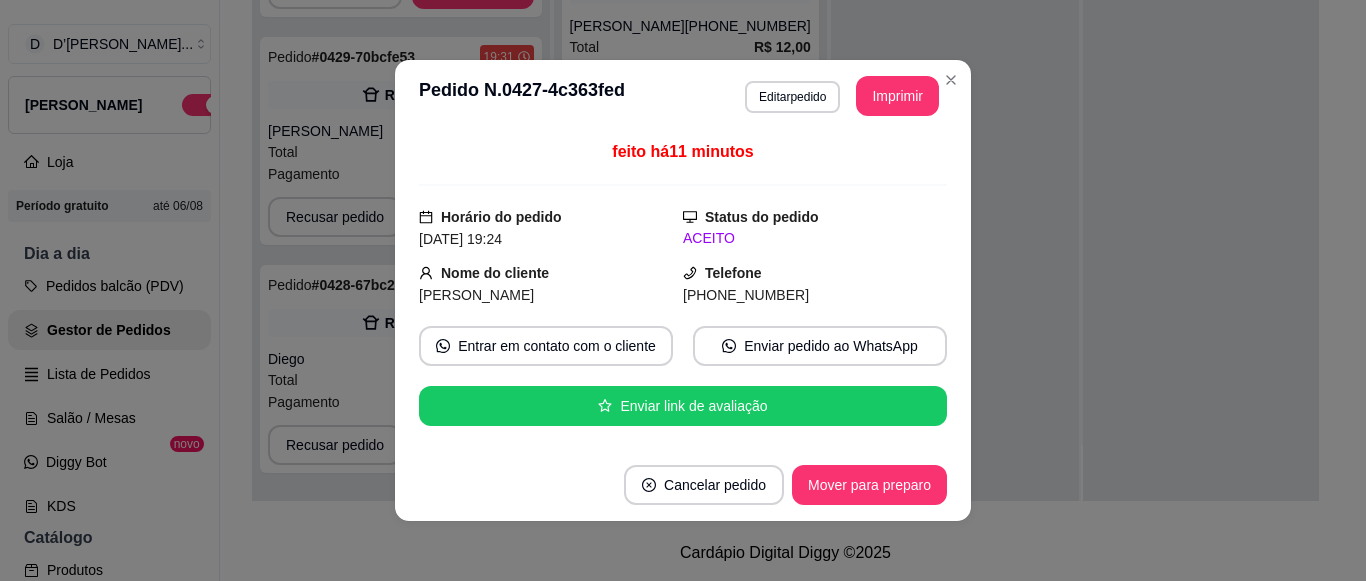 scroll, scrollTop: 351, scrollLeft: 0, axis: vertical 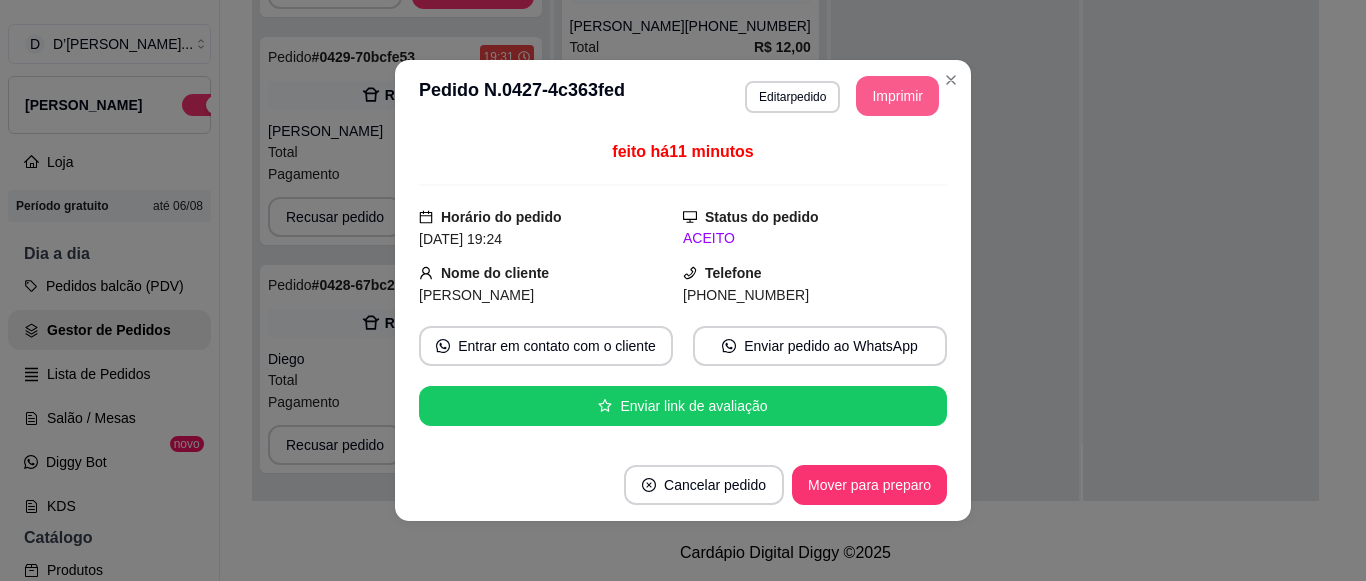 click on "Imprimir" at bounding box center (897, 96) 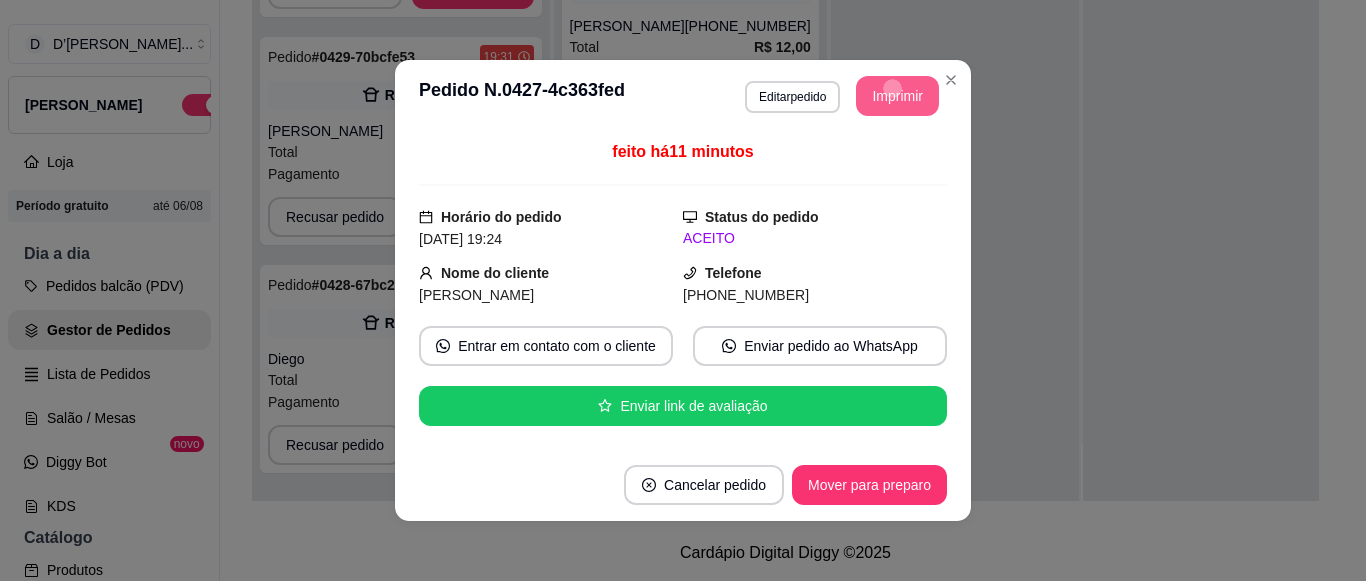 scroll, scrollTop: 0, scrollLeft: 0, axis: both 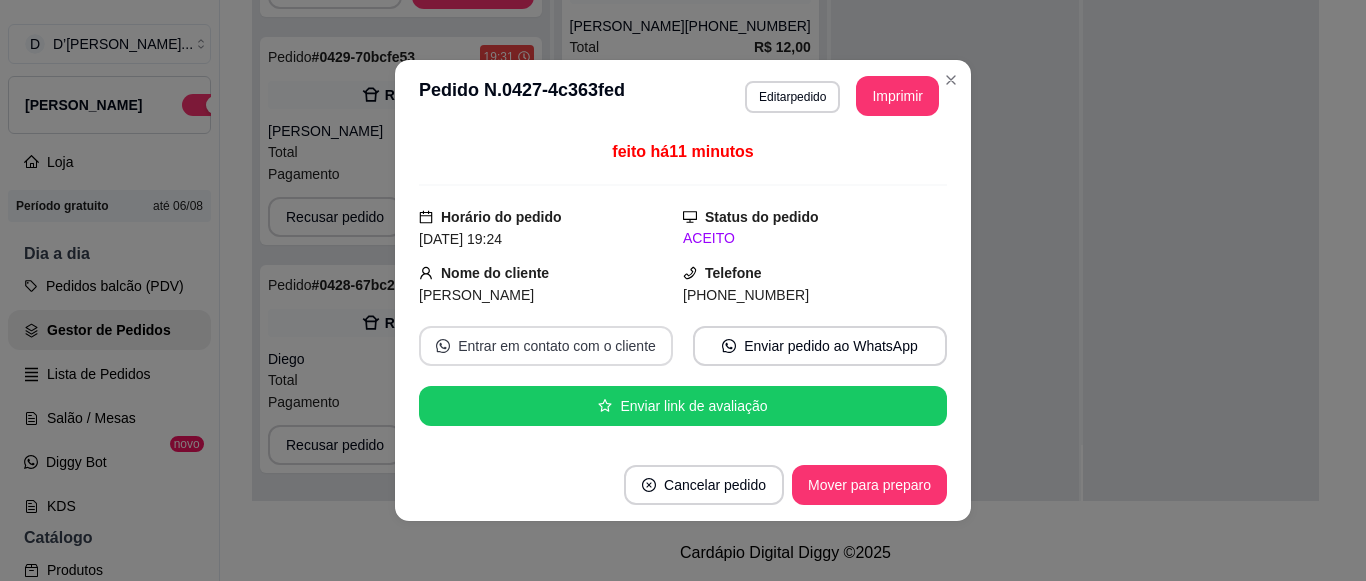 click on "Entrar em contato com o cliente" at bounding box center [546, 346] 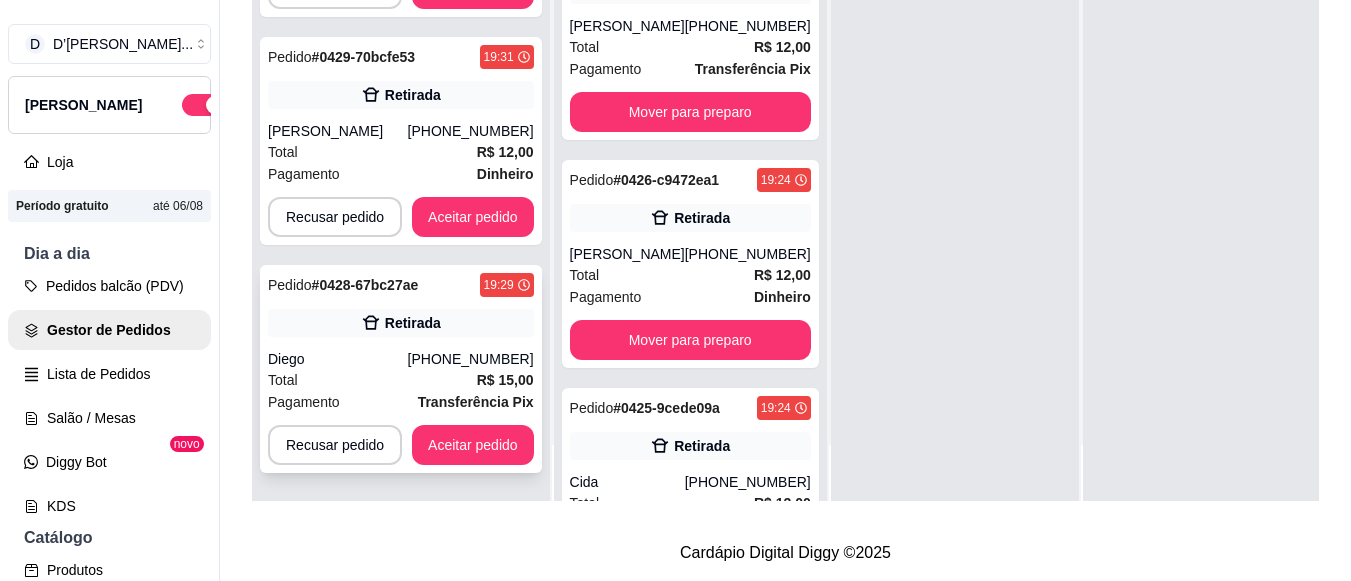 click on "(85) 99425-6995" at bounding box center (471, 359) 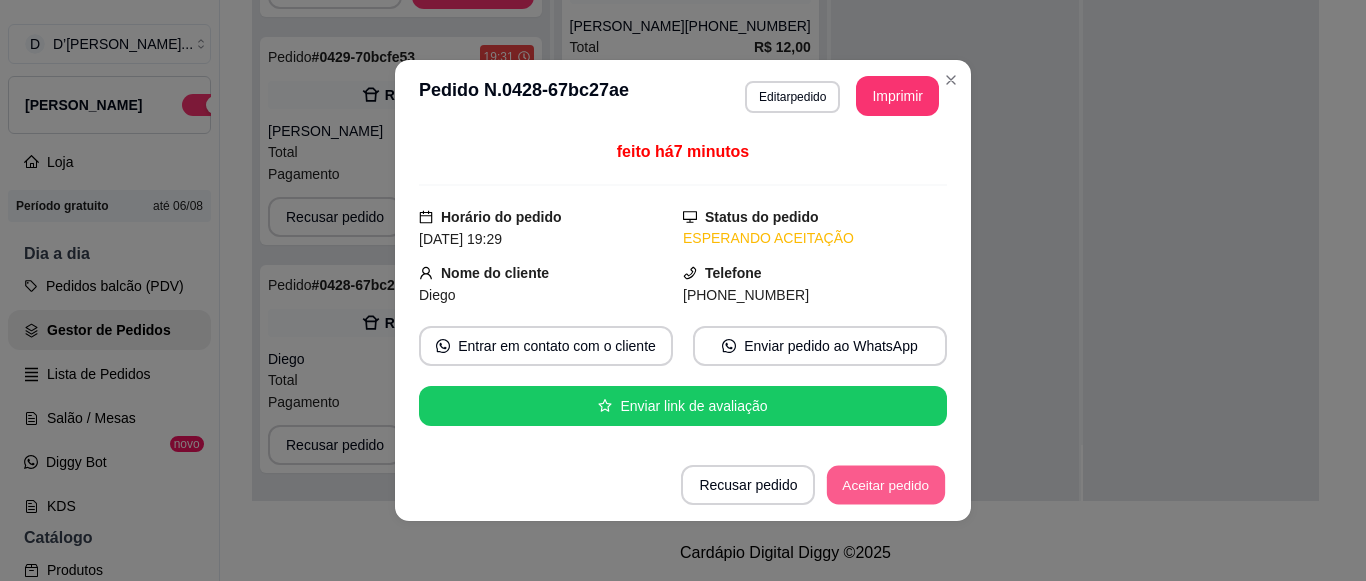click on "Aceitar pedido" at bounding box center [886, 485] 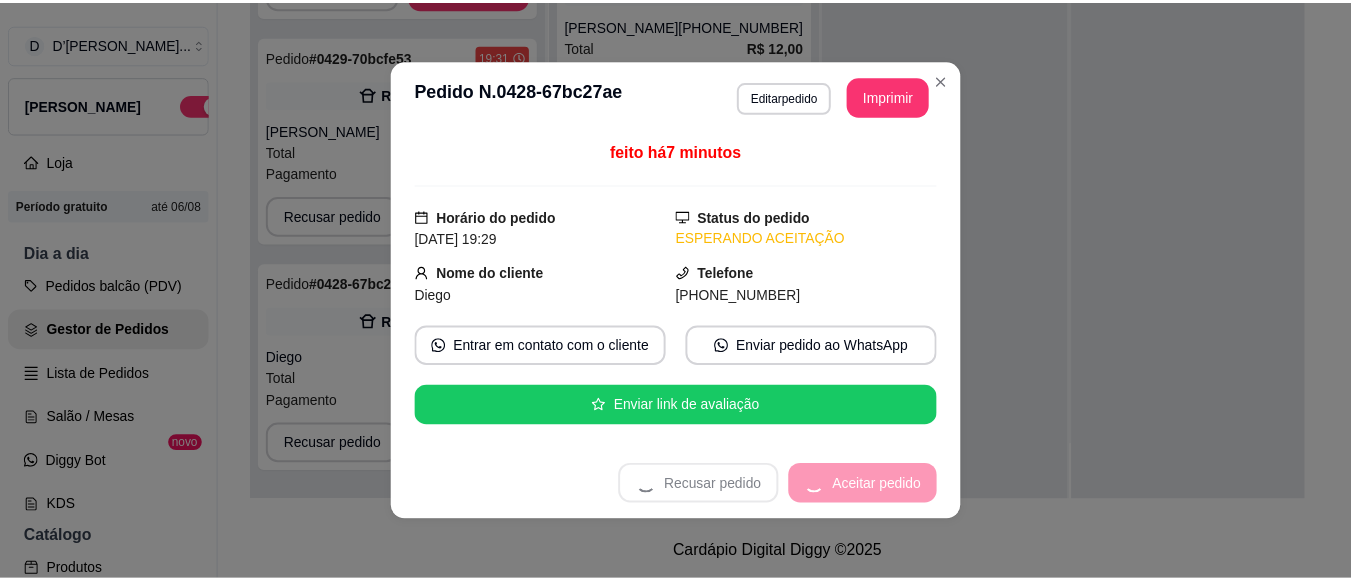 scroll, scrollTop: 123, scrollLeft: 0, axis: vertical 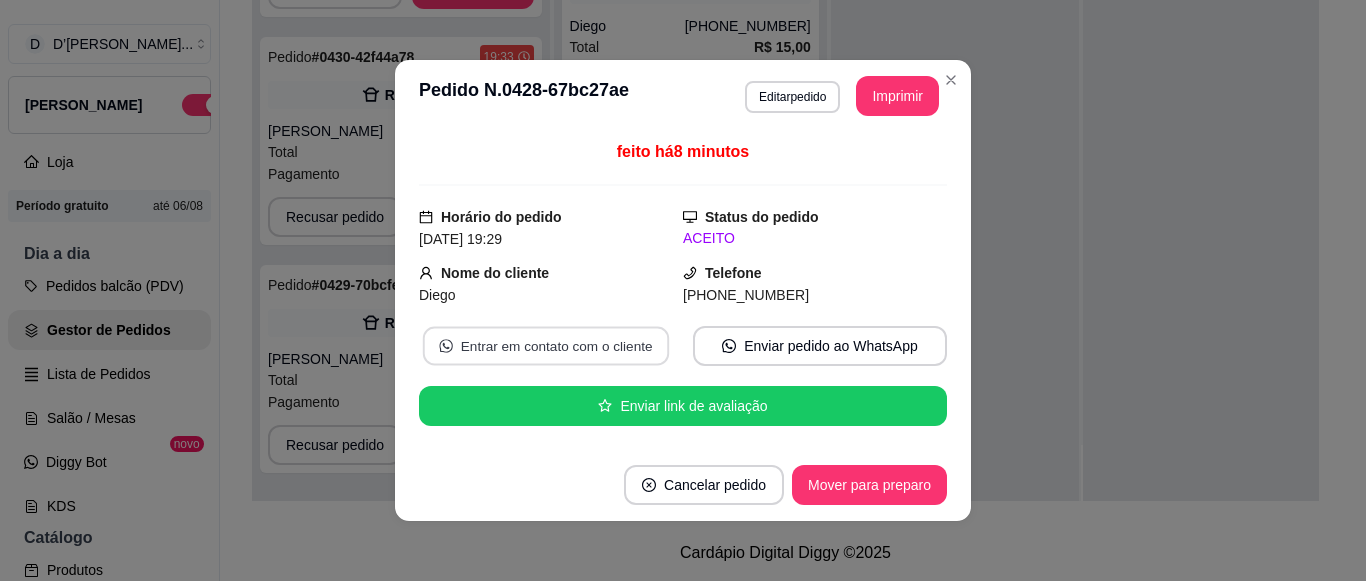 click on "Entrar em contato com o cliente" at bounding box center (546, 346) 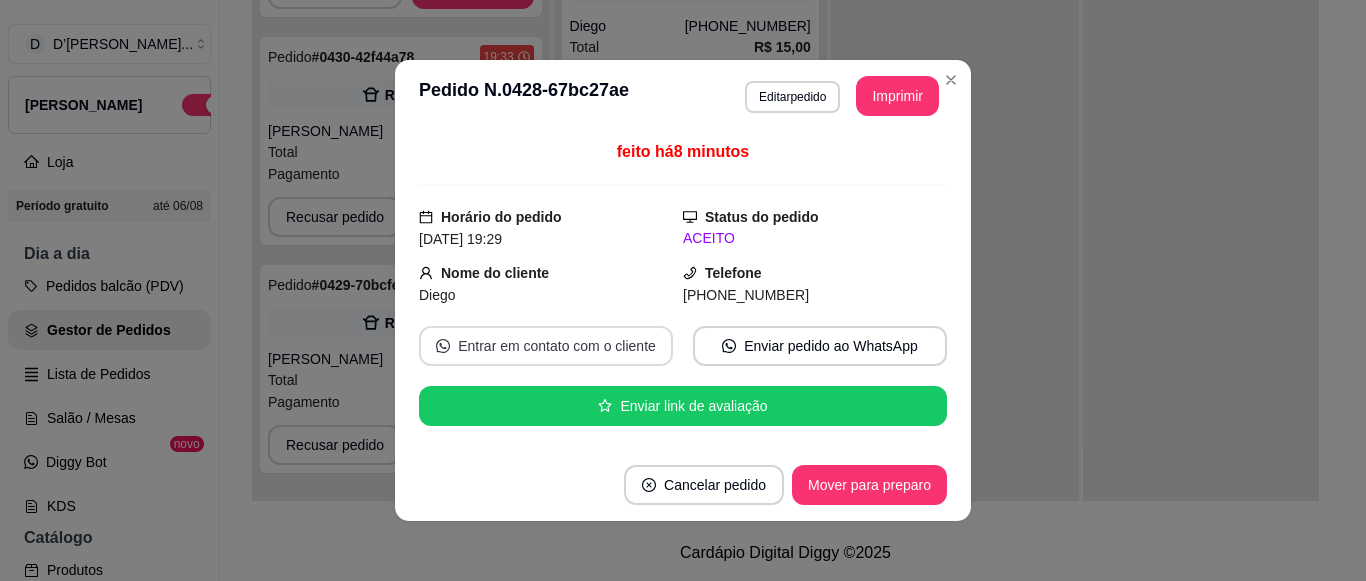 click on "Entrar em contato com o cliente" at bounding box center [546, 346] 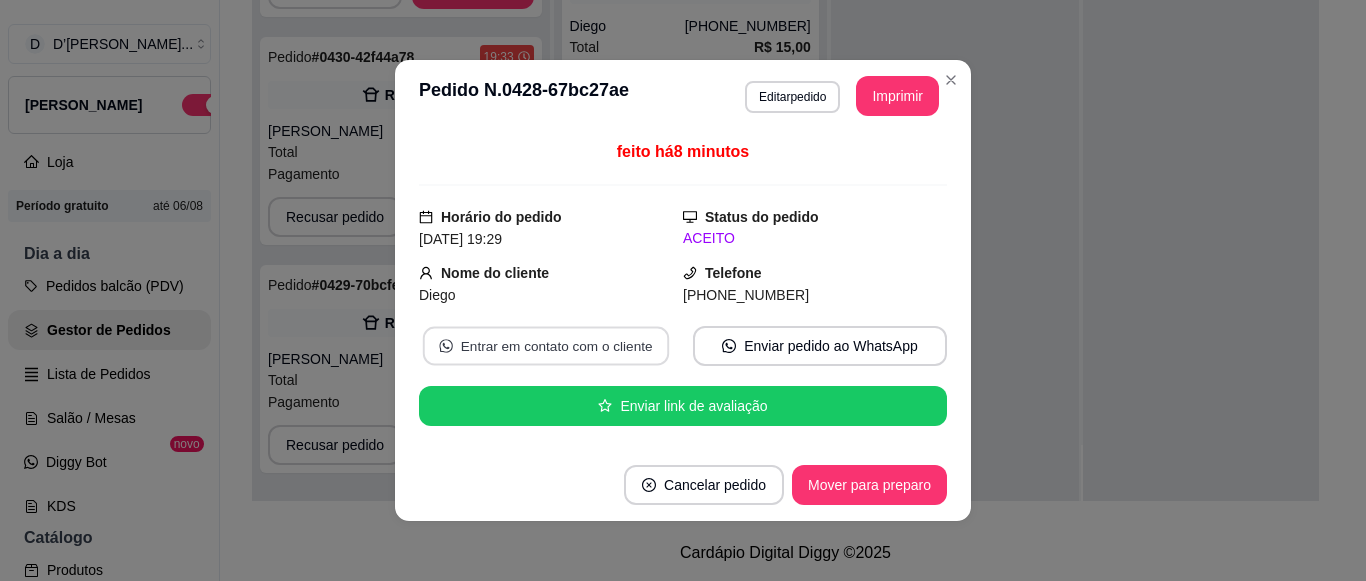 click on "Entrar em contato com o cliente" at bounding box center [546, 346] 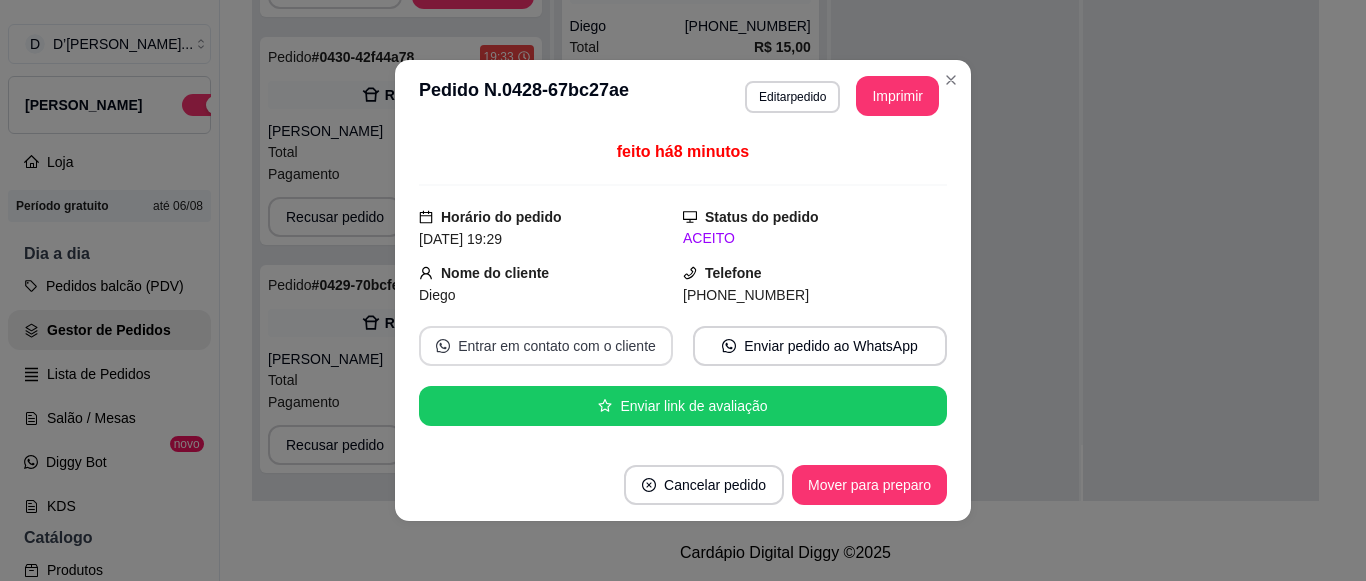 click on "Entrar em contato com o cliente" at bounding box center (546, 346) 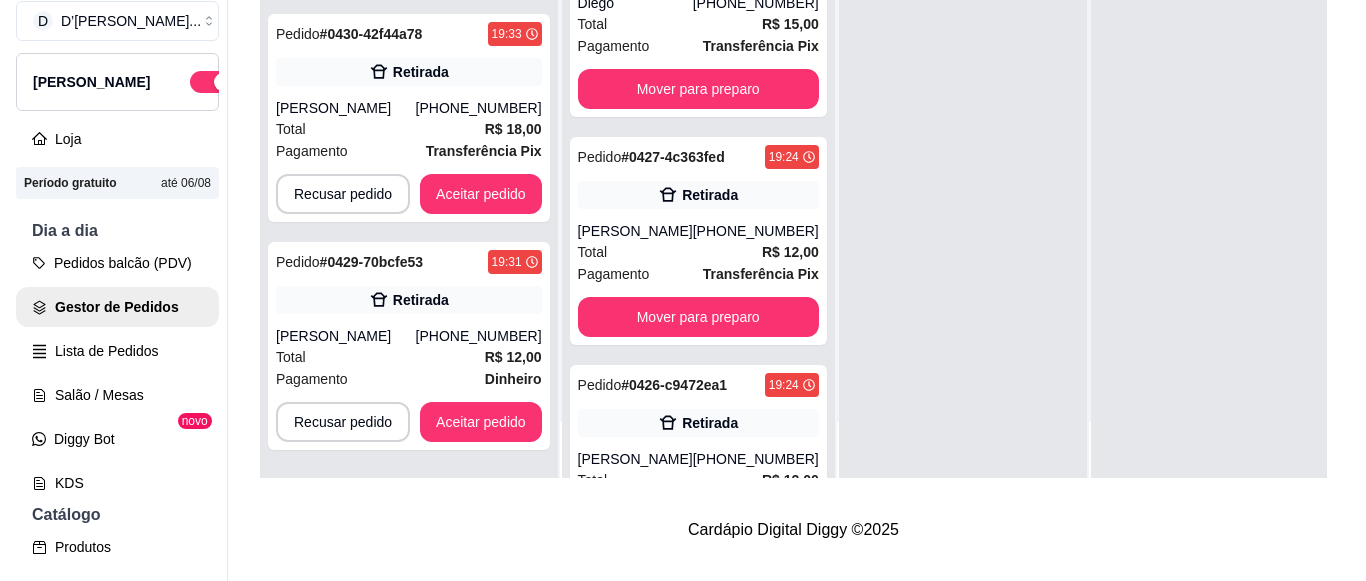 scroll, scrollTop: 32, scrollLeft: 0, axis: vertical 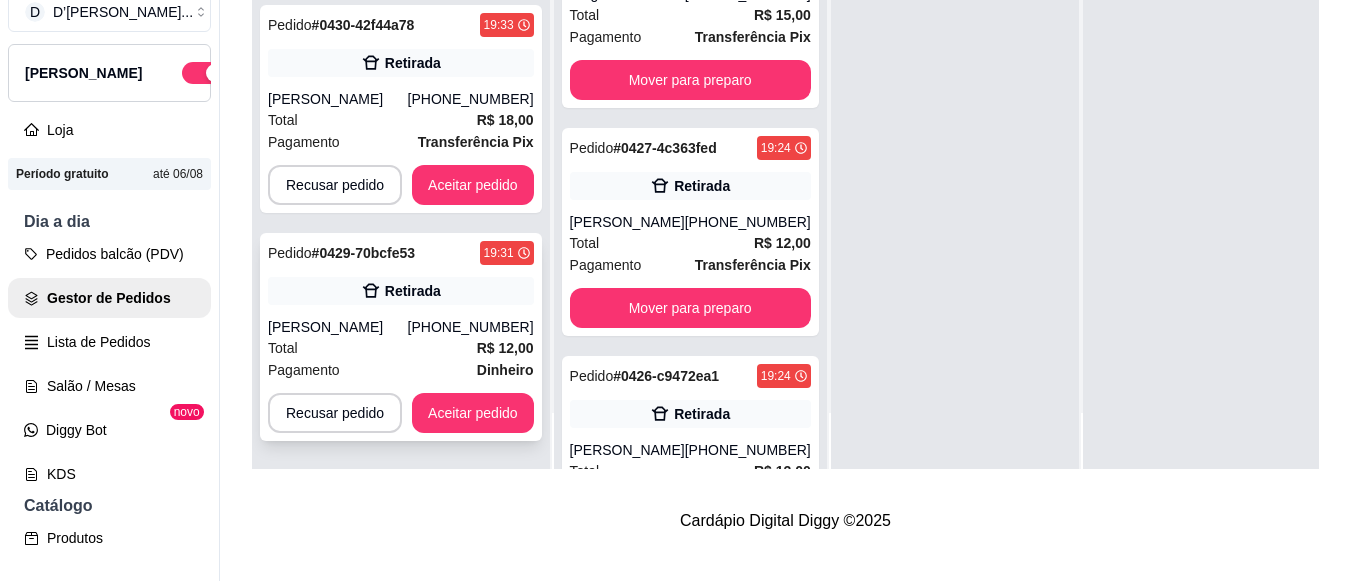 click on "(88) 99330-8898" at bounding box center (471, 327) 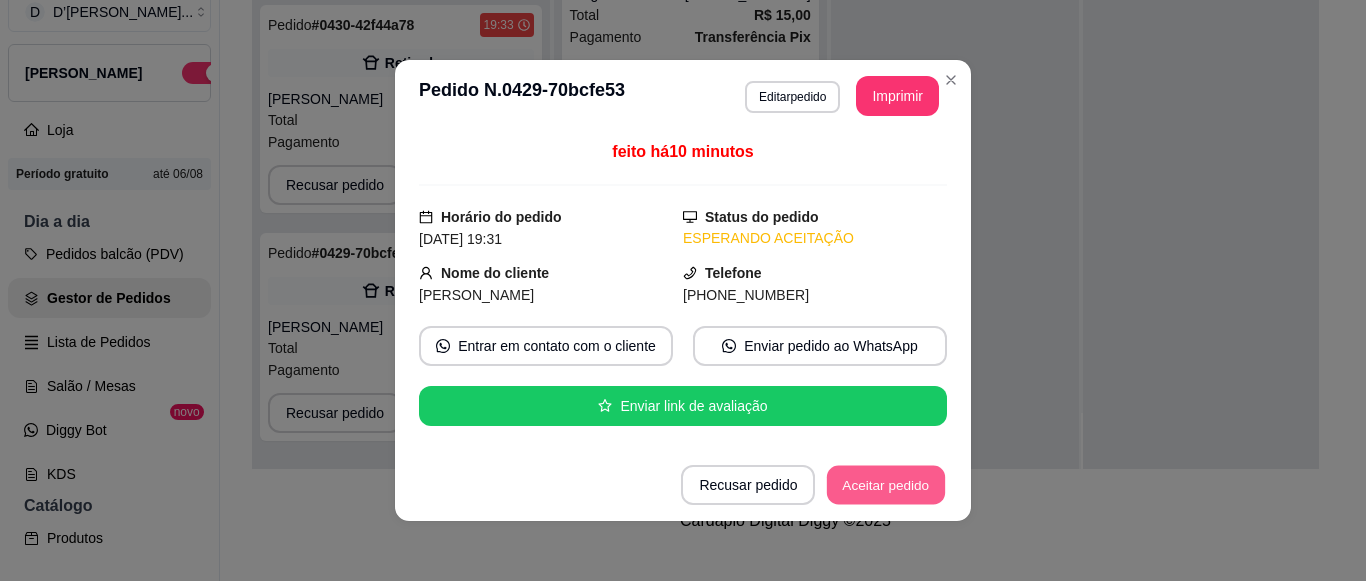click on "Aceitar pedido" at bounding box center (886, 485) 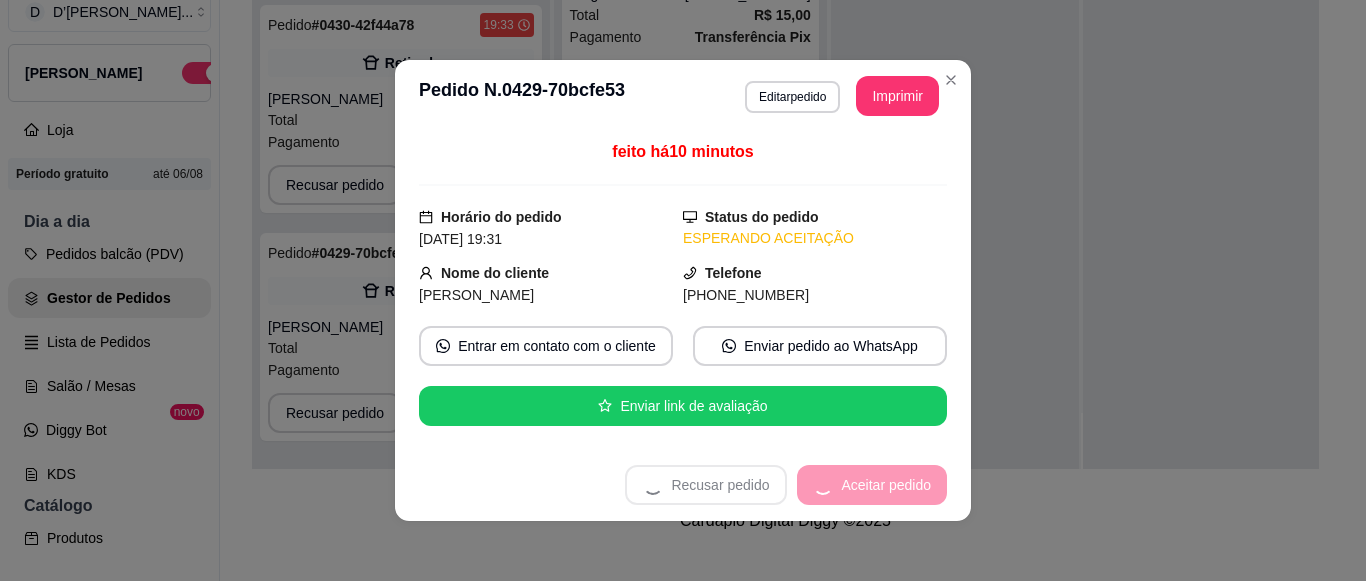 scroll, scrollTop: 0, scrollLeft: 0, axis: both 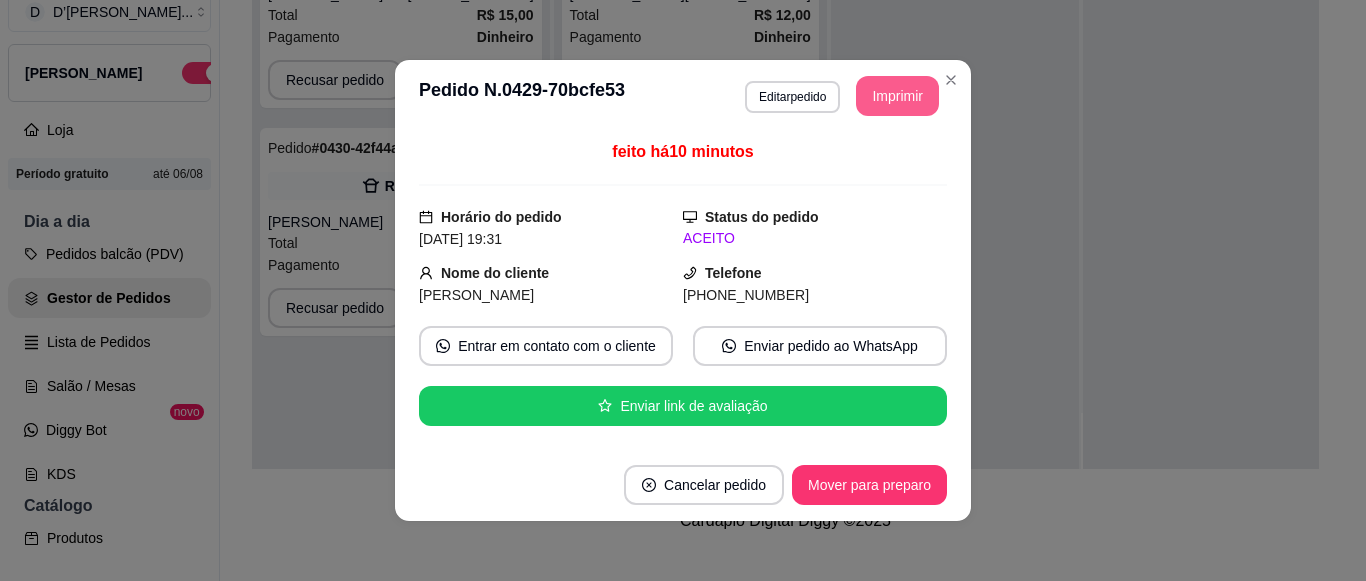 click on "Imprimir" at bounding box center (897, 96) 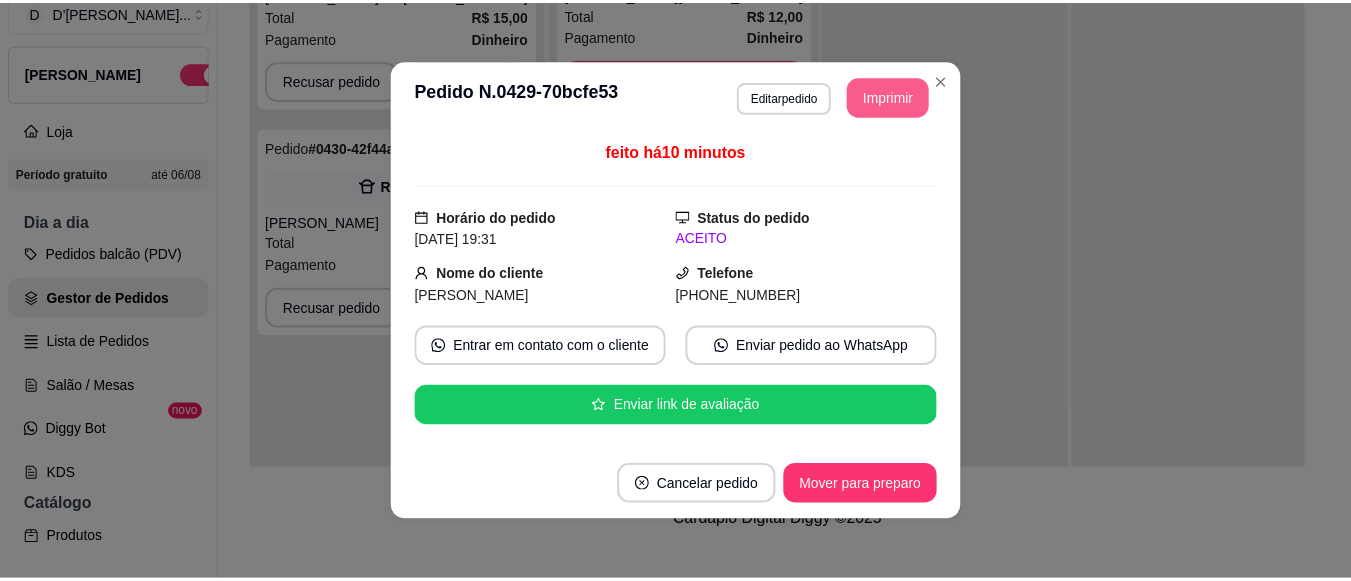 scroll, scrollTop: 0, scrollLeft: 0, axis: both 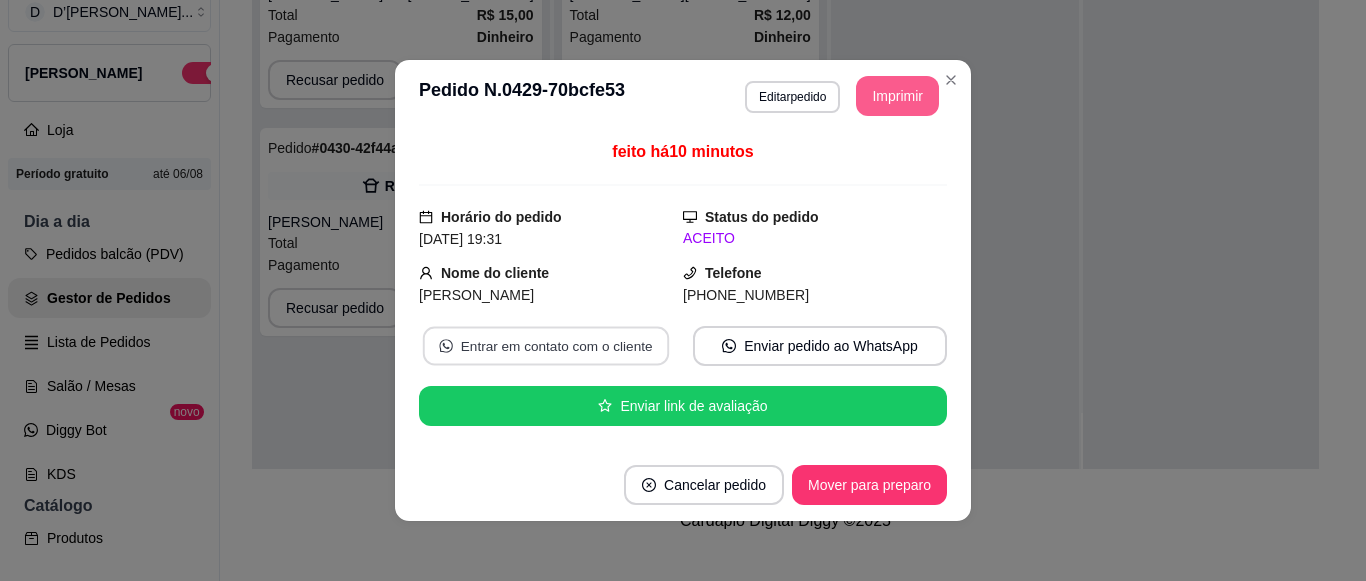 click on "Entrar em contato com o cliente" at bounding box center (546, 346) 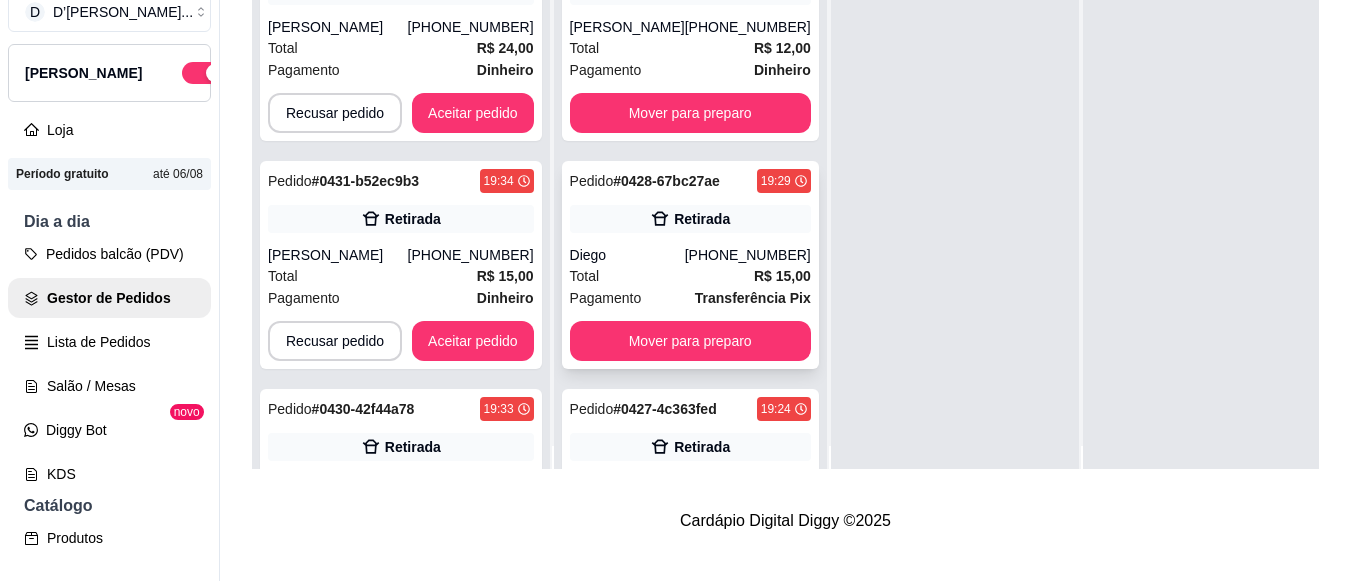 scroll, scrollTop: 0, scrollLeft: 0, axis: both 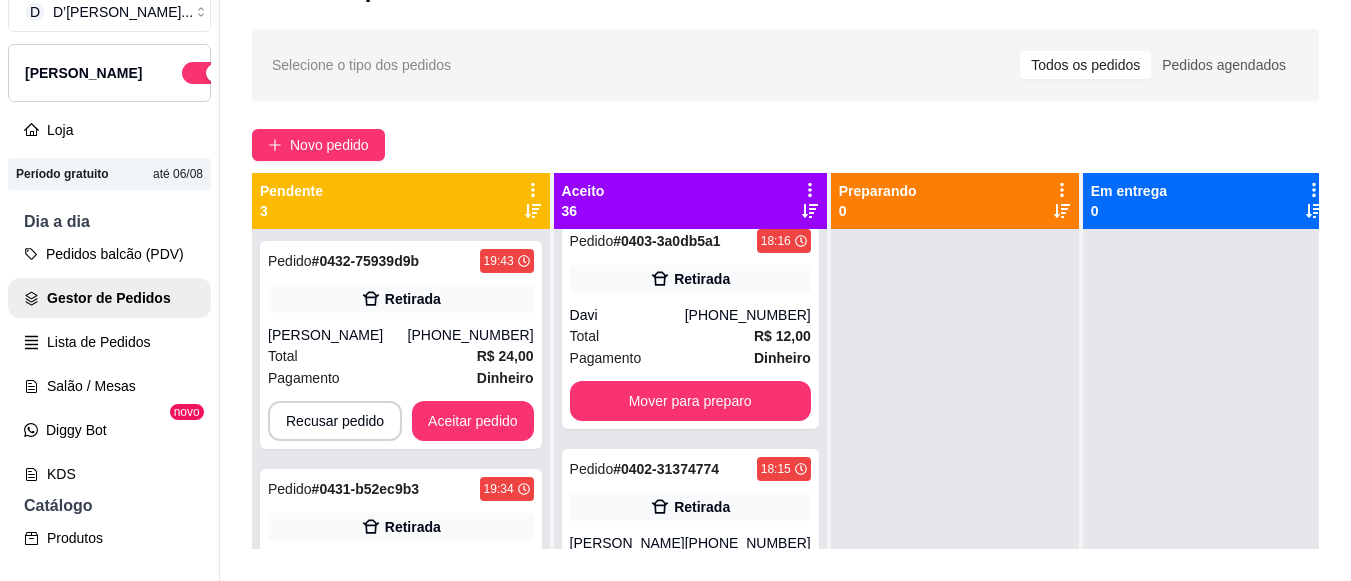 click on "Mover para preparo" at bounding box center [690, -55] 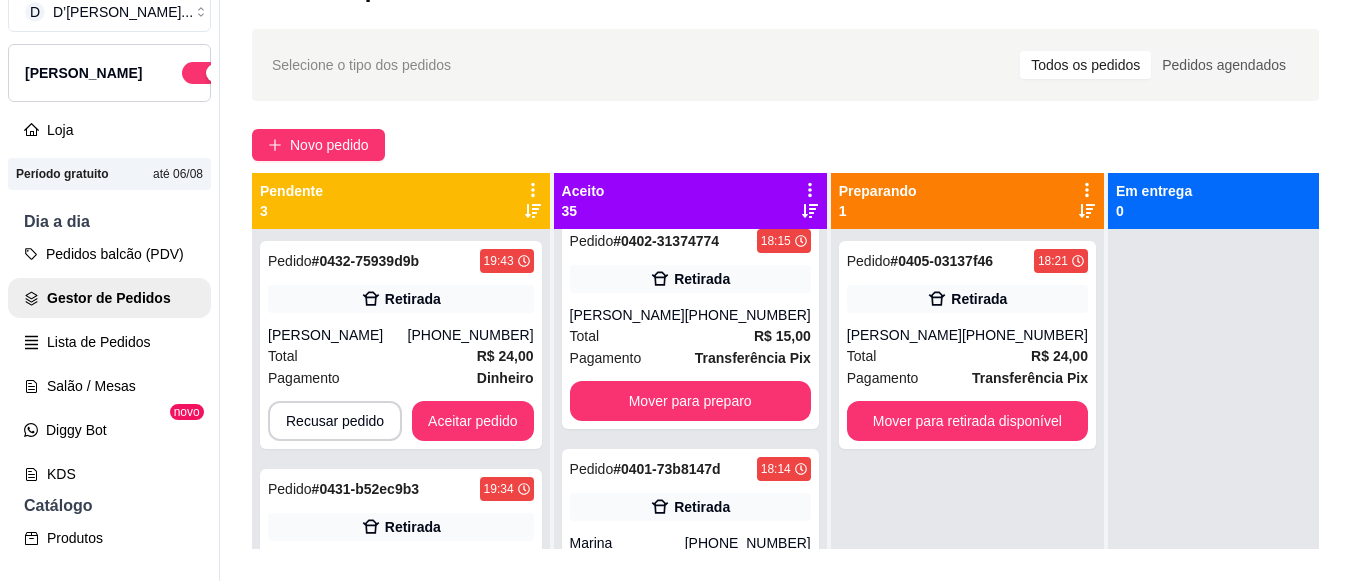 scroll, scrollTop: 5012, scrollLeft: 0, axis: vertical 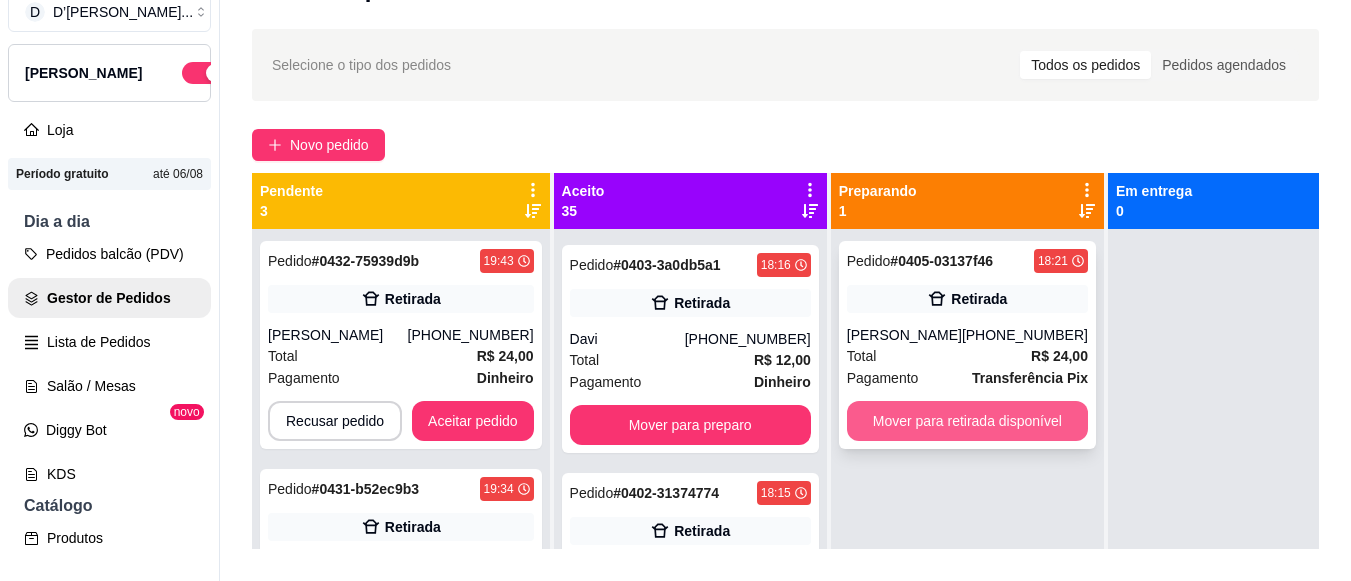 click on "Mover para retirada disponível" at bounding box center (967, 421) 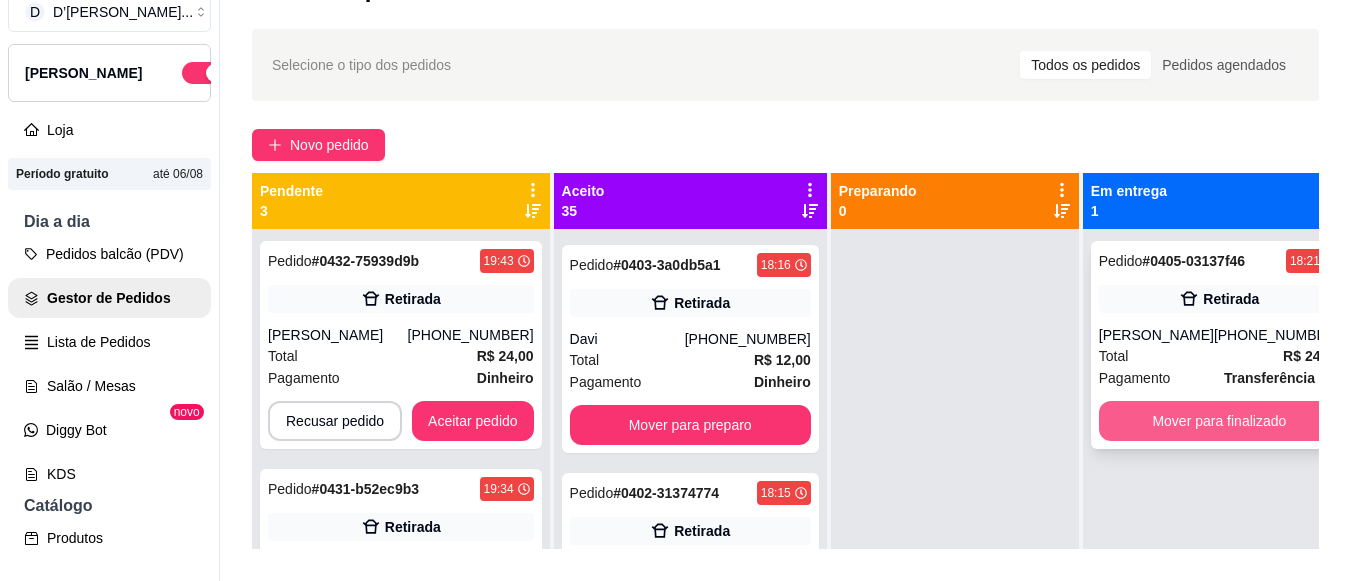 click on "Mover para finalizado" at bounding box center [1219, 421] 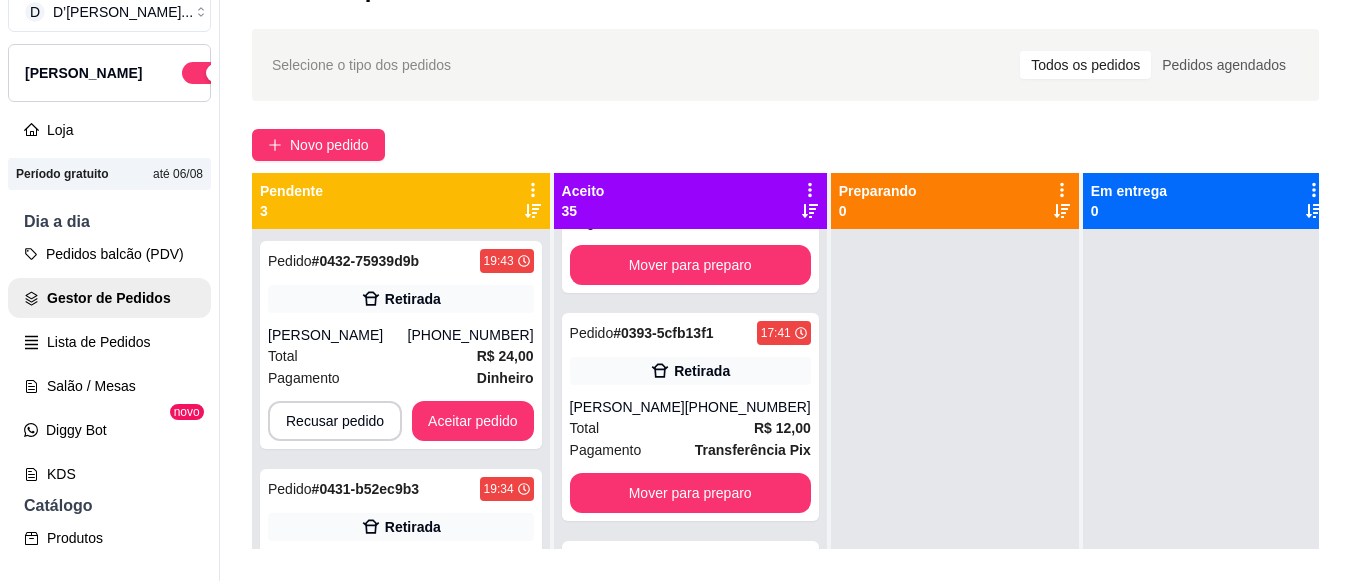 scroll, scrollTop: 7212, scrollLeft: 0, axis: vertical 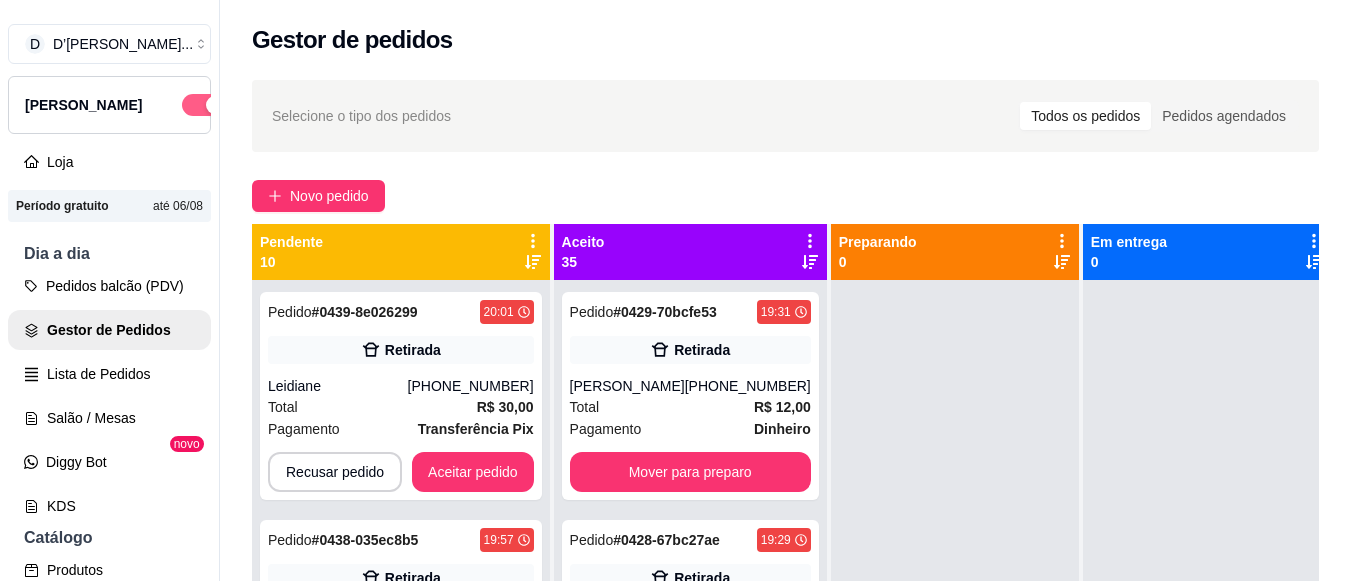 click at bounding box center [204, 105] 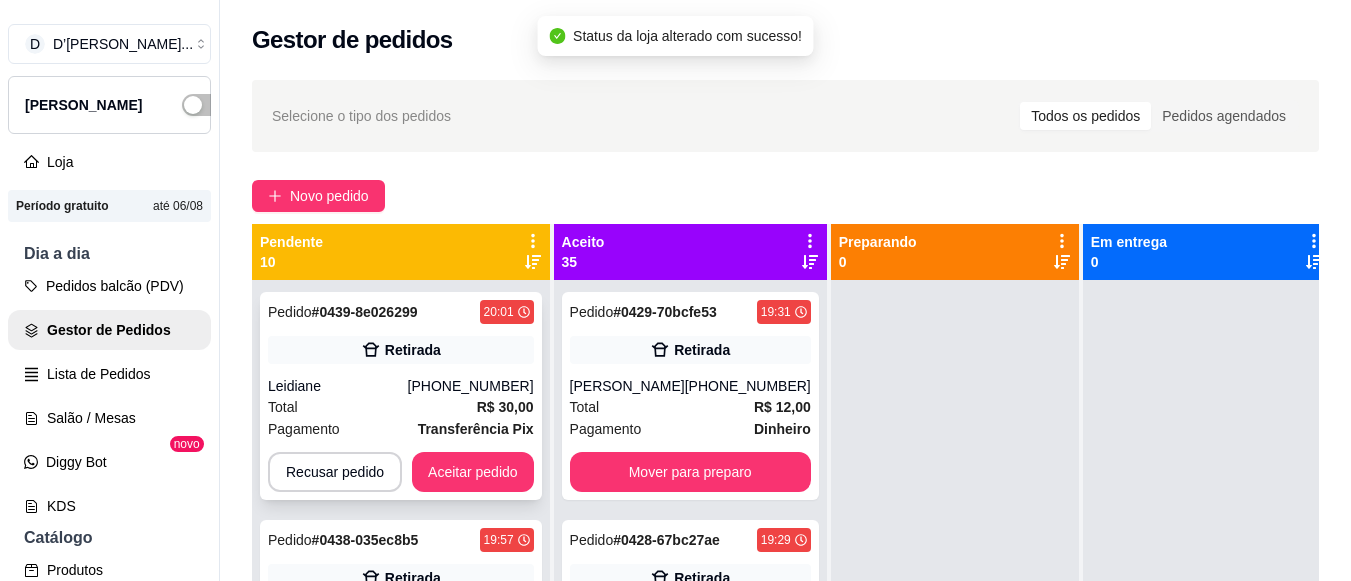 click on "Pedido  # 0439-8e026299 20:01 Retirada Leidiane (88) 99703-5903 Total R$ 30,00 Pagamento Transferência Pix Recusar pedido Aceitar pedido" at bounding box center (401, 396) 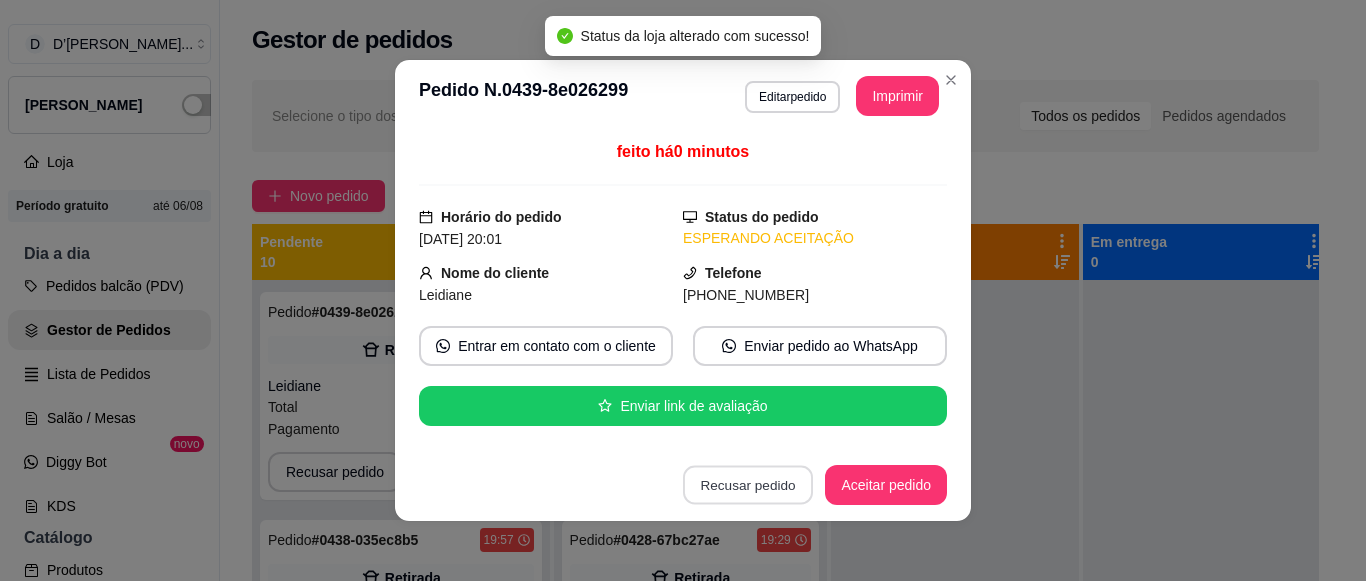 click on "Recusar pedido" at bounding box center [748, 485] 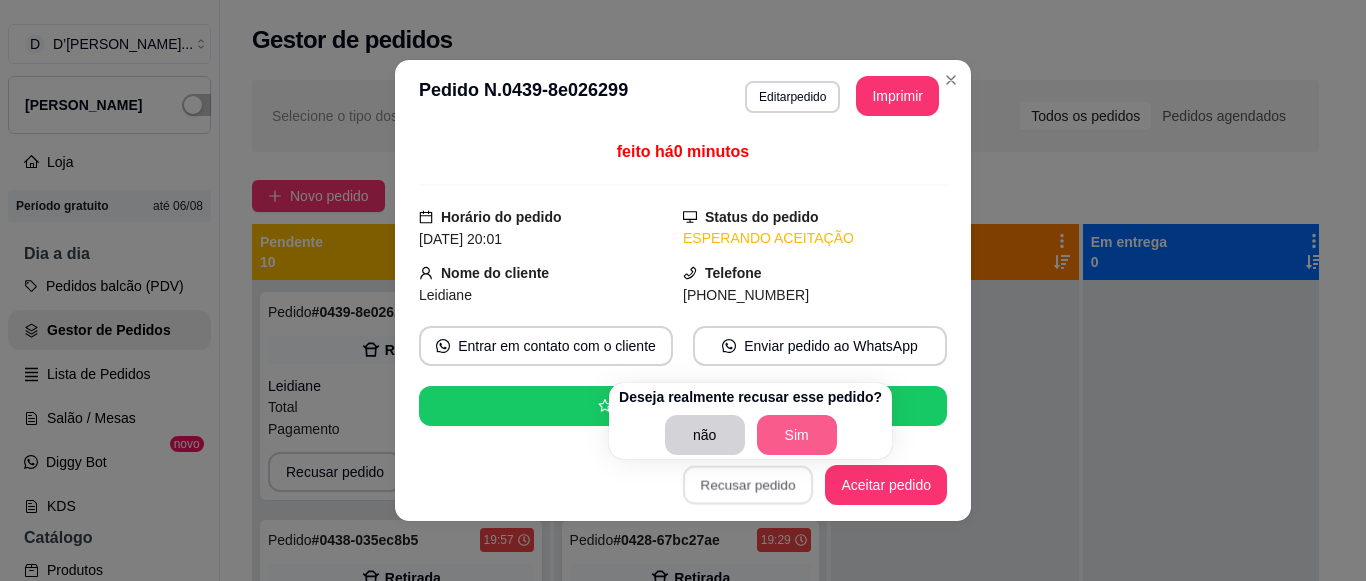click on "Sim" at bounding box center (797, 435) 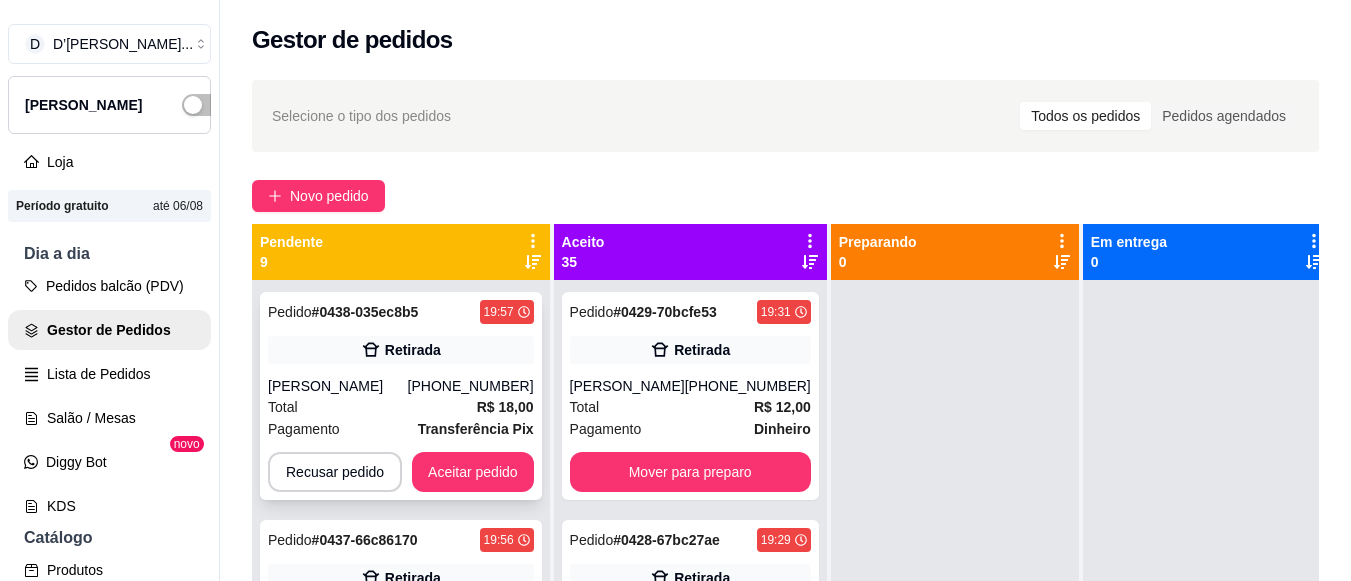 click on "(88) 99277-9610" at bounding box center [471, 386] 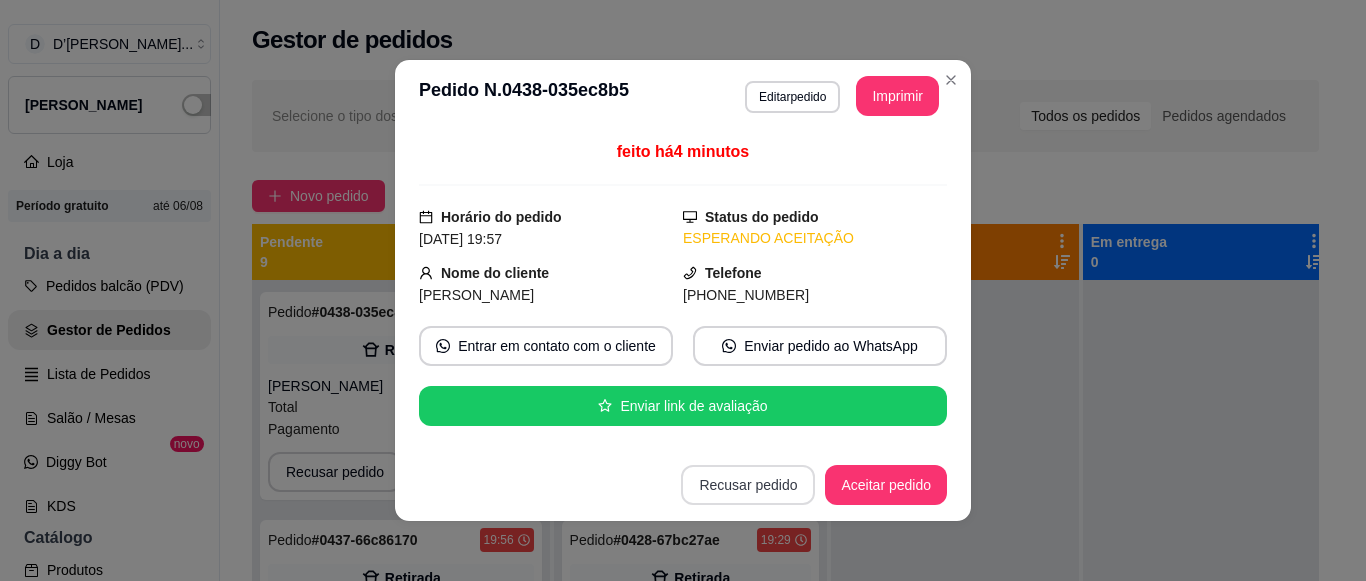 click on "Recusar pedido" at bounding box center (748, 485) 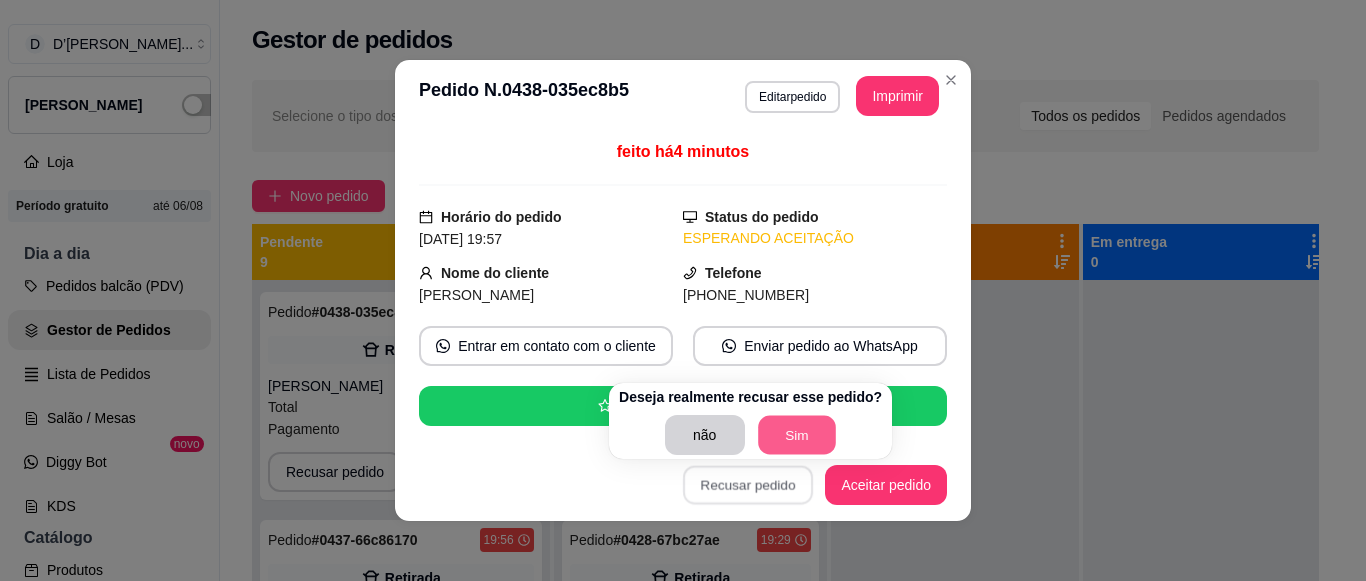 click on "Sim" at bounding box center (797, 435) 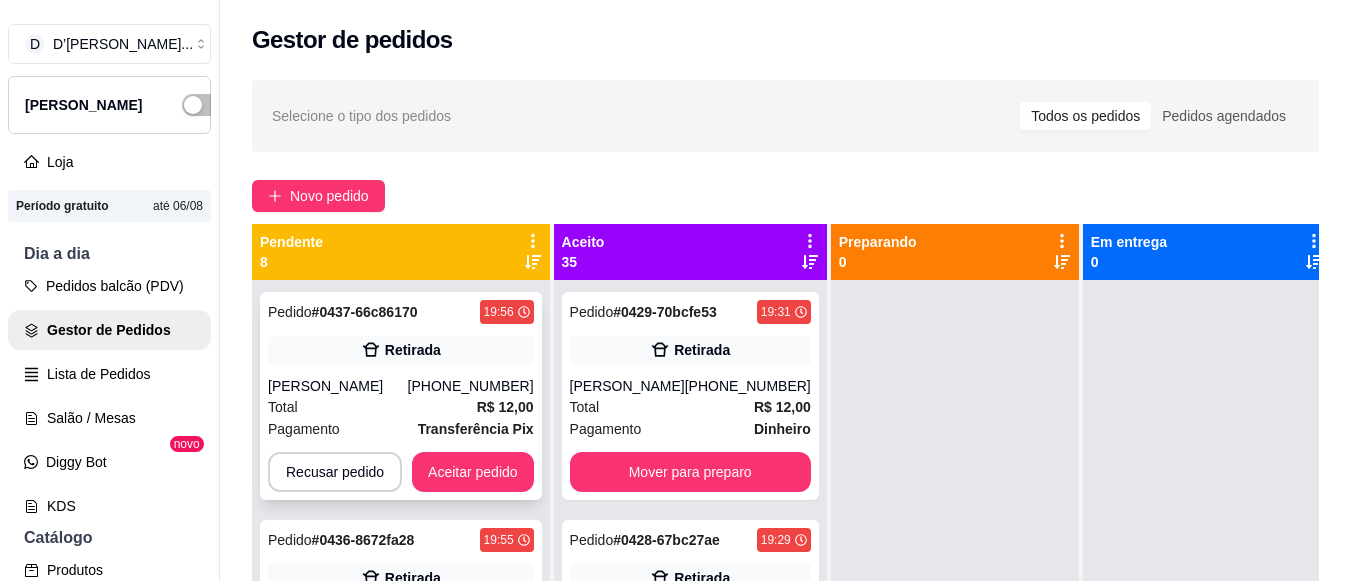 click on "Transferência Pix" at bounding box center [476, 429] 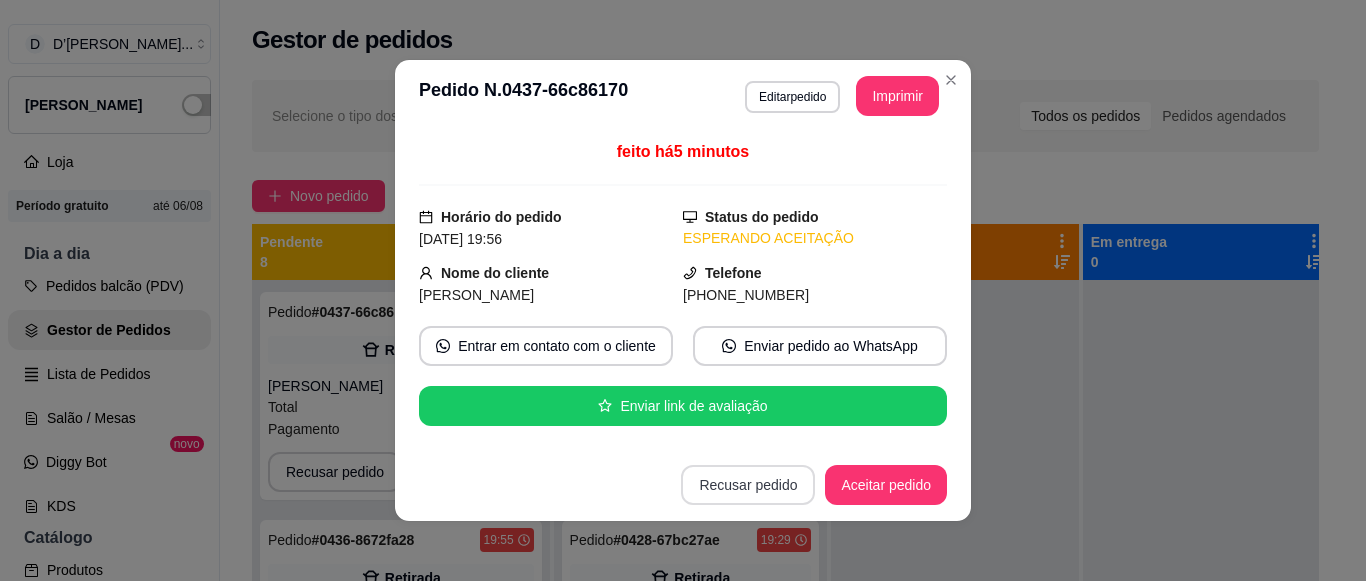 click on "Recusar pedido" at bounding box center [748, 485] 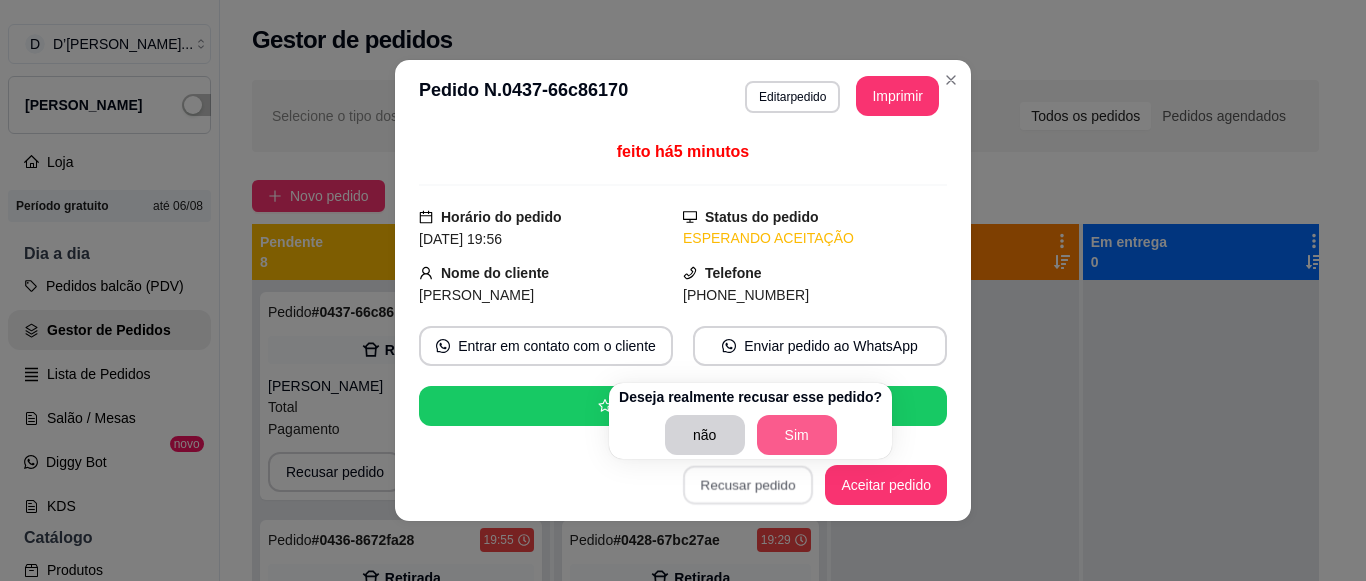 click on "Sim" at bounding box center (797, 435) 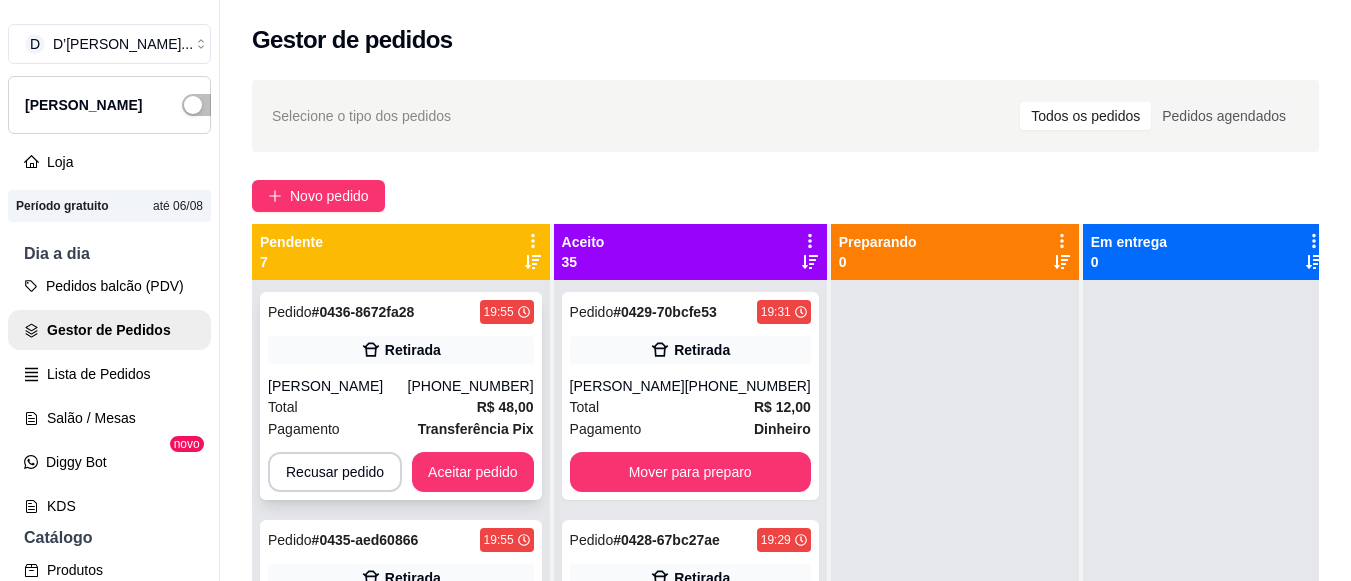 click on "MIKAEL" at bounding box center [338, 386] 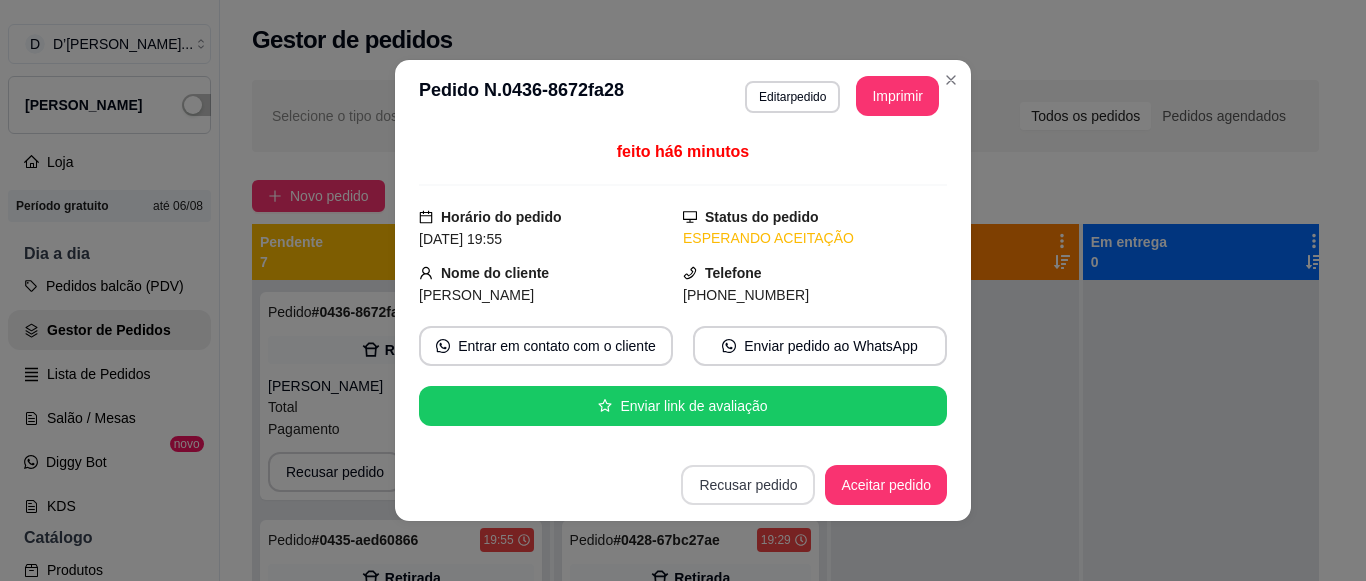 click on "Recusar pedido" at bounding box center [748, 485] 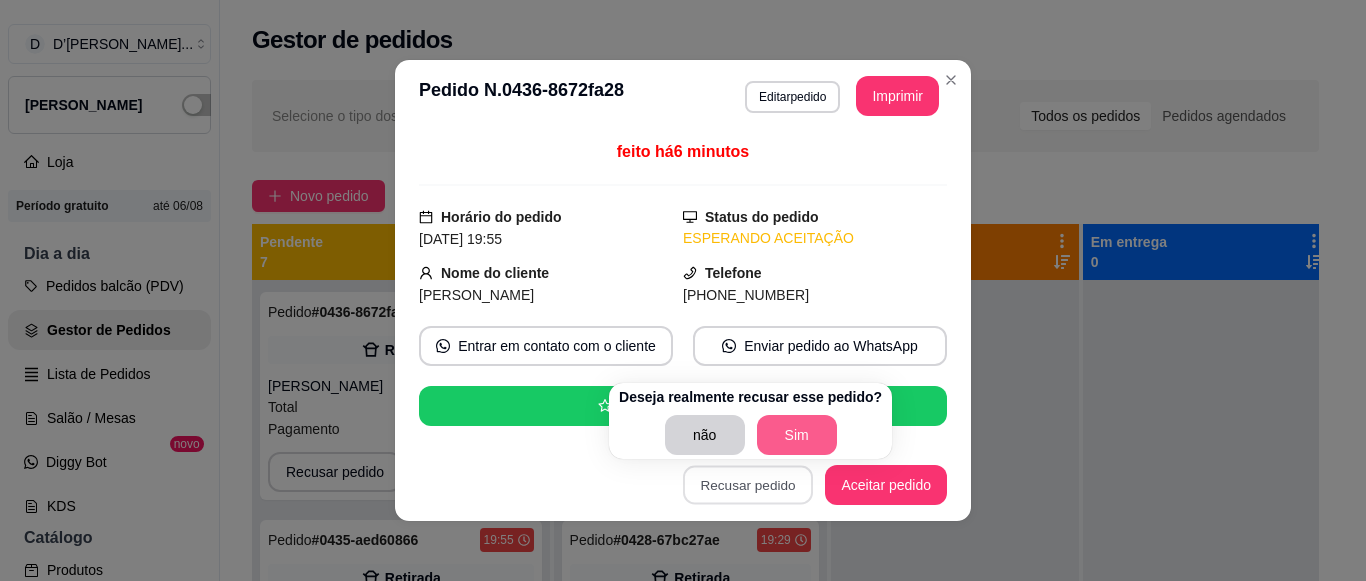 click on "Sim" at bounding box center (797, 435) 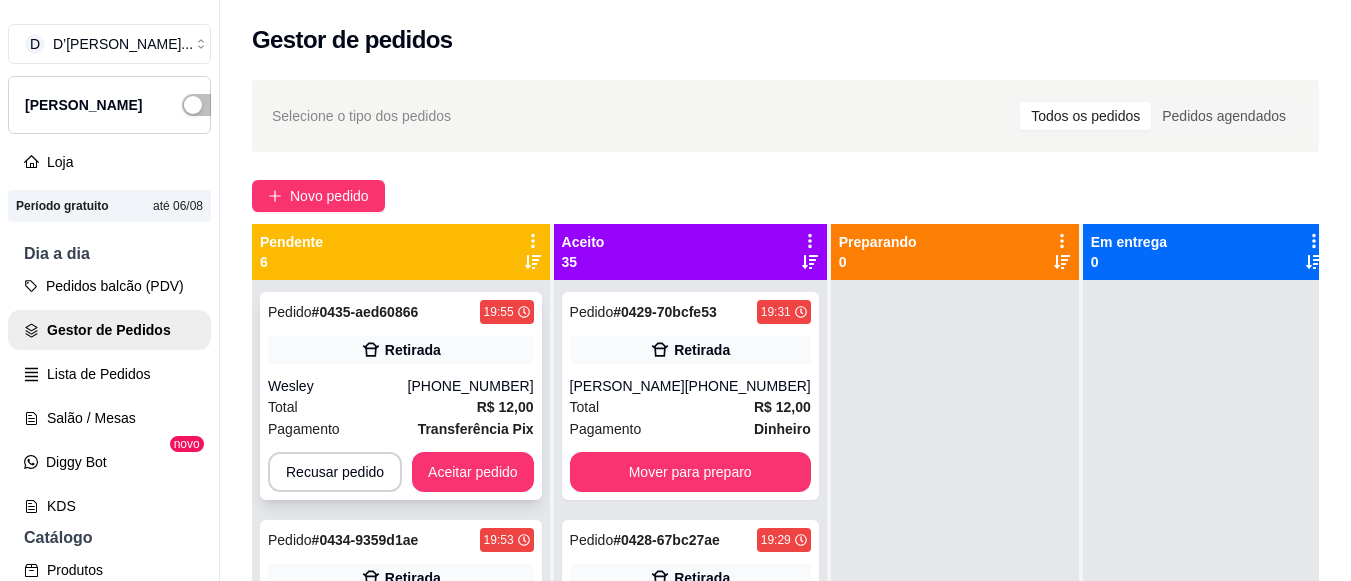 click on "Pedido  # 0435-aed60866 19:55 Retirada Wesley  (88) 99446-5224 Total R$ 12,00 Pagamento Transferência Pix Recusar pedido Aceitar pedido" at bounding box center (401, 396) 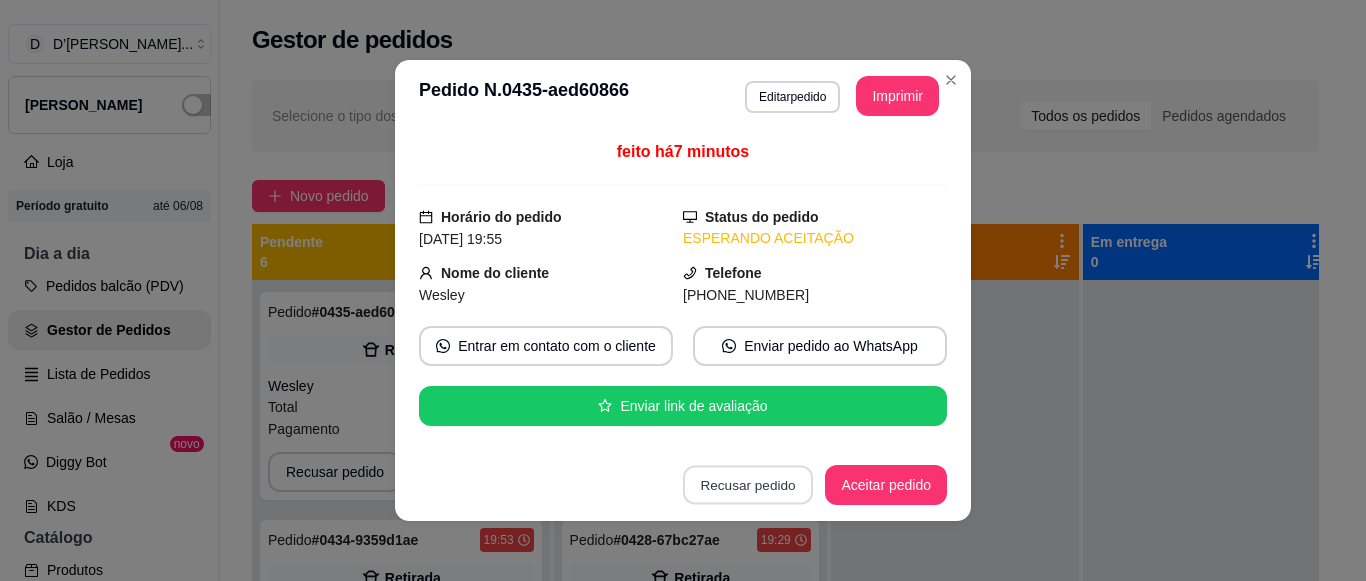 click on "Recusar pedido" at bounding box center (748, 485) 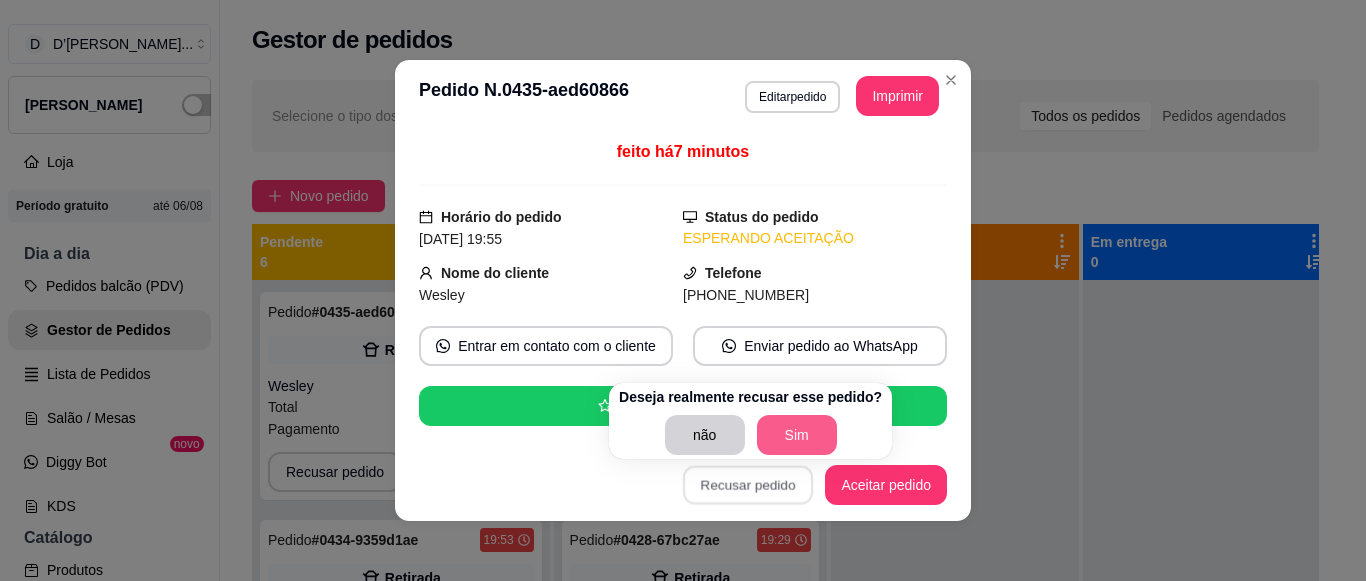 click on "Sim" at bounding box center (797, 435) 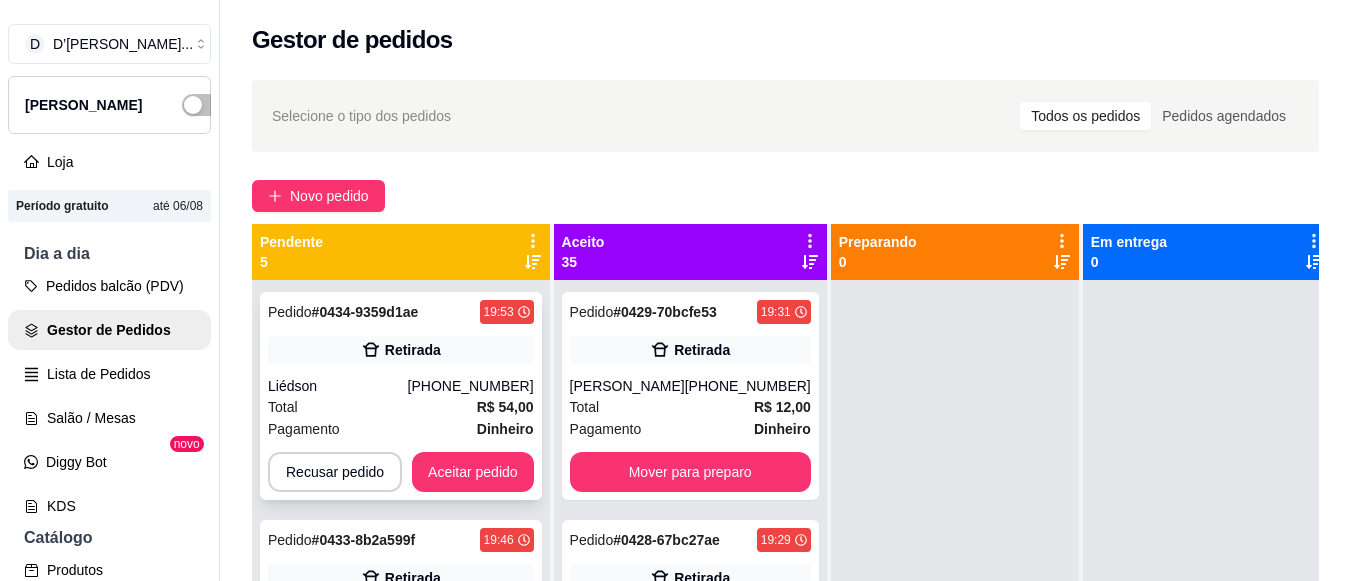 click on "Pedido  # 0434-9359d1ae 19:53 Retirada Liédson  (88) 99488-2131 Total R$ 54,00 Pagamento Dinheiro Recusar pedido Aceitar pedido" at bounding box center [401, 396] 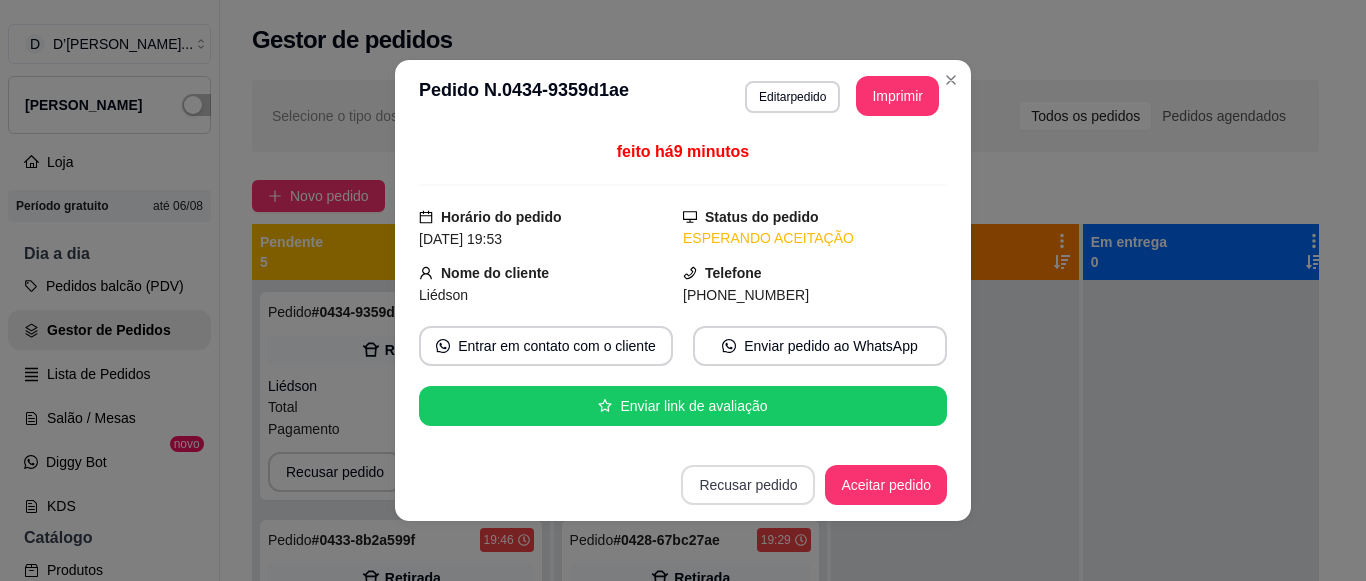 click on "Recusar pedido" at bounding box center [748, 485] 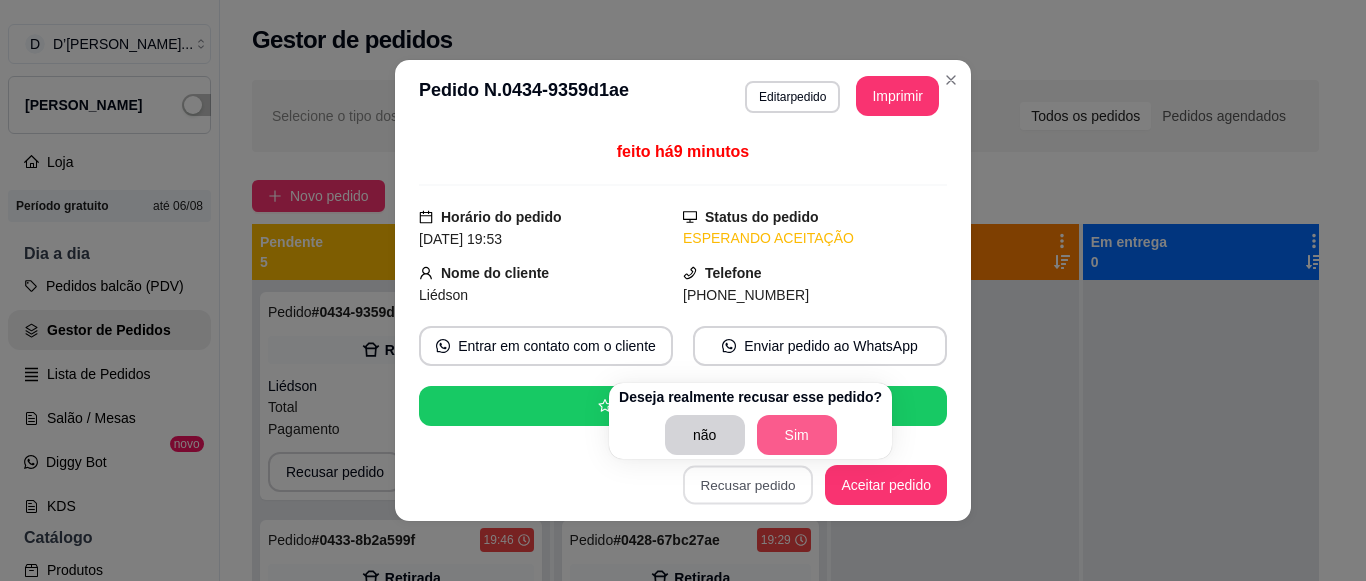 click on "não Sim" at bounding box center [750, 435] 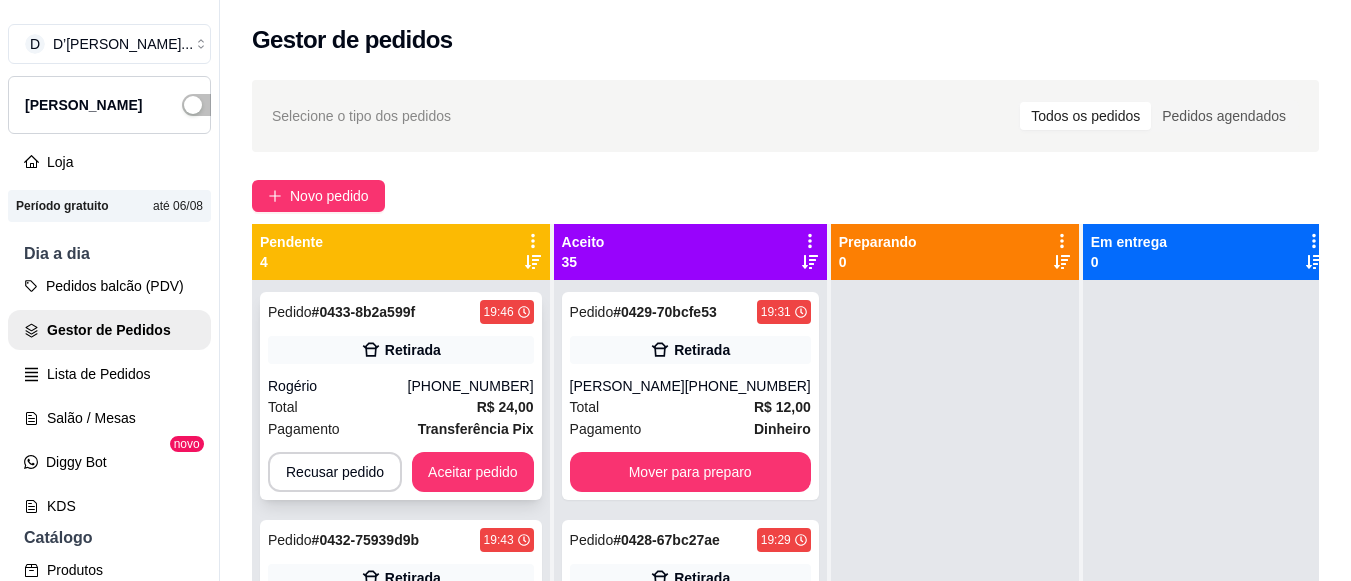 click on "Transferência Pix" at bounding box center (476, 429) 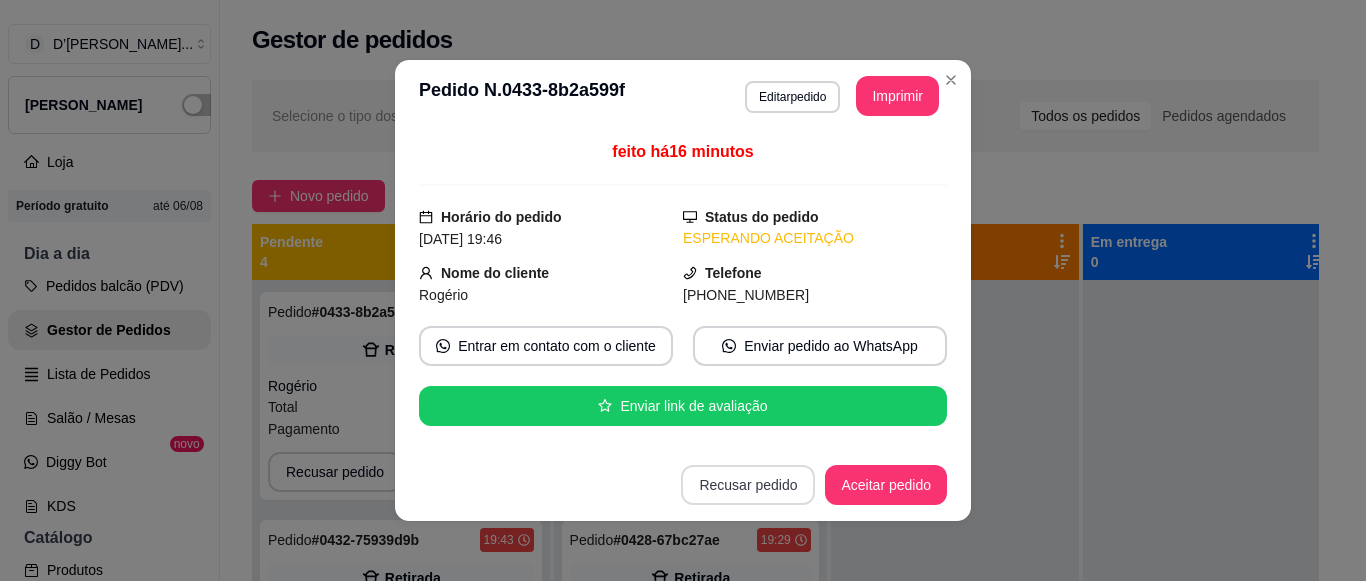 click on "Recusar pedido" at bounding box center (748, 485) 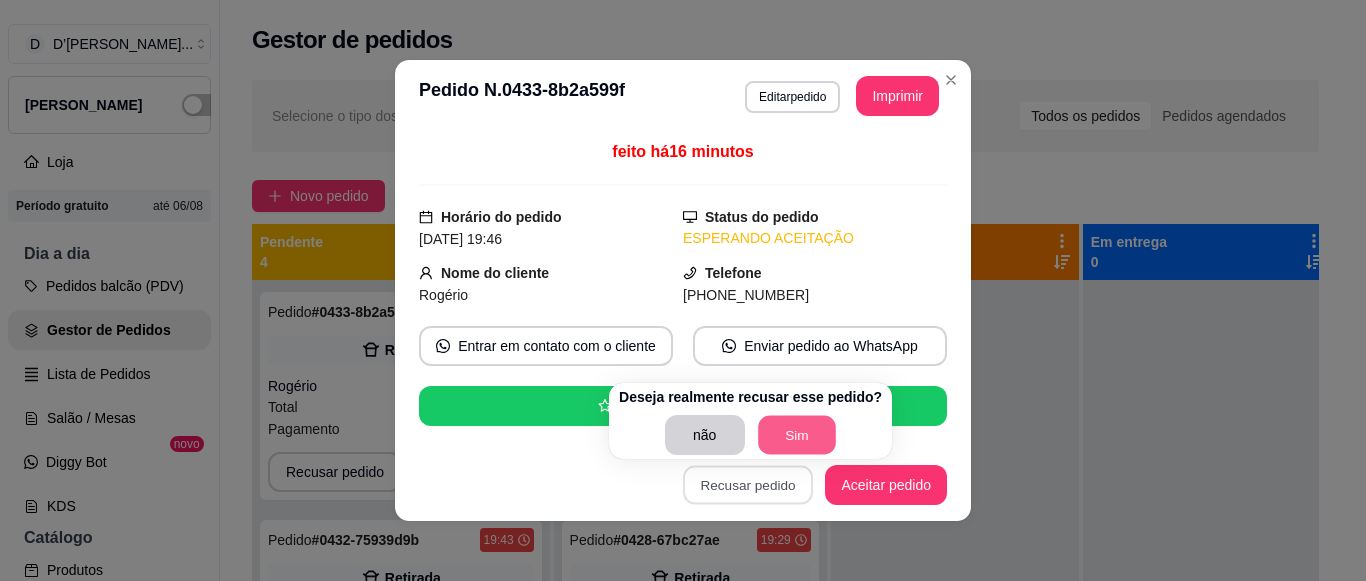 click on "Sim" at bounding box center [797, 435] 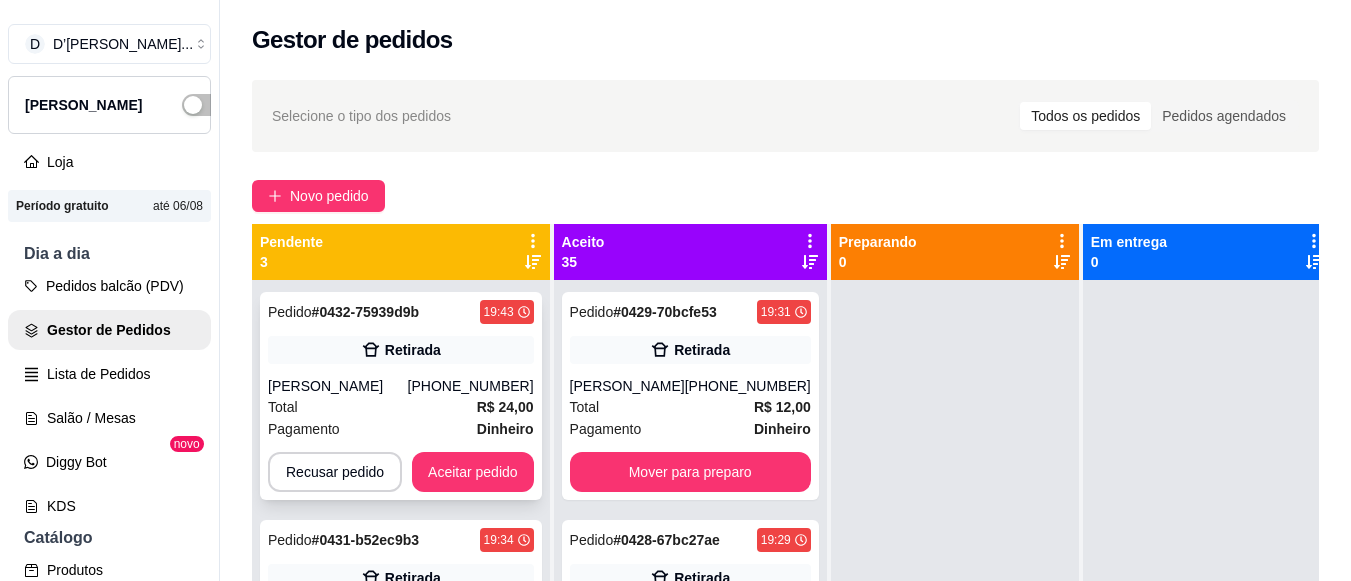 click on "Total R$ 24,00" at bounding box center (401, 407) 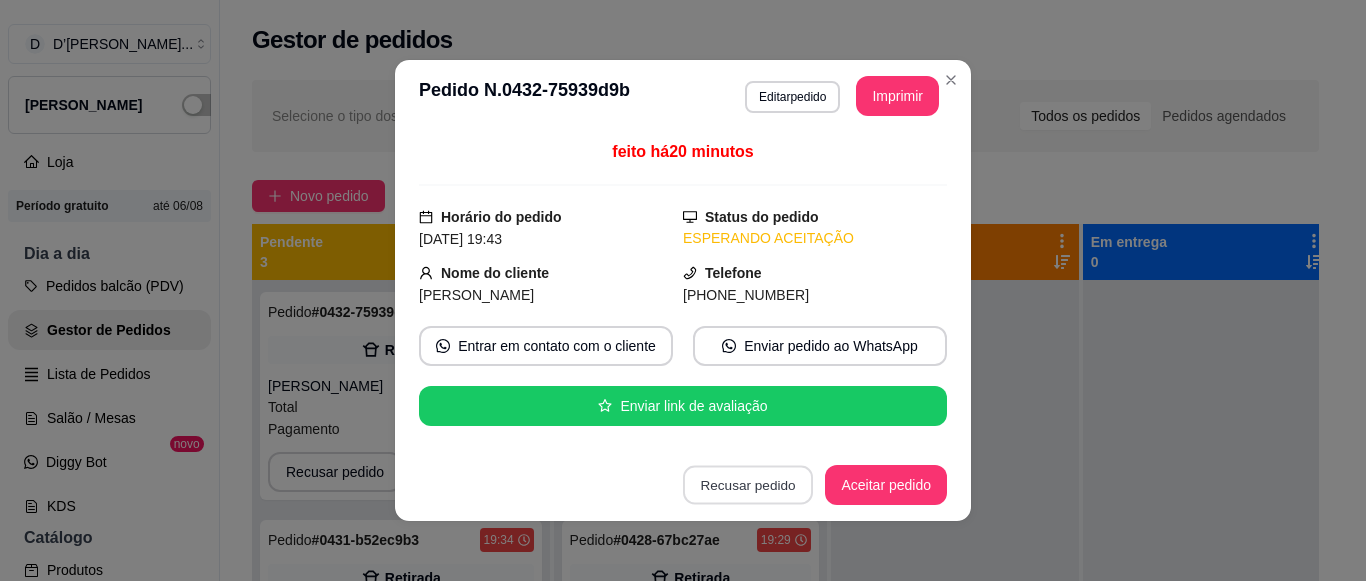 click on "Recusar pedido" at bounding box center (748, 485) 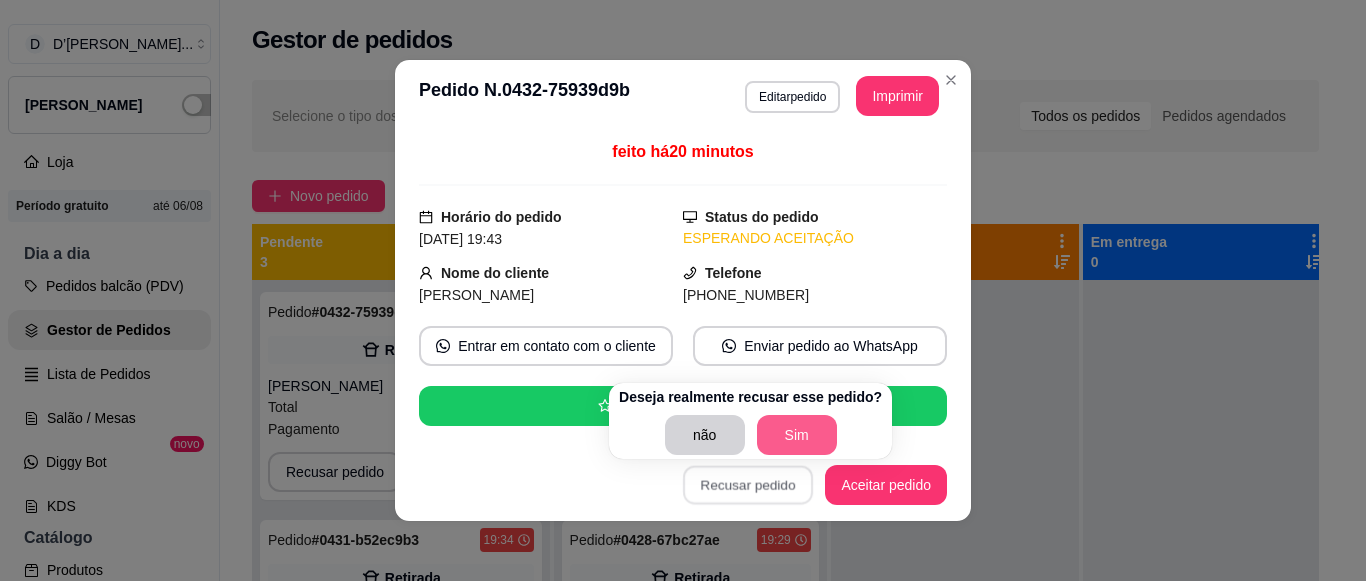 click on "Sim" at bounding box center [797, 435] 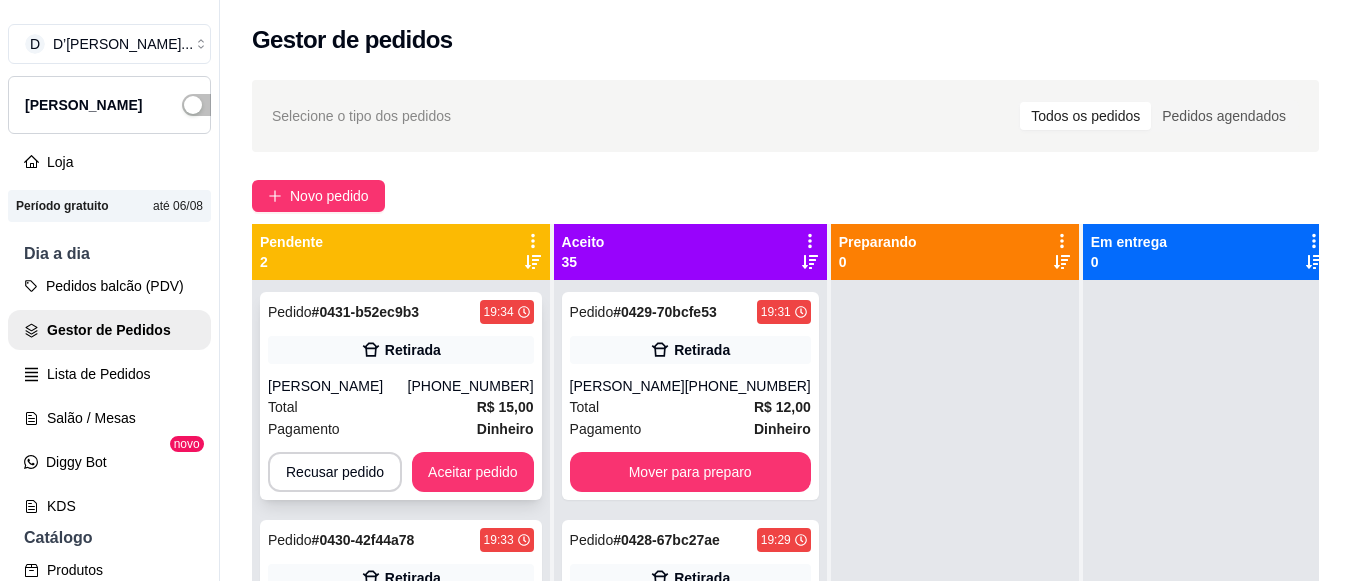 click on "Retirada" at bounding box center [401, 350] 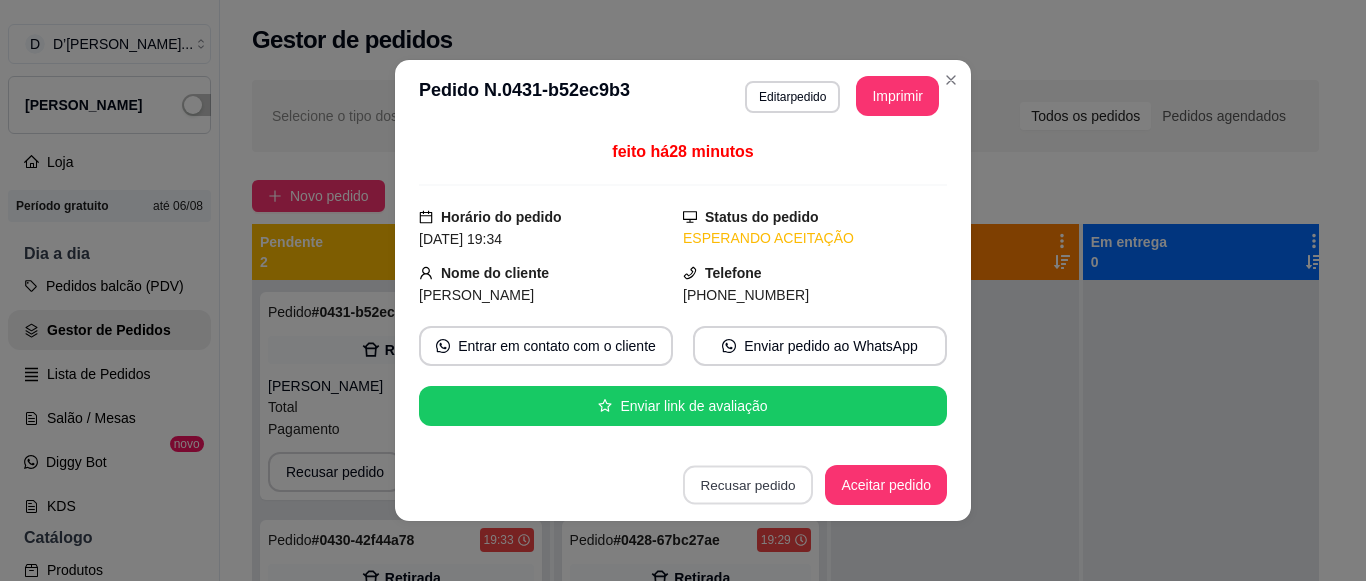 click on "Recusar pedido" at bounding box center [748, 485] 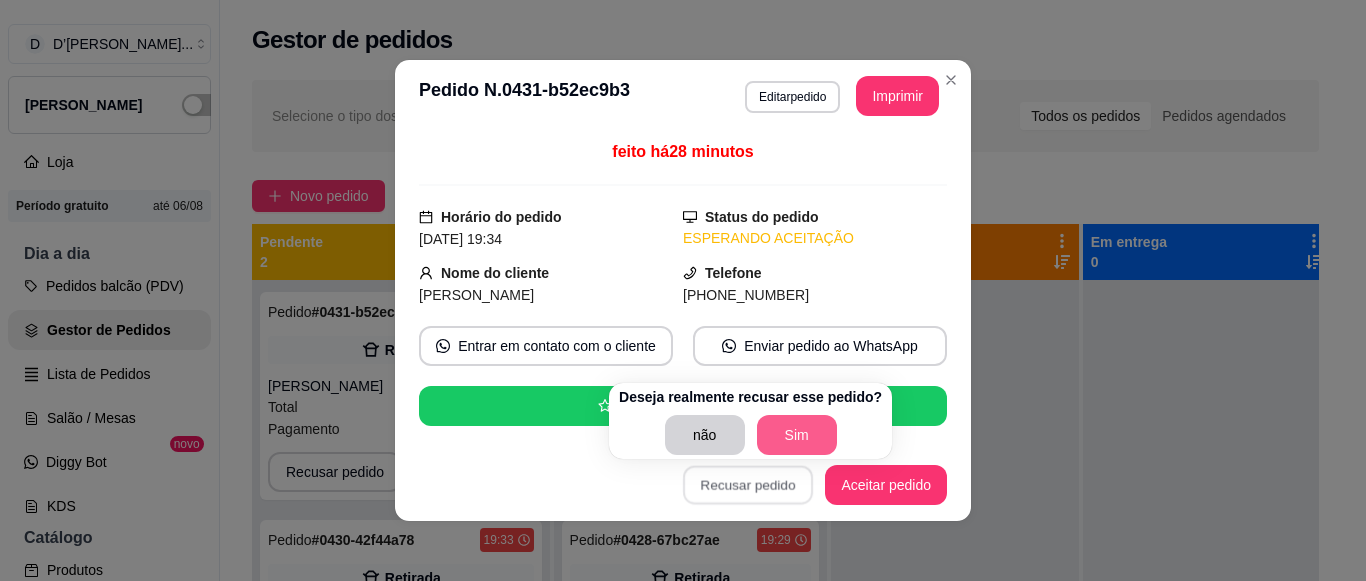 click on "Sim" at bounding box center [797, 435] 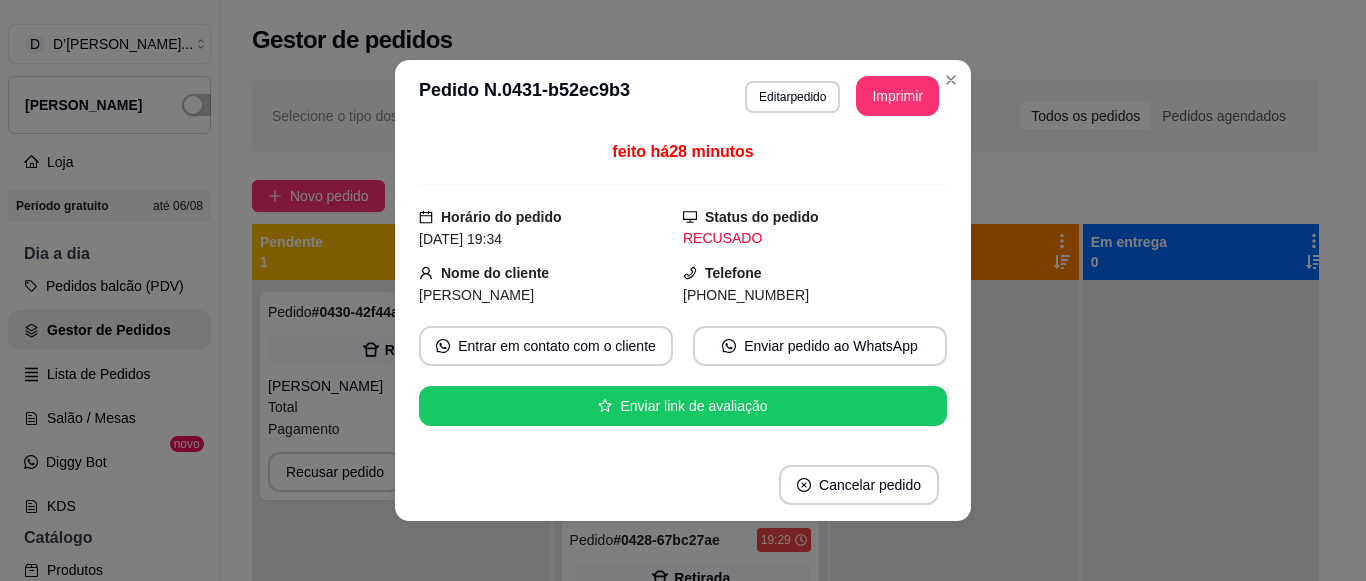 click on "**********" at bounding box center [683, 96] 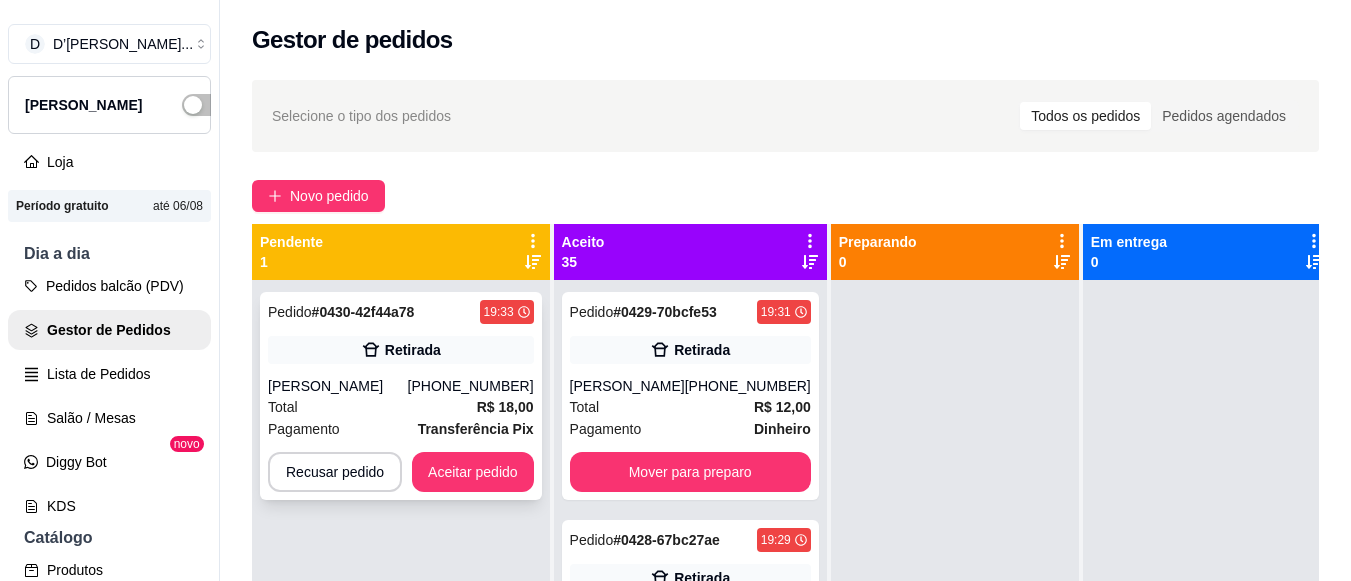click on "Daiza Ribeiro" at bounding box center [338, 386] 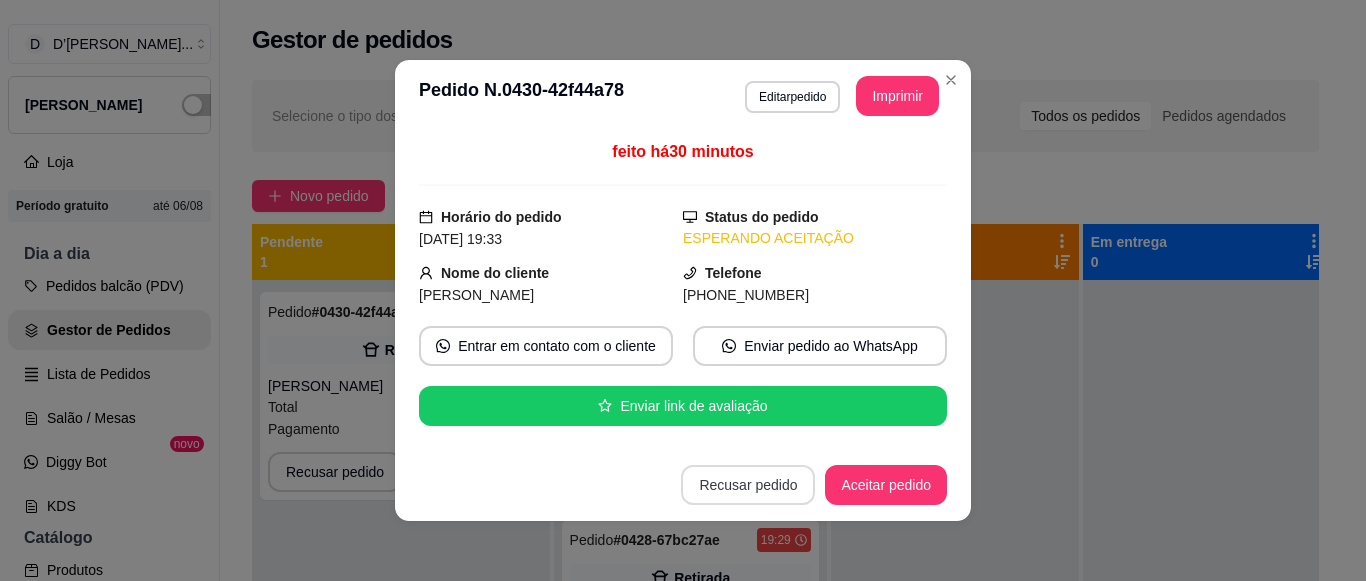 click on "Recusar pedido" at bounding box center (748, 485) 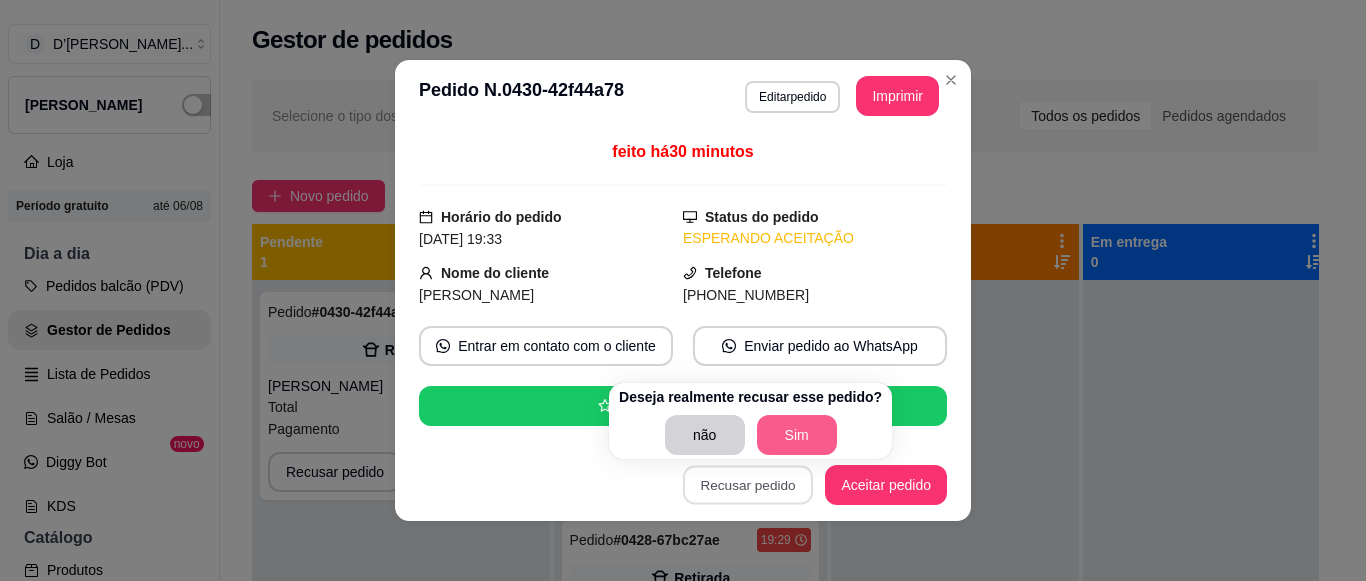 click on "Sim" at bounding box center (797, 435) 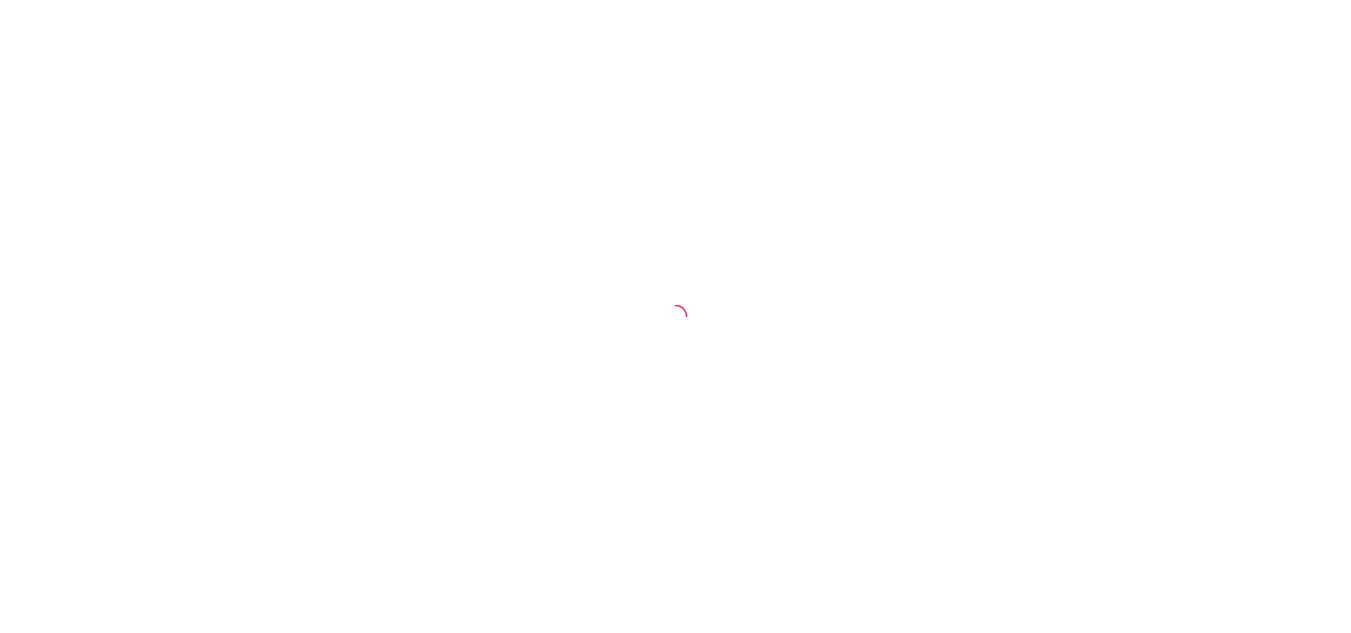 scroll, scrollTop: 0, scrollLeft: 0, axis: both 